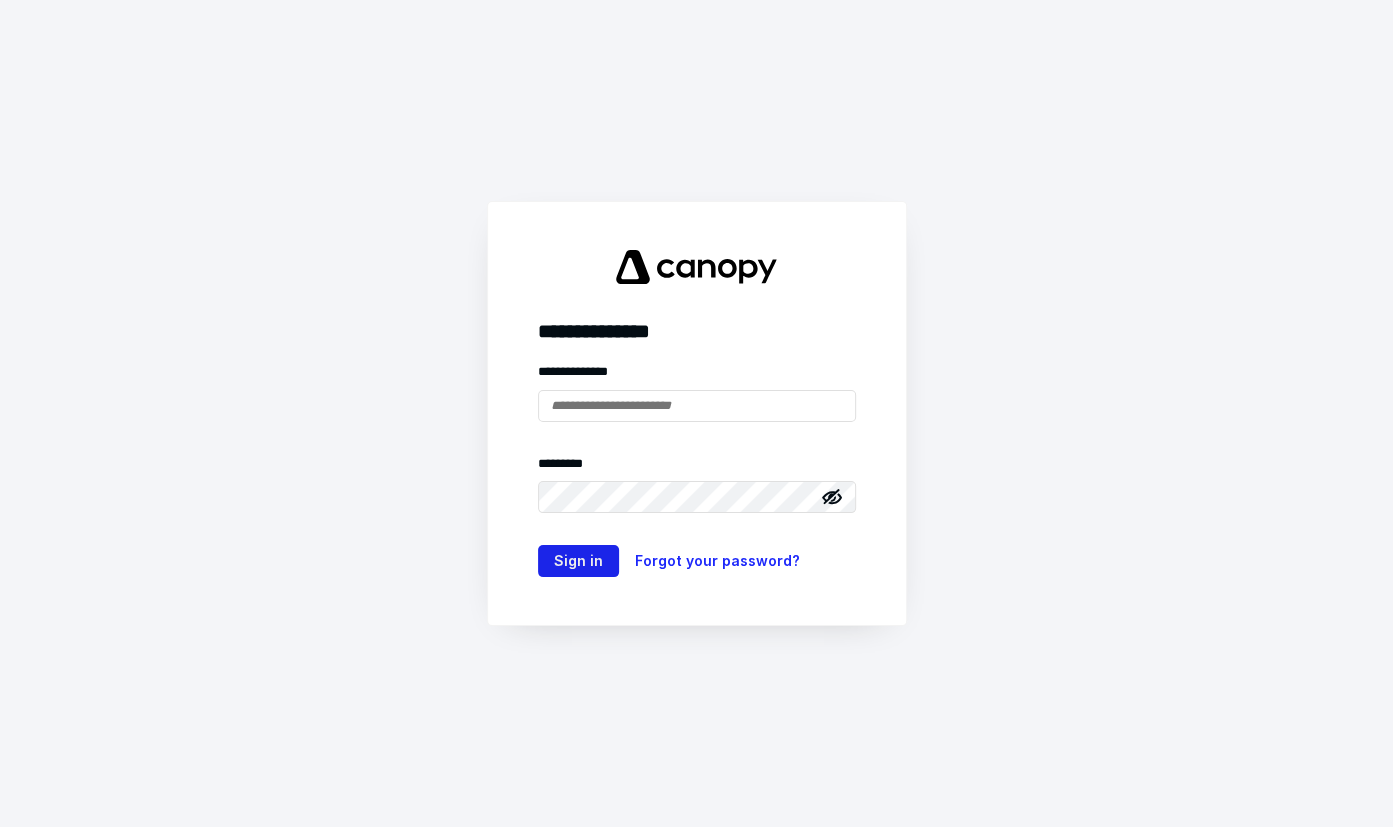 scroll, scrollTop: 0, scrollLeft: 0, axis: both 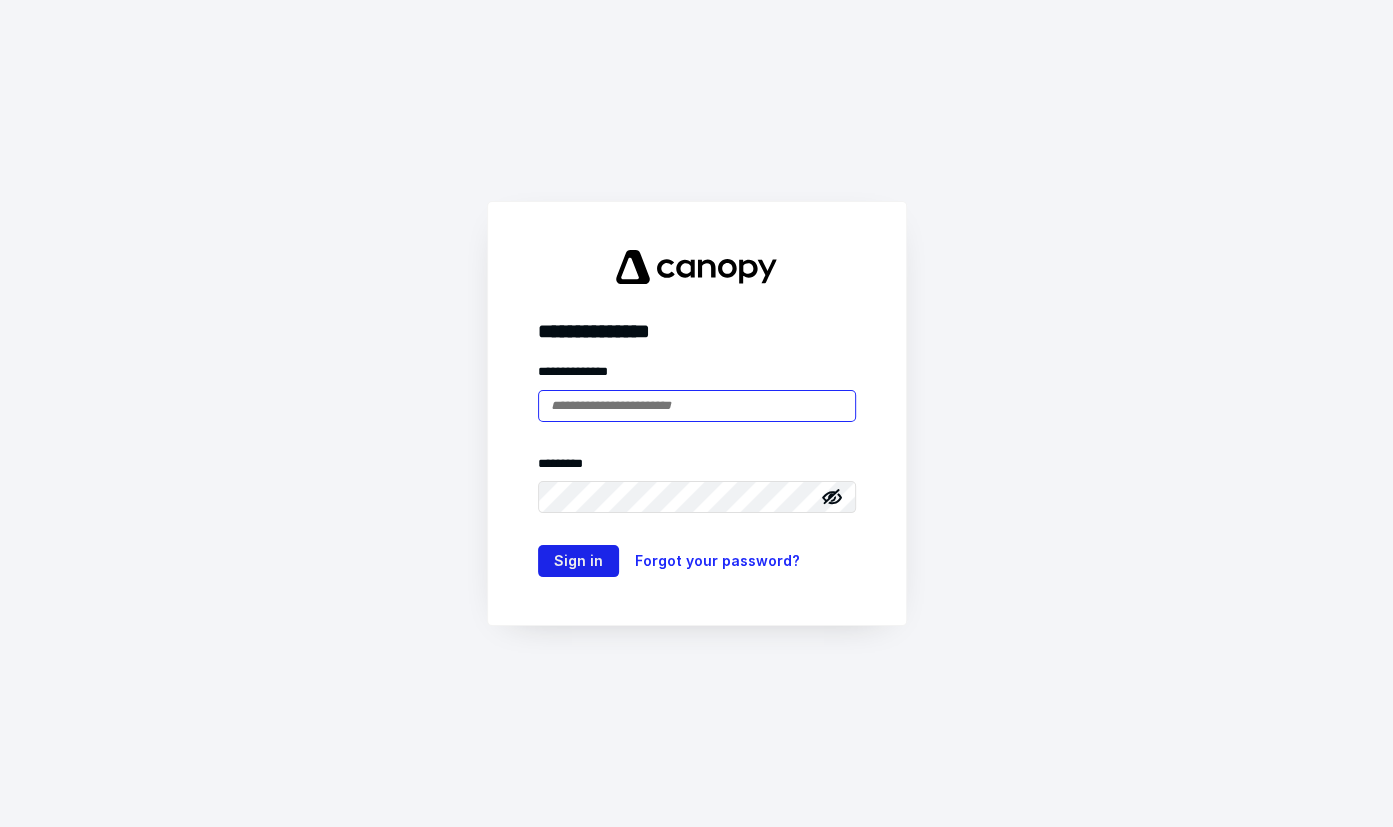 type on "**********" 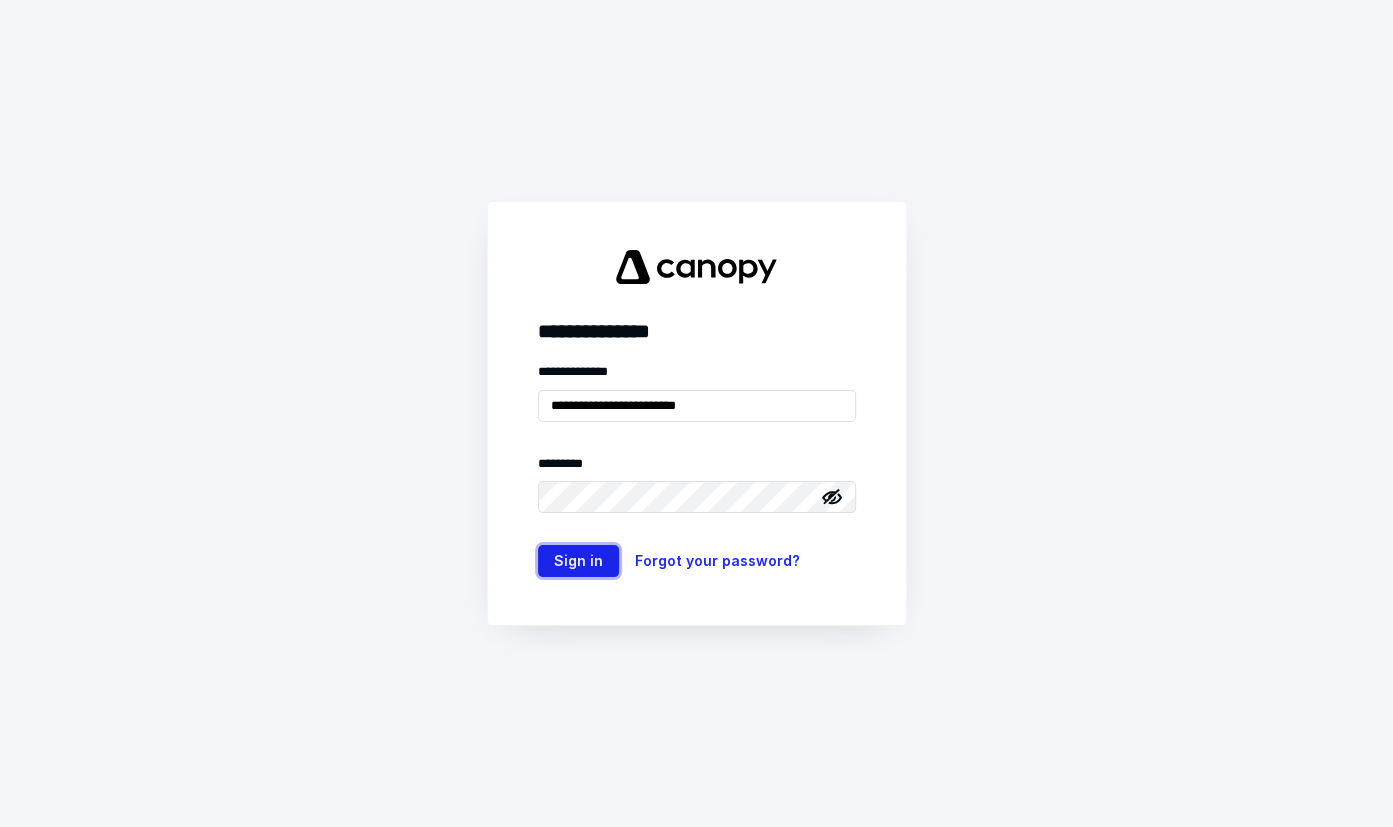 click on "Sign in" at bounding box center [578, 561] 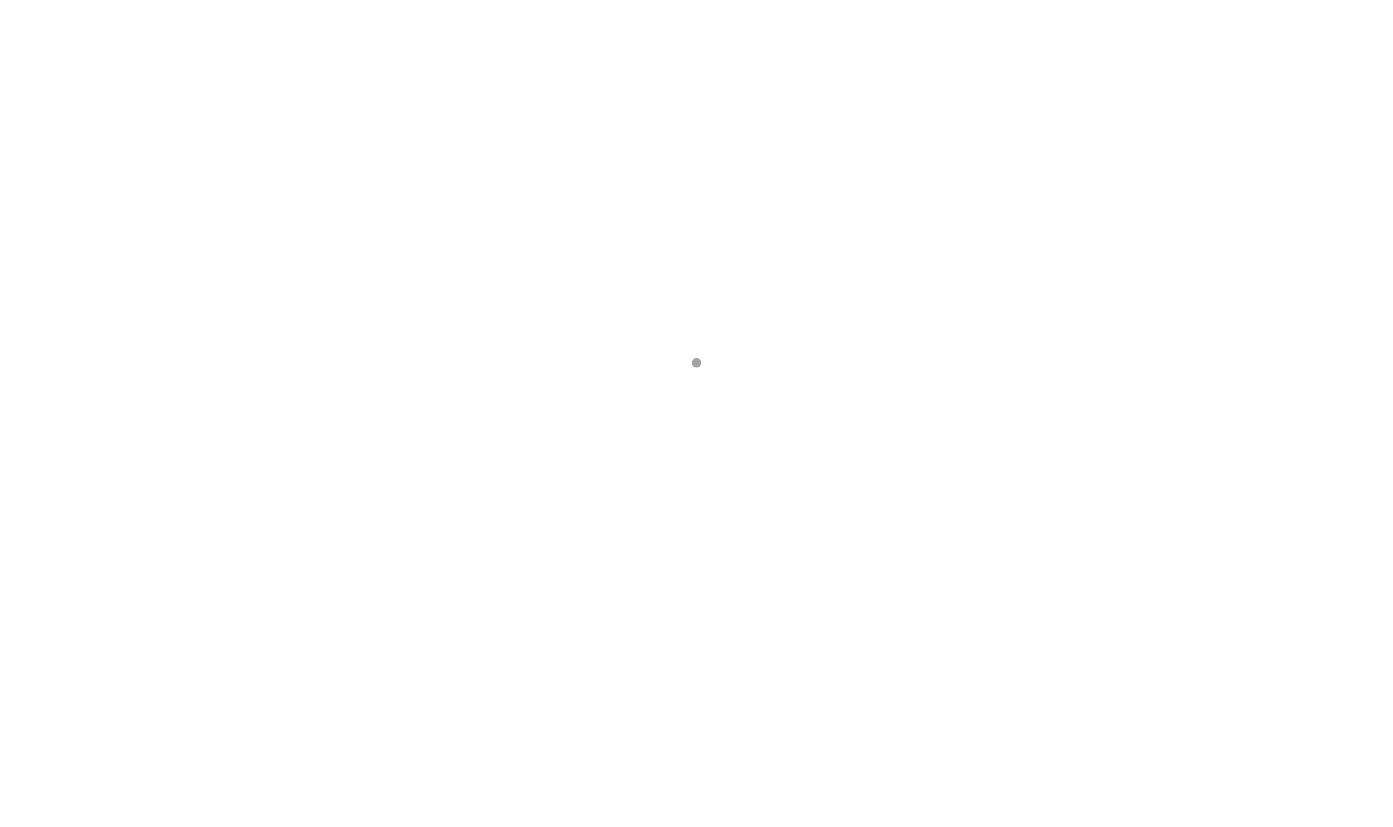 scroll, scrollTop: 0, scrollLeft: 0, axis: both 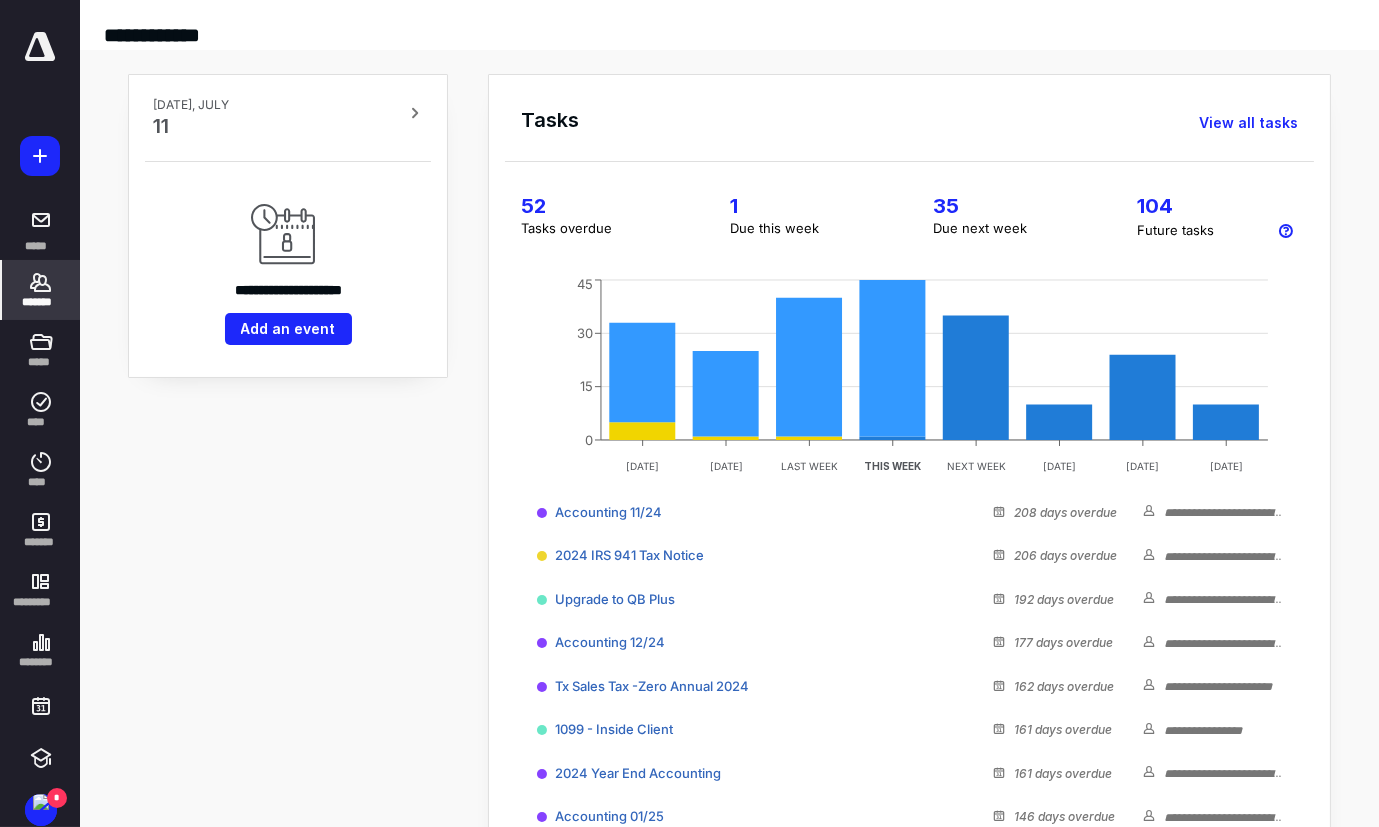 click on "*******" at bounding box center [41, 290] 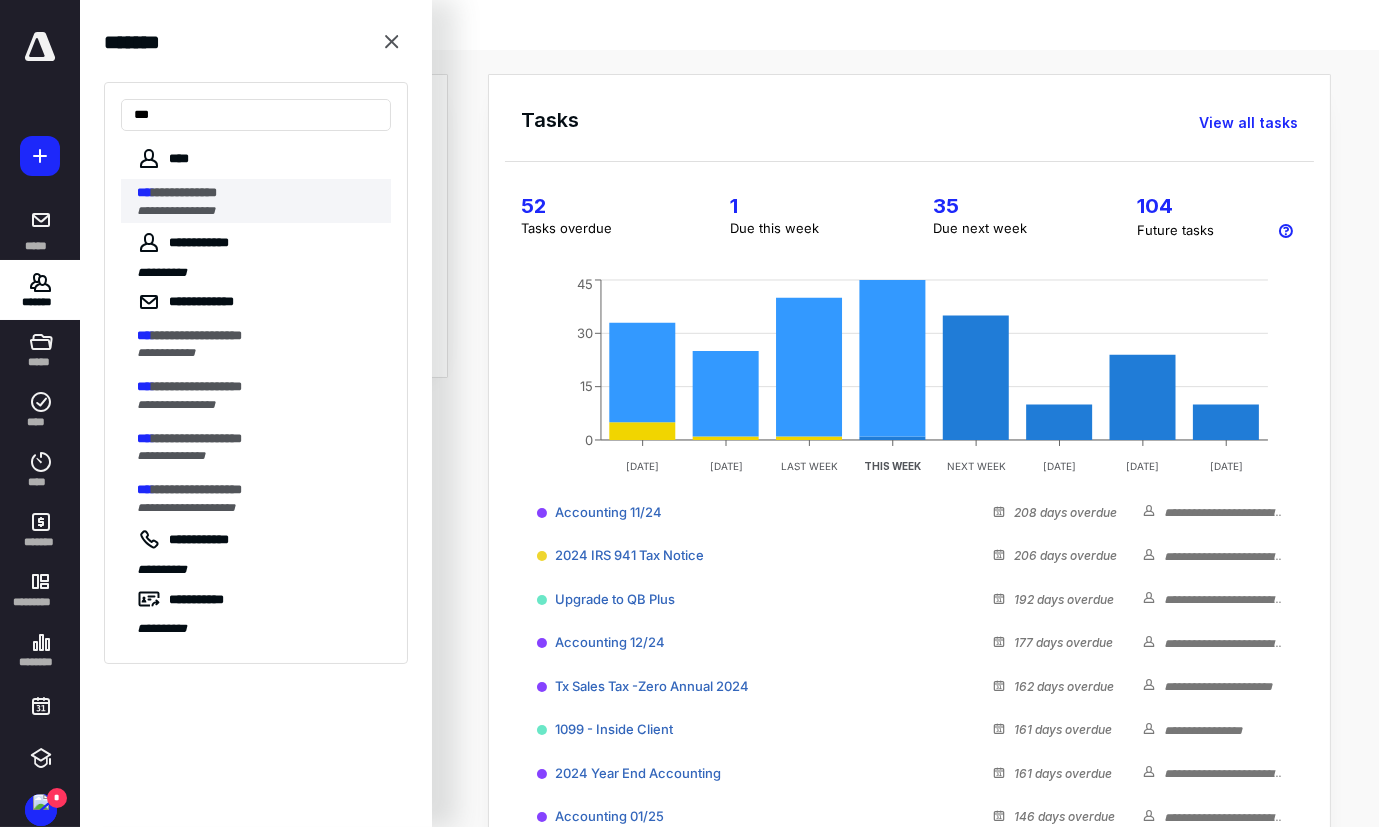 type on "***" 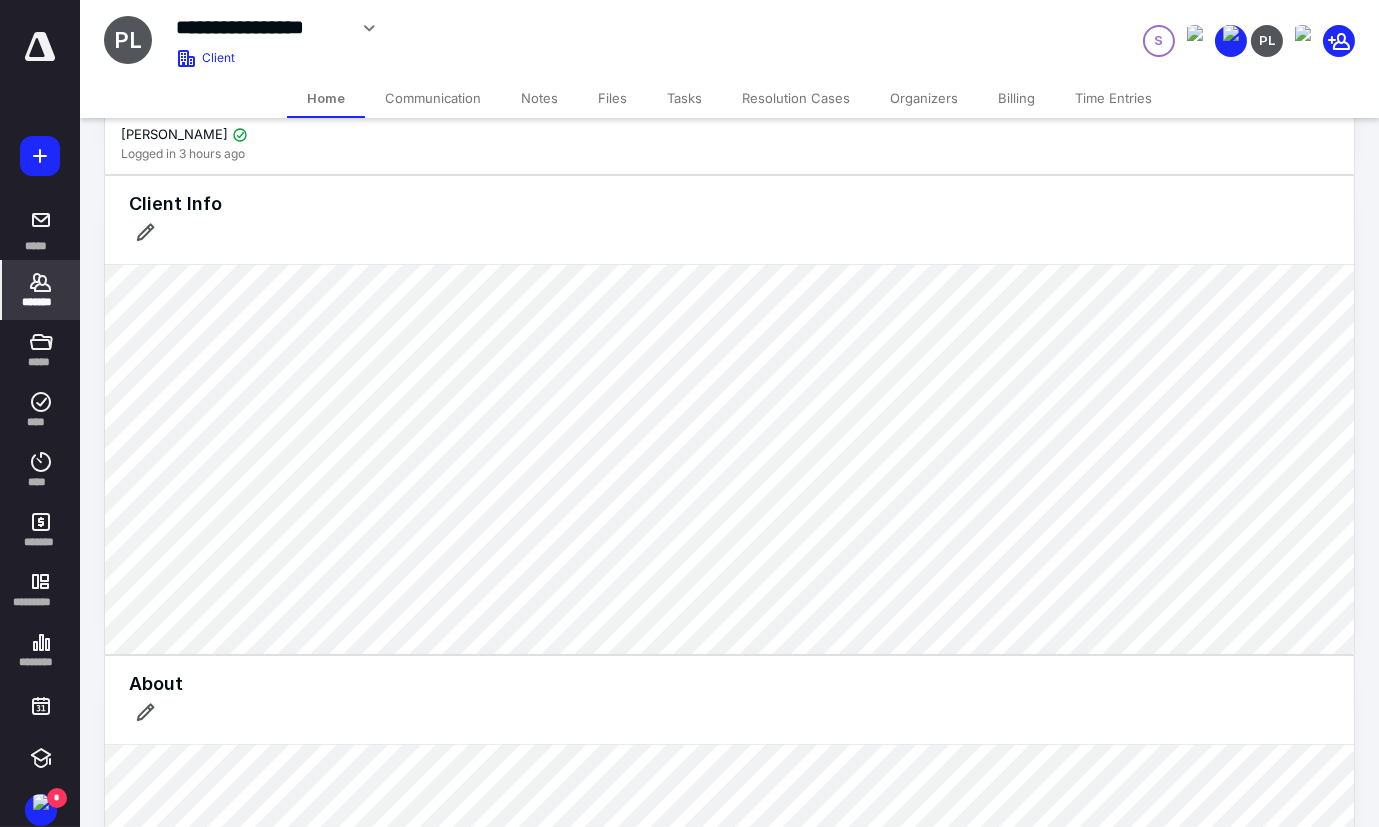 click on "Billing" at bounding box center (1016, 98) 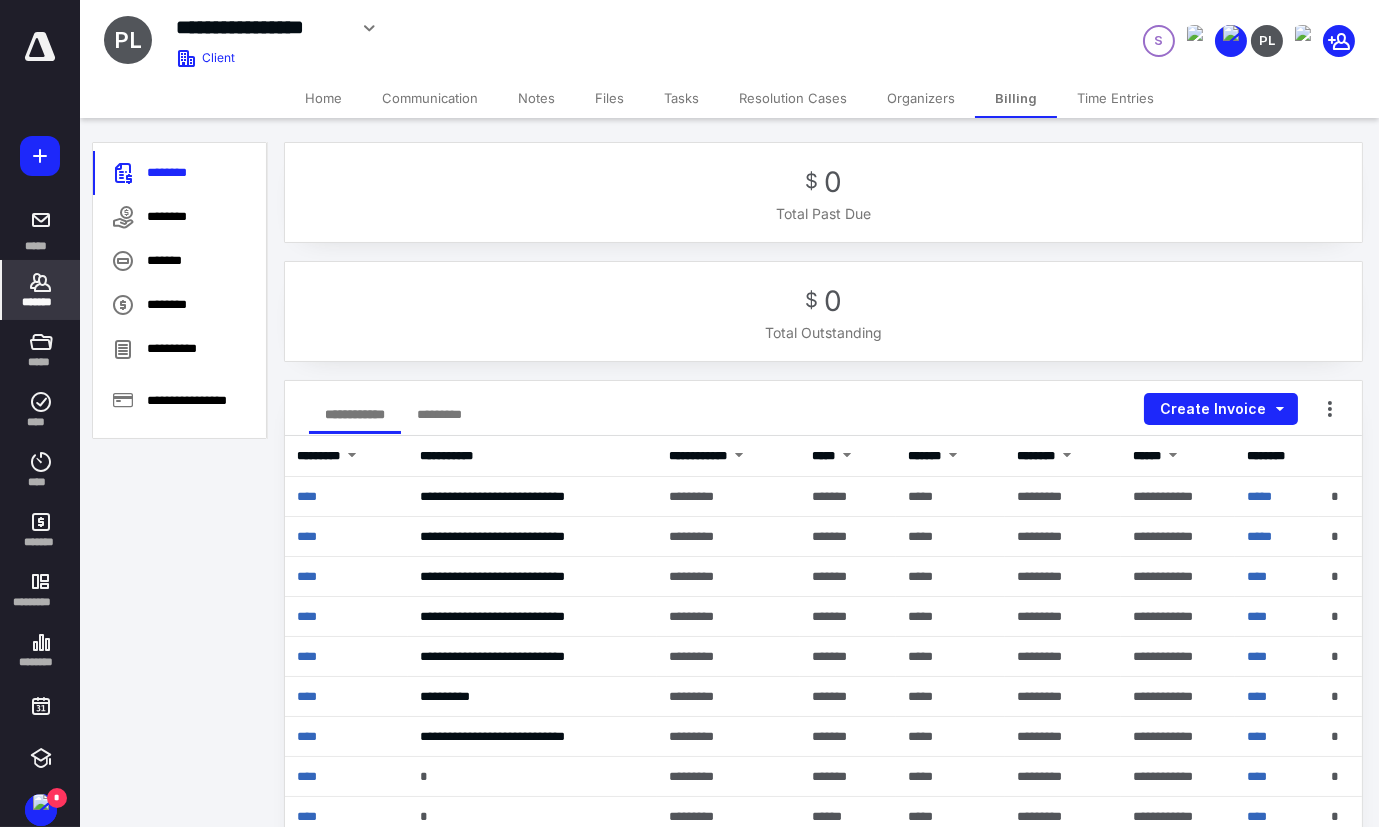 click on "Tasks" at bounding box center (681, 98) 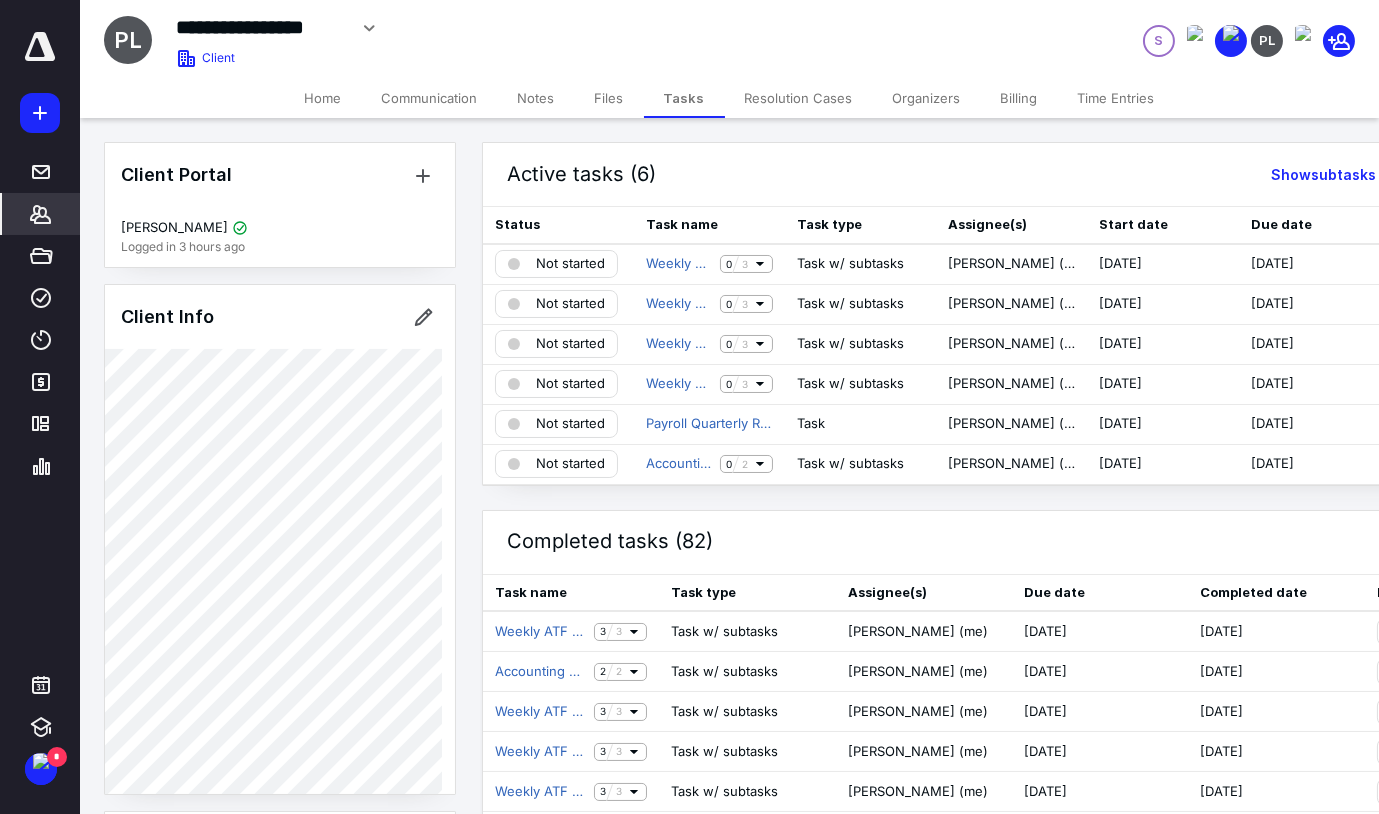 click 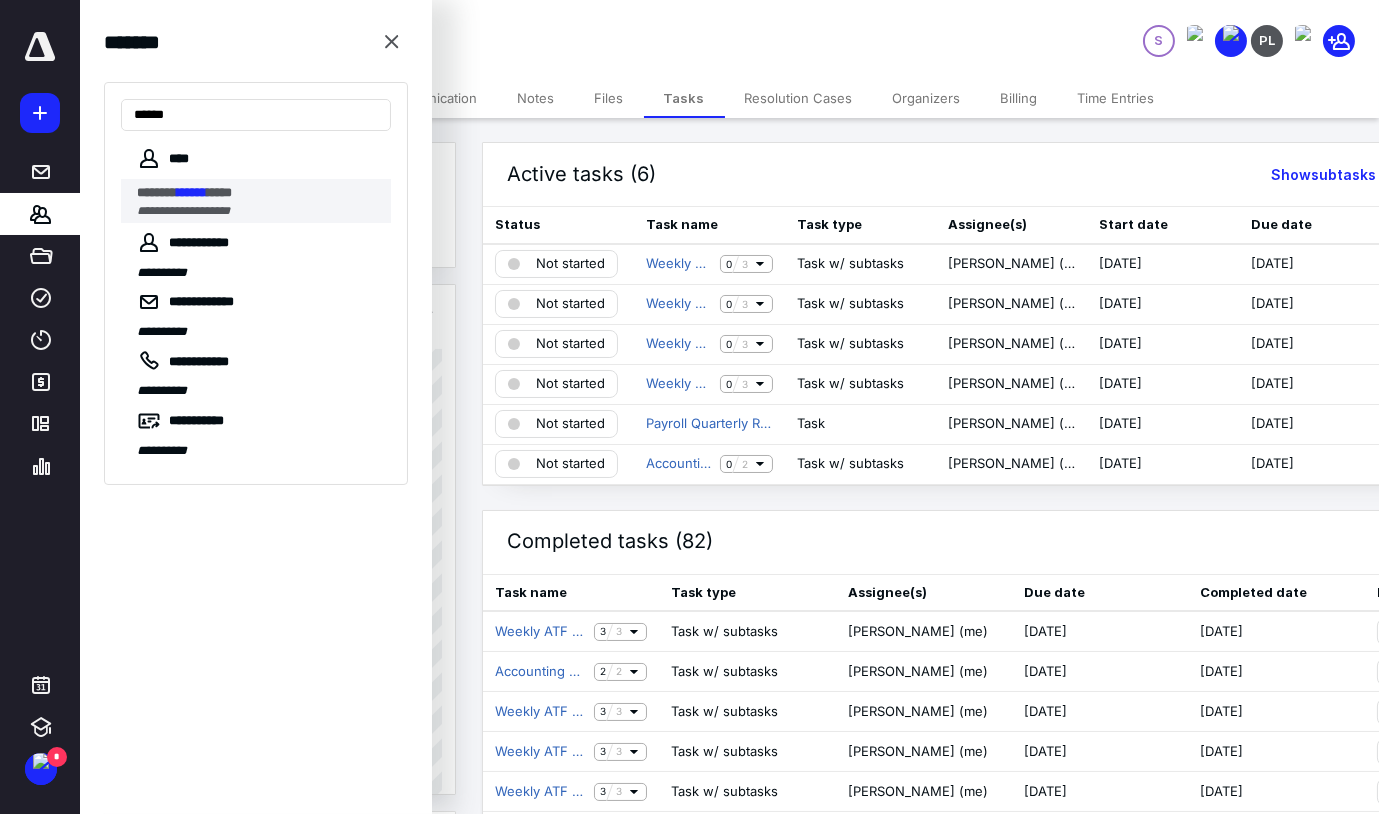 type on "******" 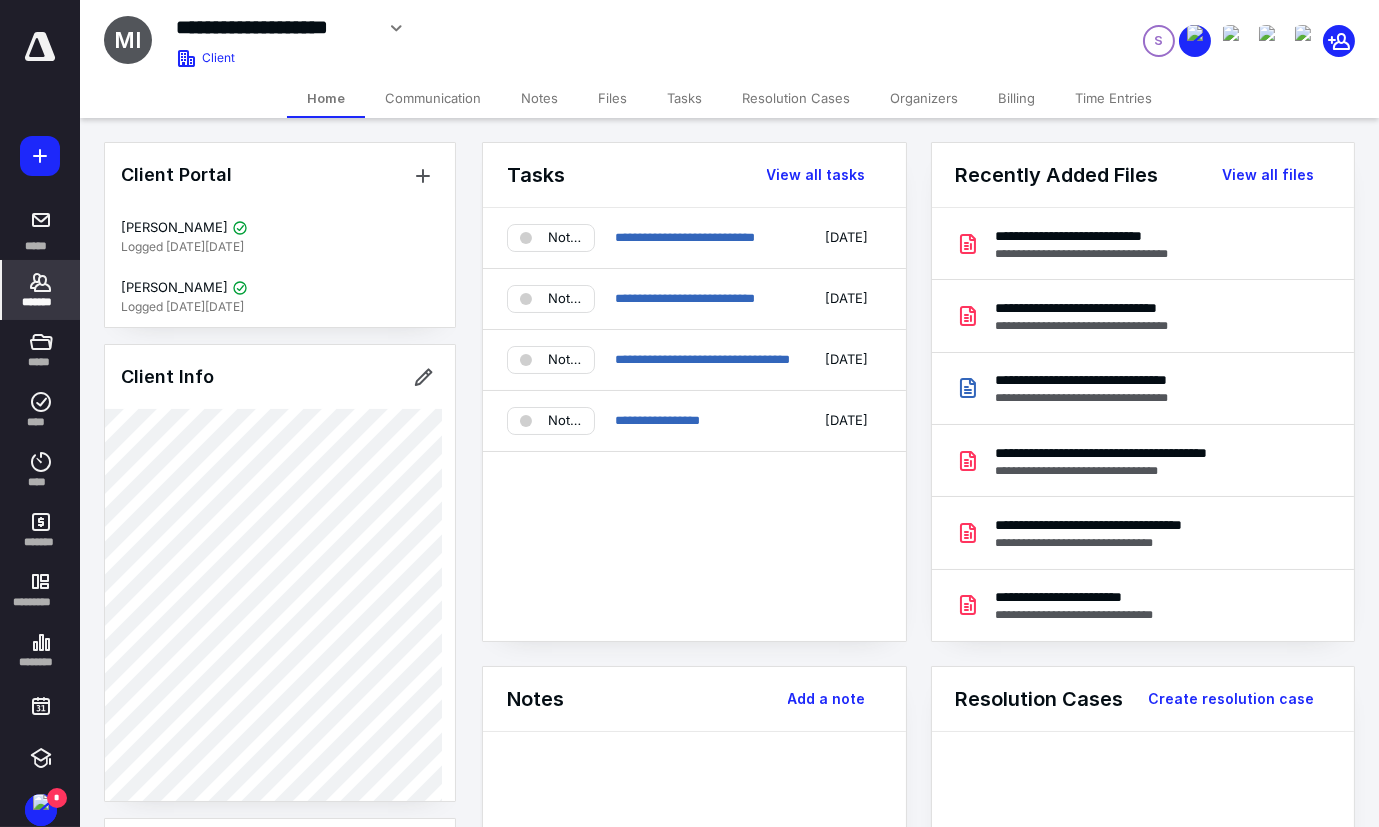 click on "Tasks" at bounding box center (684, 98) 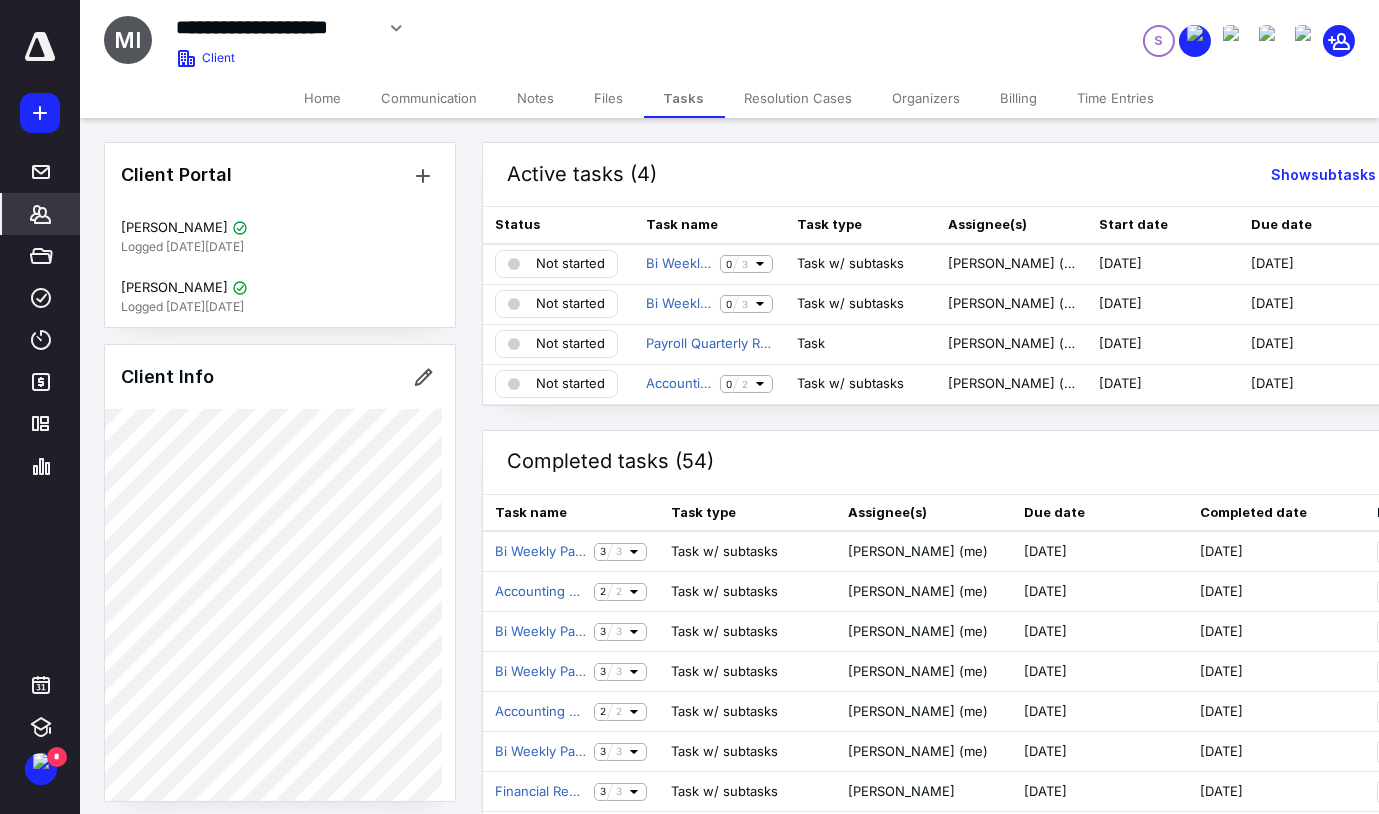 click 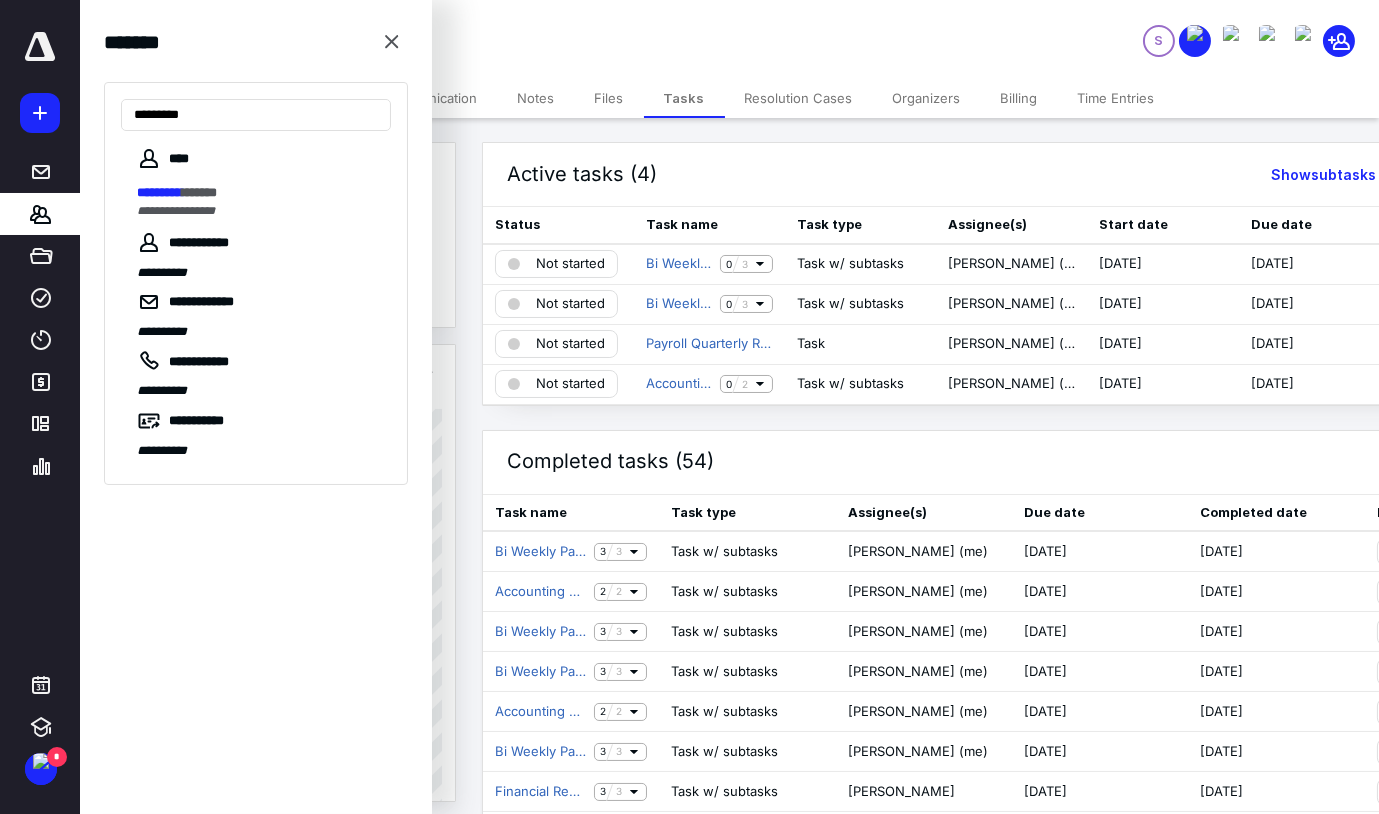 type on "*********" 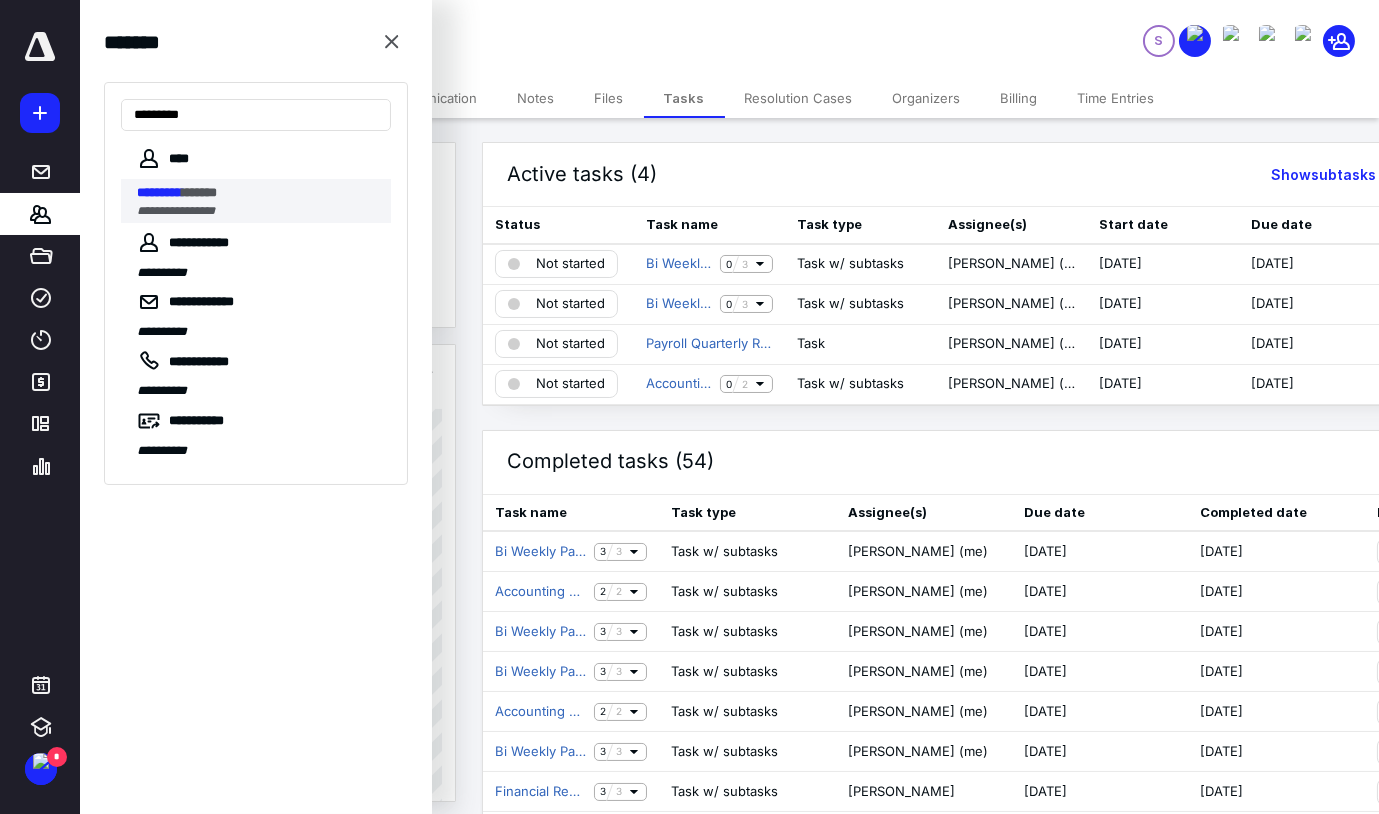 click on "**********" at bounding box center [258, 211] 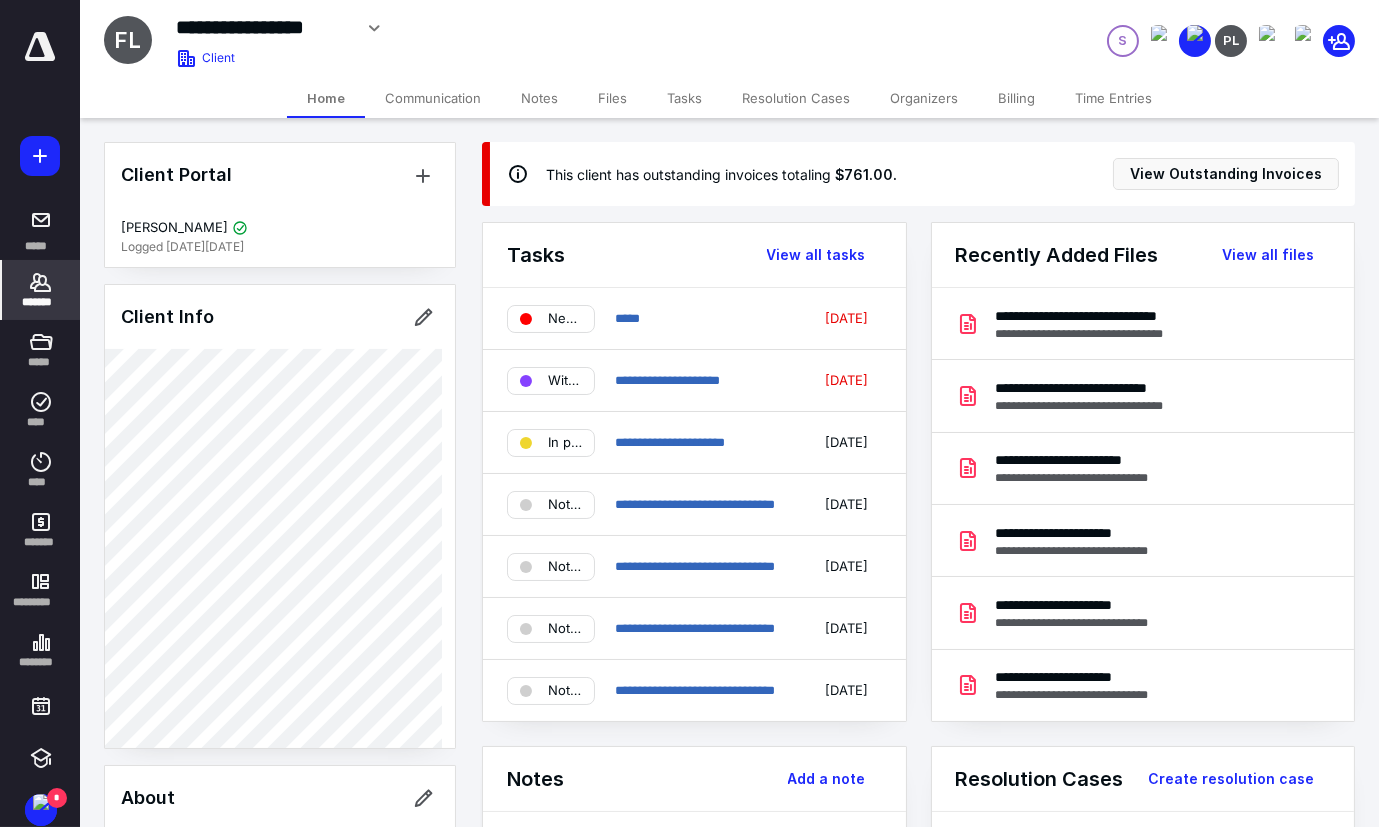 click on "Tasks" at bounding box center [684, 98] 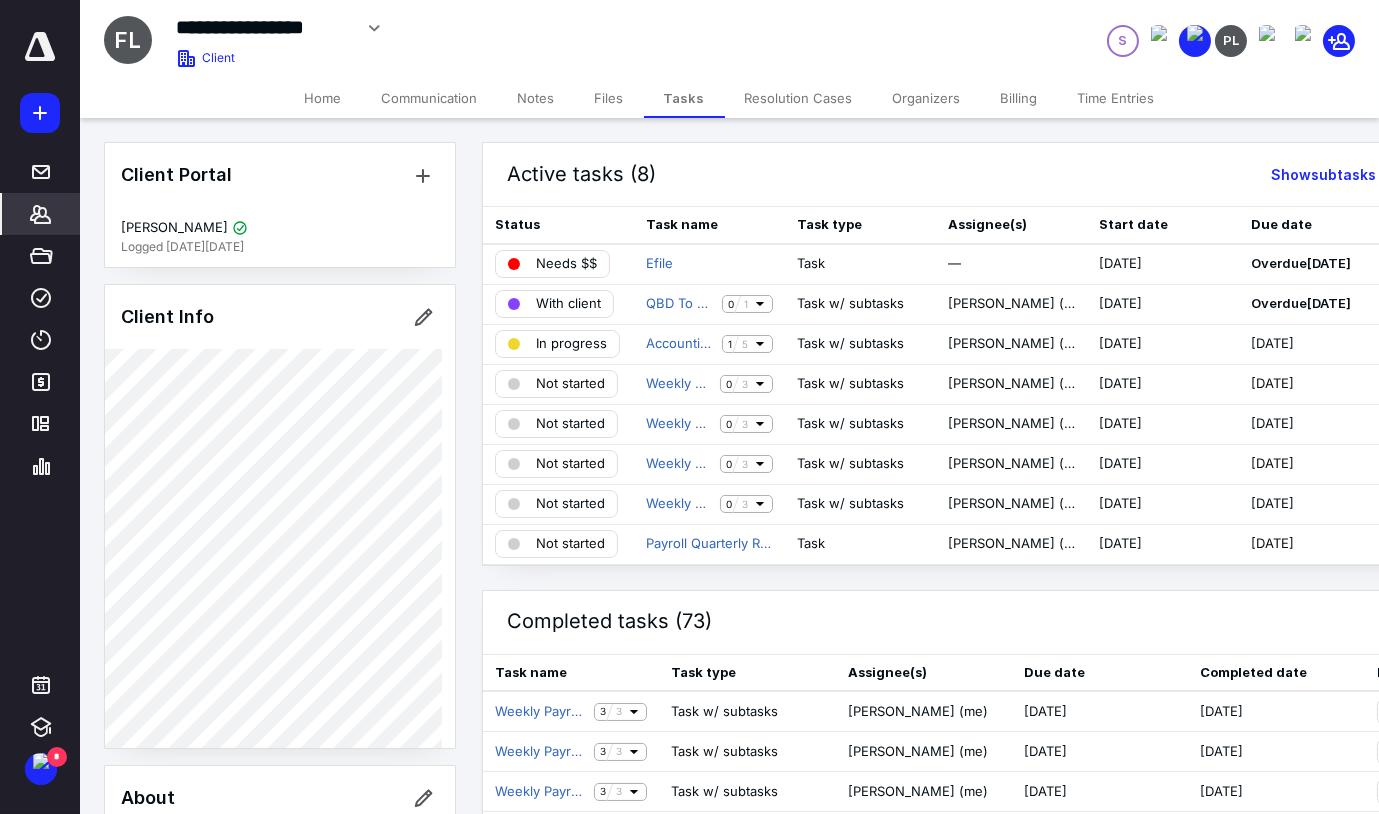 click on "*******" at bounding box center [41, 214] 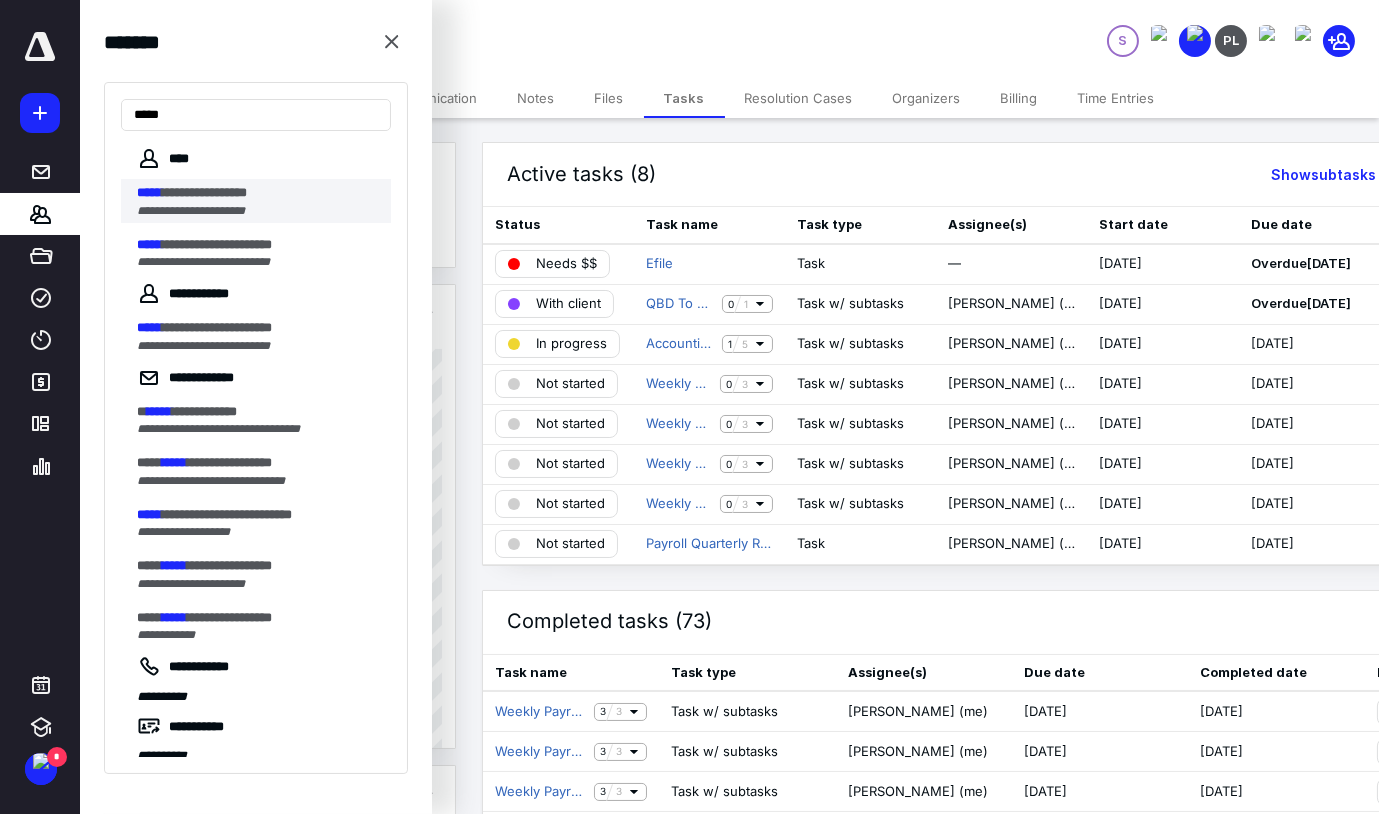 type on "*****" 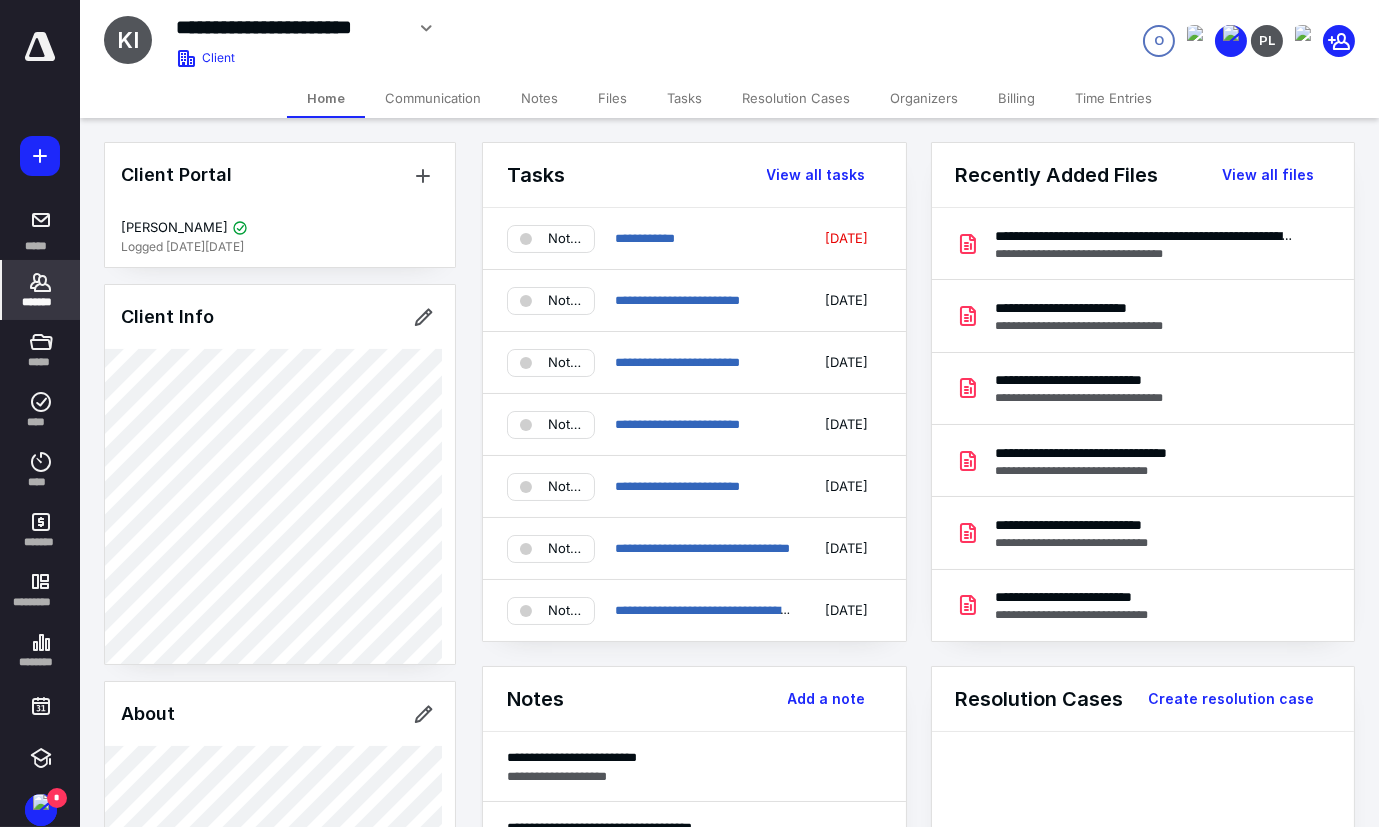 click on "Files" at bounding box center (612, 98) 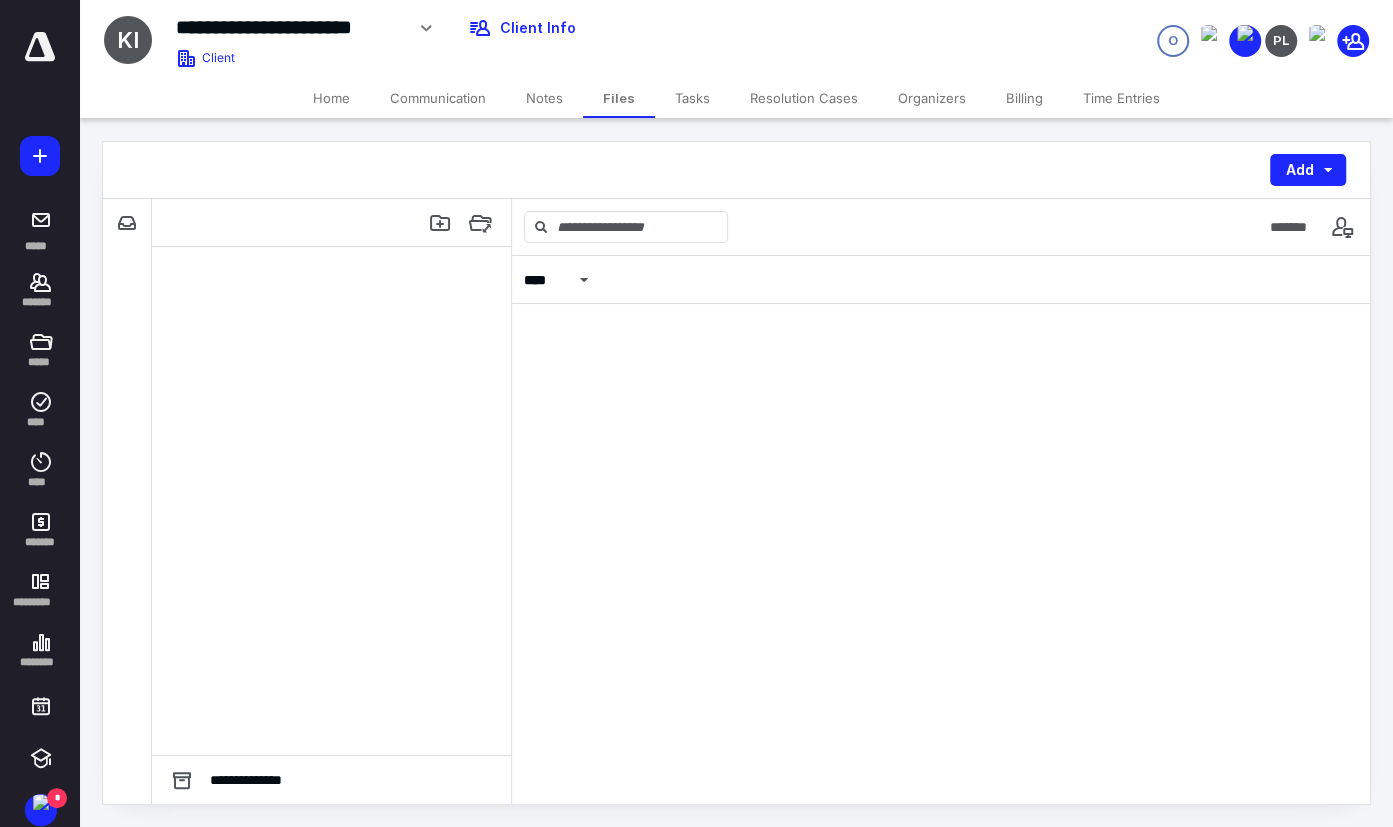 click on "Tasks" at bounding box center [692, 98] 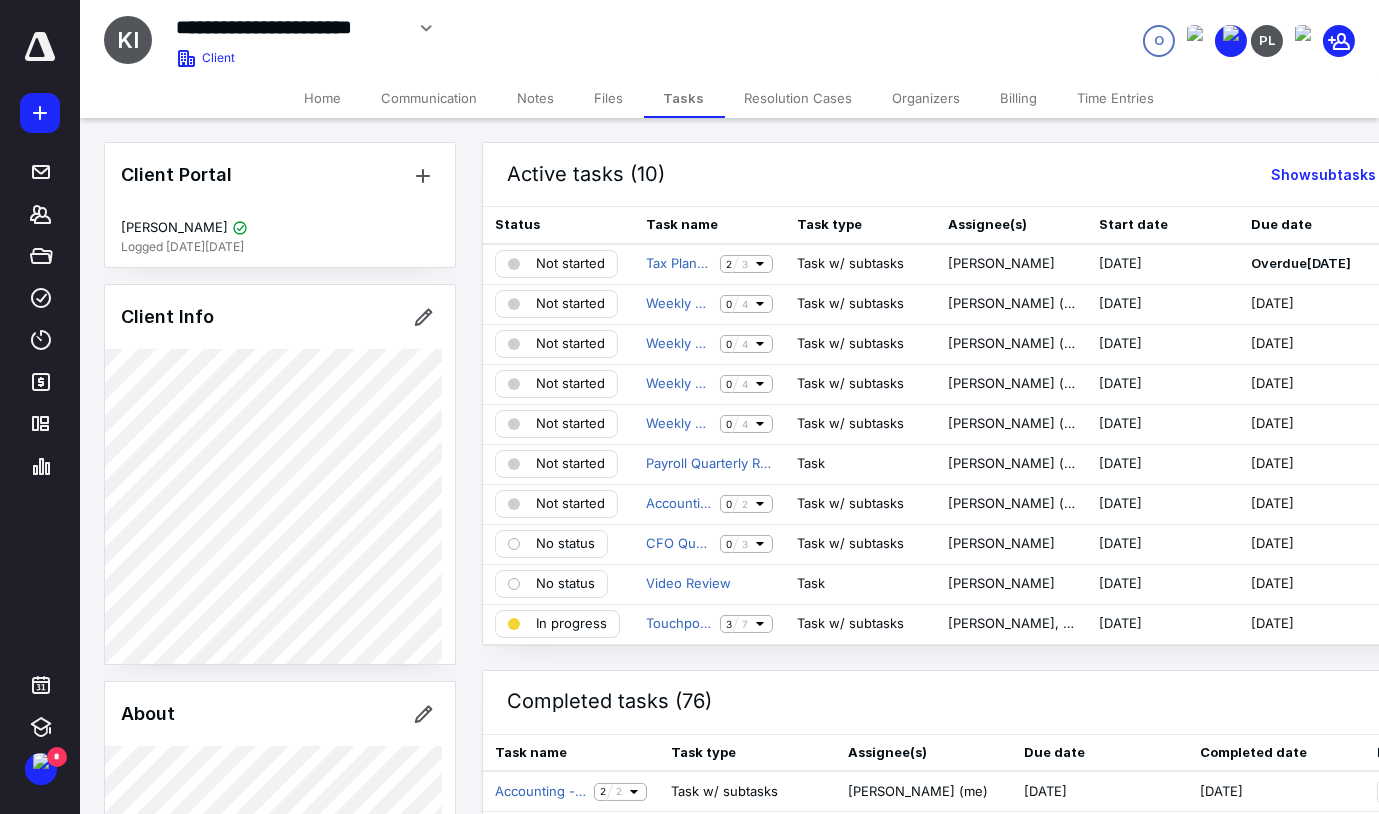 scroll, scrollTop: 90, scrollLeft: 0, axis: vertical 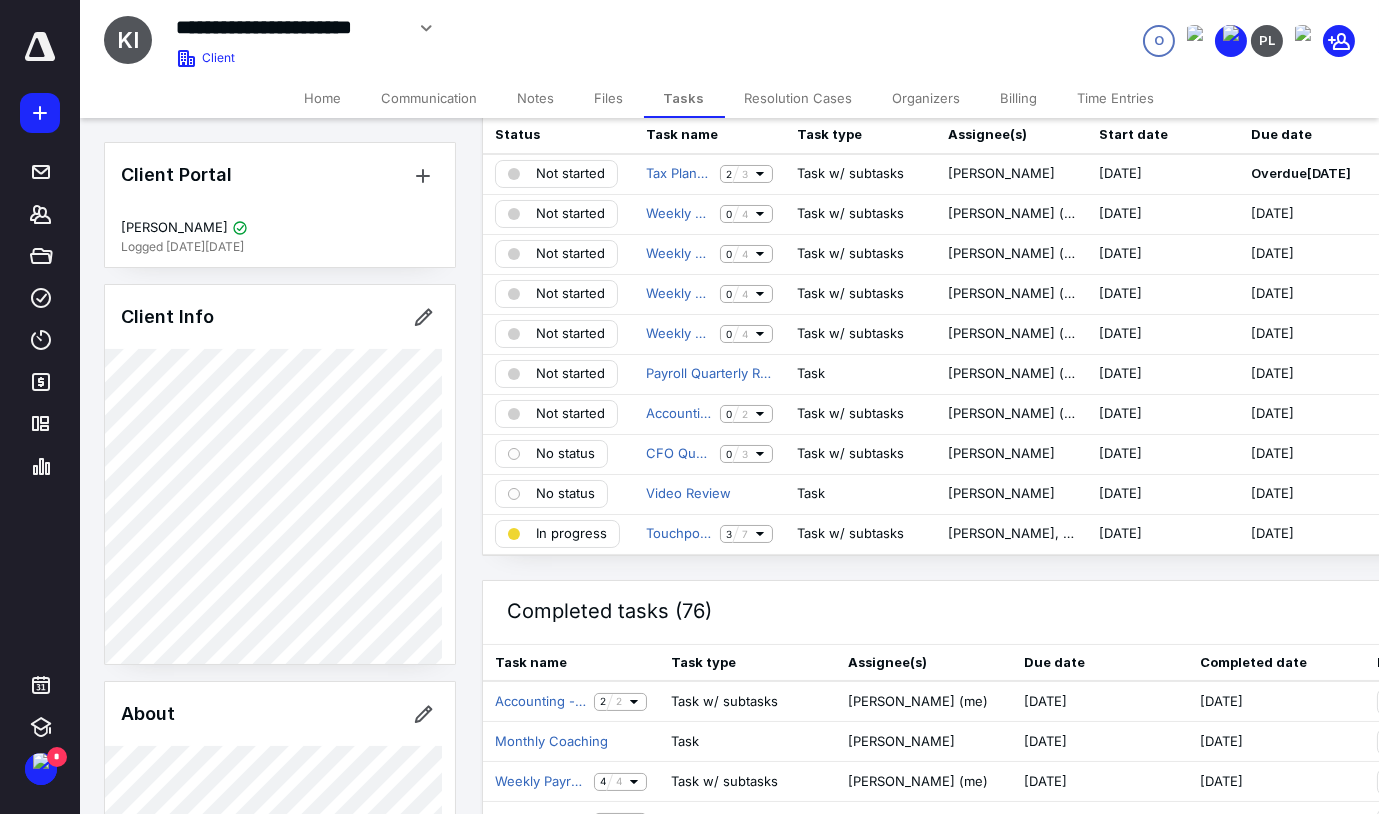 click on "Files" at bounding box center [609, 98] 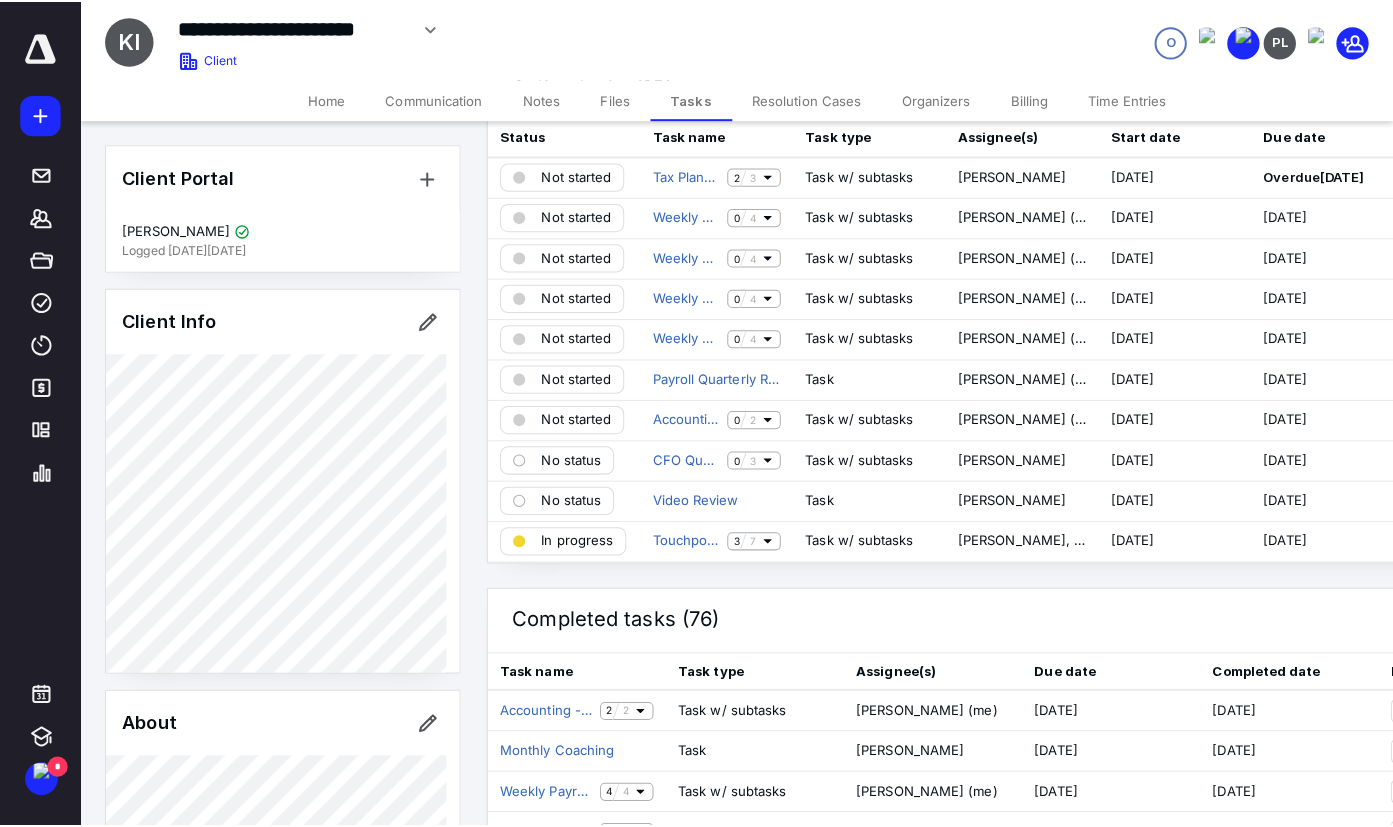 scroll, scrollTop: 0, scrollLeft: 0, axis: both 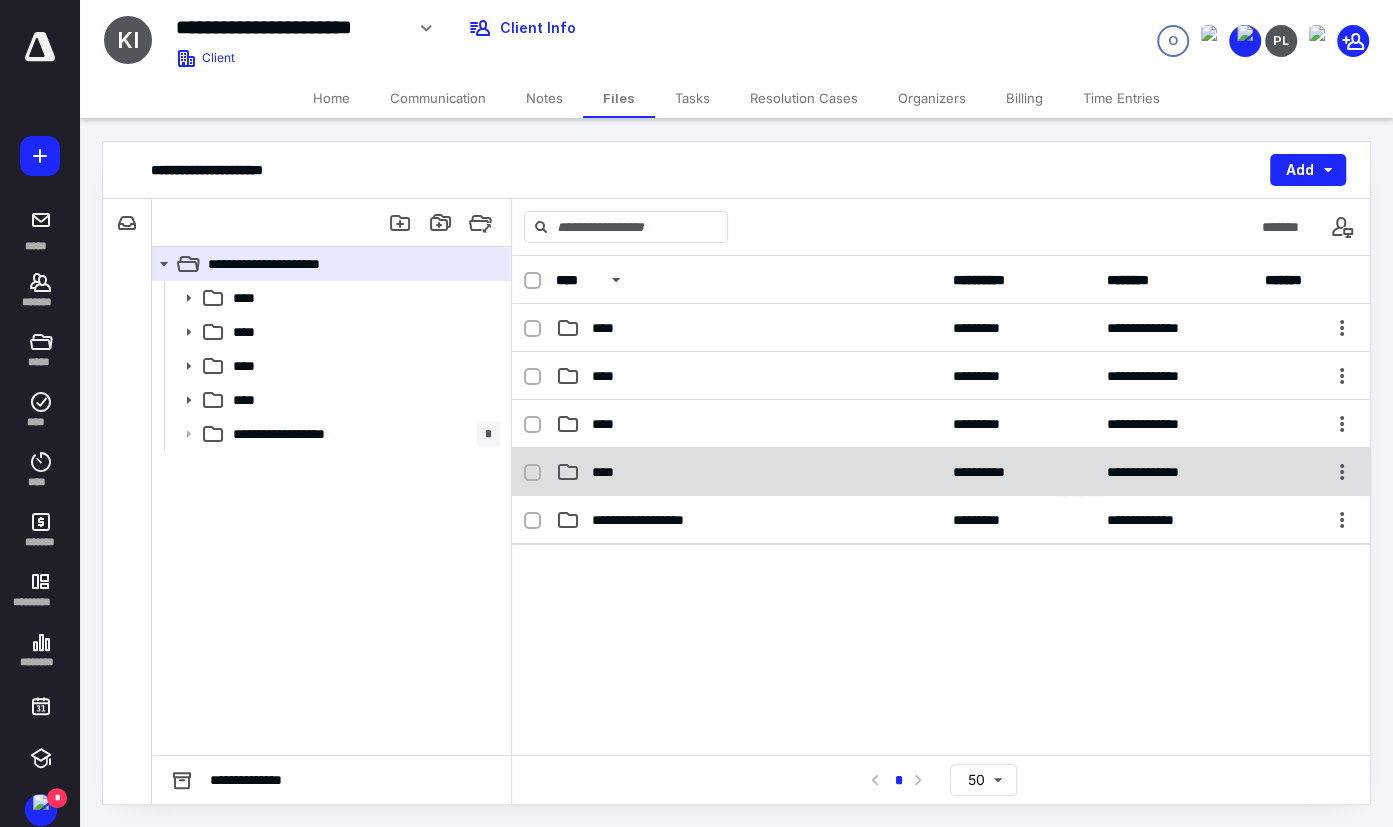 click on "****" at bounding box center [748, 472] 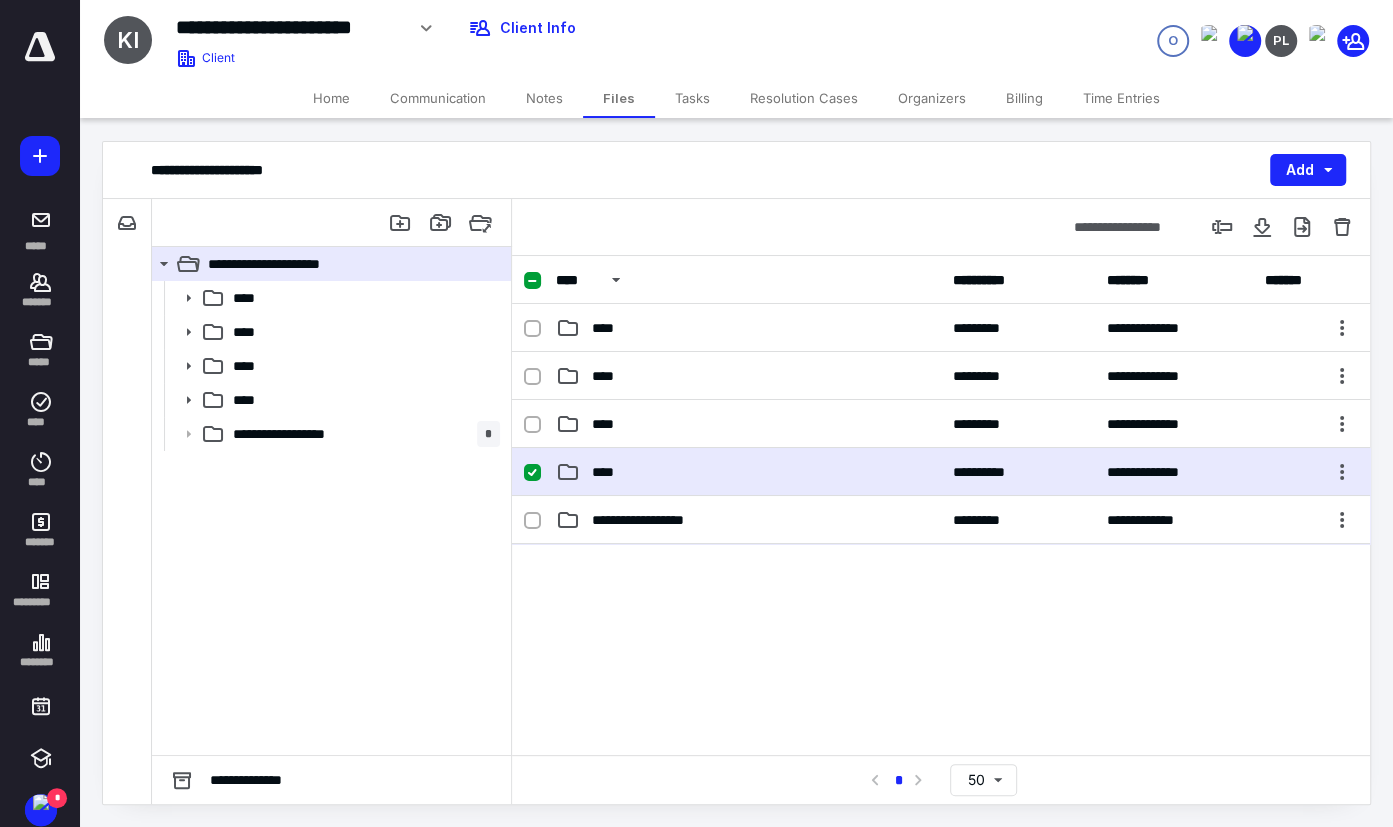 click on "****" at bounding box center [748, 472] 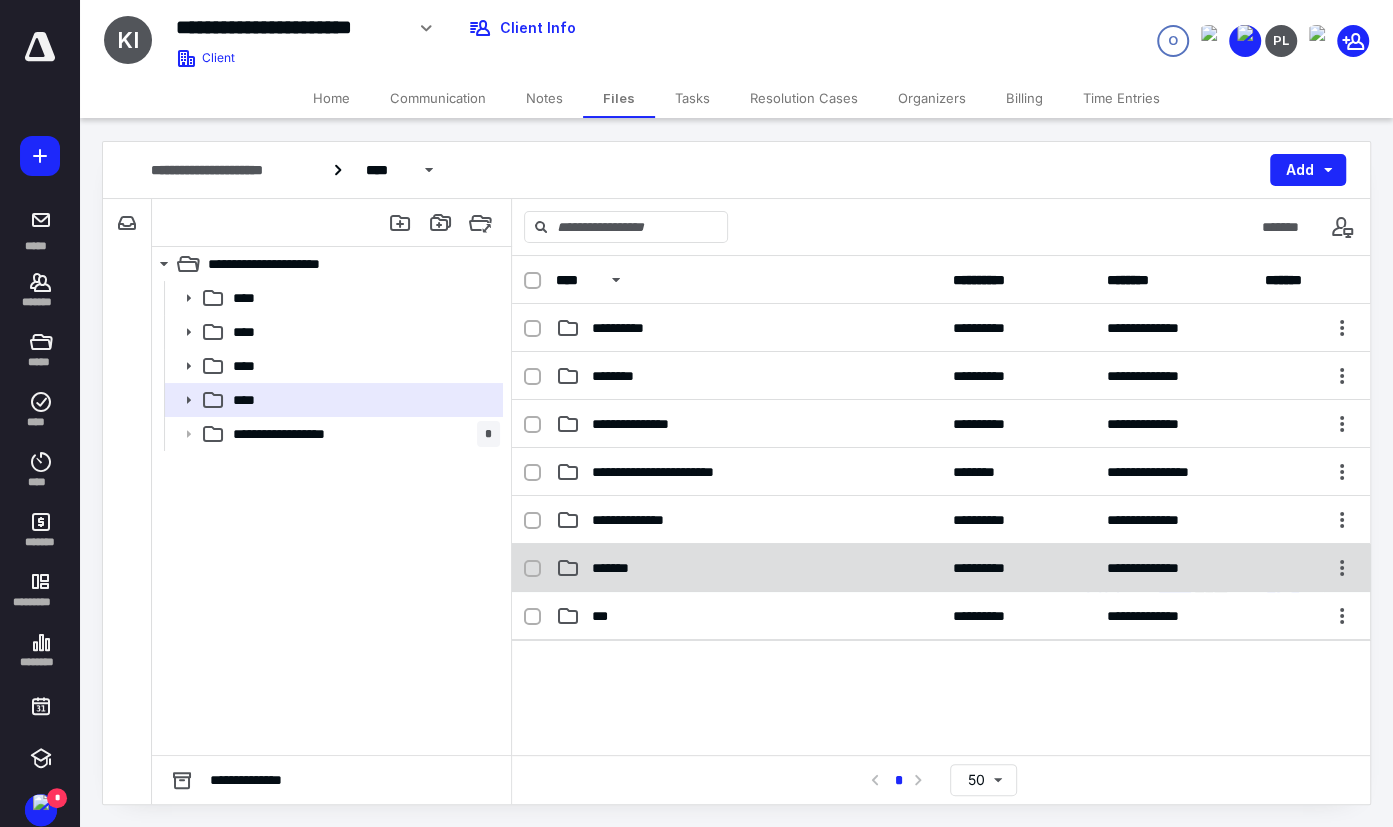 click on "*******" at bounding box center (748, 568) 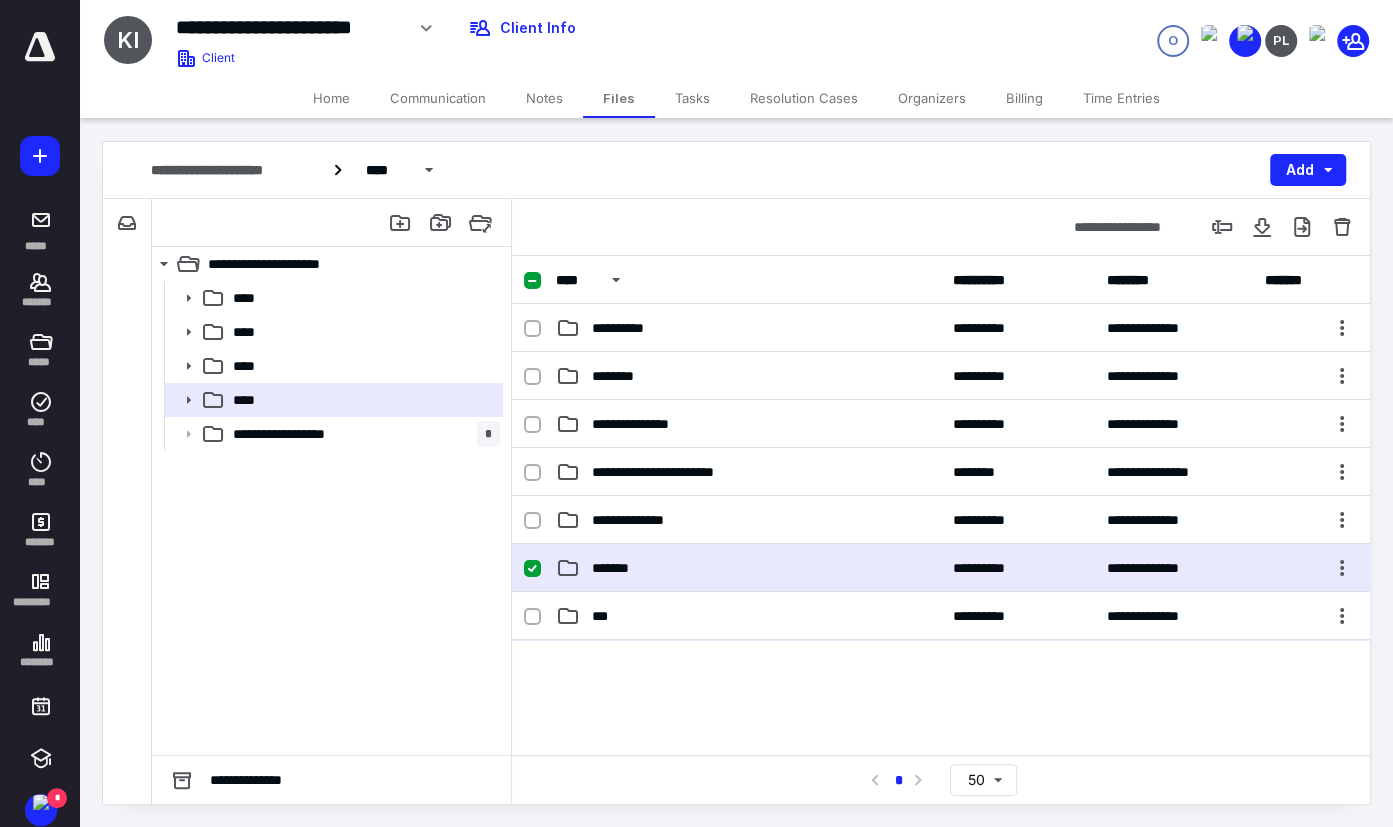 click on "*******" at bounding box center [748, 568] 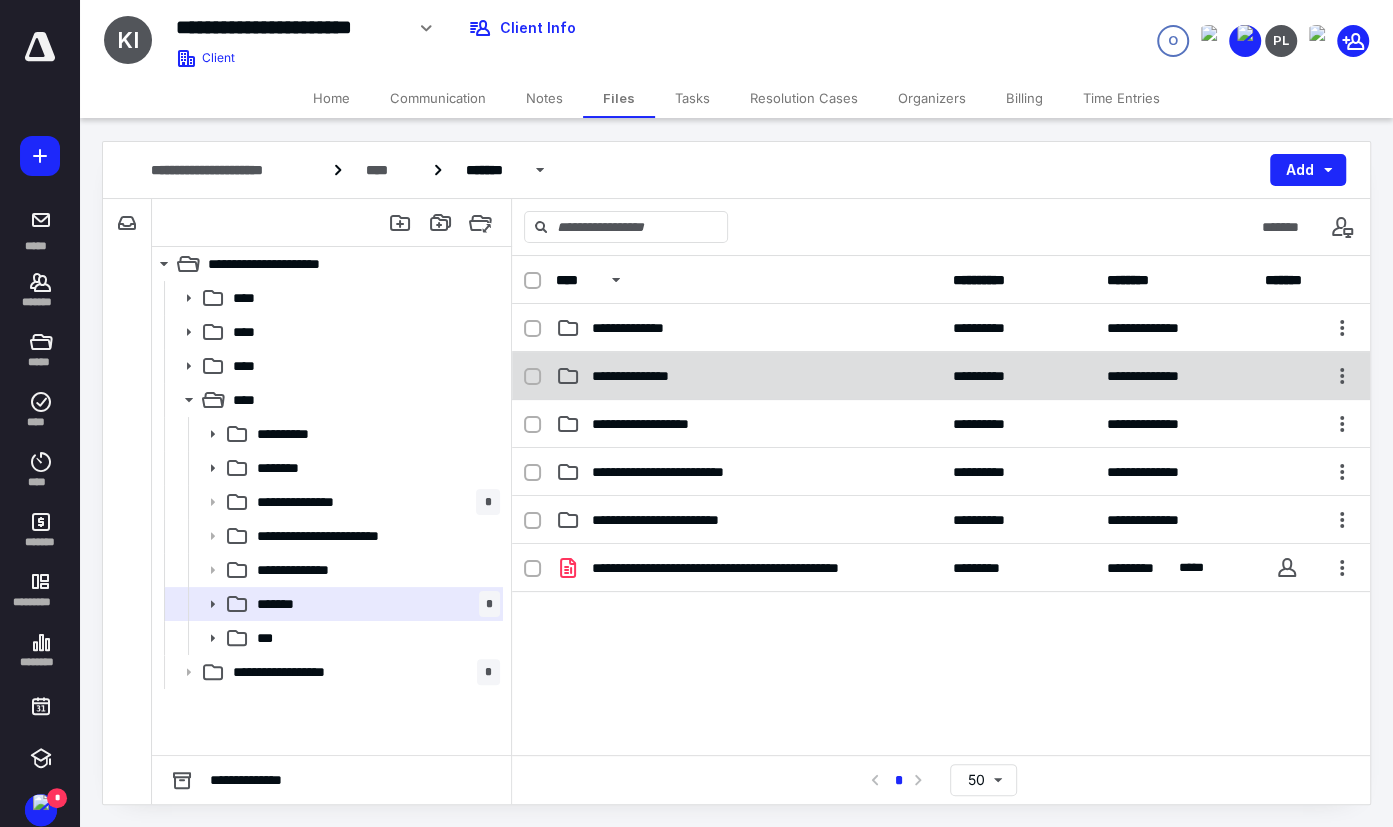 click on "**********" at bounding box center [748, 376] 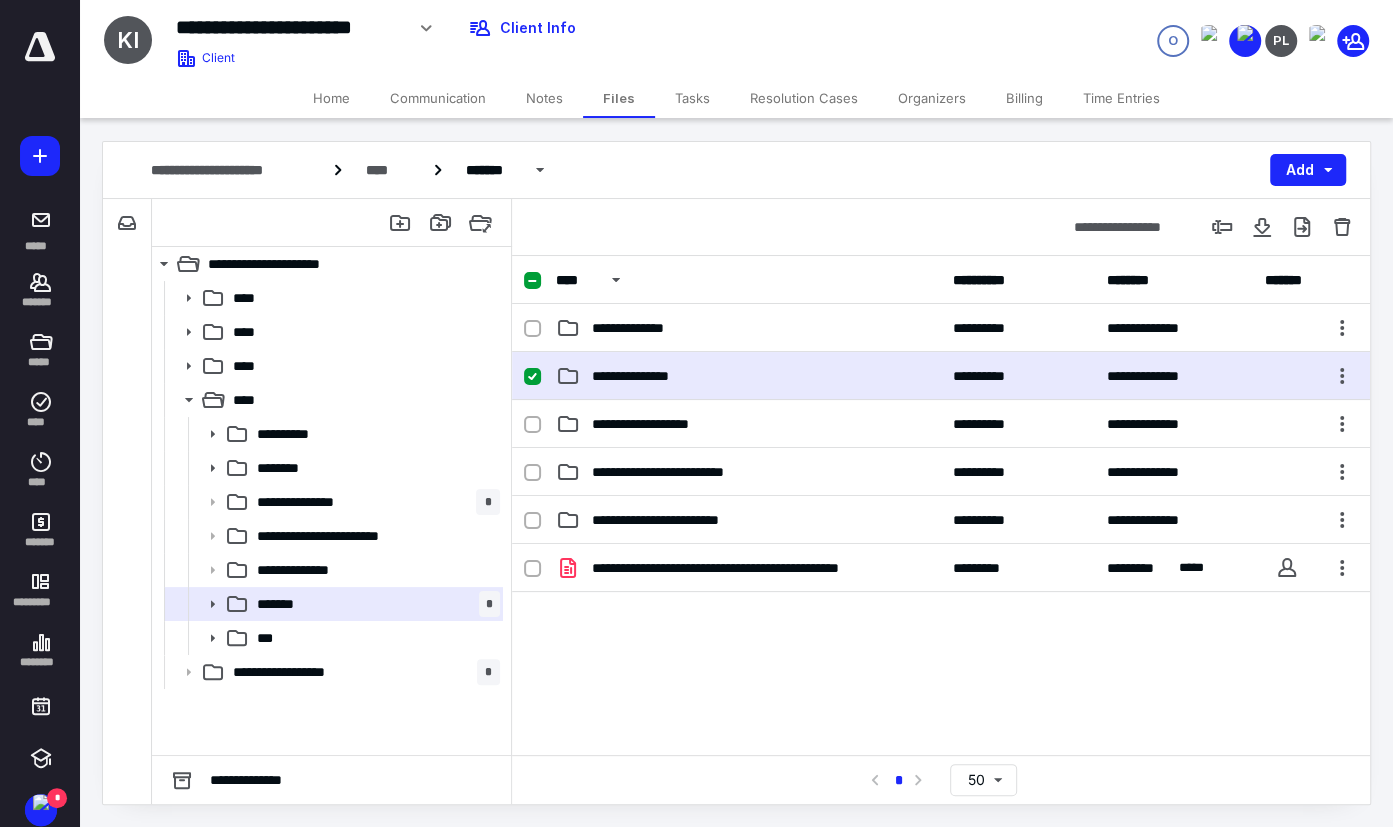 click on "**********" at bounding box center (748, 376) 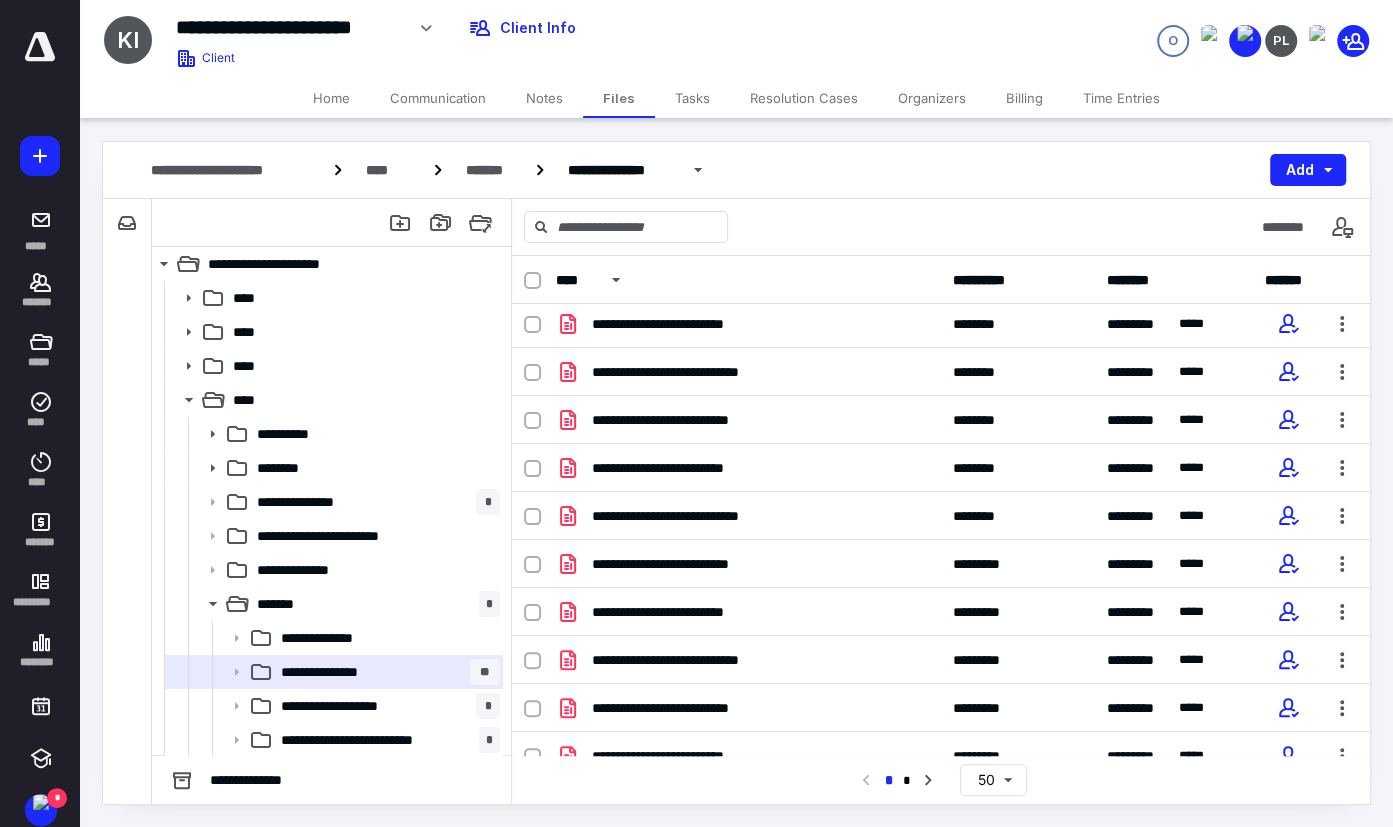 scroll, scrollTop: 1942, scrollLeft: 0, axis: vertical 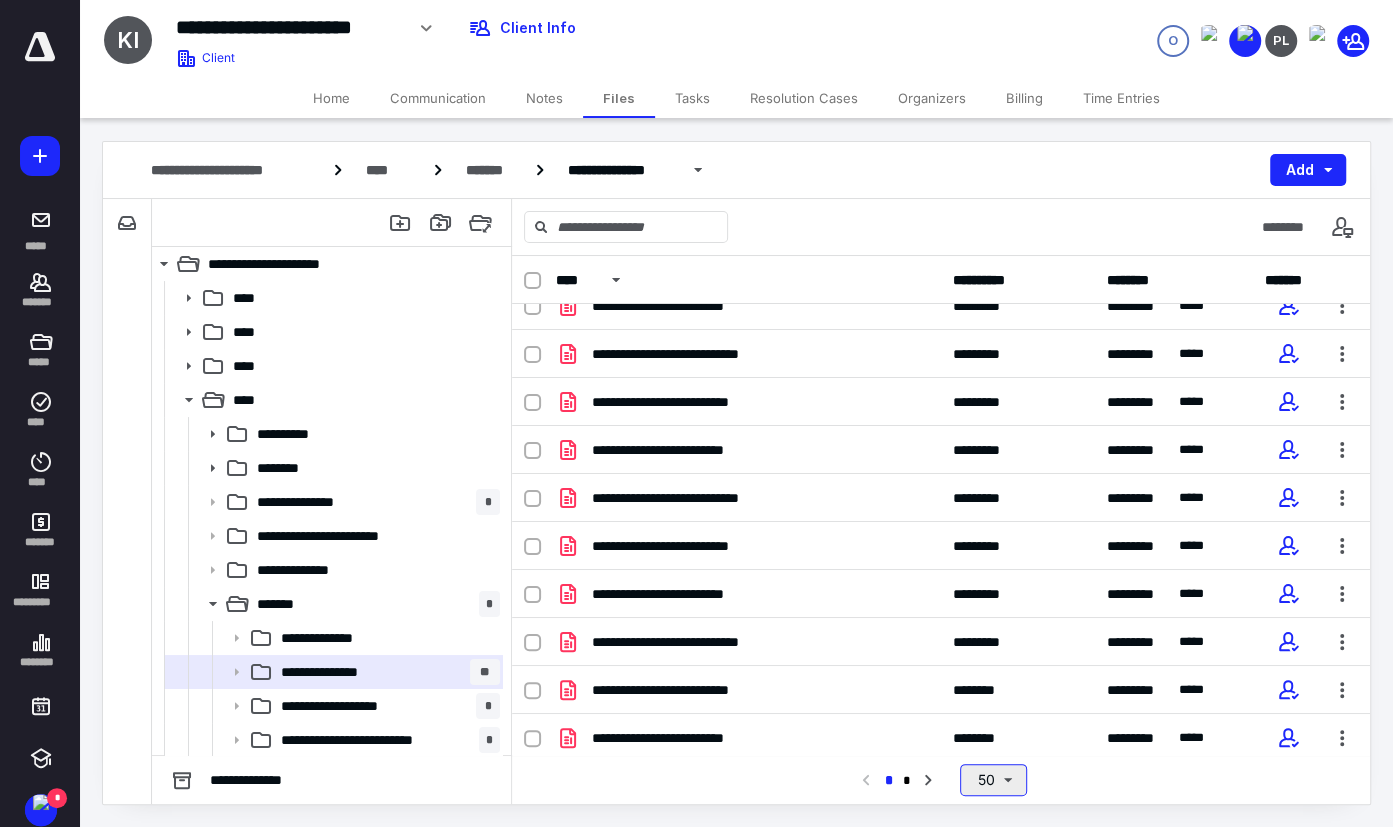 click on "50" at bounding box center (993, 780) 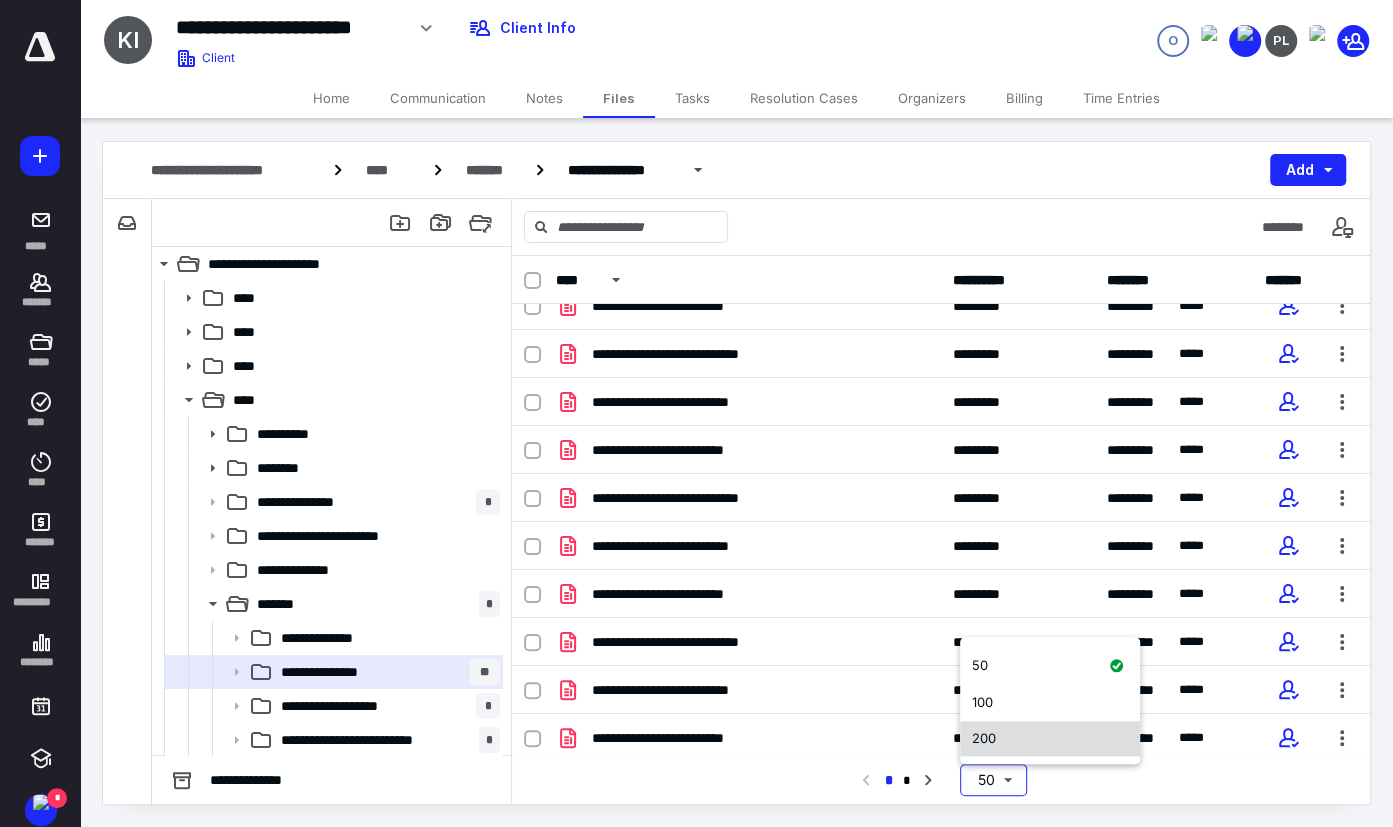 click on "200" at bounding box center (1050, 739) 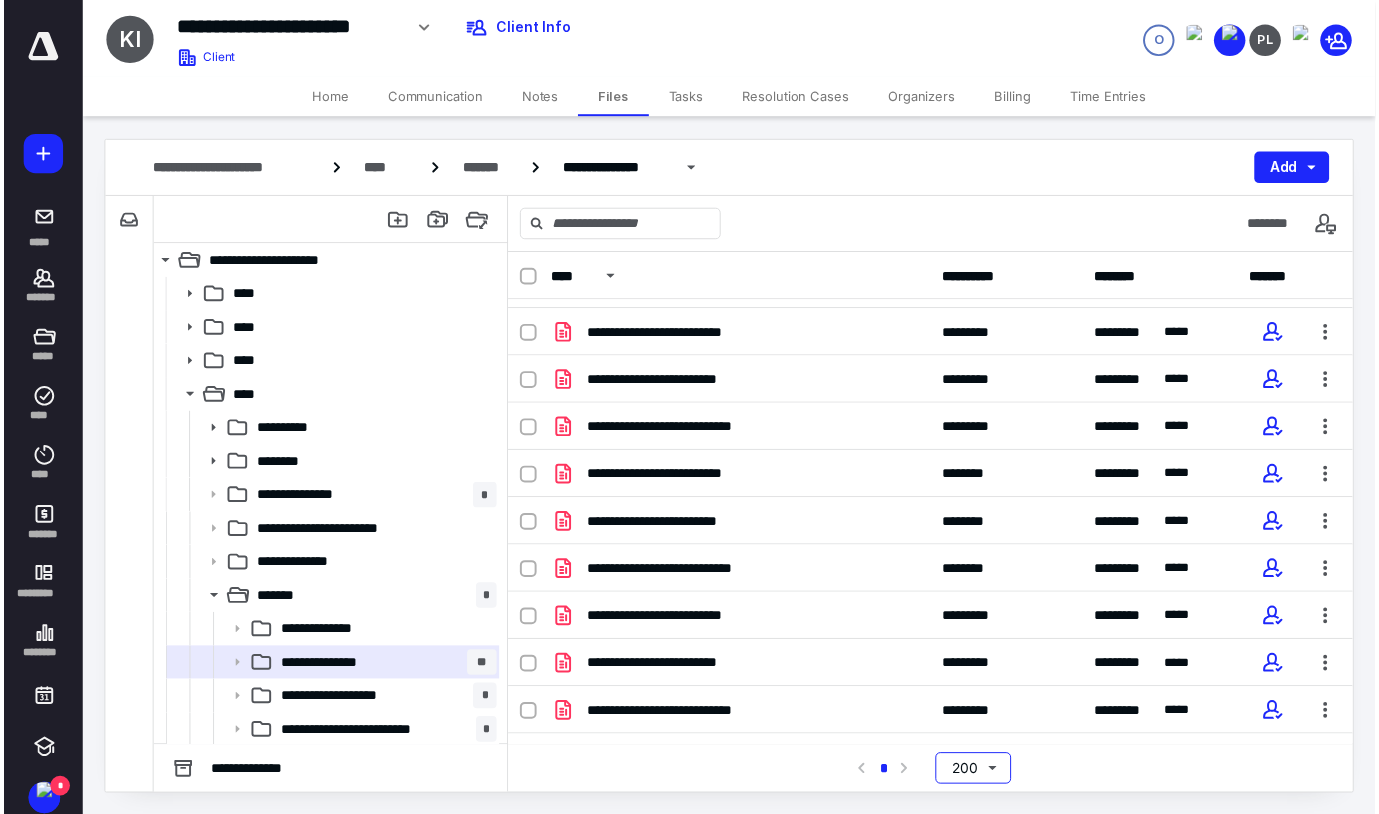 scroll, scrollTop: 3282, scrollLeft: 0, axis: vertical 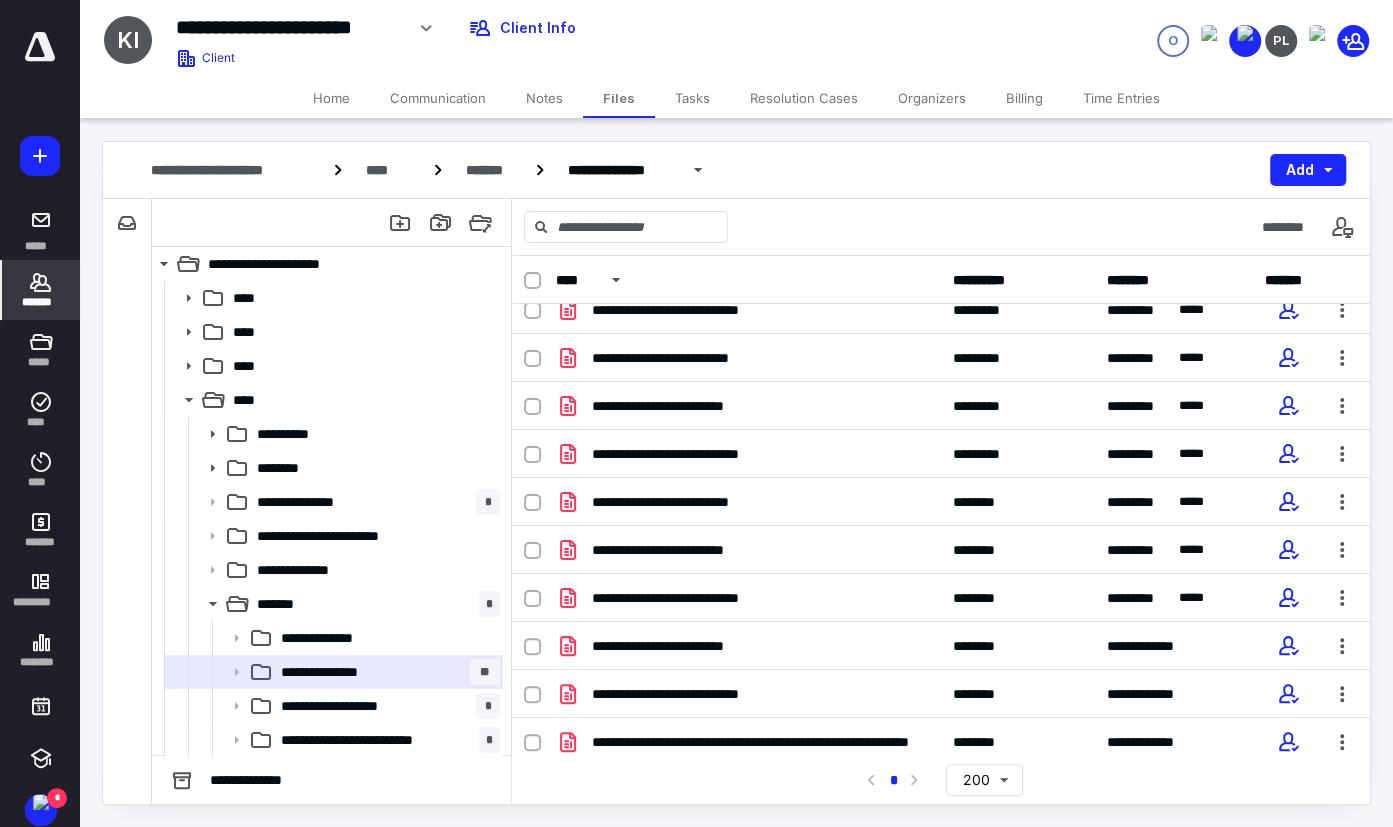 click on "*******" at bounding box center [41, 302] 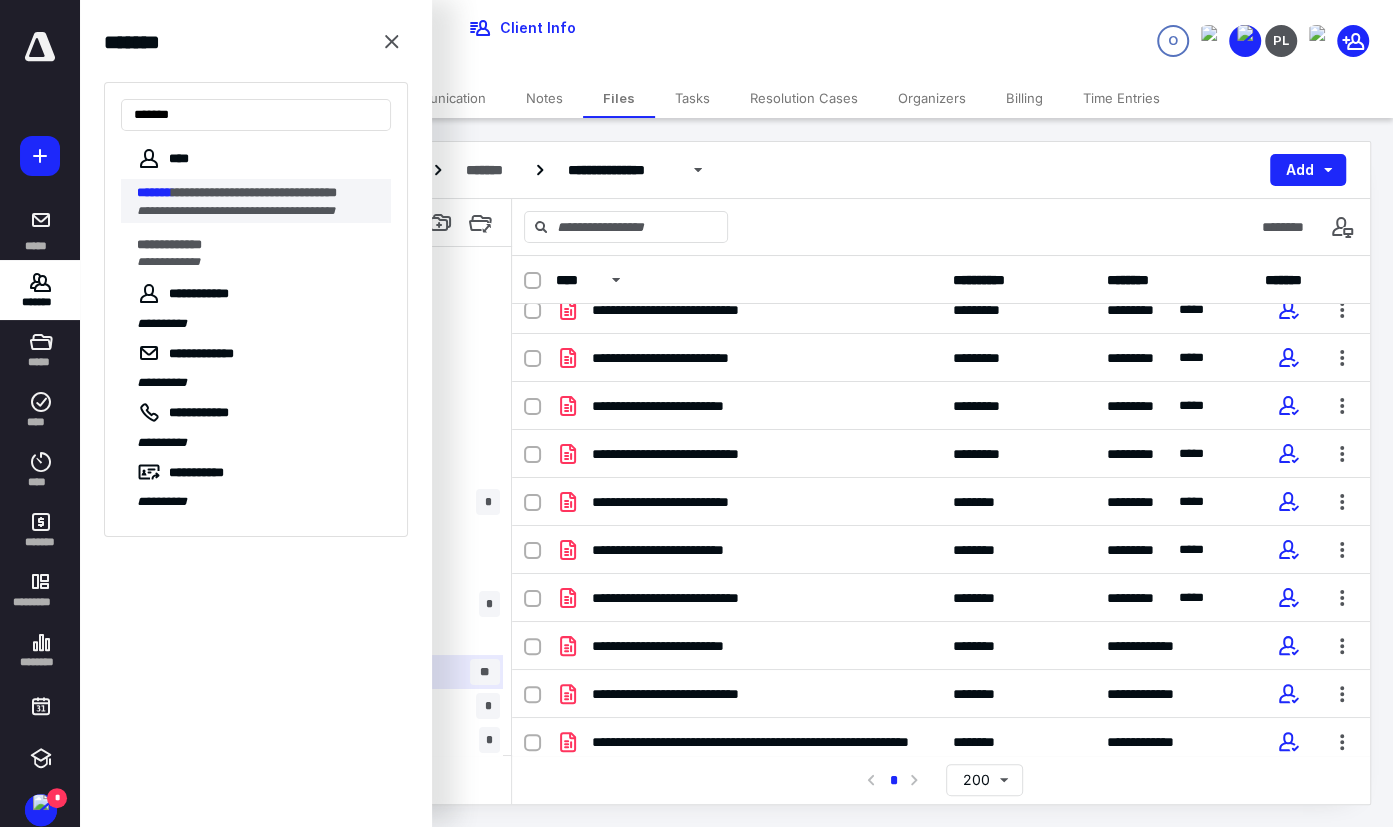 type on "*******" 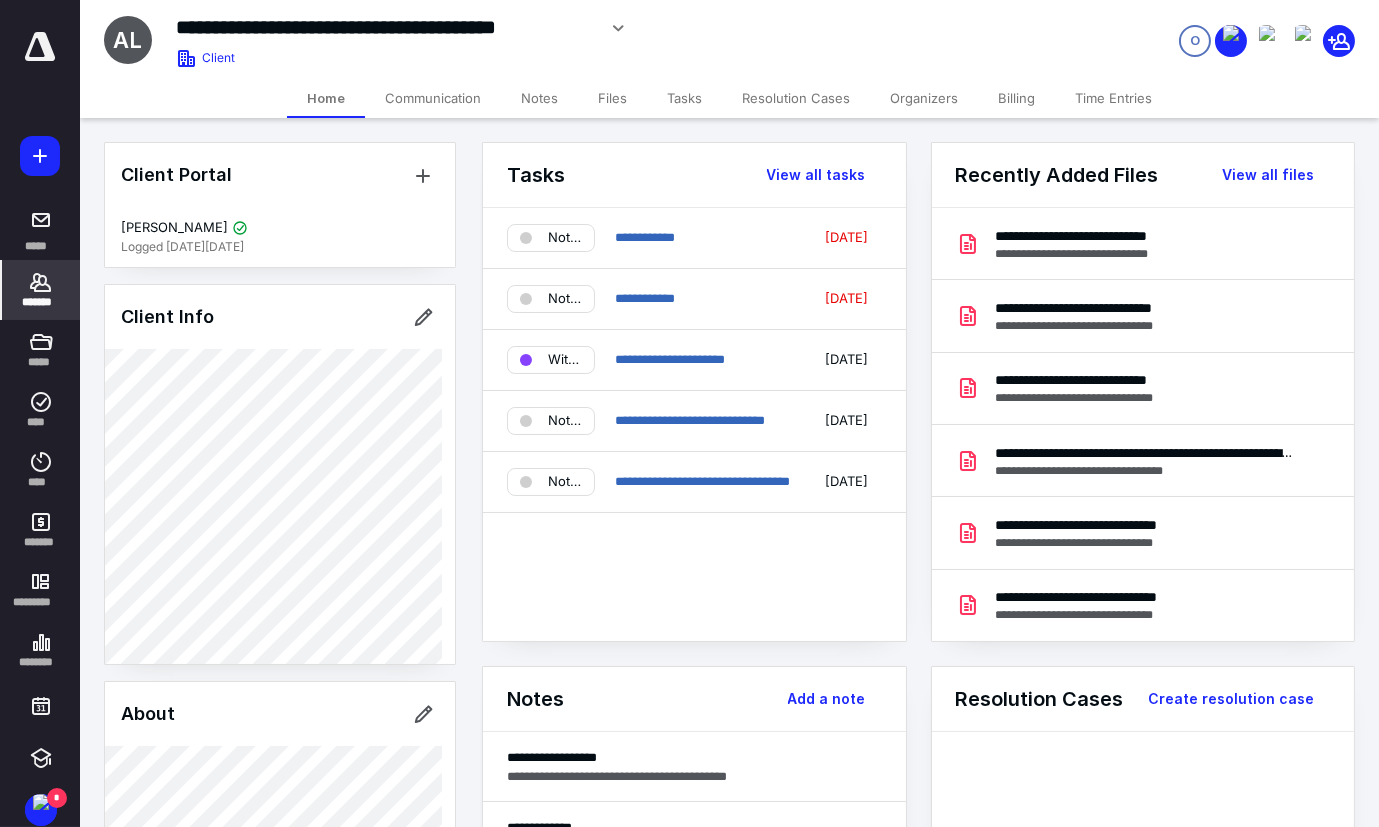 click on "Tasks" at bounding box center [684, 98] 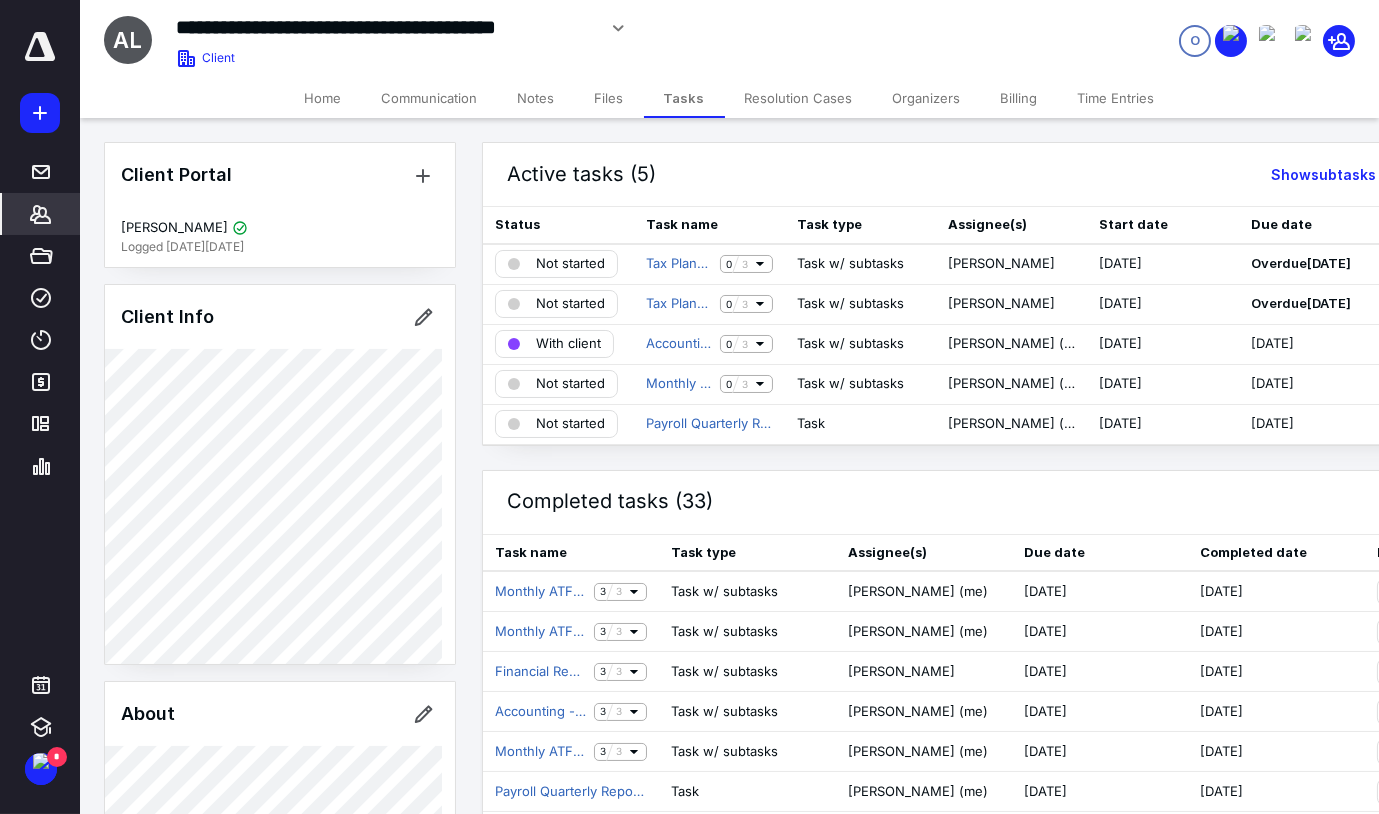 click 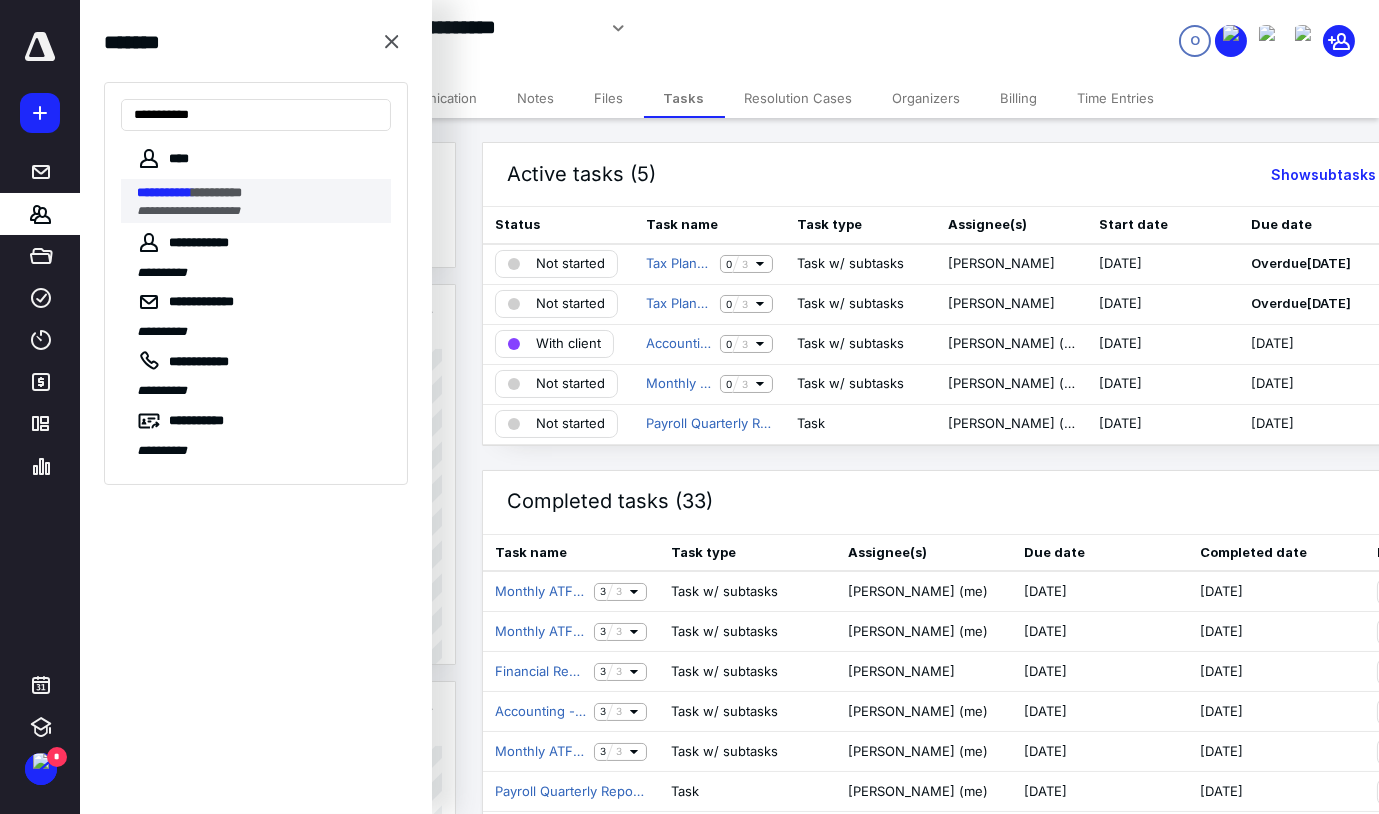 type on "**********" 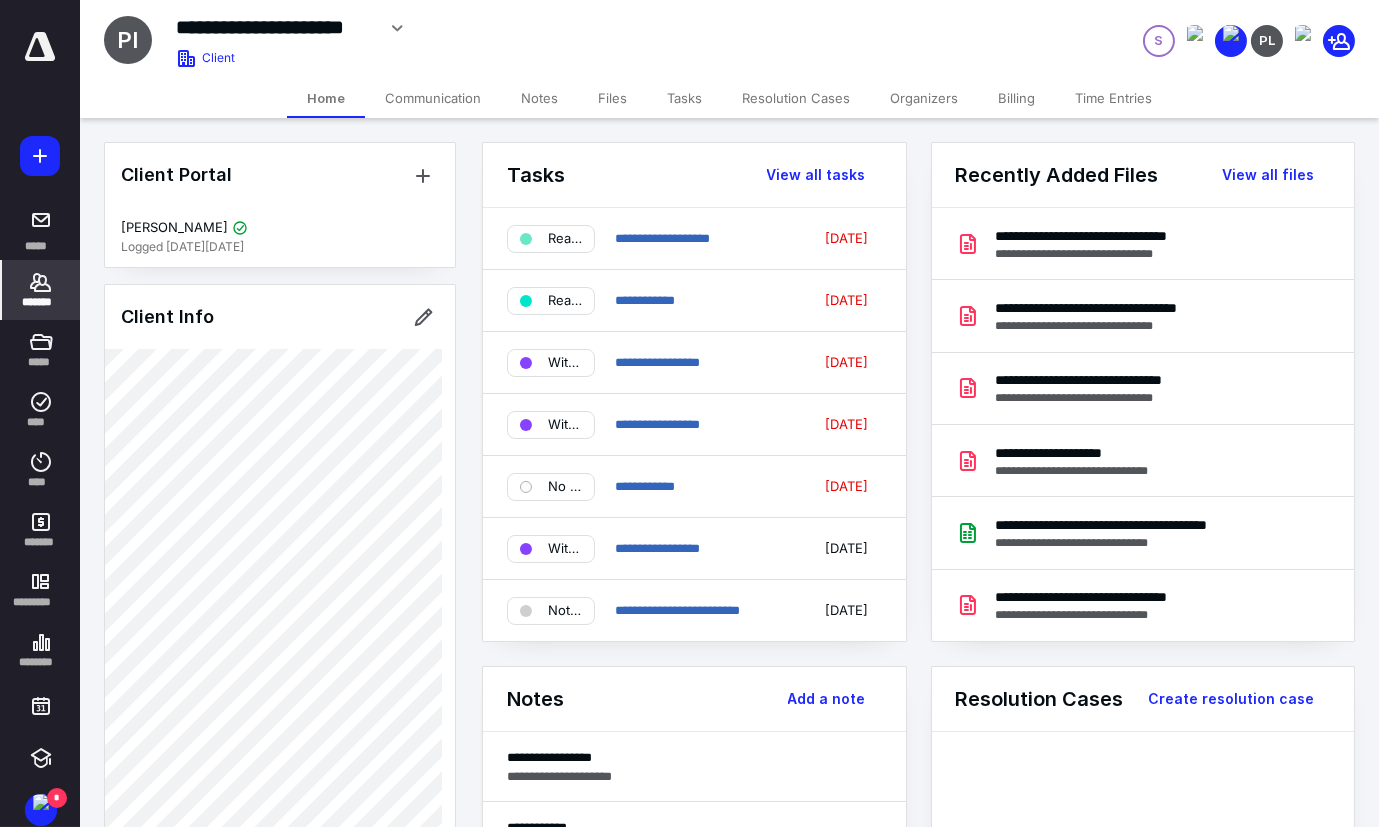 click on "Tasks" at bounding box center (684, 98) 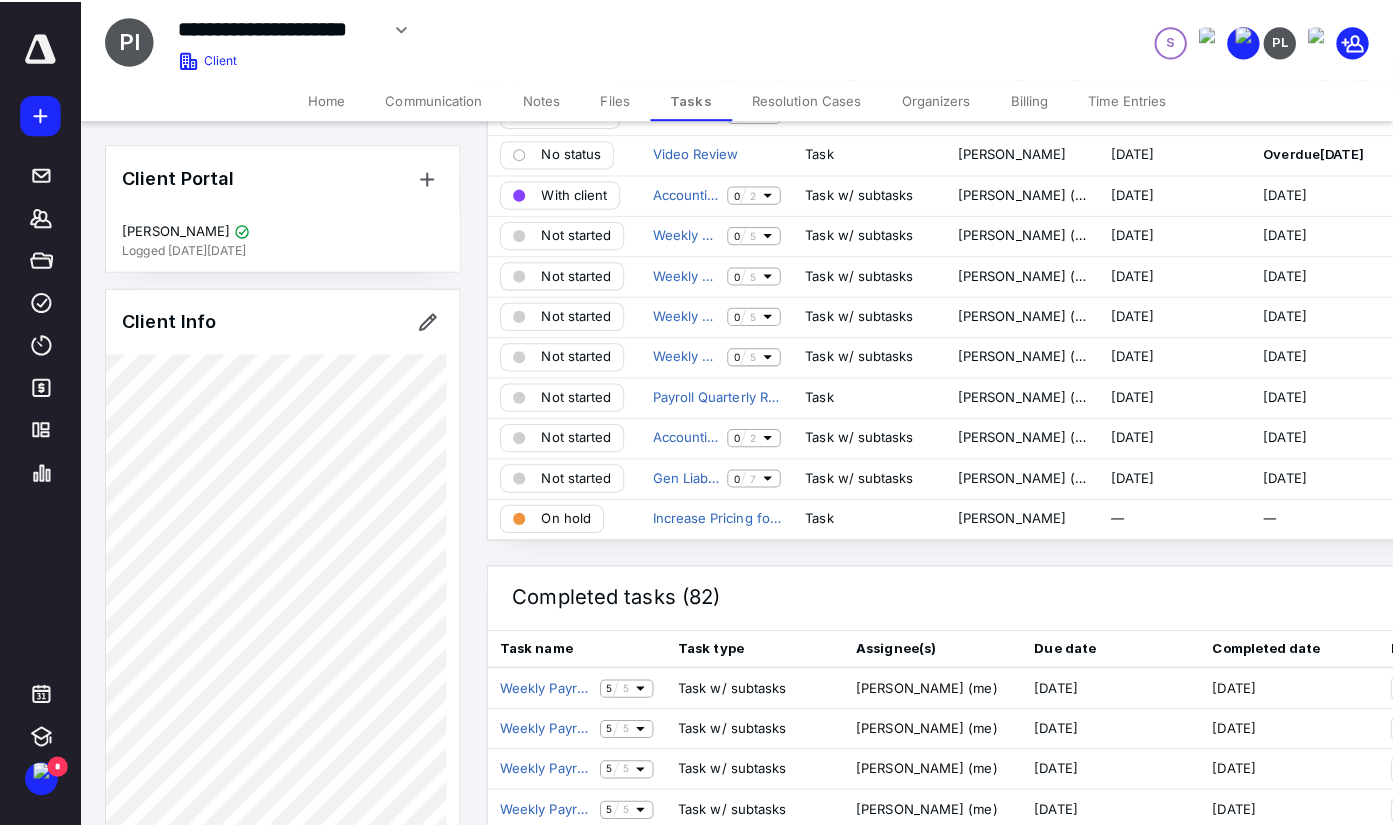 scroll, scrollTop: 0, scrollLeft: 0, axis: both 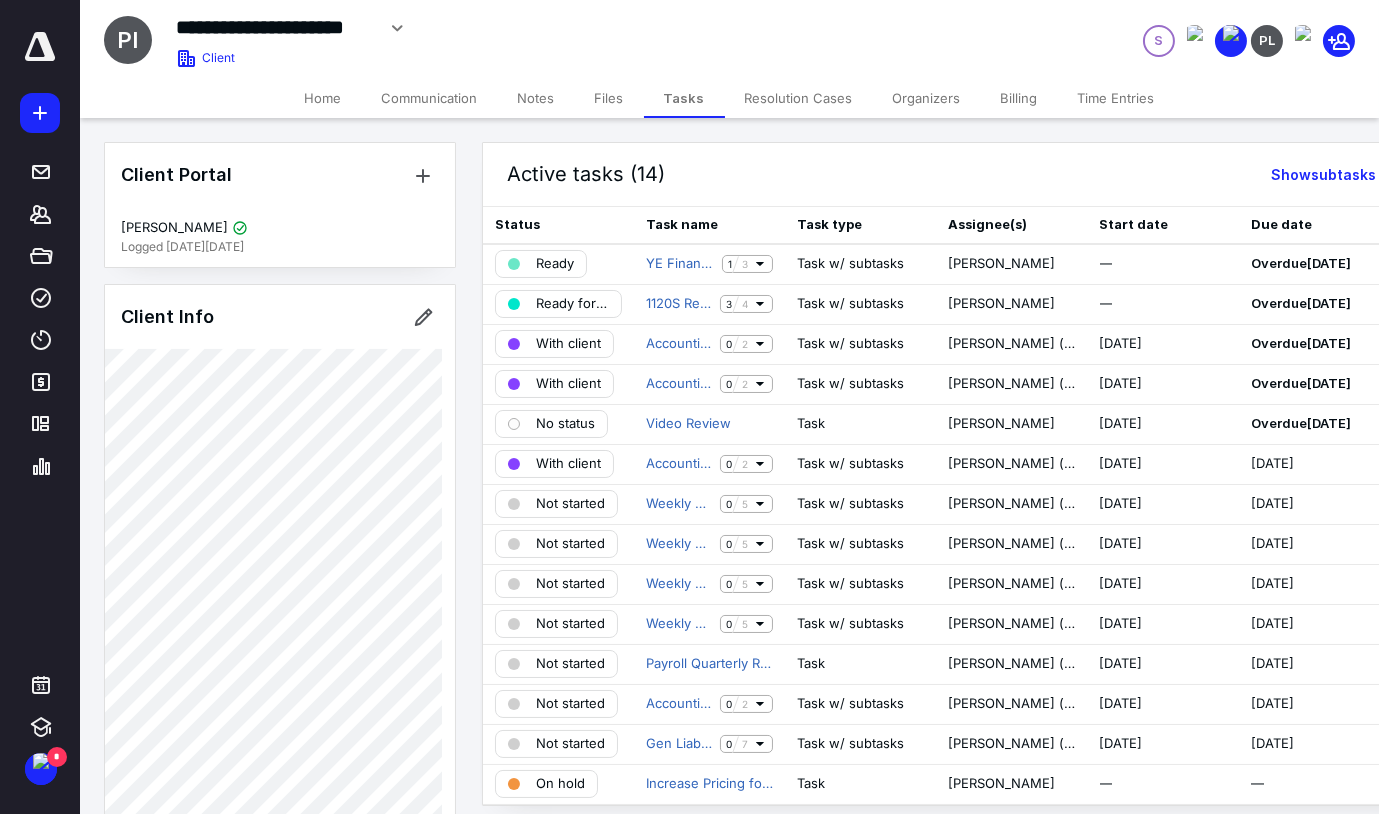 click on "Files" at bounding box center (609, 98) 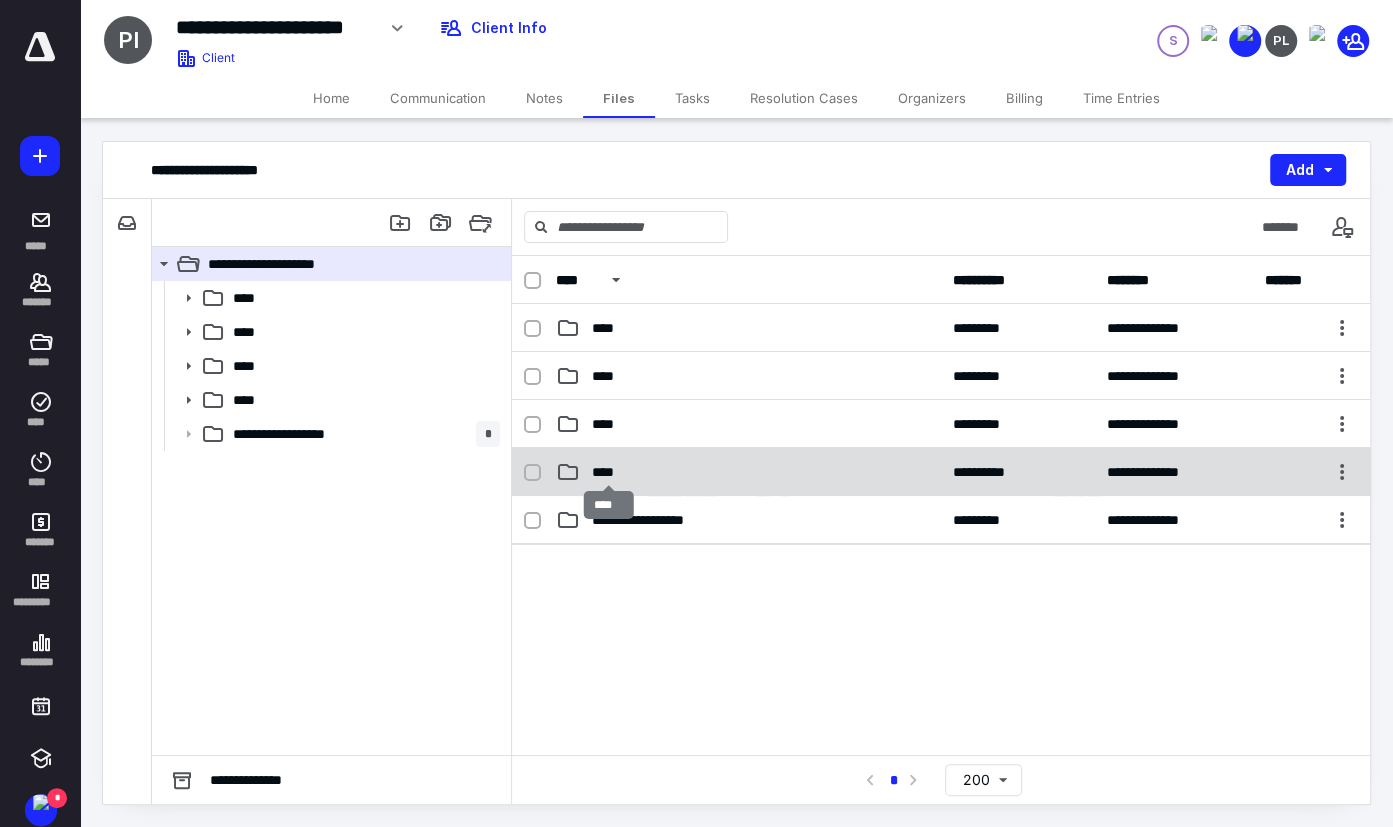 click on "****" at bounding box center [609, 472] 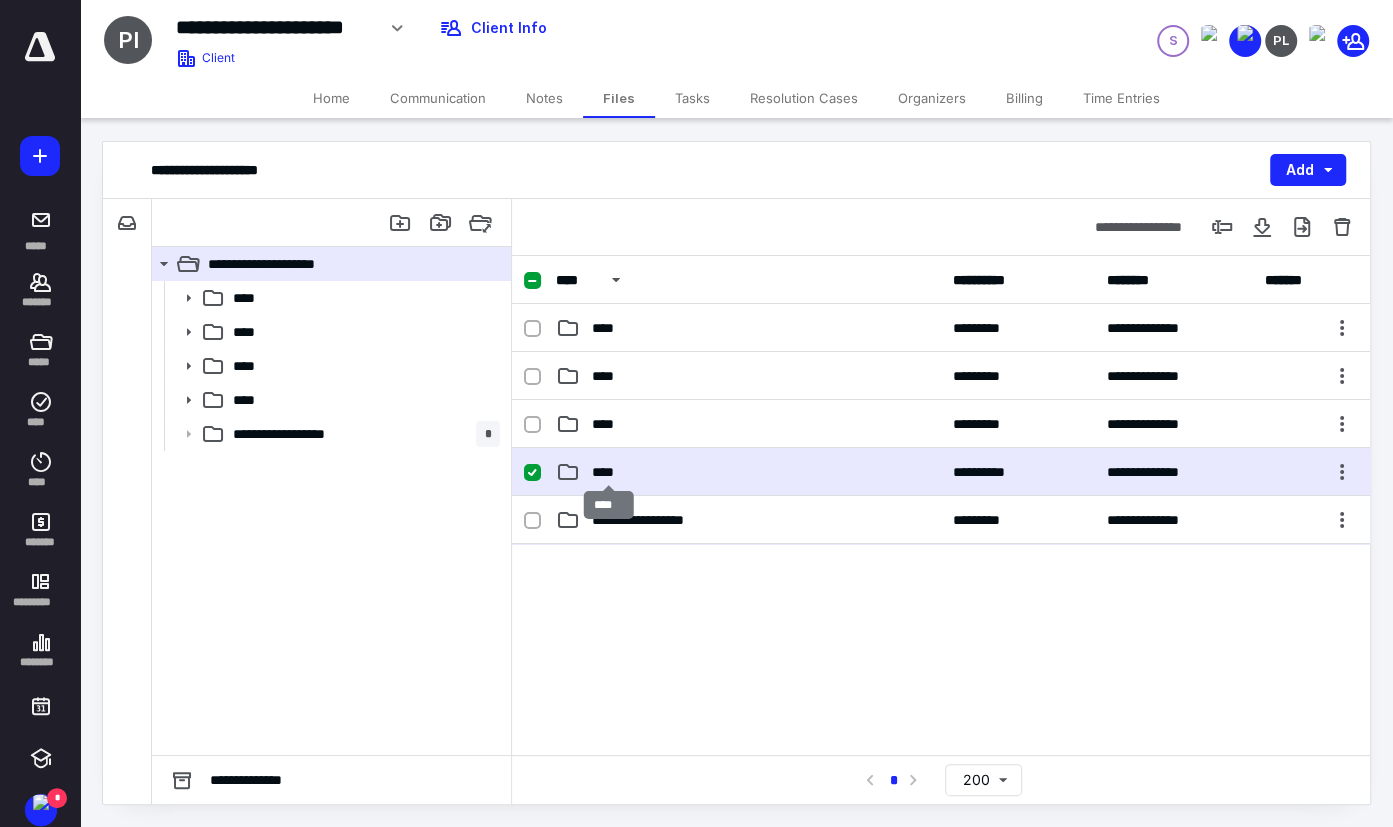 click on "****" at bounding box center (609, 472) 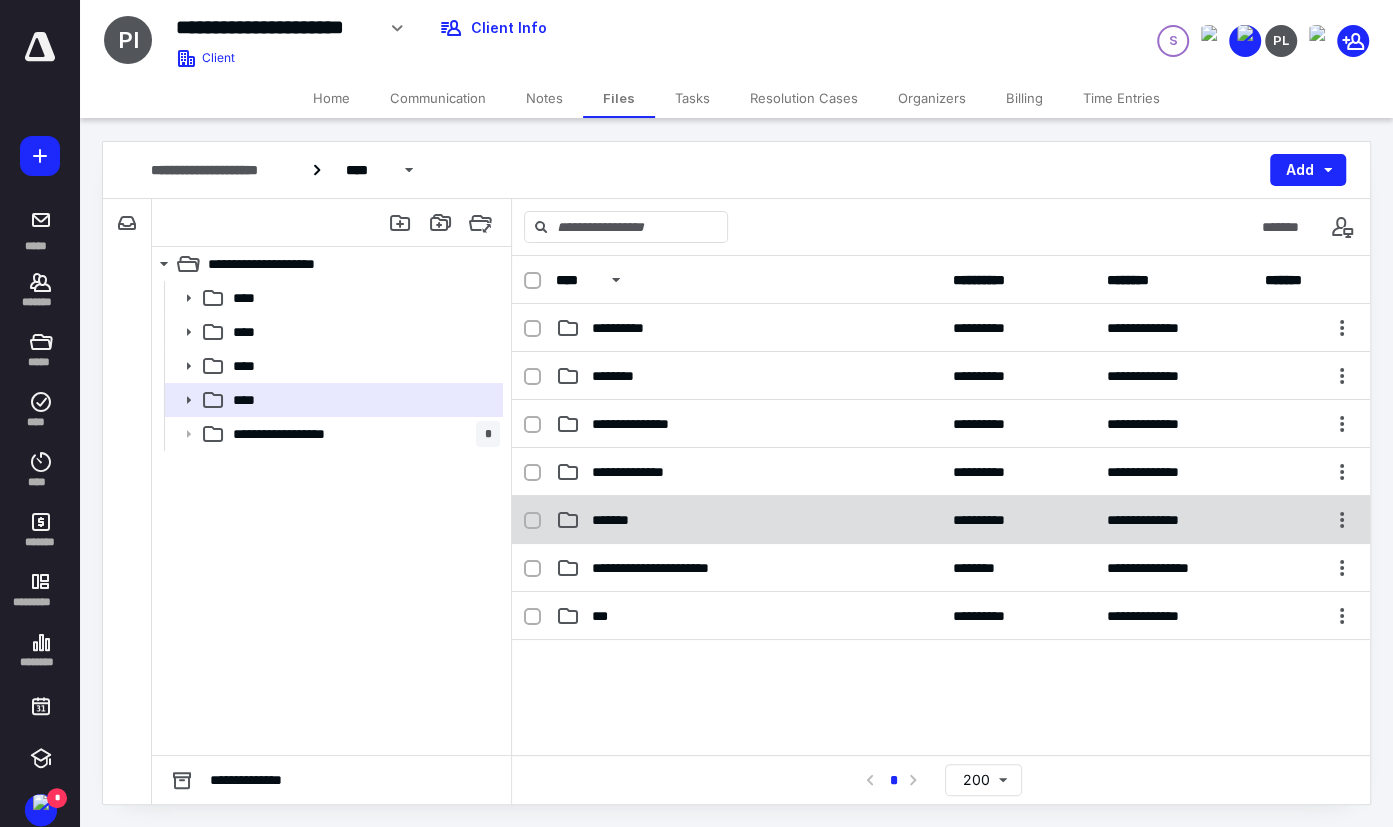 click on "**********" at bounding box center [941, 520] 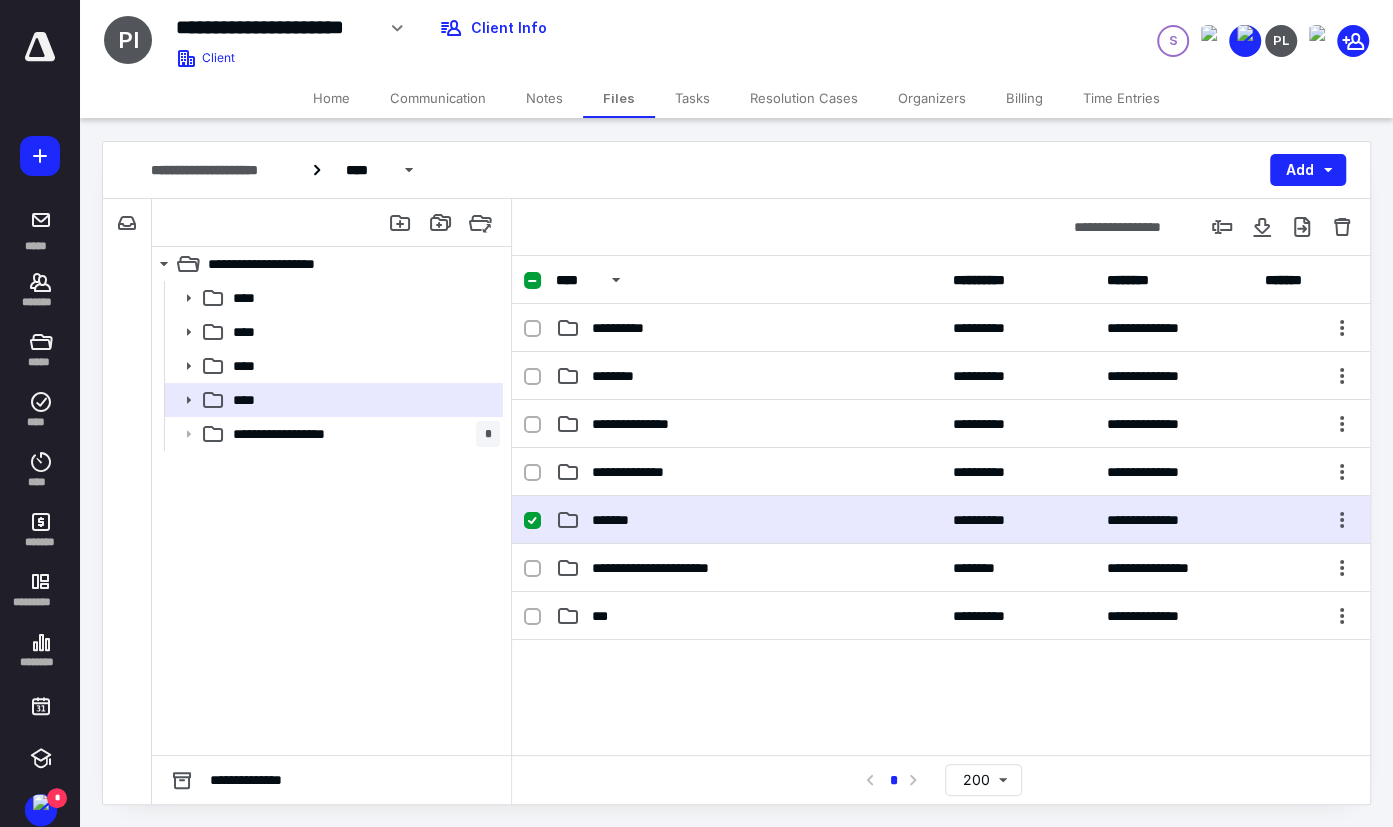 click on "**********" at bounding box center (941, 520) 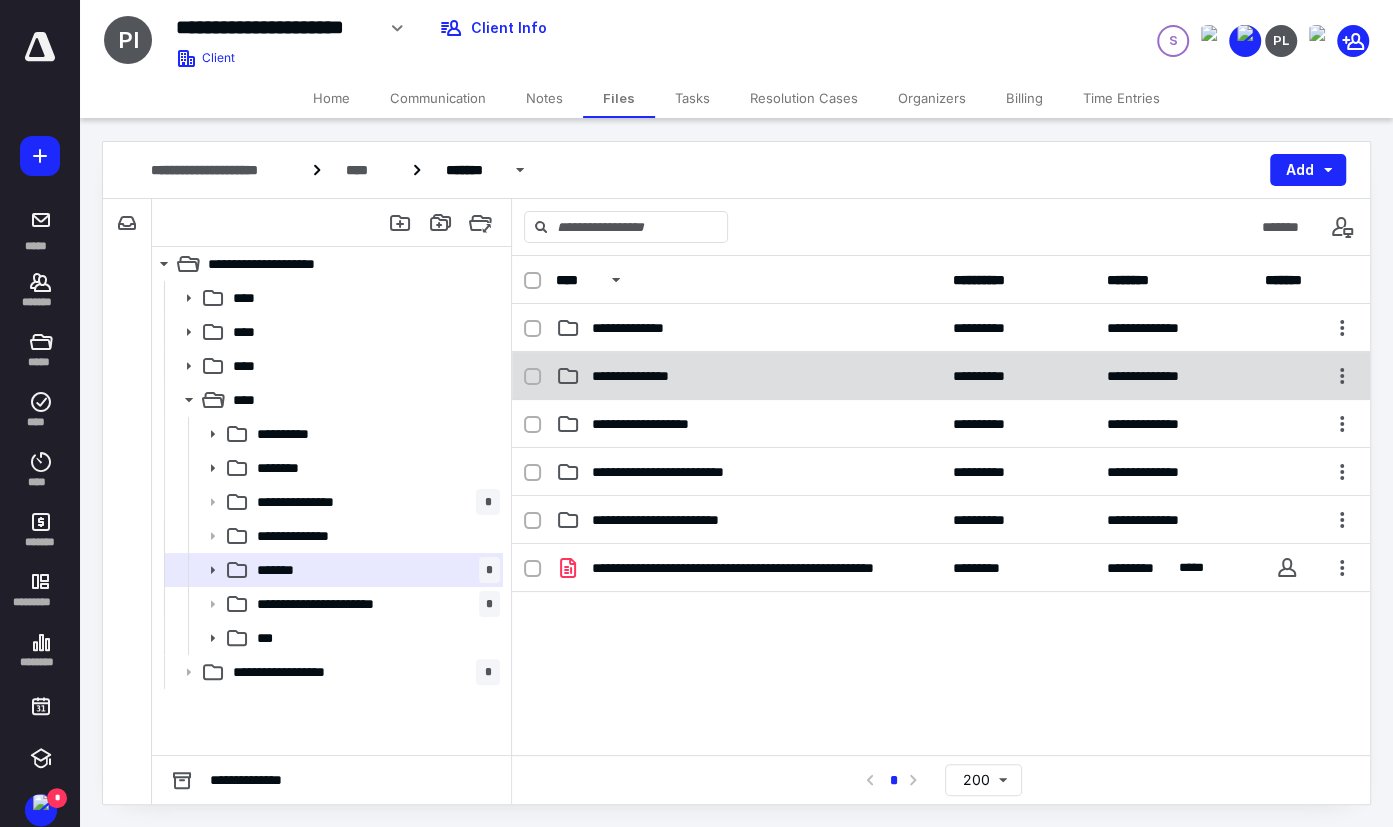 click on "**********" at bounding box center (748, 376) 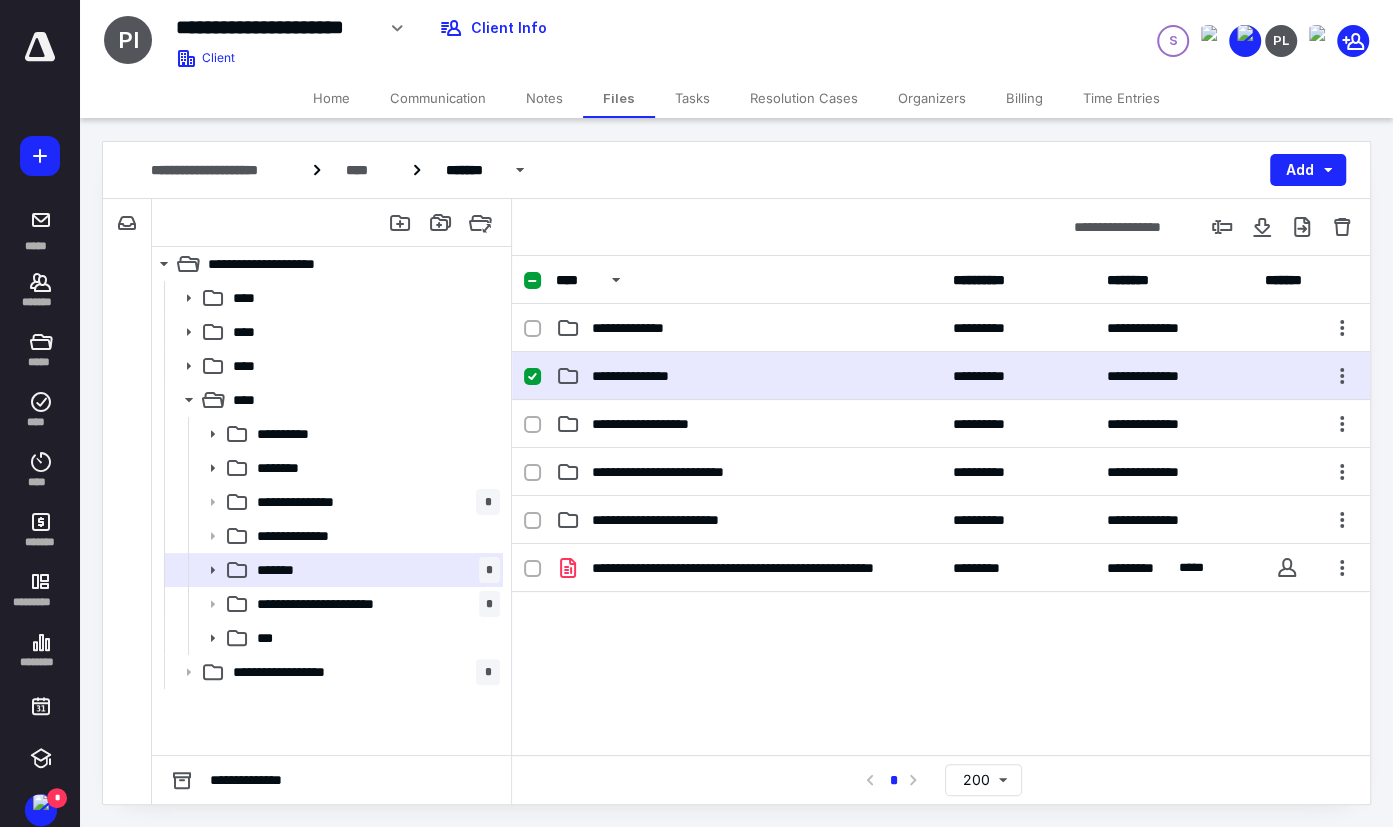 click on "**********" at bounding box center (748, 376) 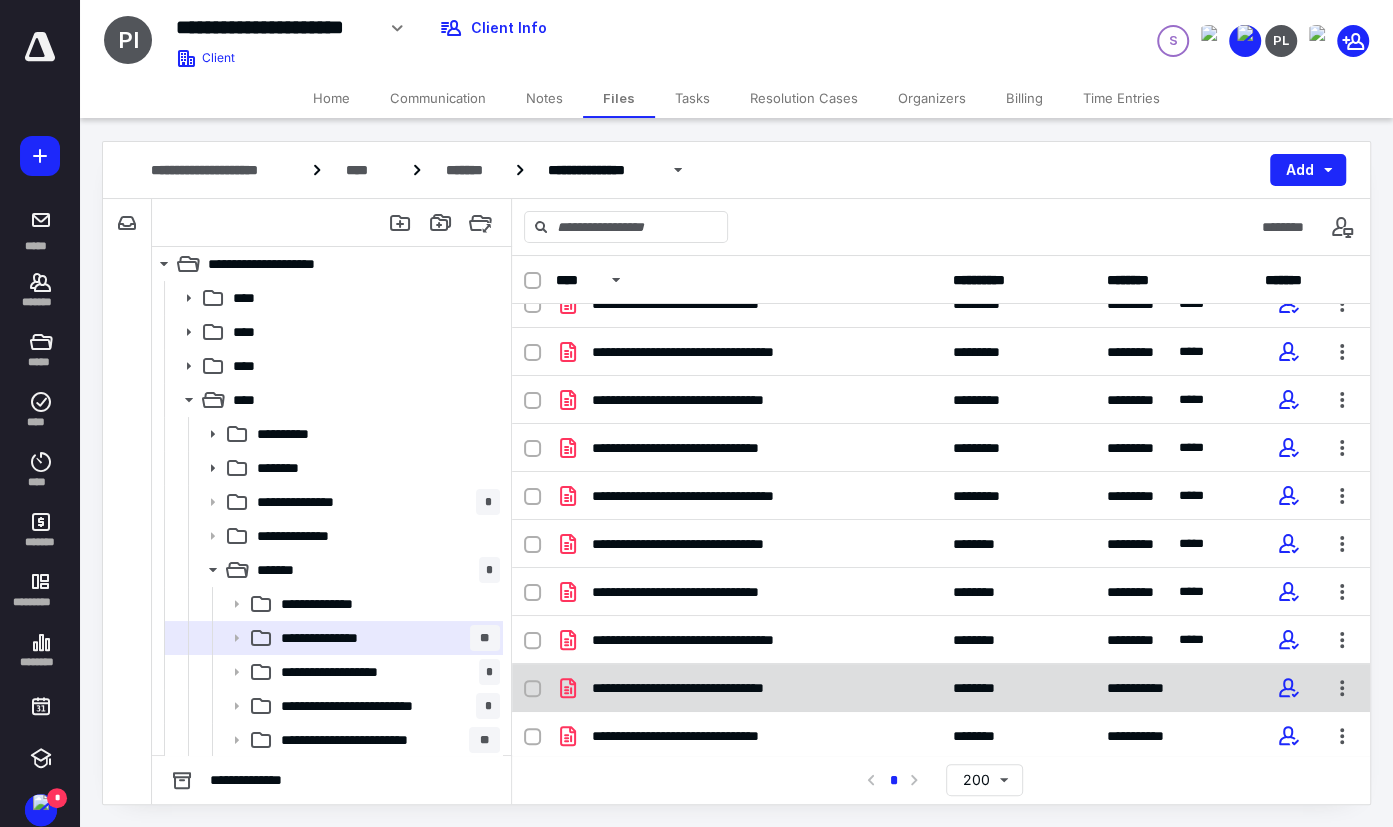 scroll, scrollTop: 3043, scrollLeft: 0, axis: vertical 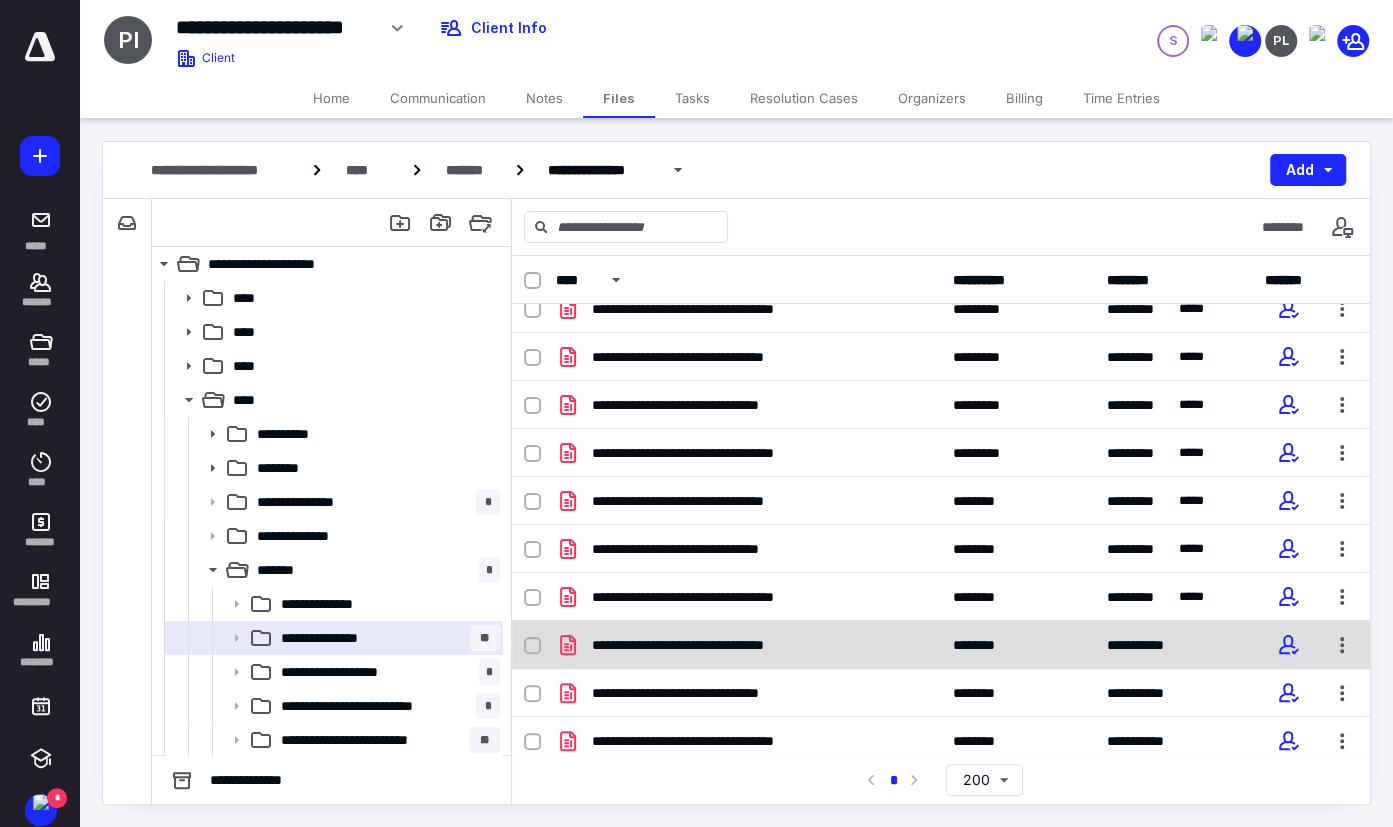 click on "**********" at bounding box center [748, 645] 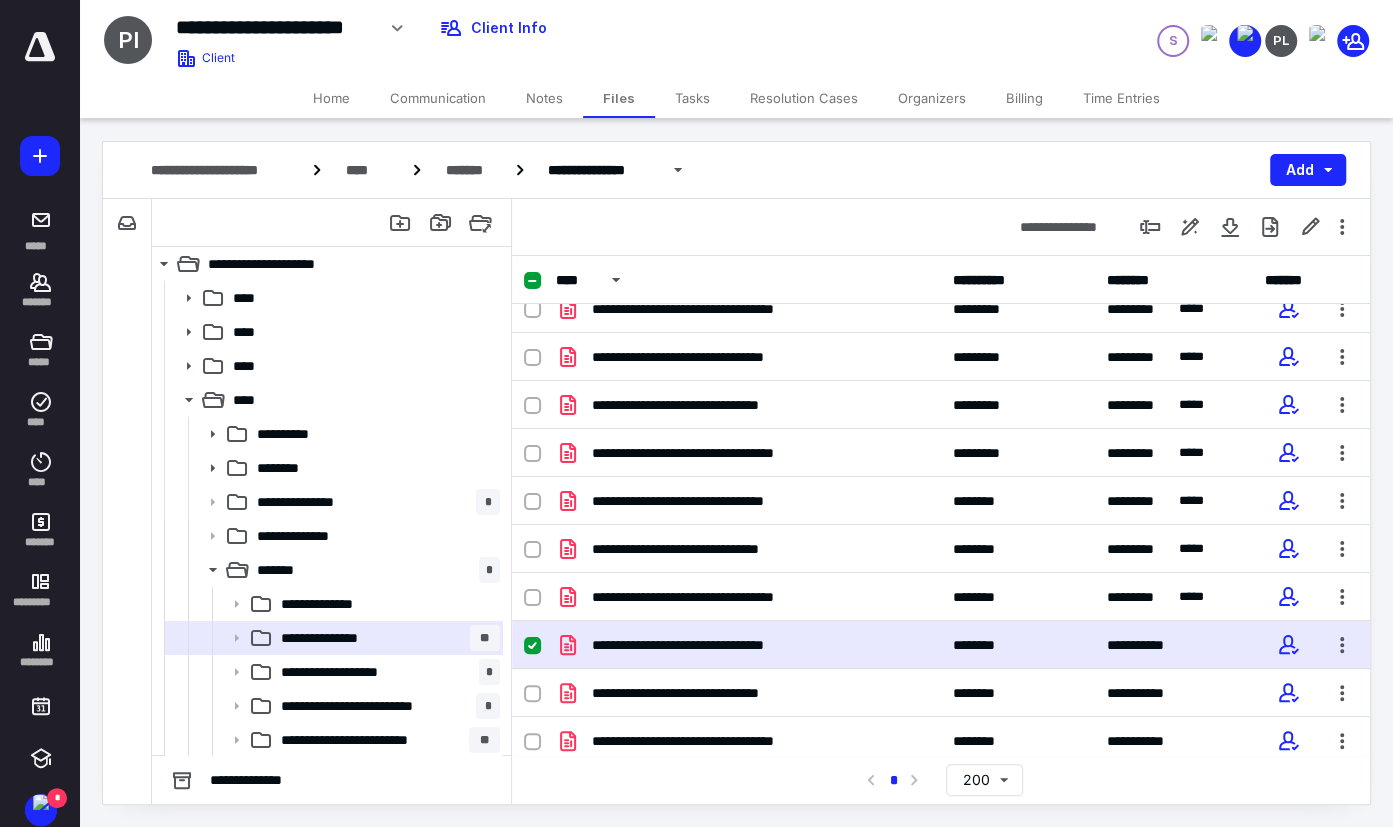 click on "**********" at bounding box center (748, 645) 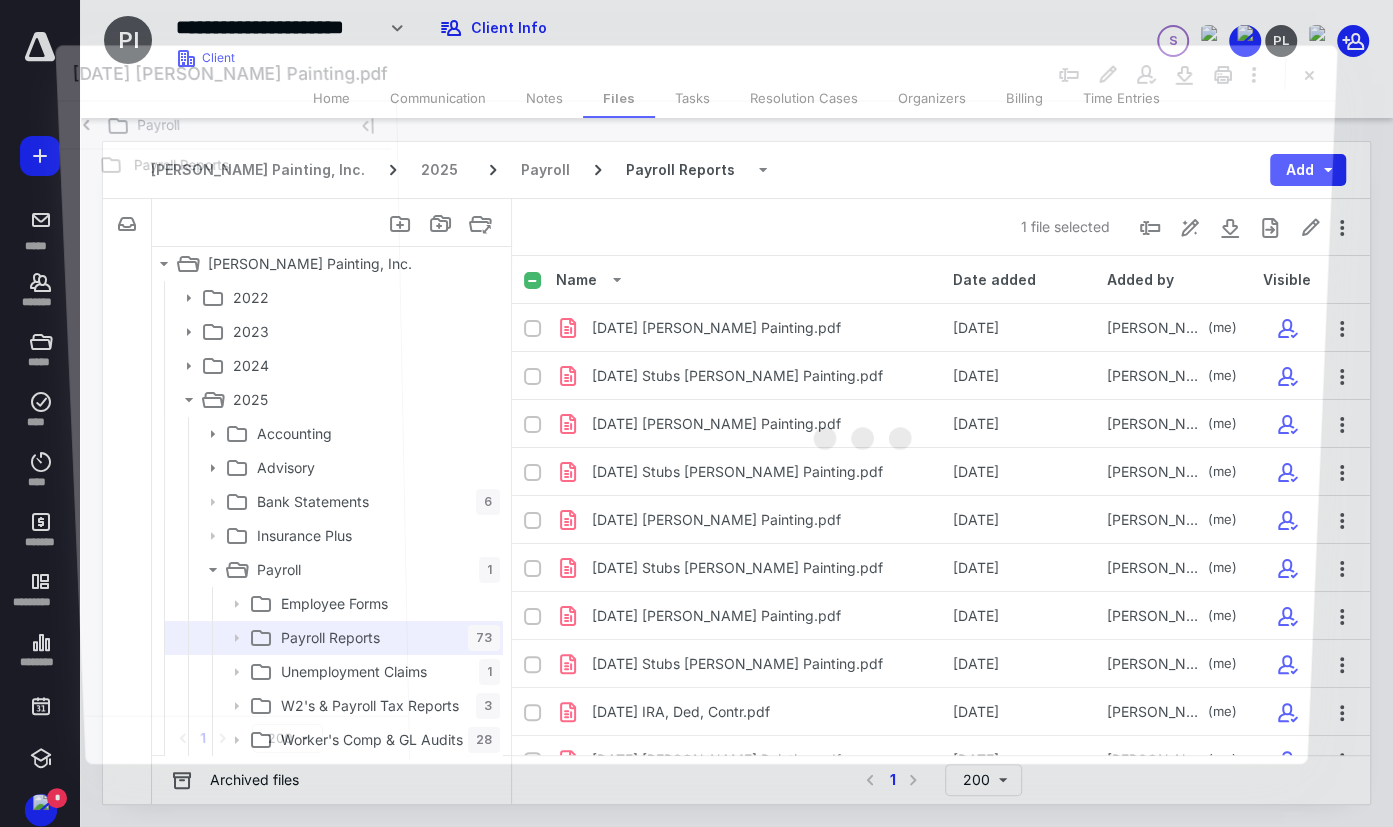 scroll, scrollTop: 3043, scrollLeft: 0, axis: vertical 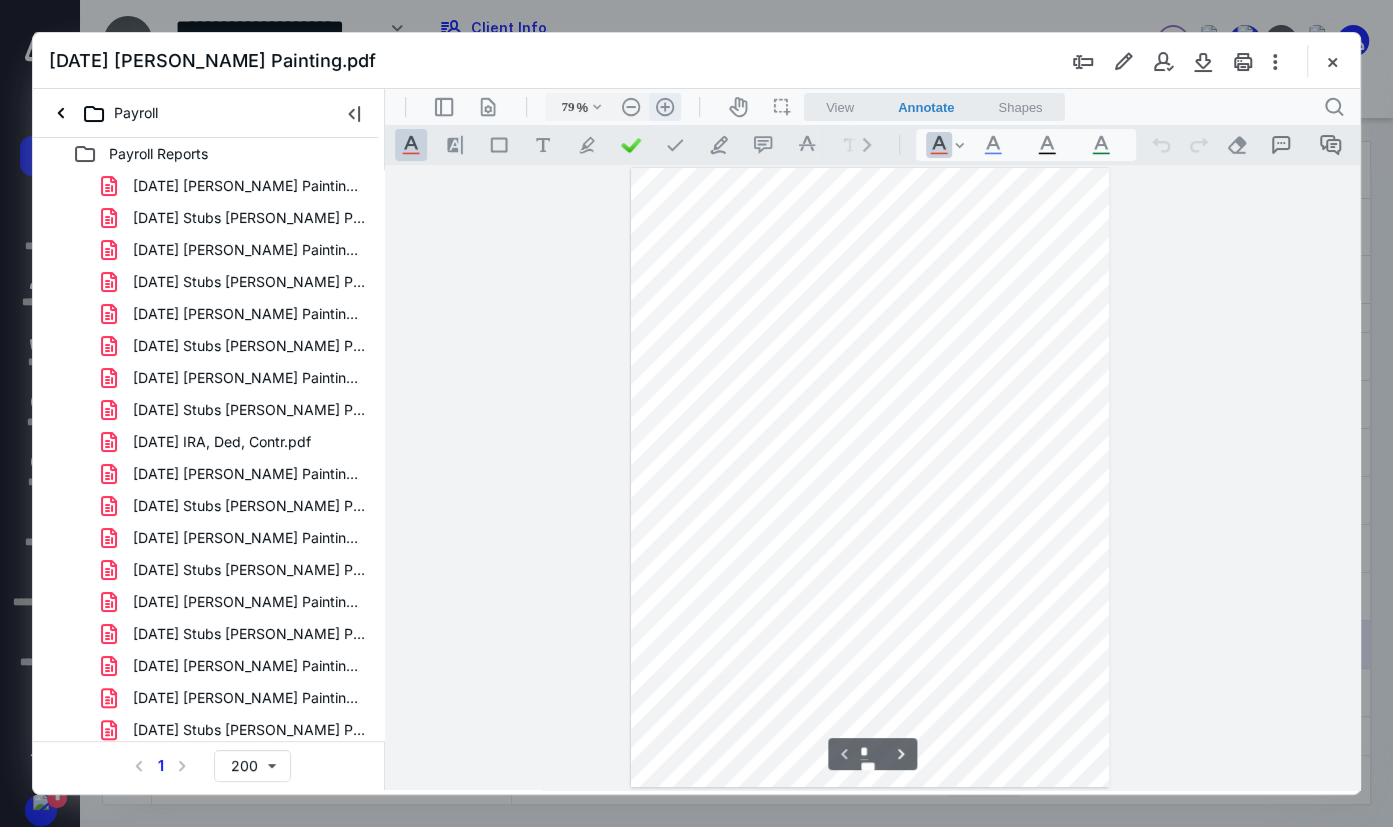 click on ".cls-1{fill:#abb0c4;} icon - header - zoom - in - line" at bounding box center (665, 107) 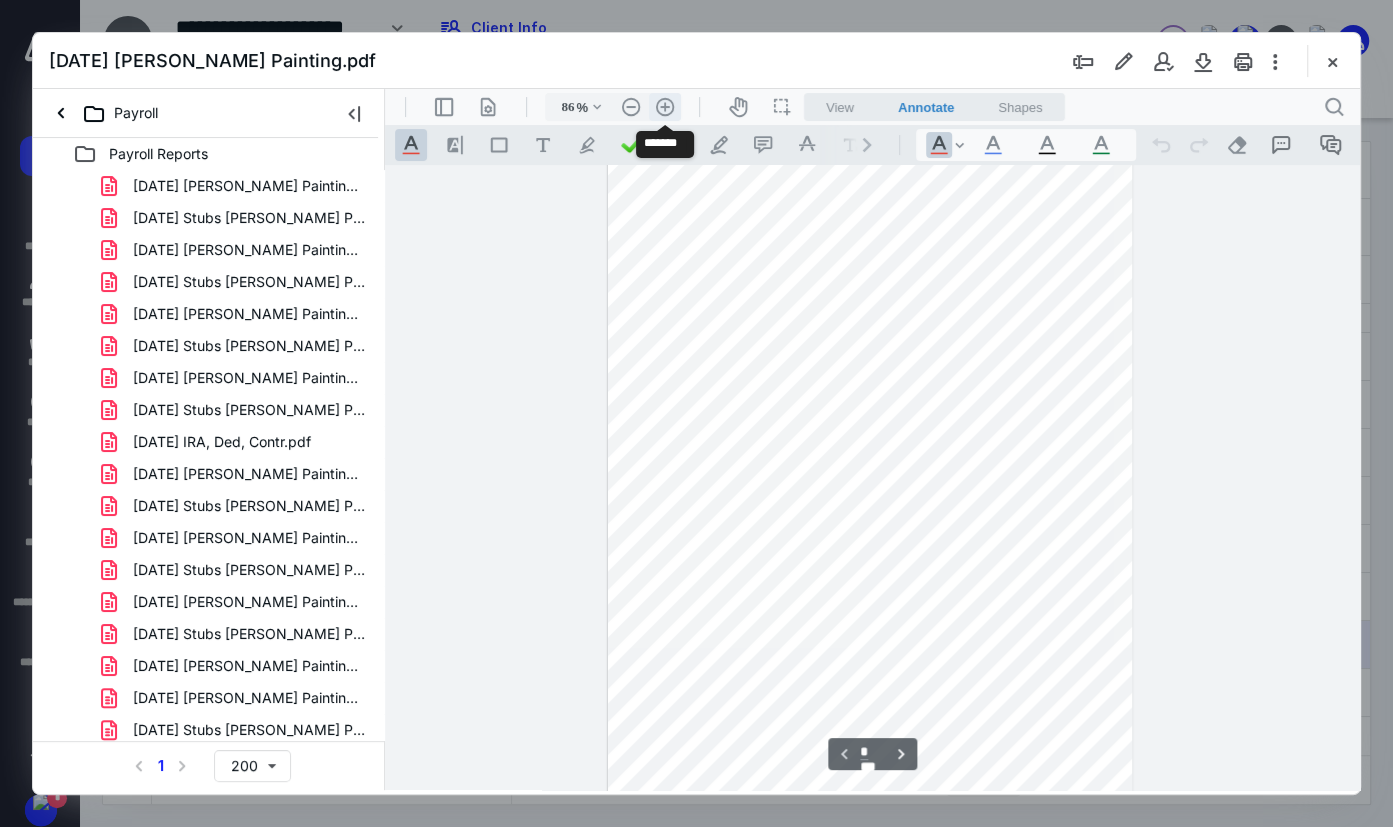 click on ".cls-1{fill:#abb0c4;} icon - header - zoom - in - line" at bounding box center [665, 107] 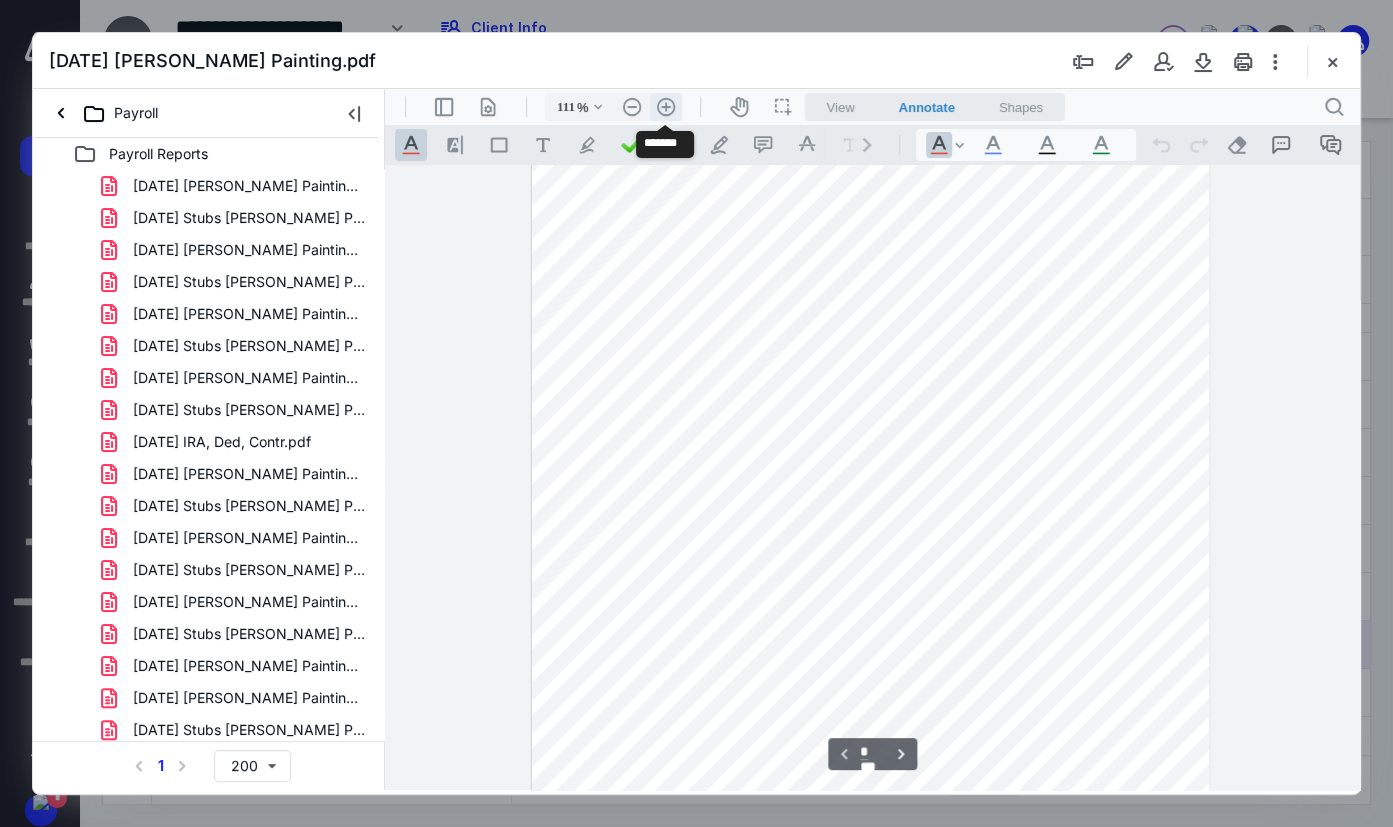 click on ".cls-1{fill:#abb0c4;} icon - header - zoom - in - line" at bounding box center (666, 107) 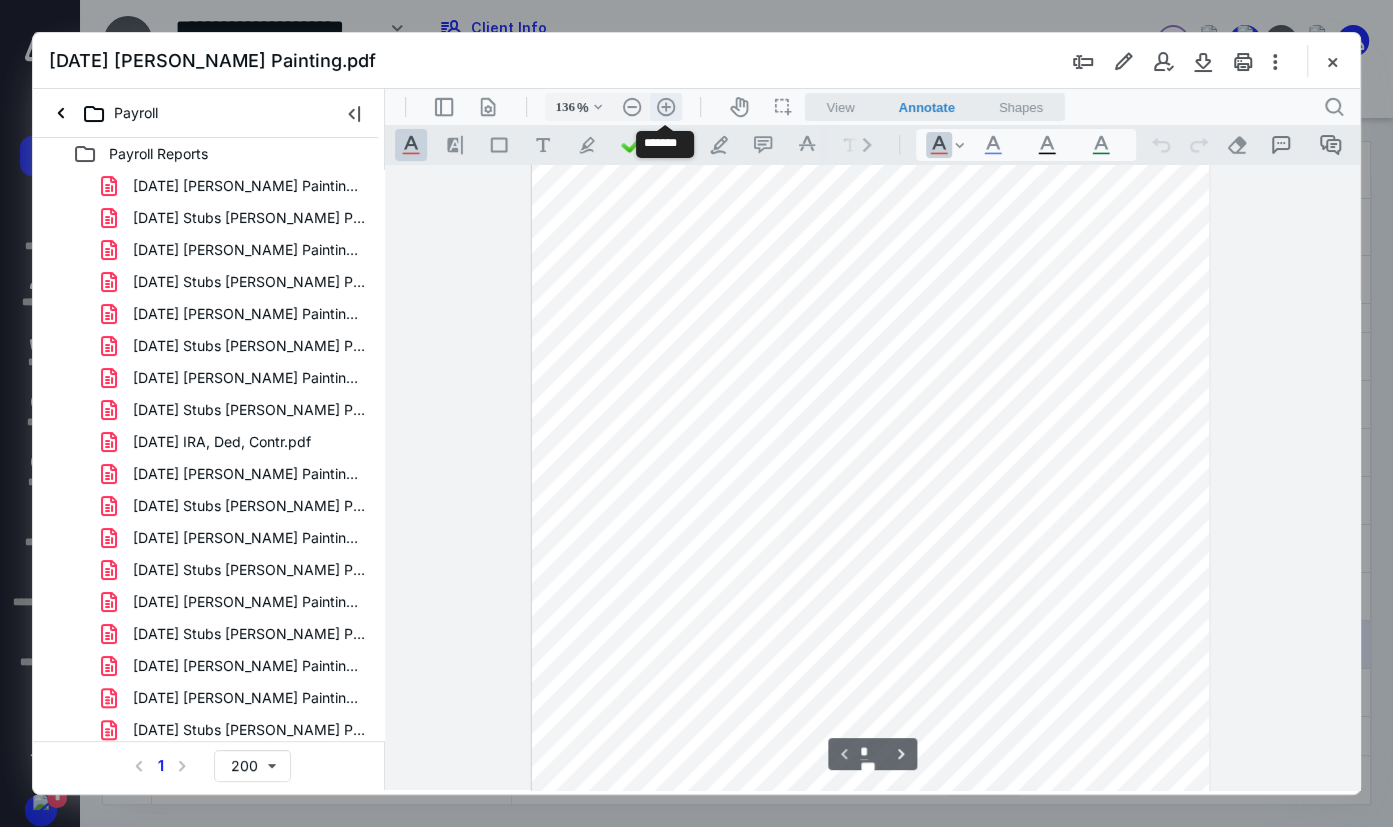 scroll, scrollTop: 202, scrollLeft: 0, axis: vertical 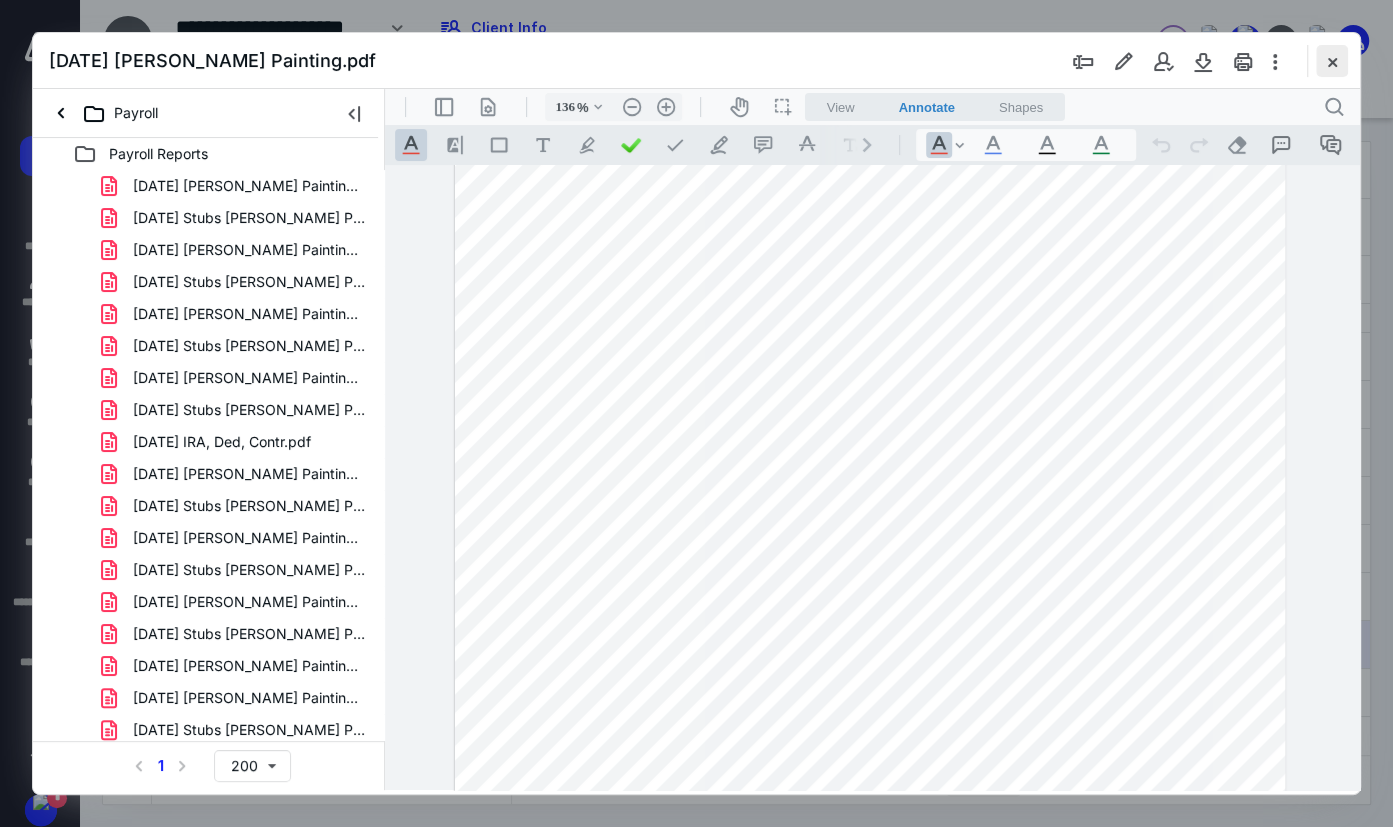 click at bounding box center (1332, 61) 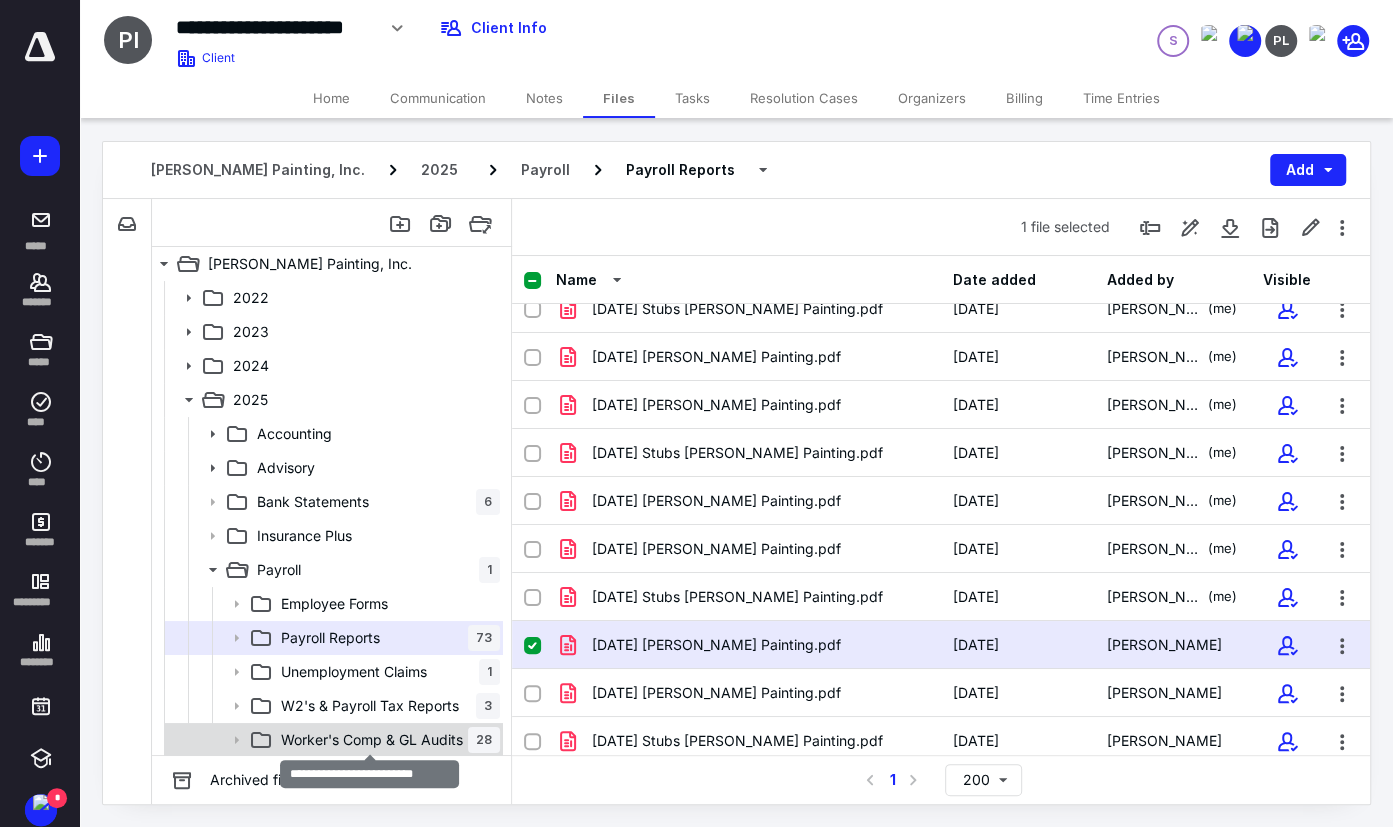 click on "Worker's Comp & GL Audits" at bounding box center (372, 740) 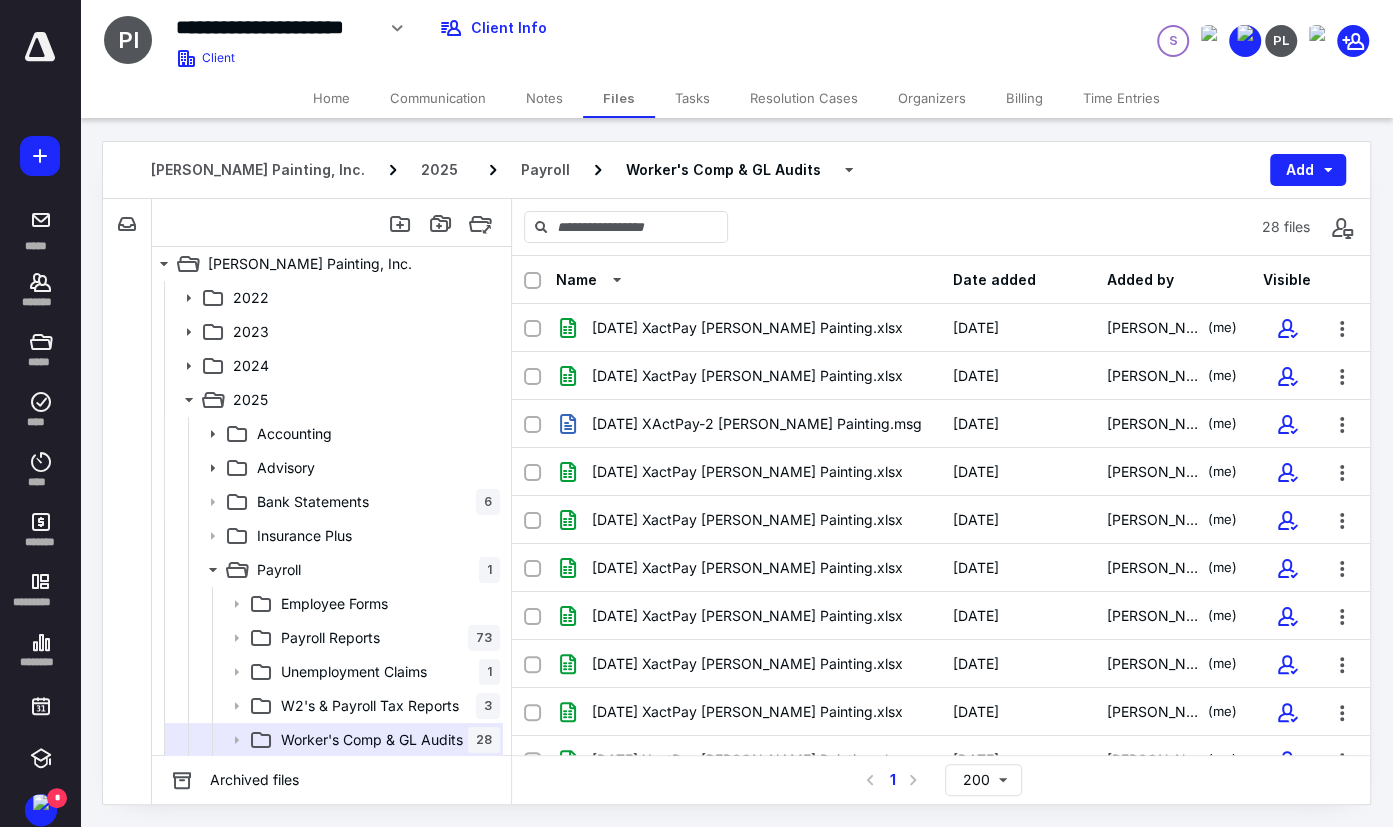 scroll, scrollTop: 889, scrollLeft: 0, axis: vertical 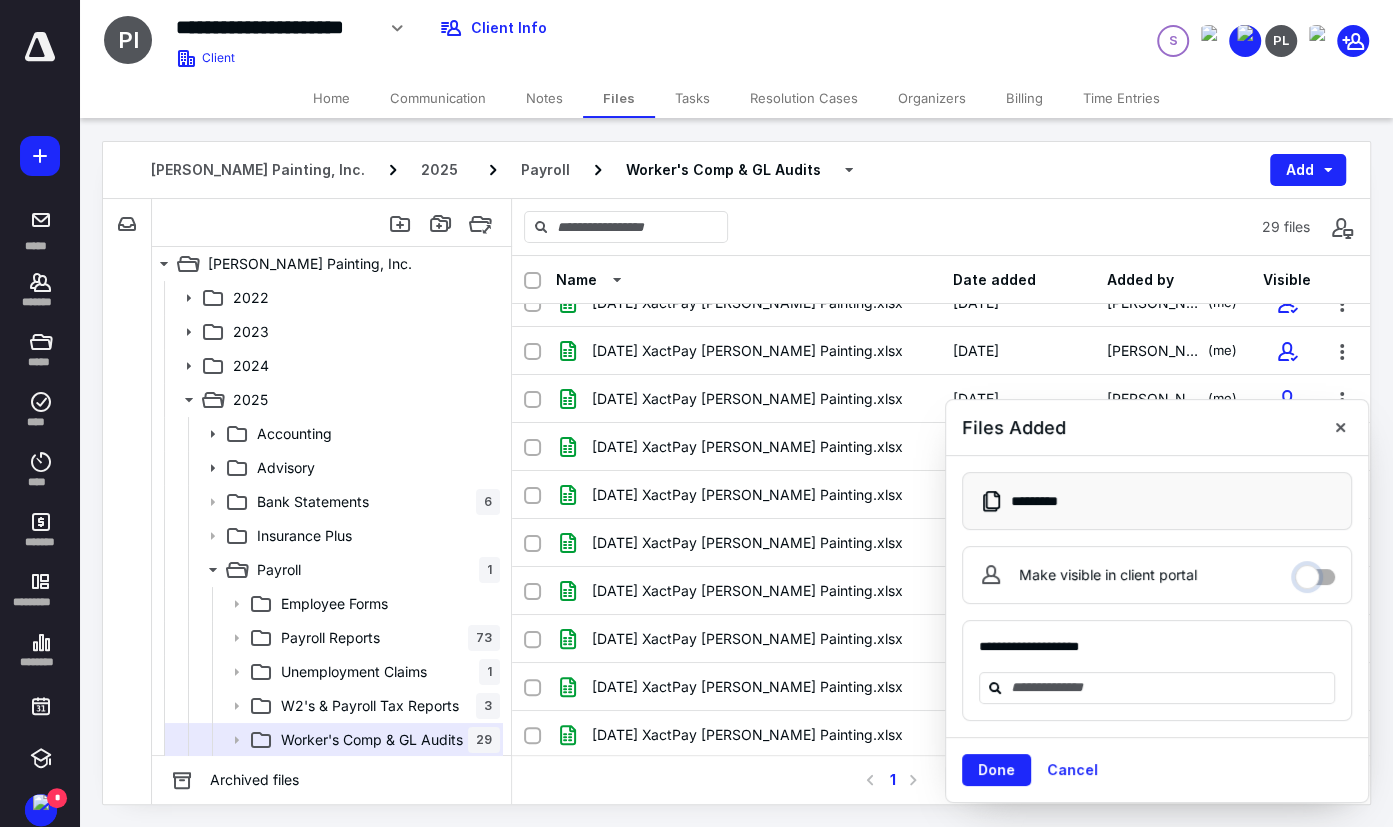 drag, startPoint x: 1310, startPoint y: 575, endPoint x: 1300, endPoint y: 581, distance: 11.661903 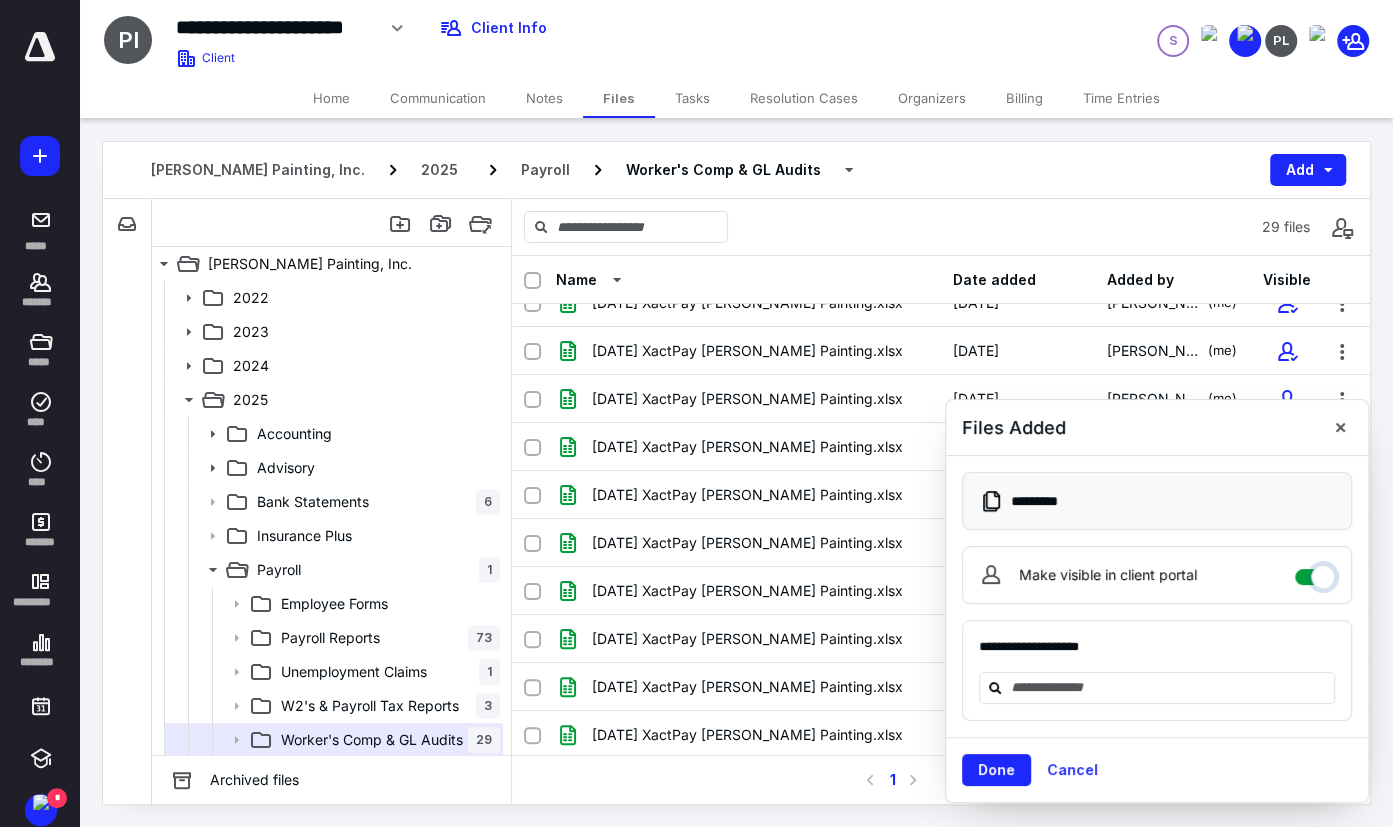 checkbox on "****" 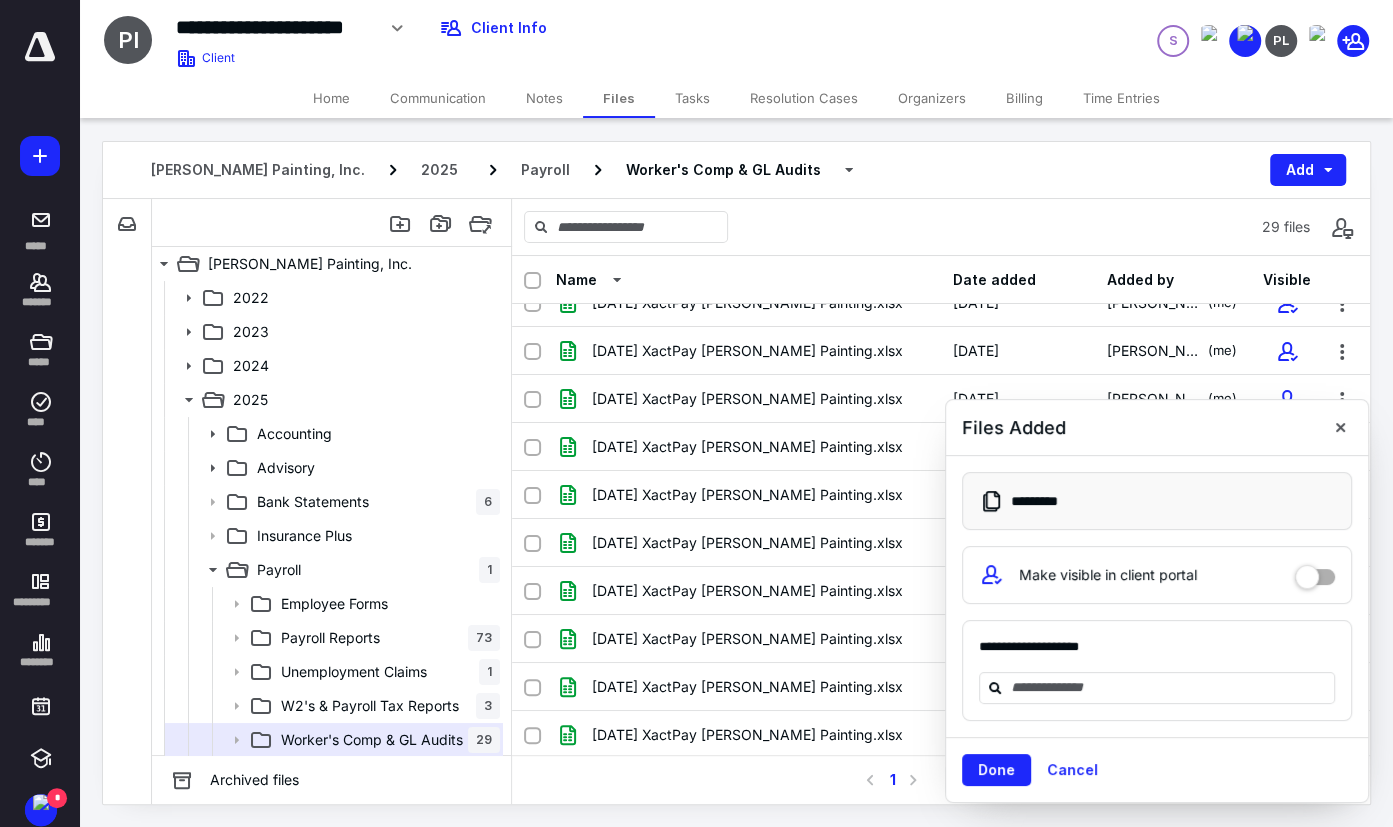 drag, startPoint x: 980, startPoint y: 776, endPoint x: 989, endPoint y: 766, distance: 13.453624 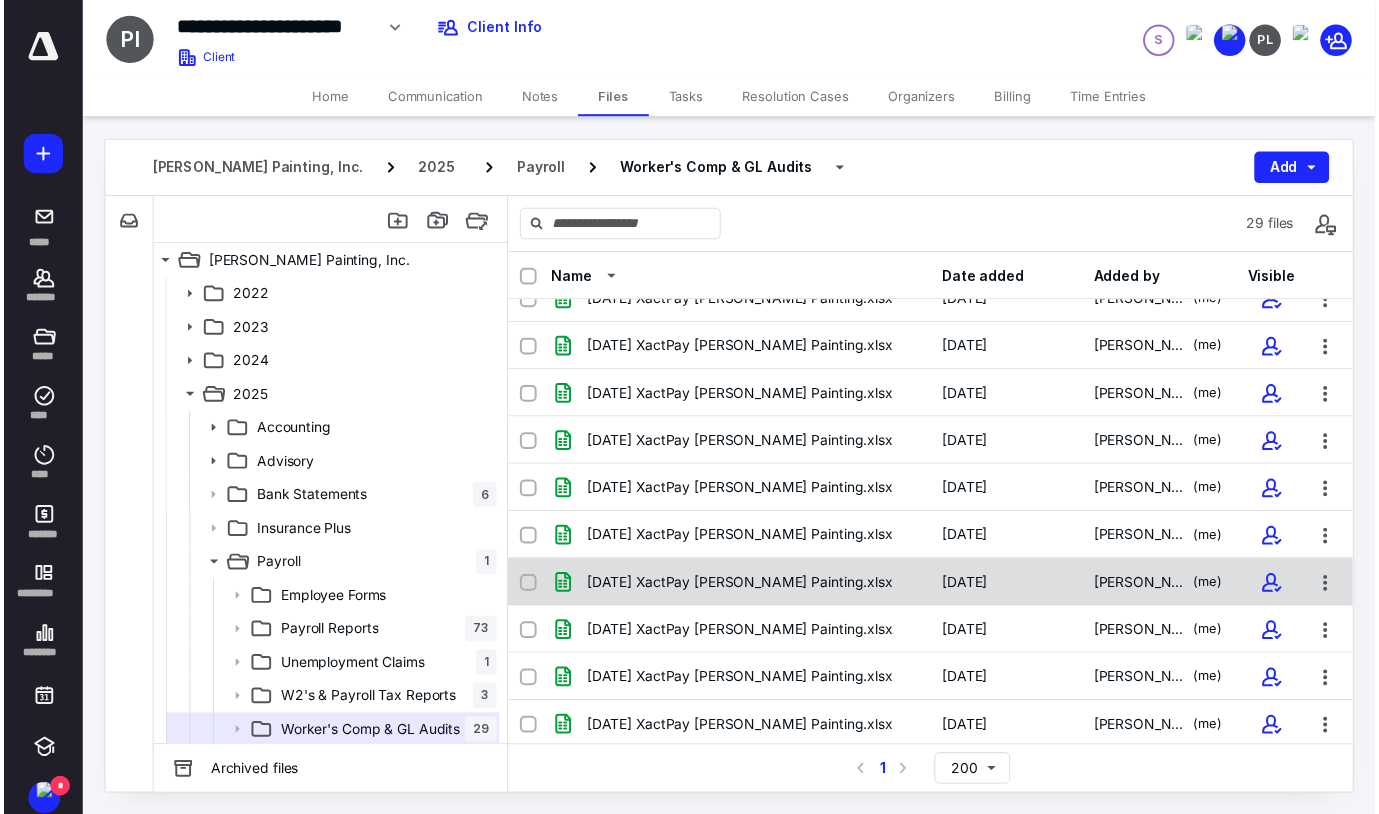 scroll, scrollTop: 936, scrollLeft: 0, axis: vertical 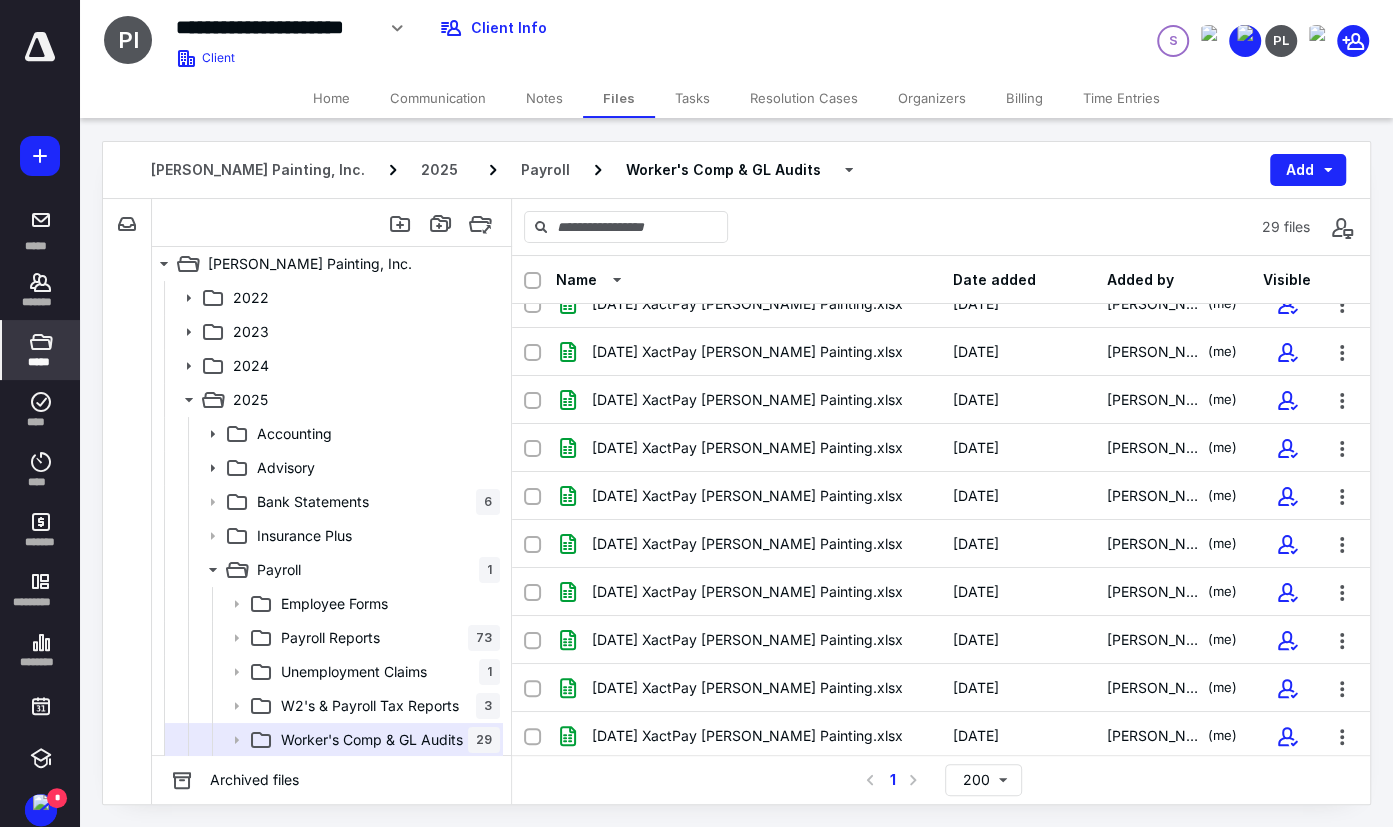 click on "*****" at bounding box center (41, 350) 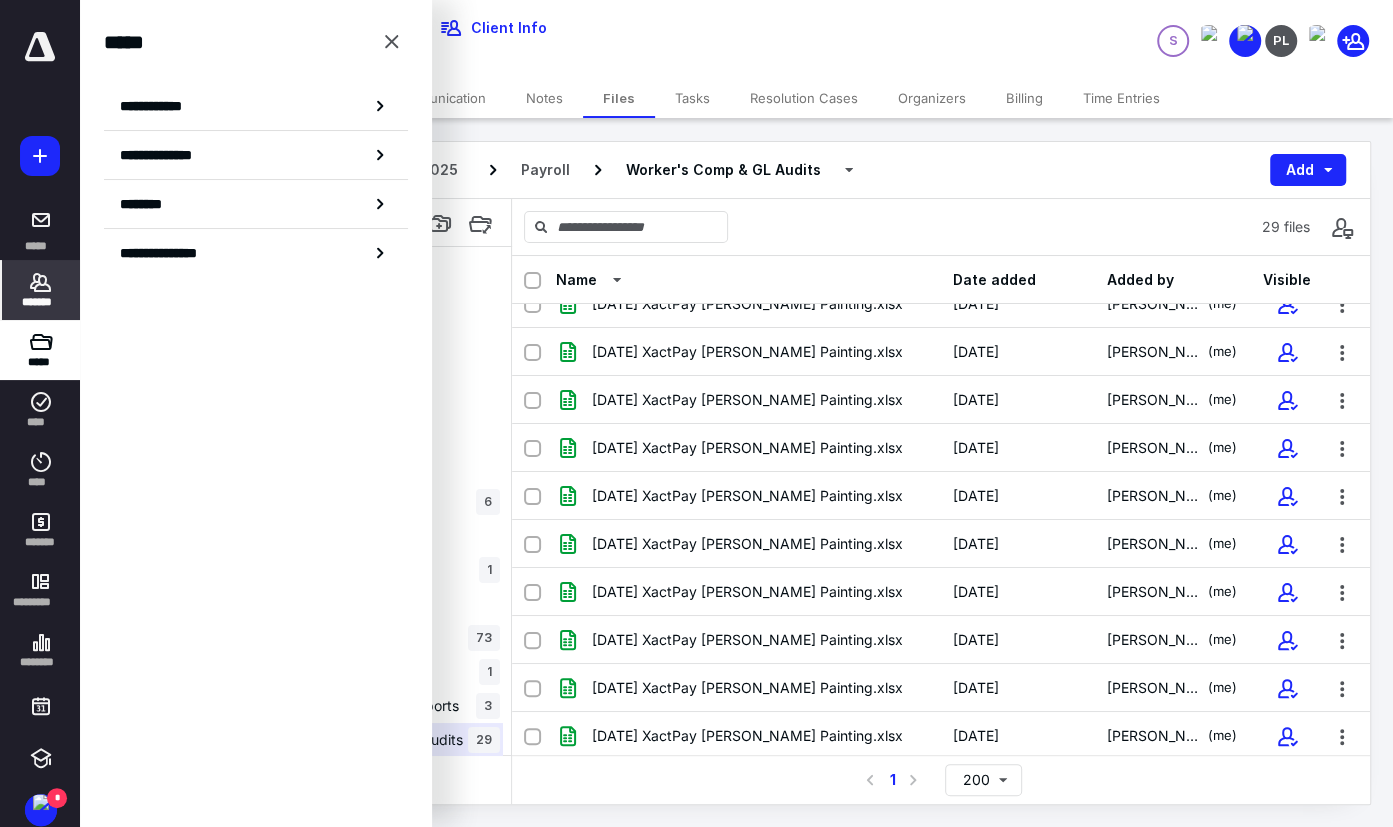 click on "*******" at bounding box center (41, 302) 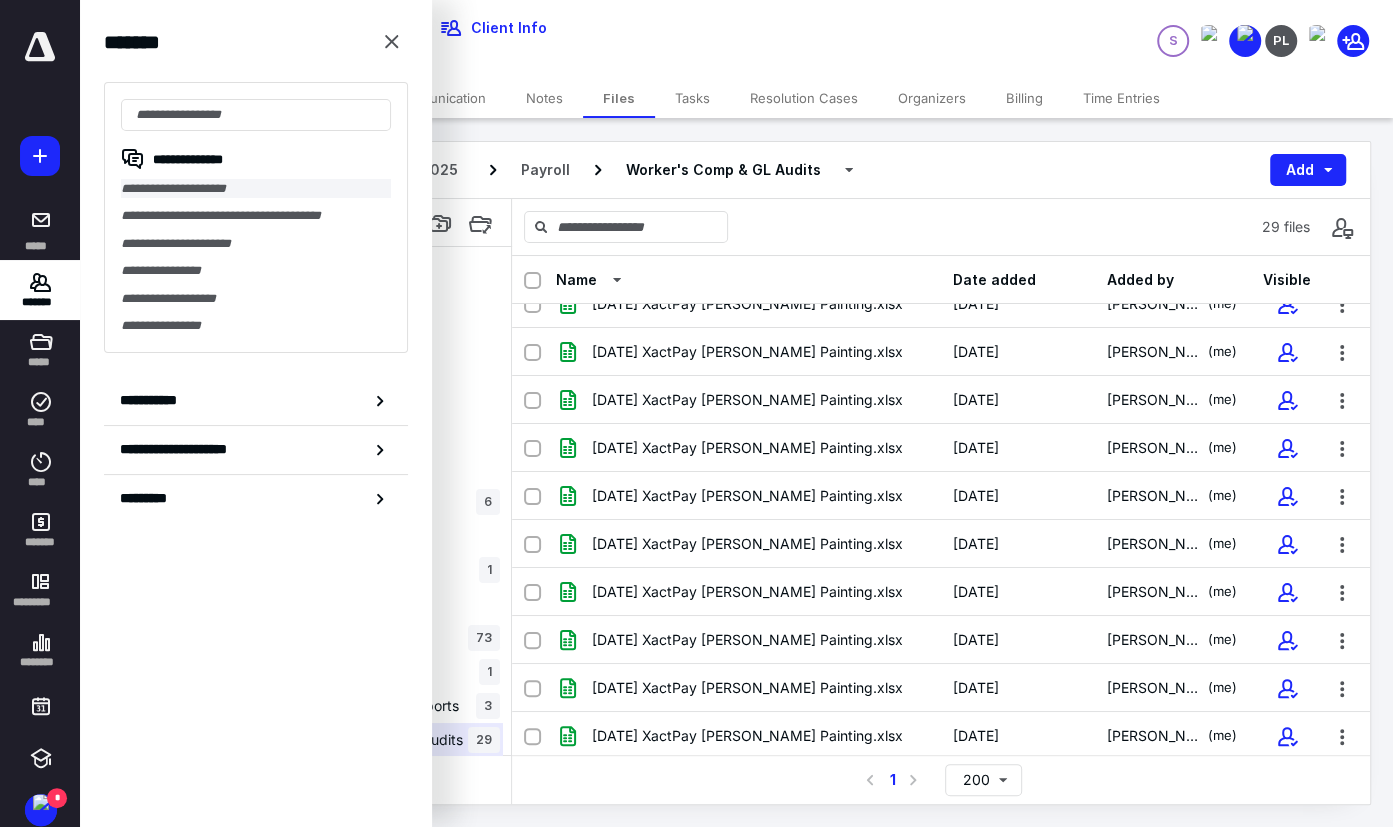 click on "**********" at bounding box center (256, 188) 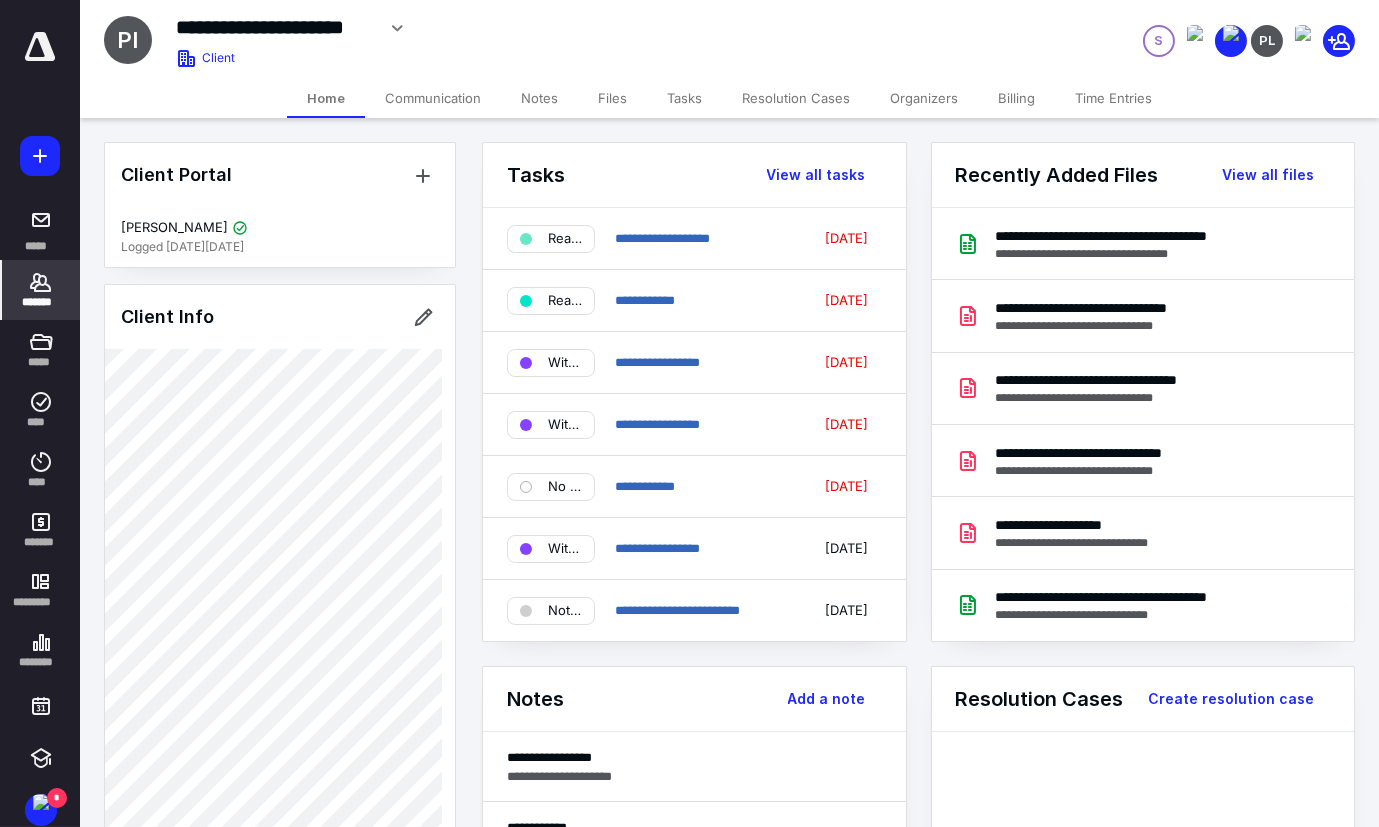 click on "Tasks" at bounding box center (684, 98) 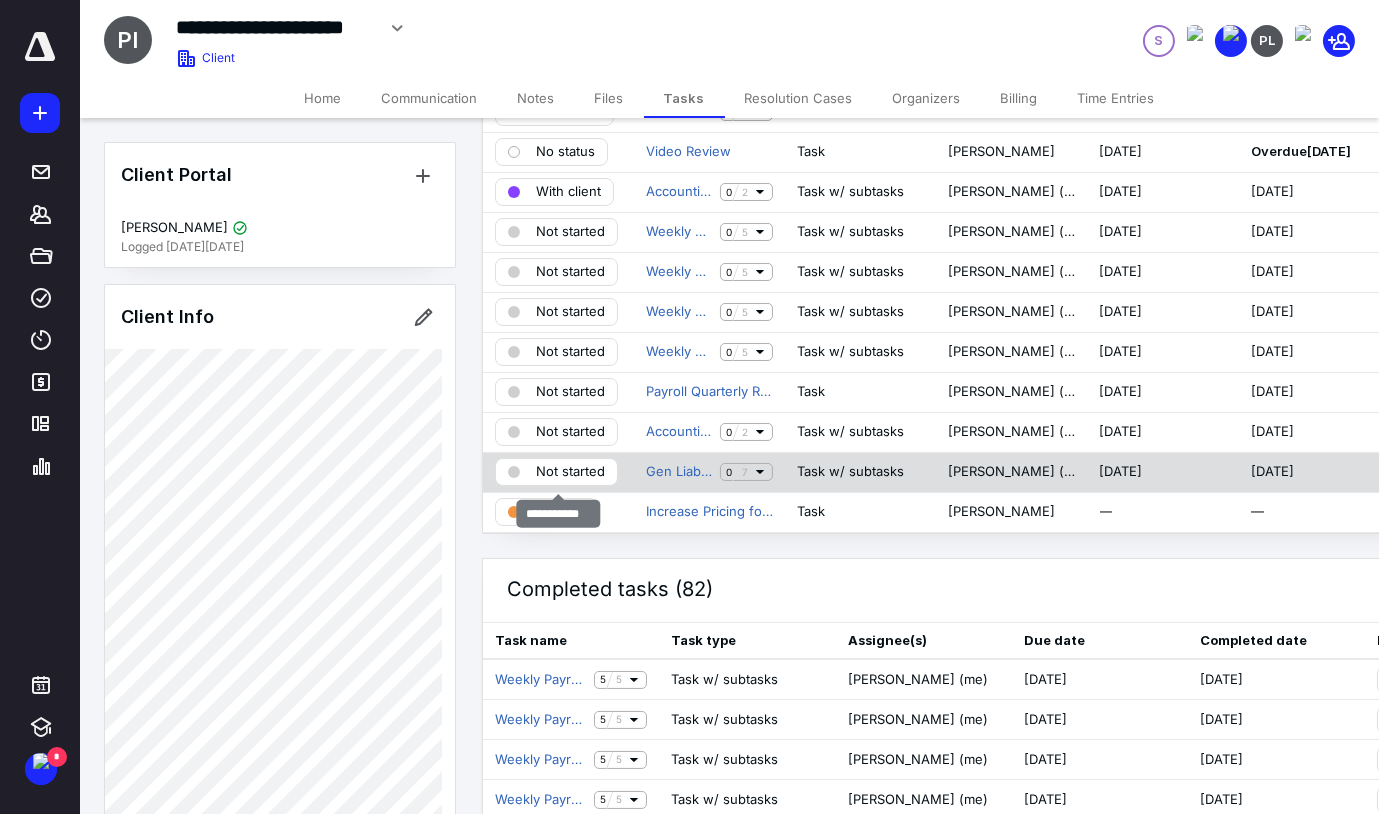 scroll, scrollTop: 0, scrollLeft: 0, axis: both 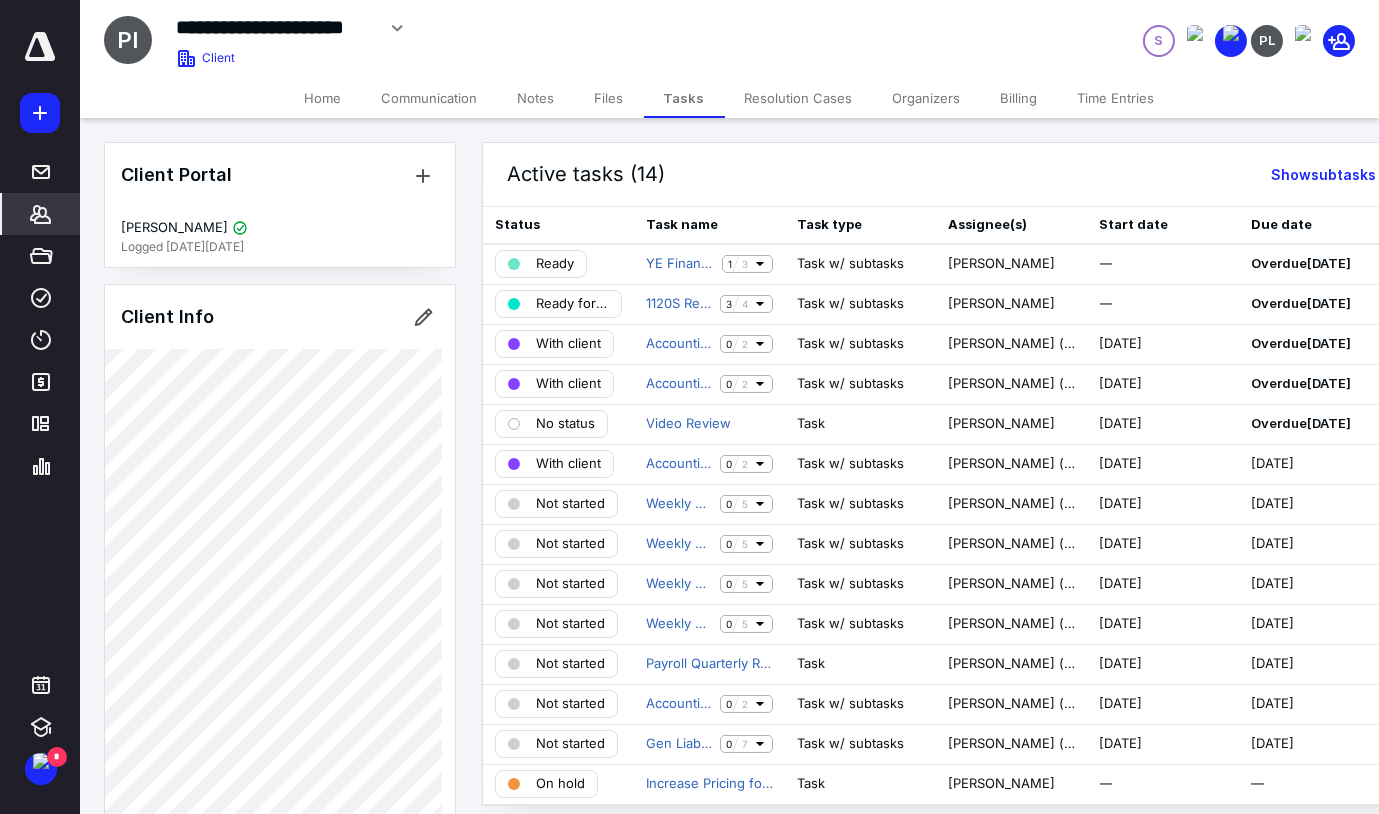 click 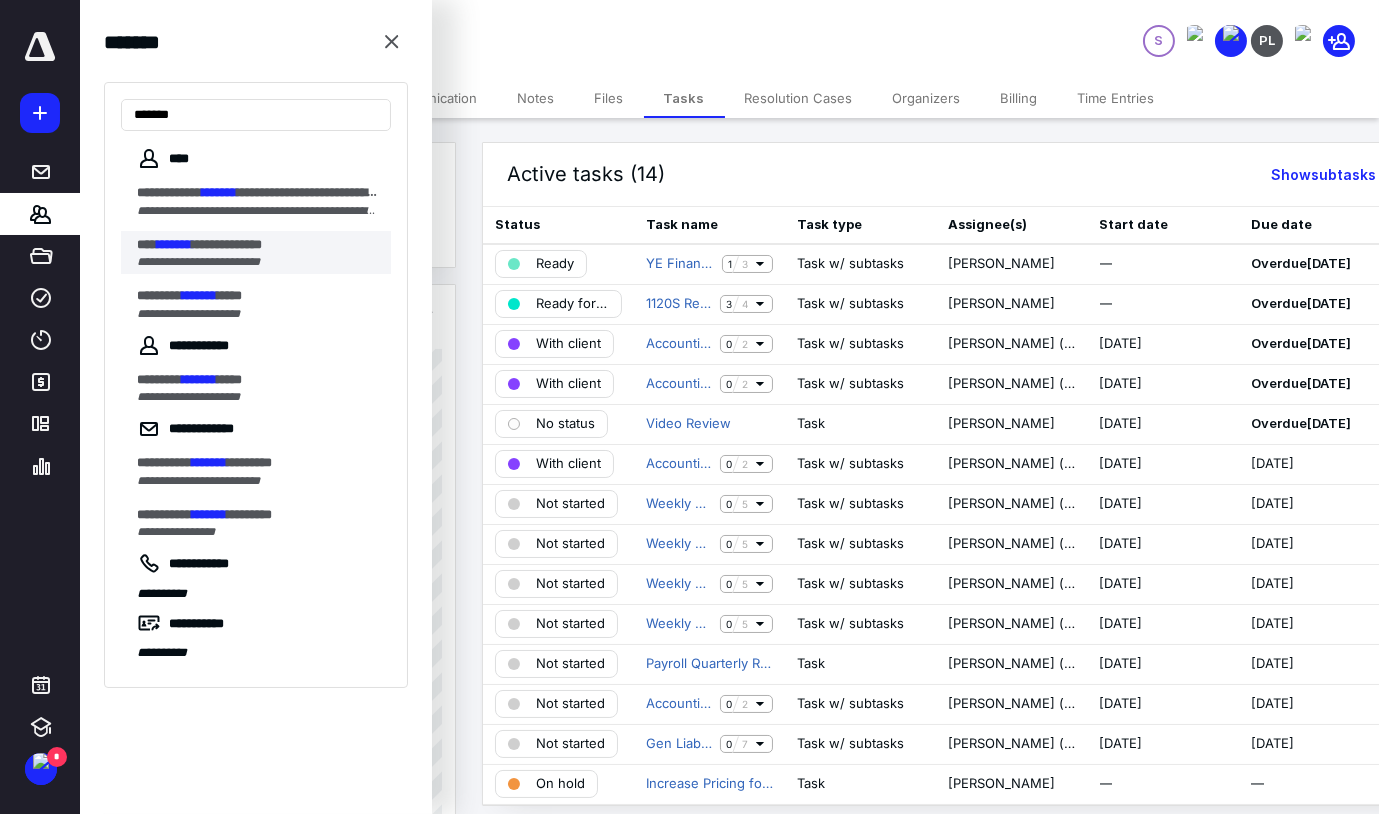 type on "*******" 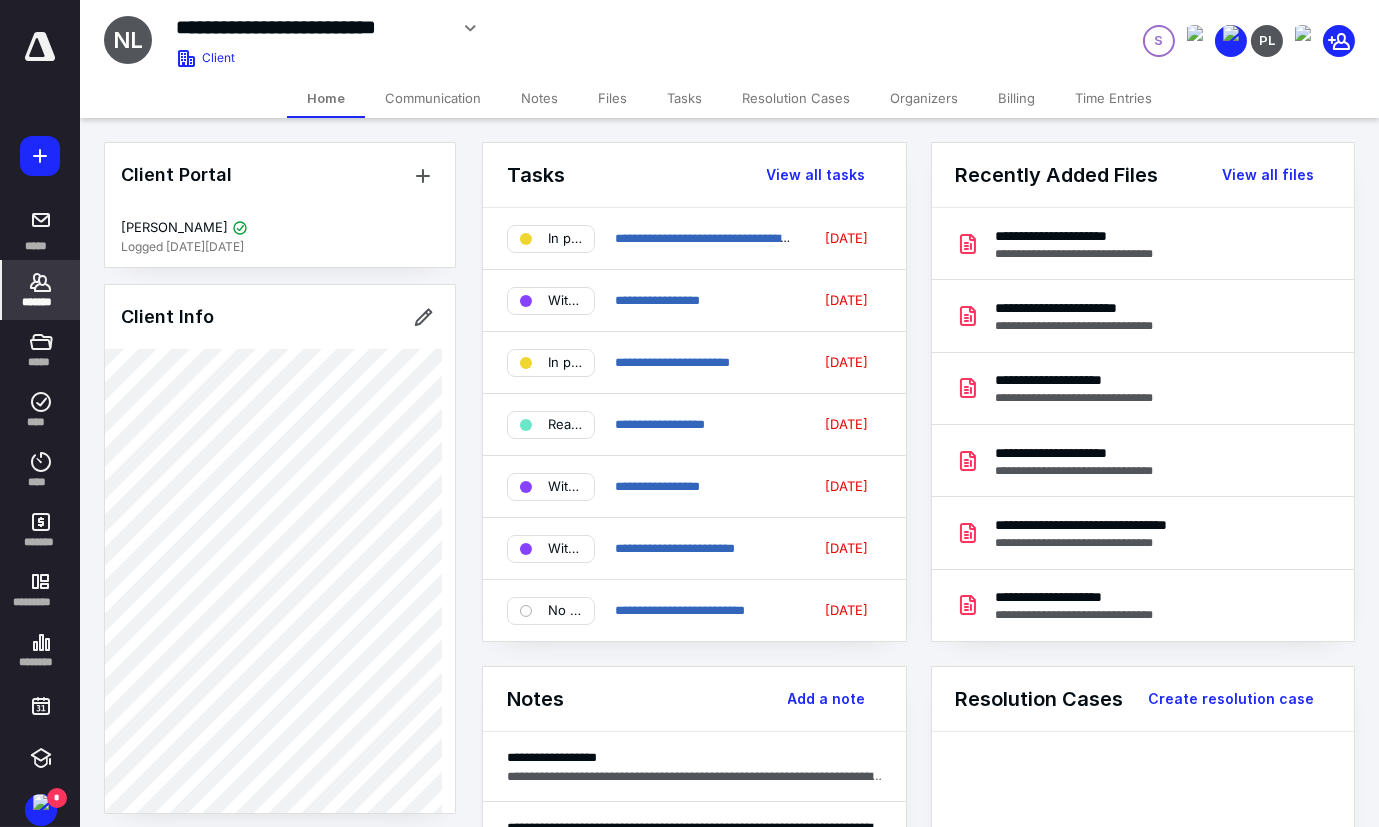 click on "Tasks" at bounding box center [684, 98] 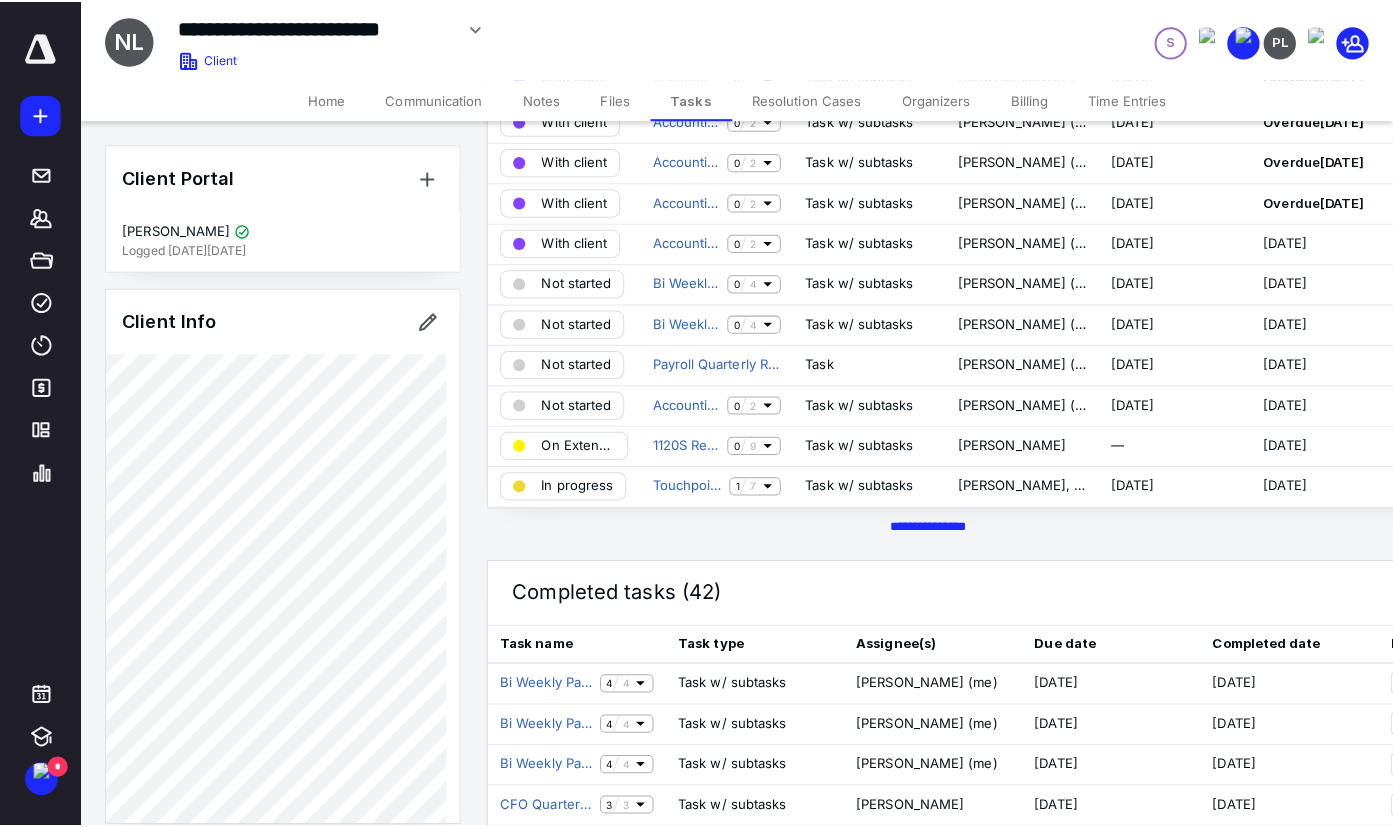 scroll, scrollTop: 0, scrollLeft: 0, axis: both 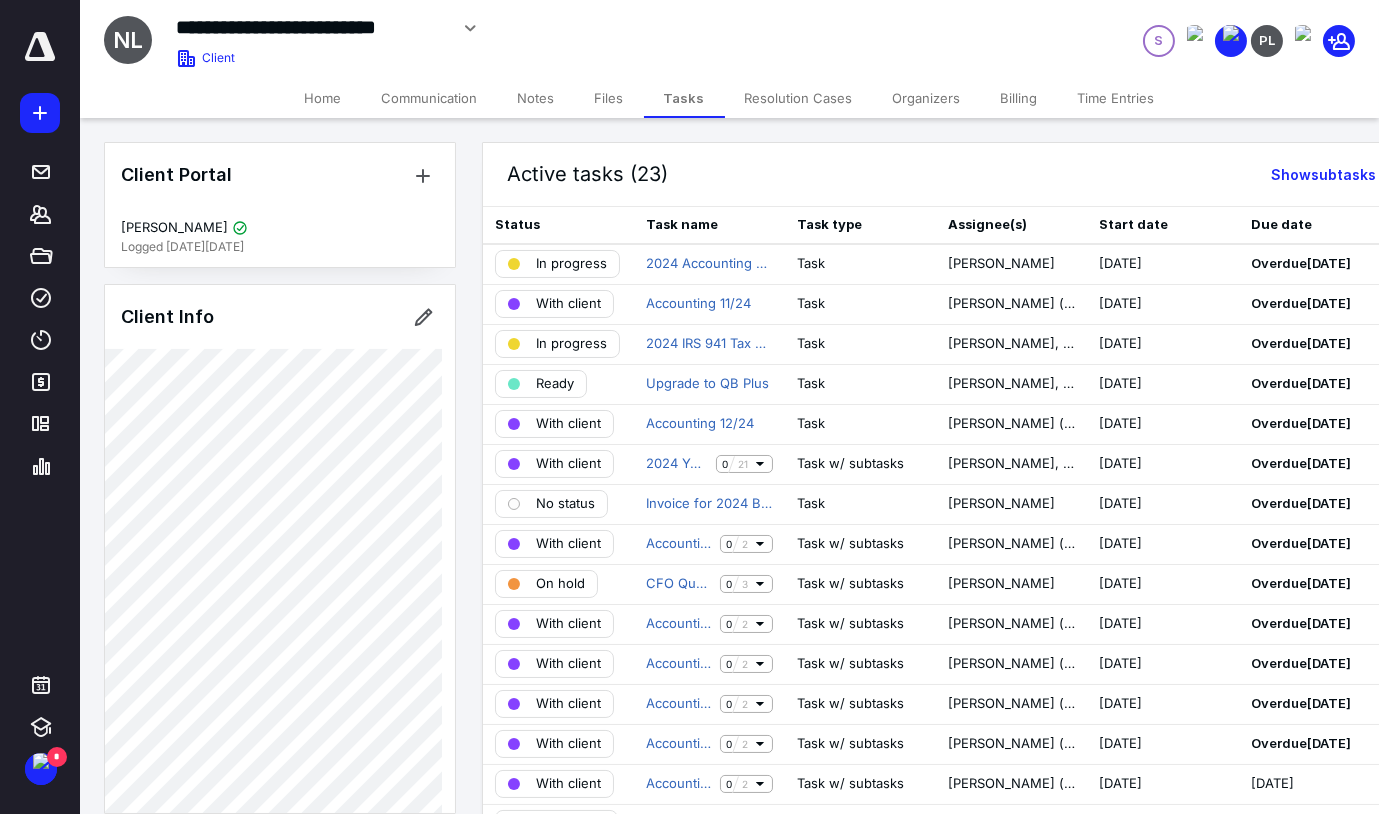 click on "Files" at bounding box center [609, 98] 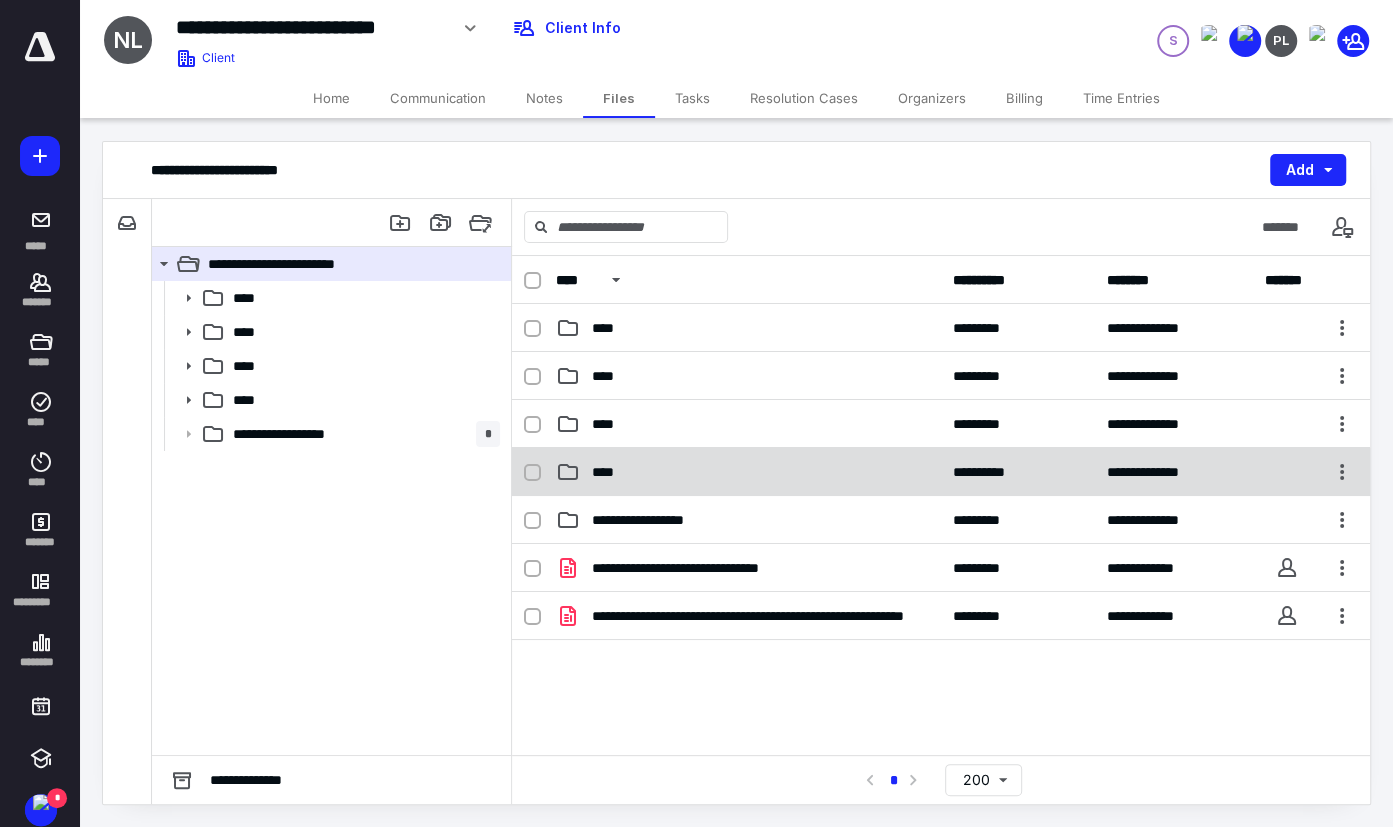 click on "****" at bounding box center [748, 472] 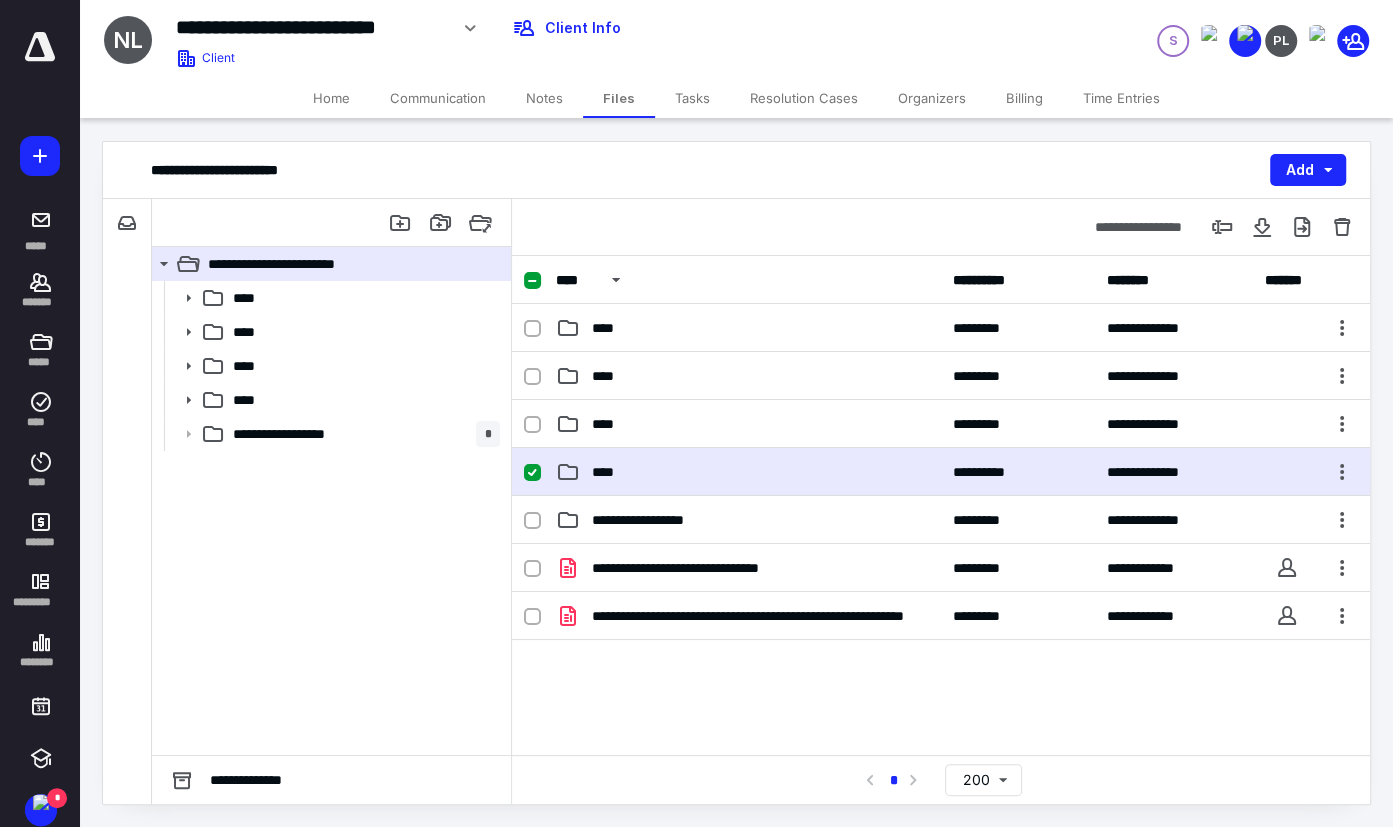 checkbox on "true" 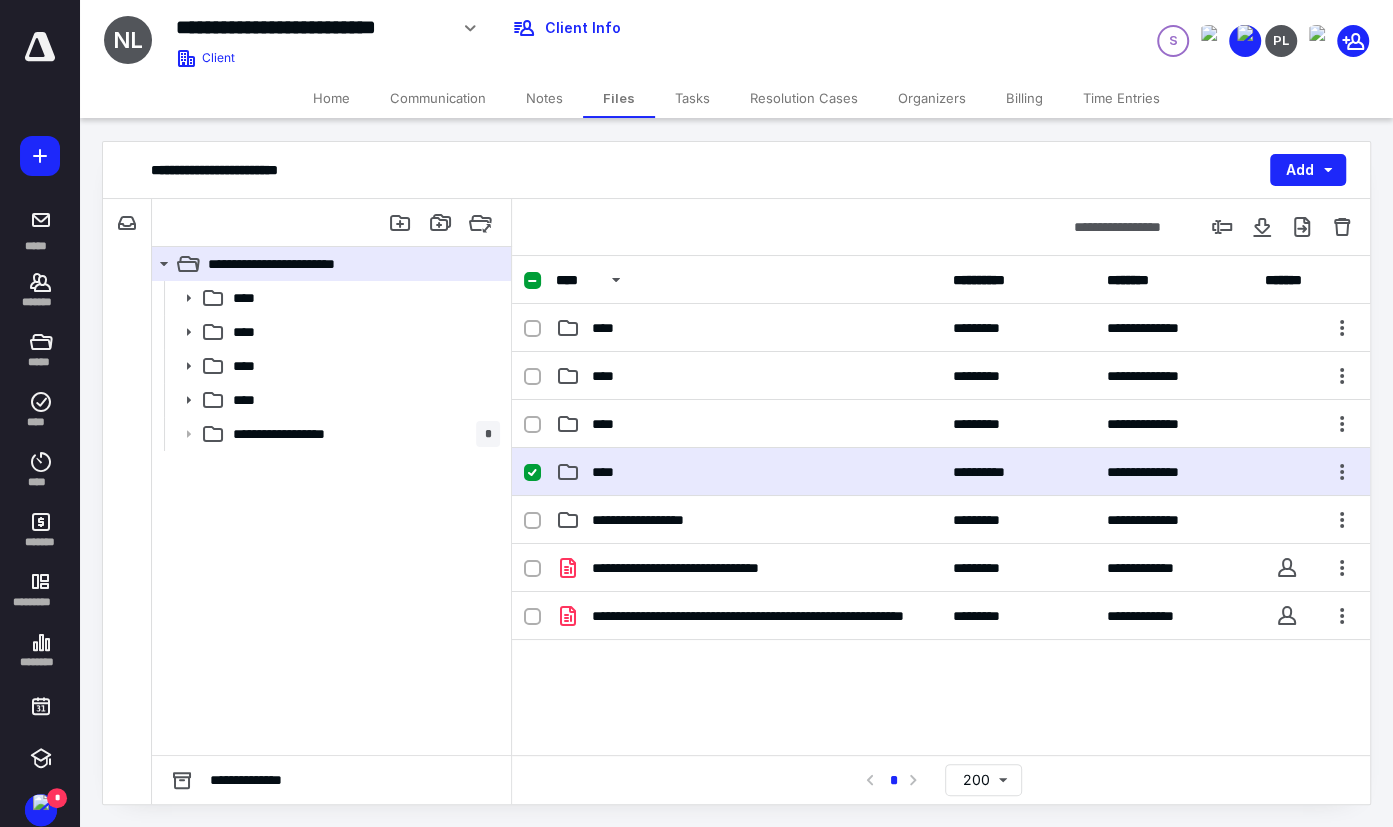 click on "****" at bounding box center [748, 472] 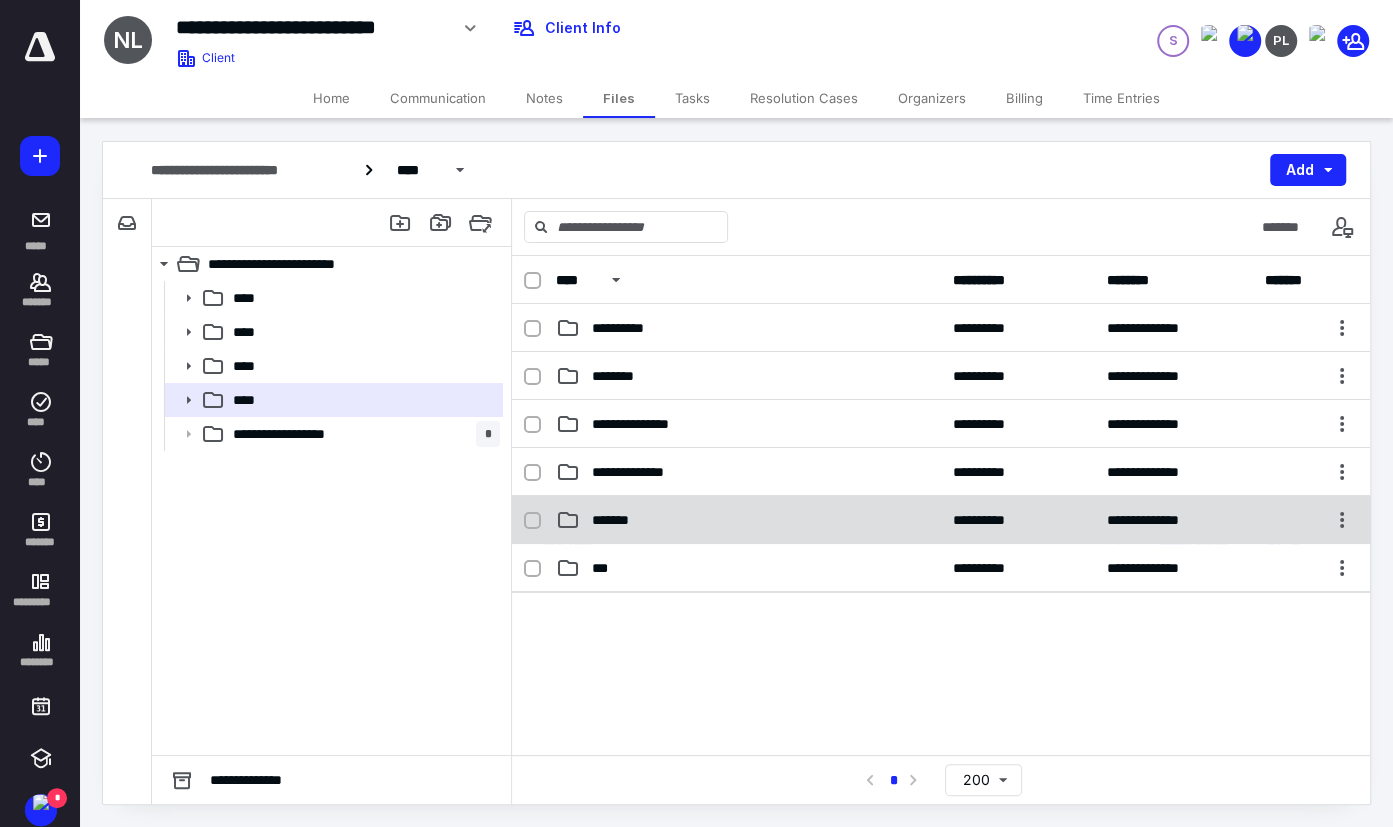 click on "**********" at bounding box center [941, 520] 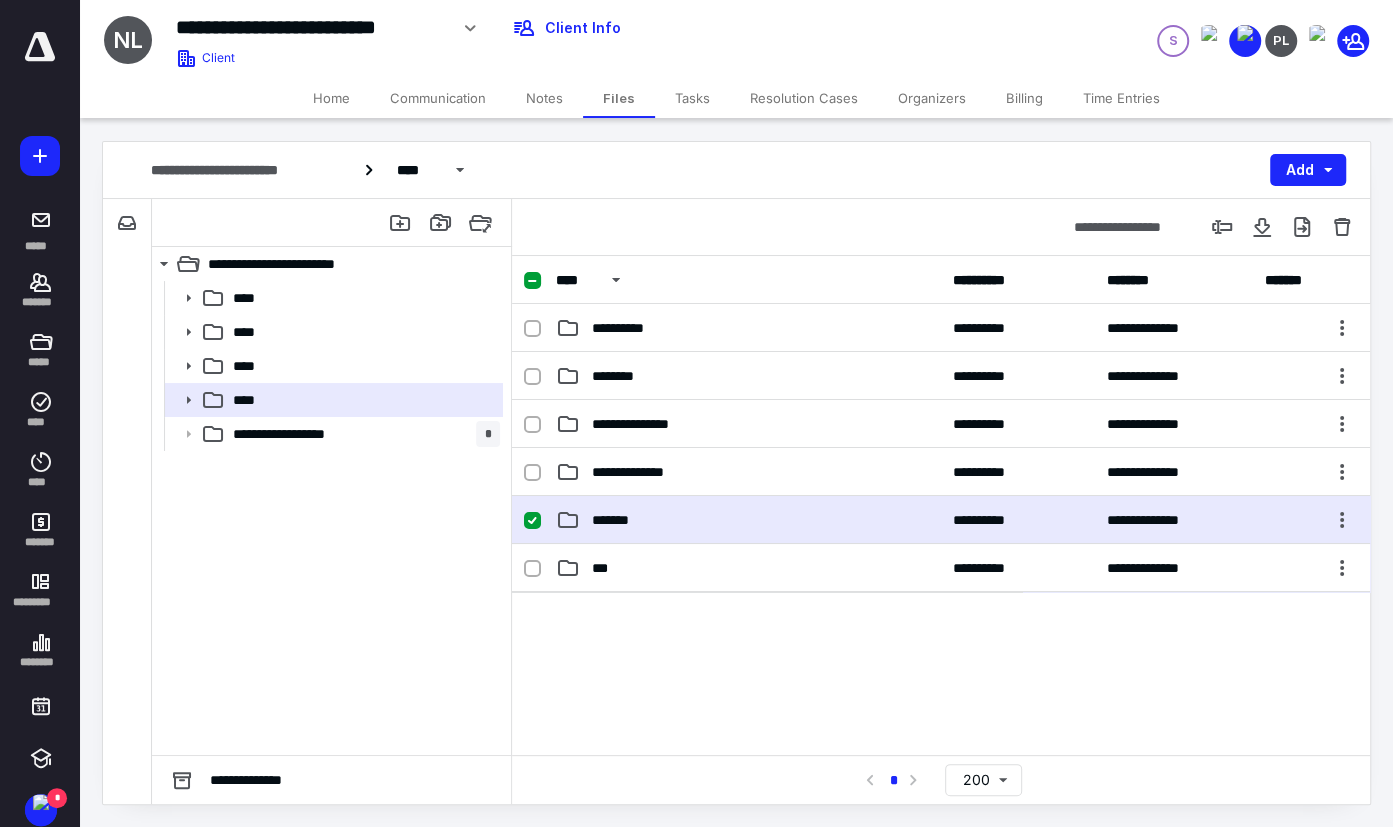 click on "**********" at bounding box center (941, 520) 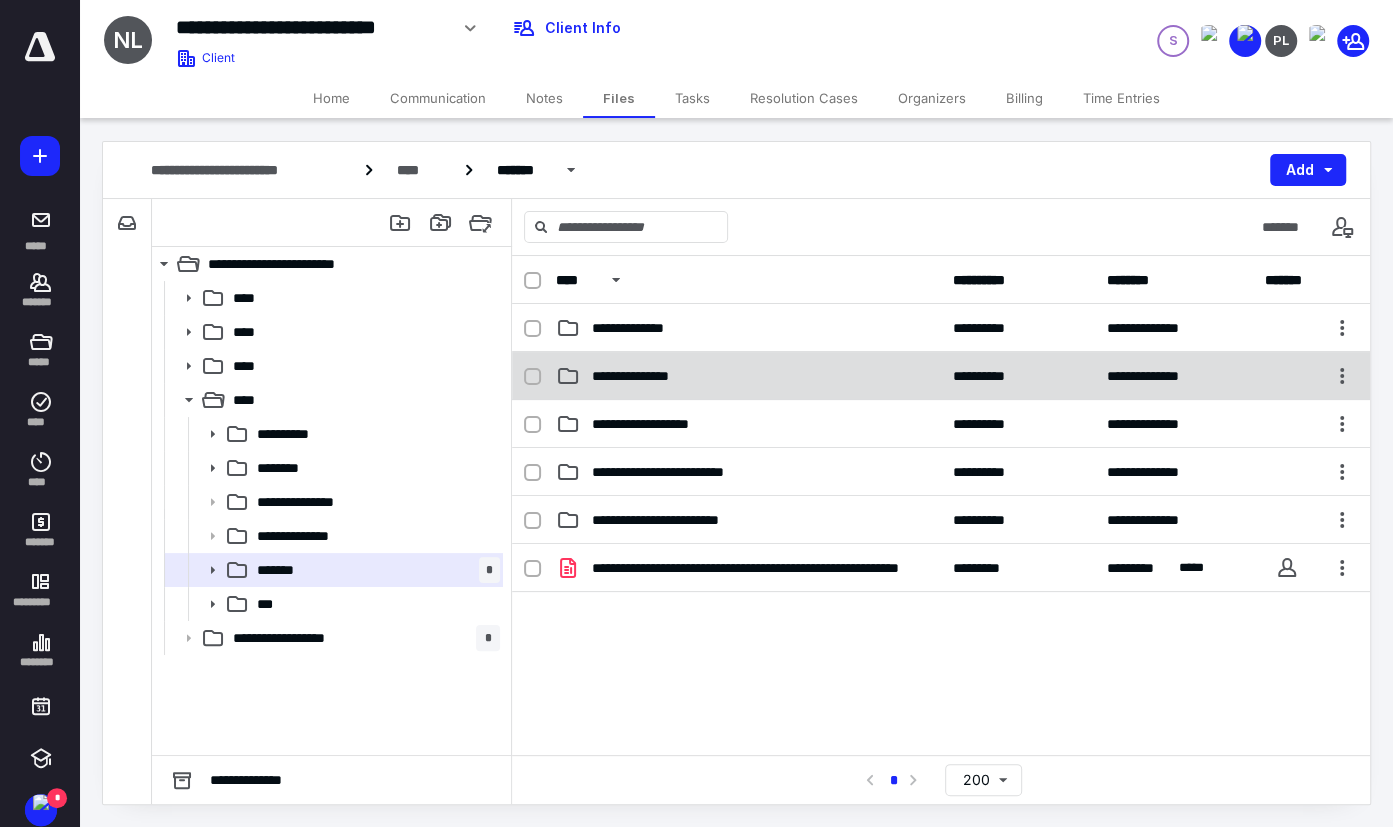 click on "**********" at bounding box center (748, 376) 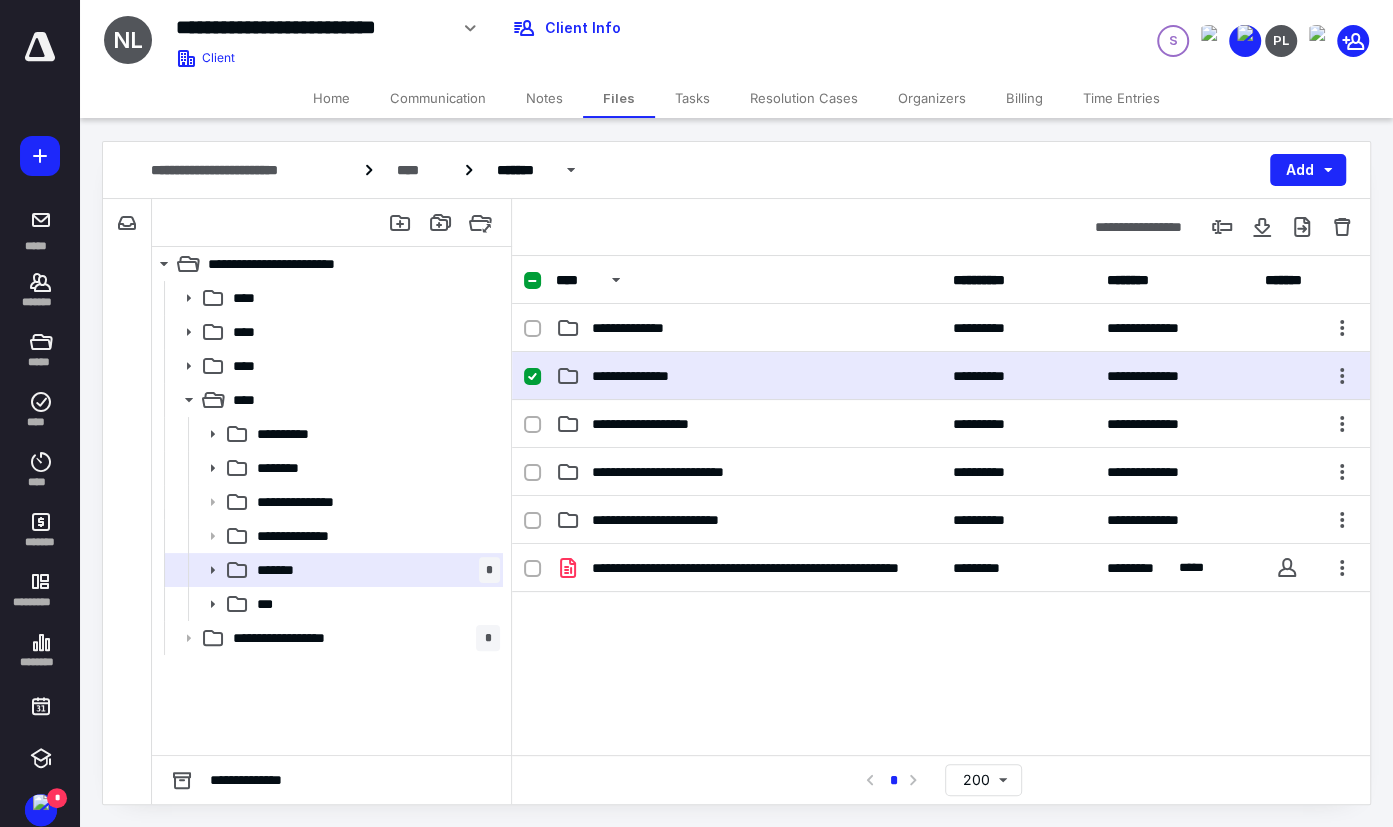 click on "**********" at bounding box center [748, 376] 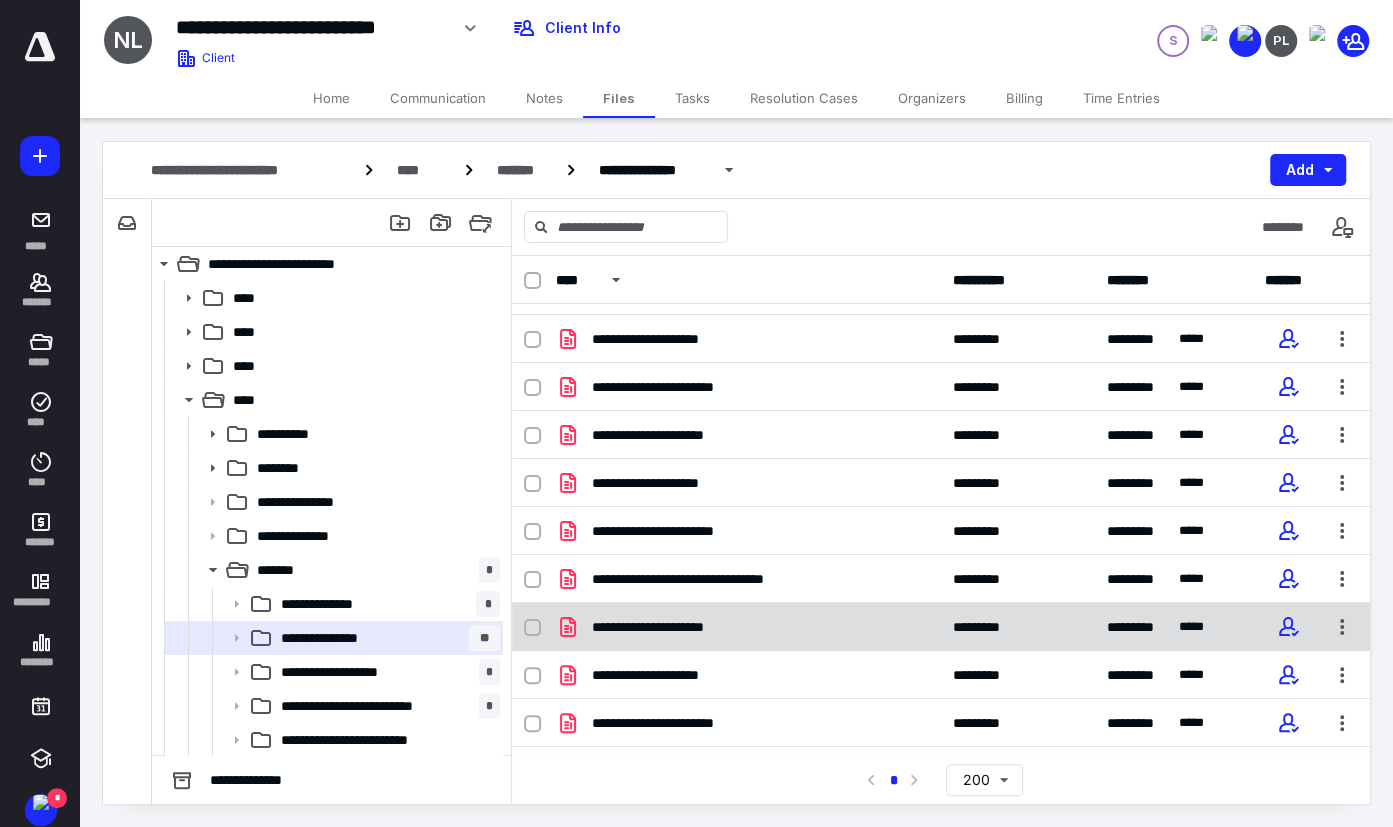 scroll, scrollTop: 2038, scrollLeft: 0, axis: vertical 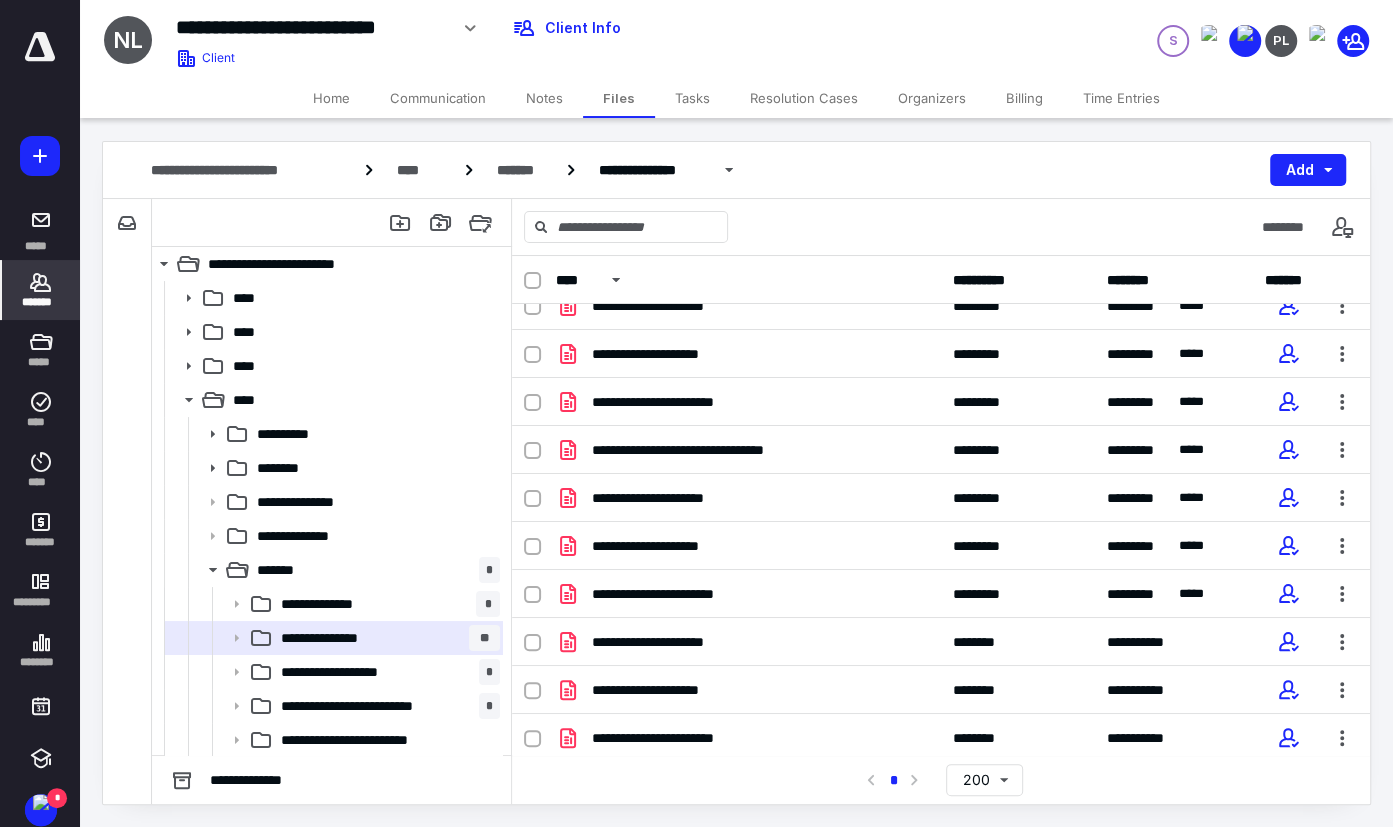 click on "*******" at bounding box center (41, 290) 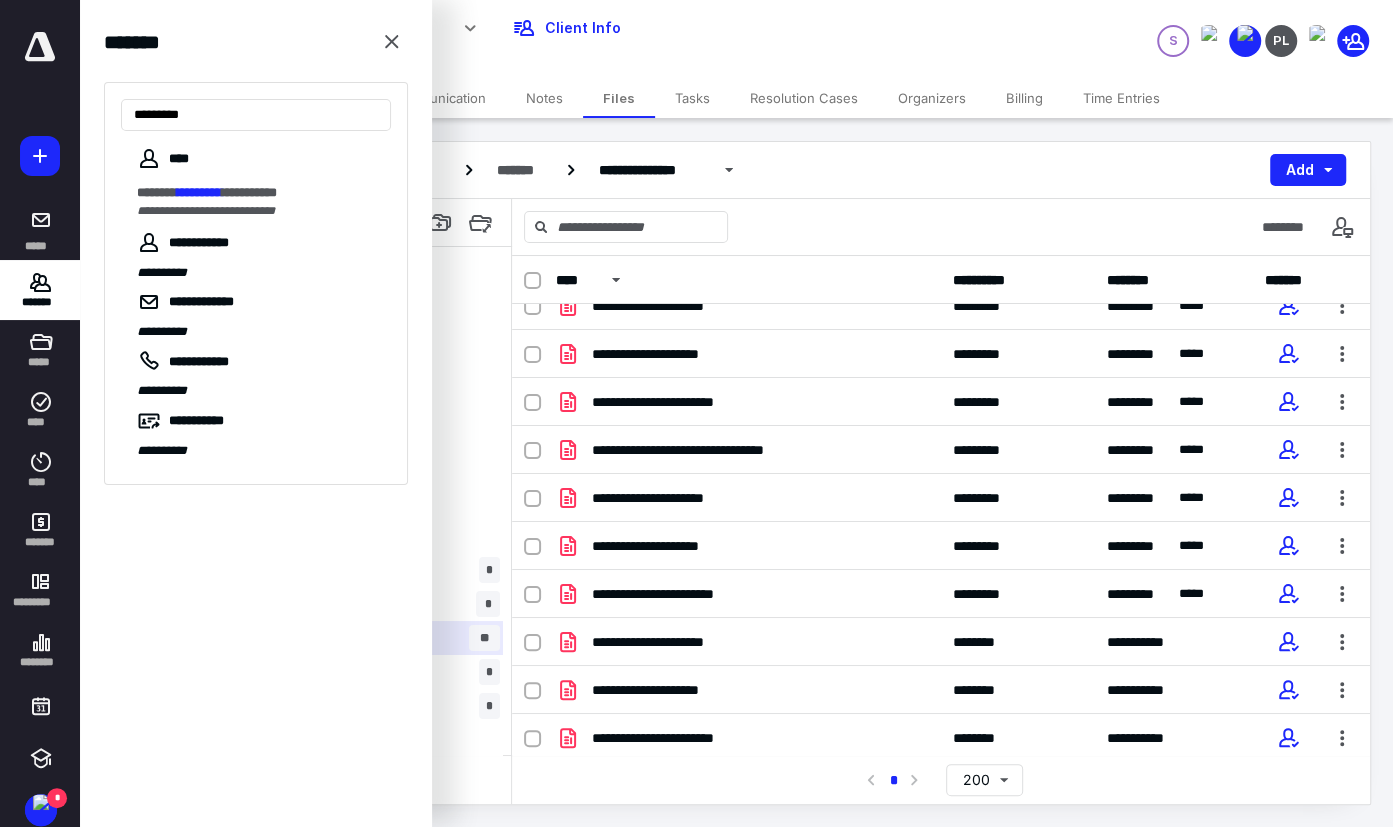 type on "*********" 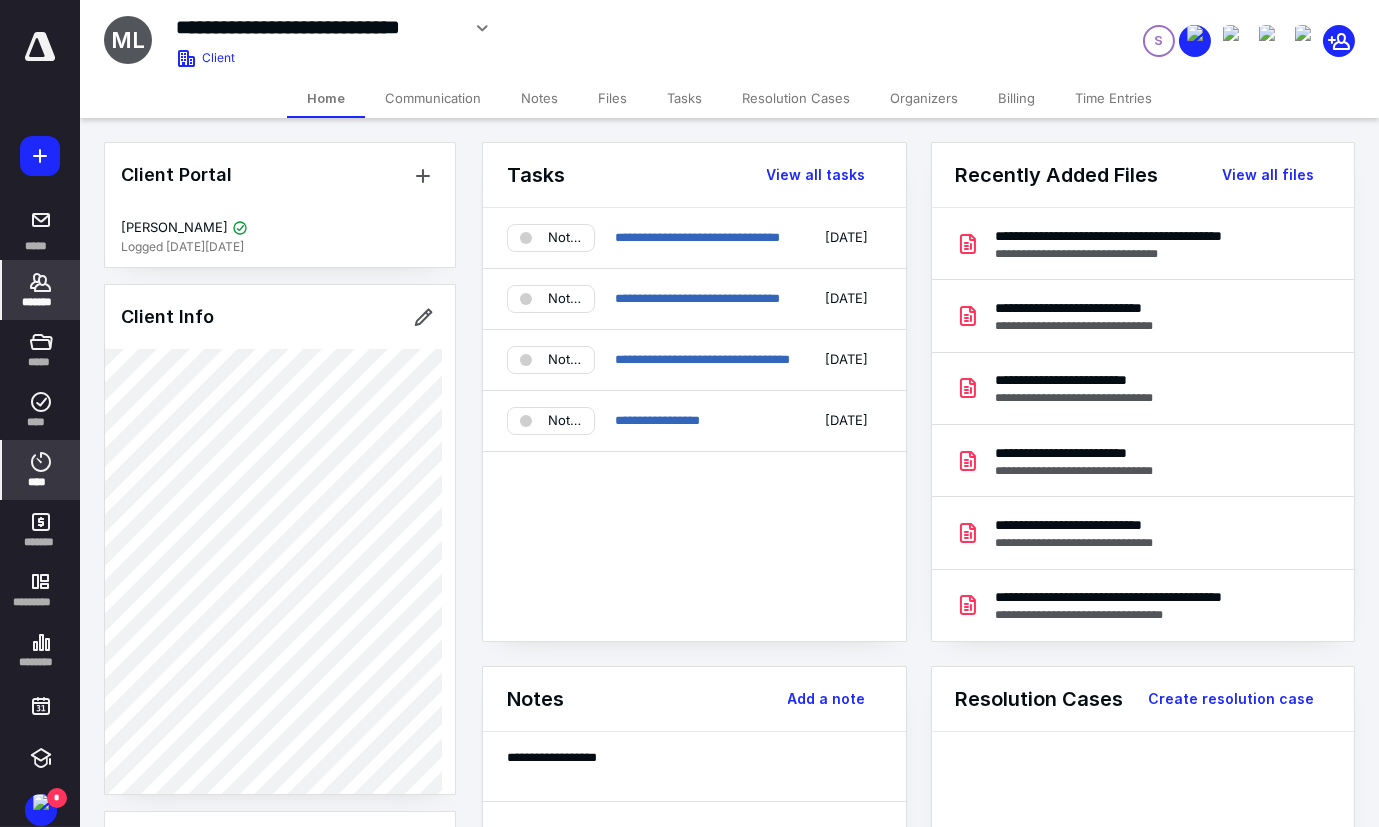 click on "****" at bounding box center [41, 482] 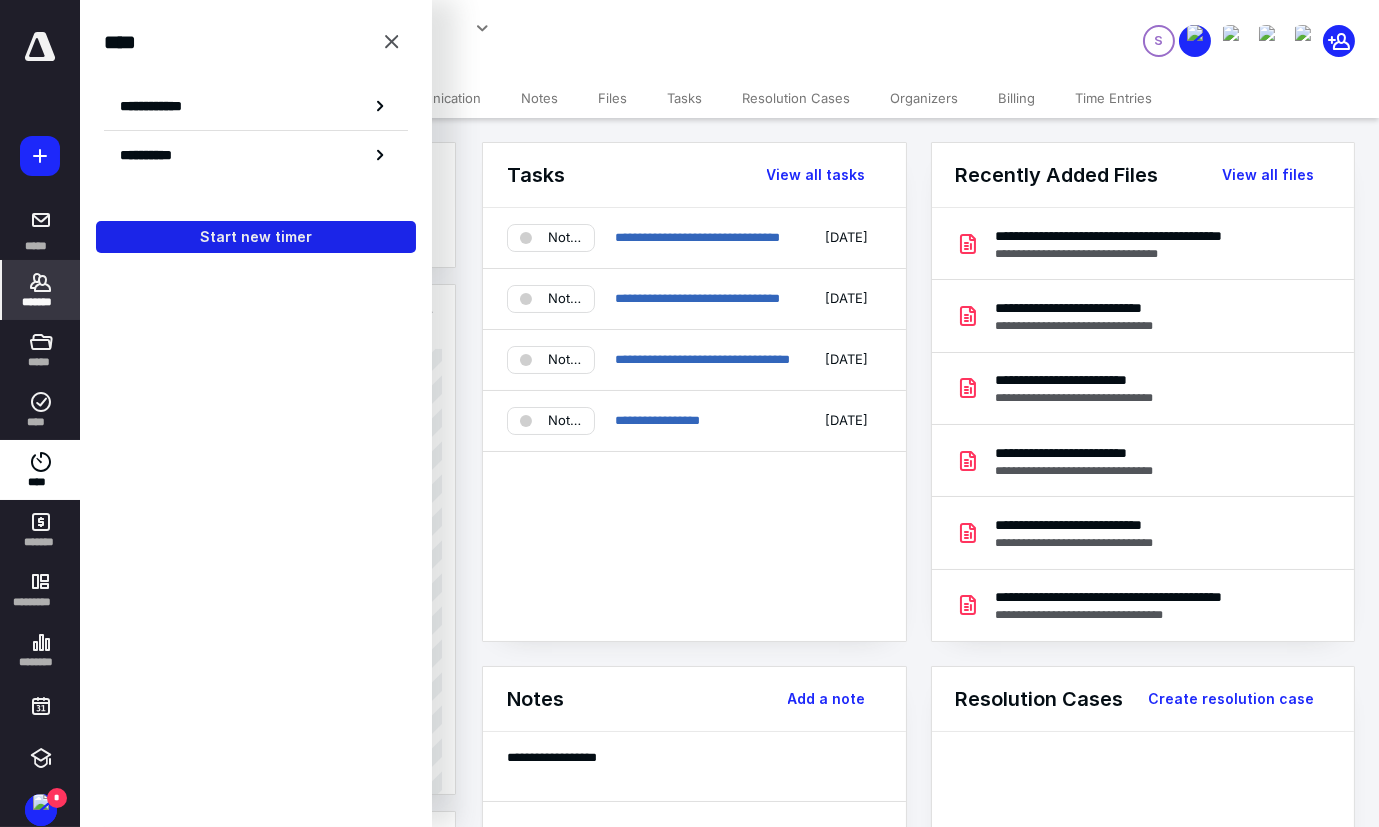 click on "Start new timer" at bounding box center (256, 237) 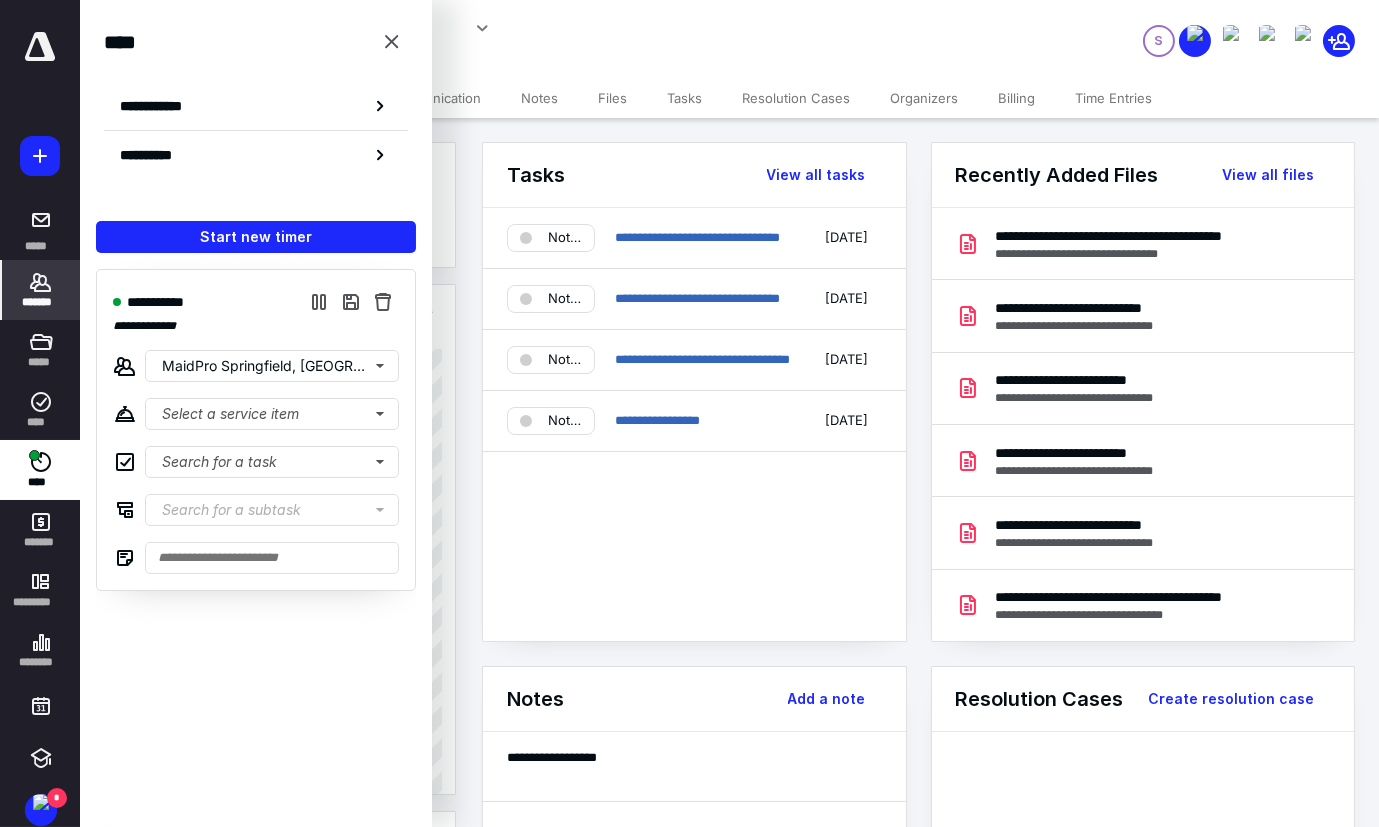 click on "**********" at bounding box center [256, 430] 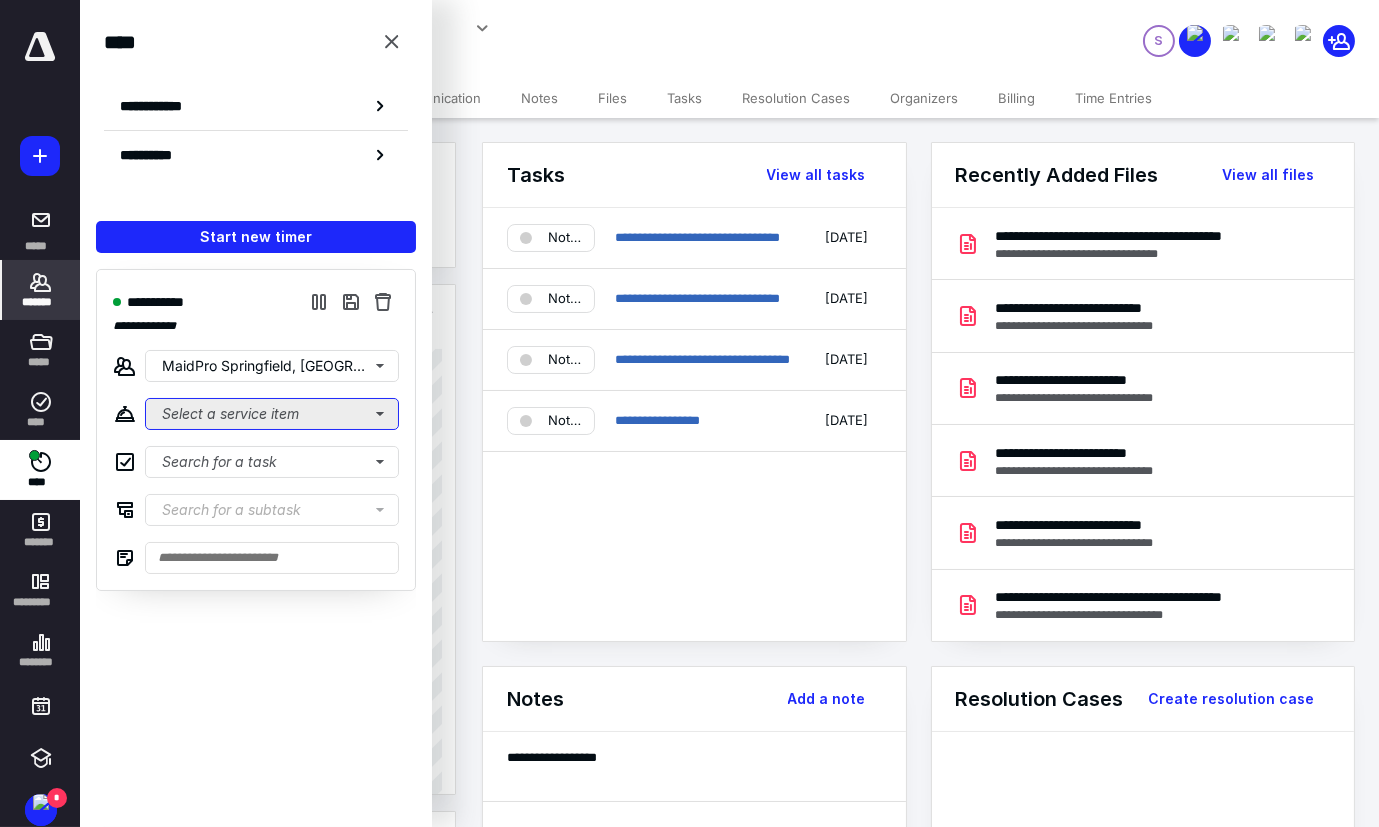 click on "Select a service item" at bounding box center [272, 414] 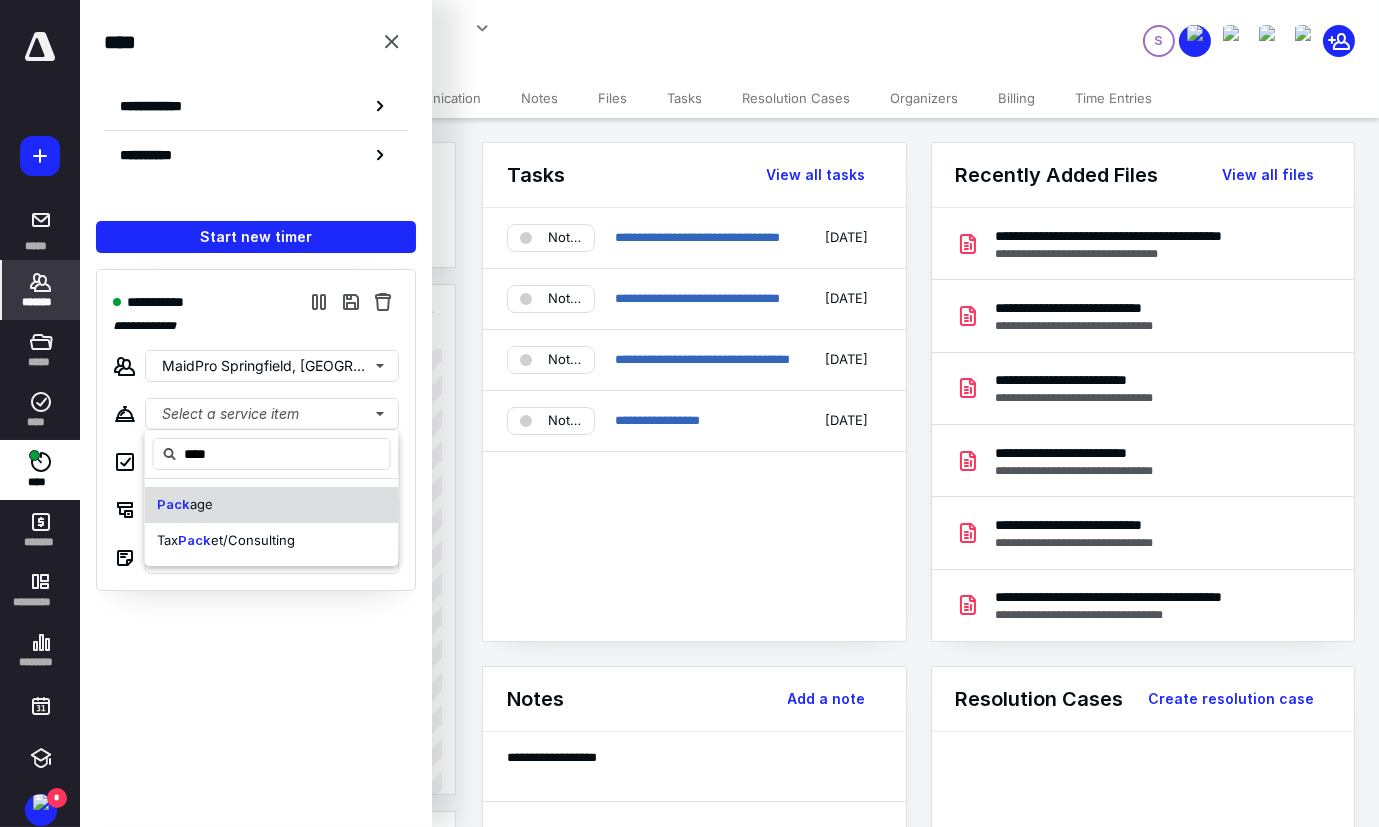 click on "Pack age" at bounding box center (272, 505) 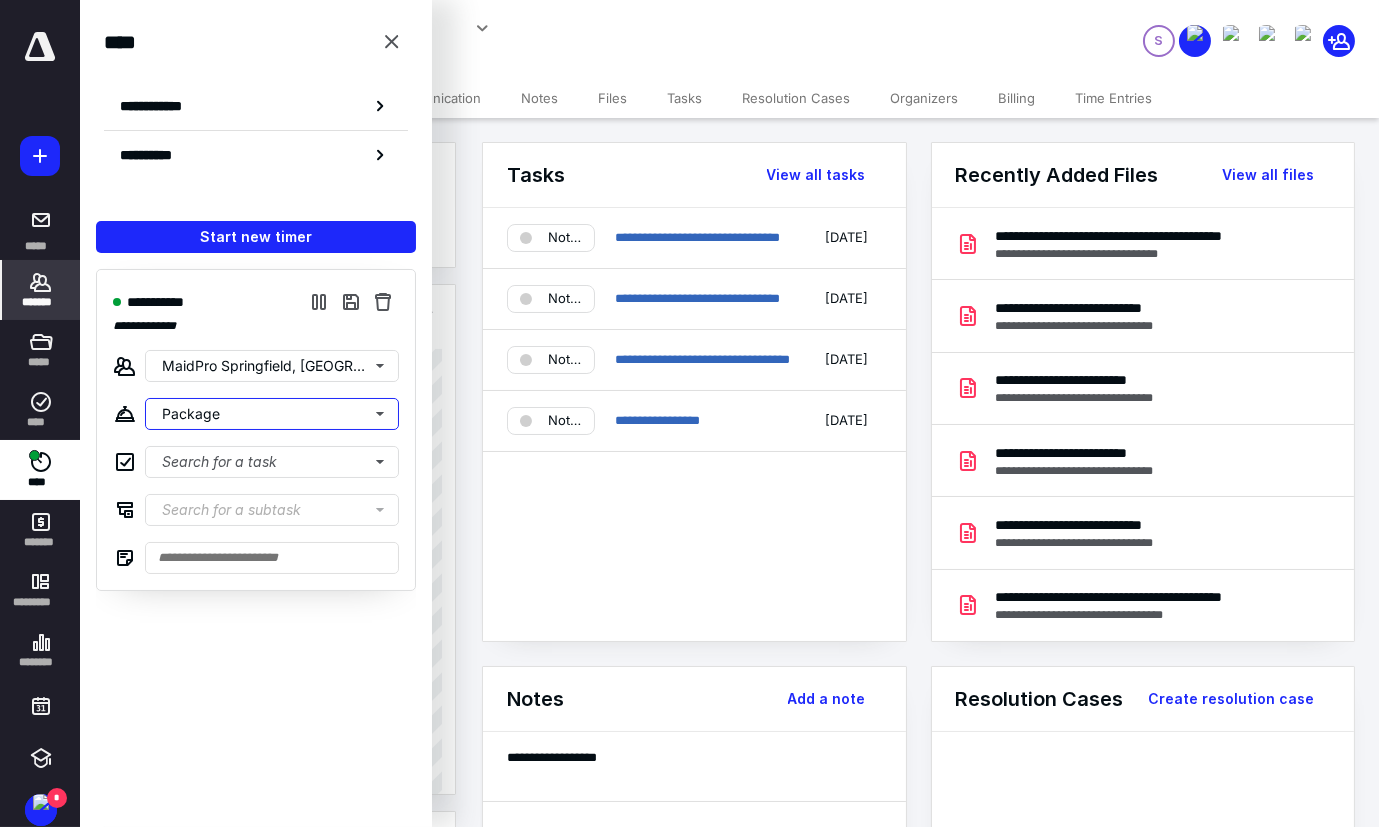 type 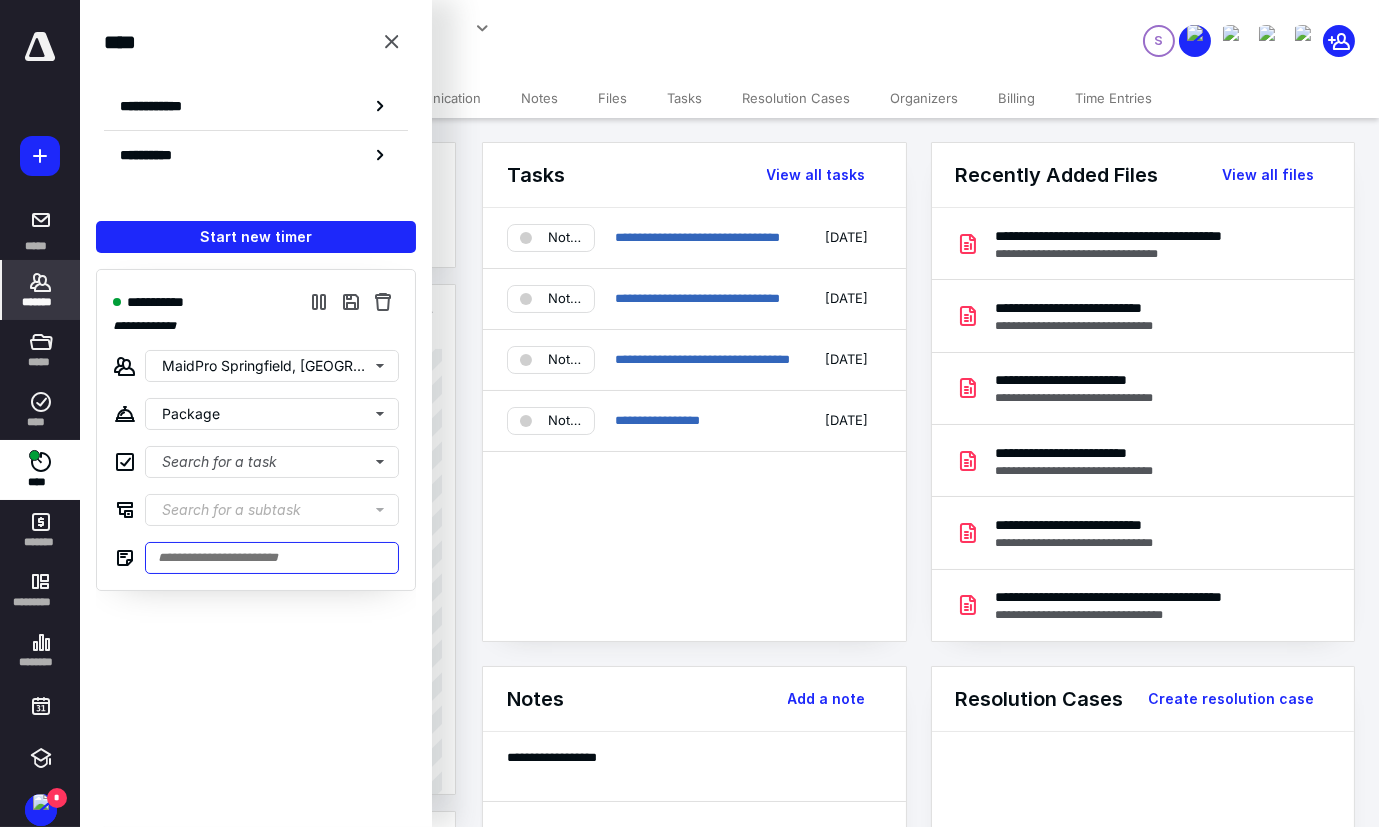 click at bounding box center (272, 558) 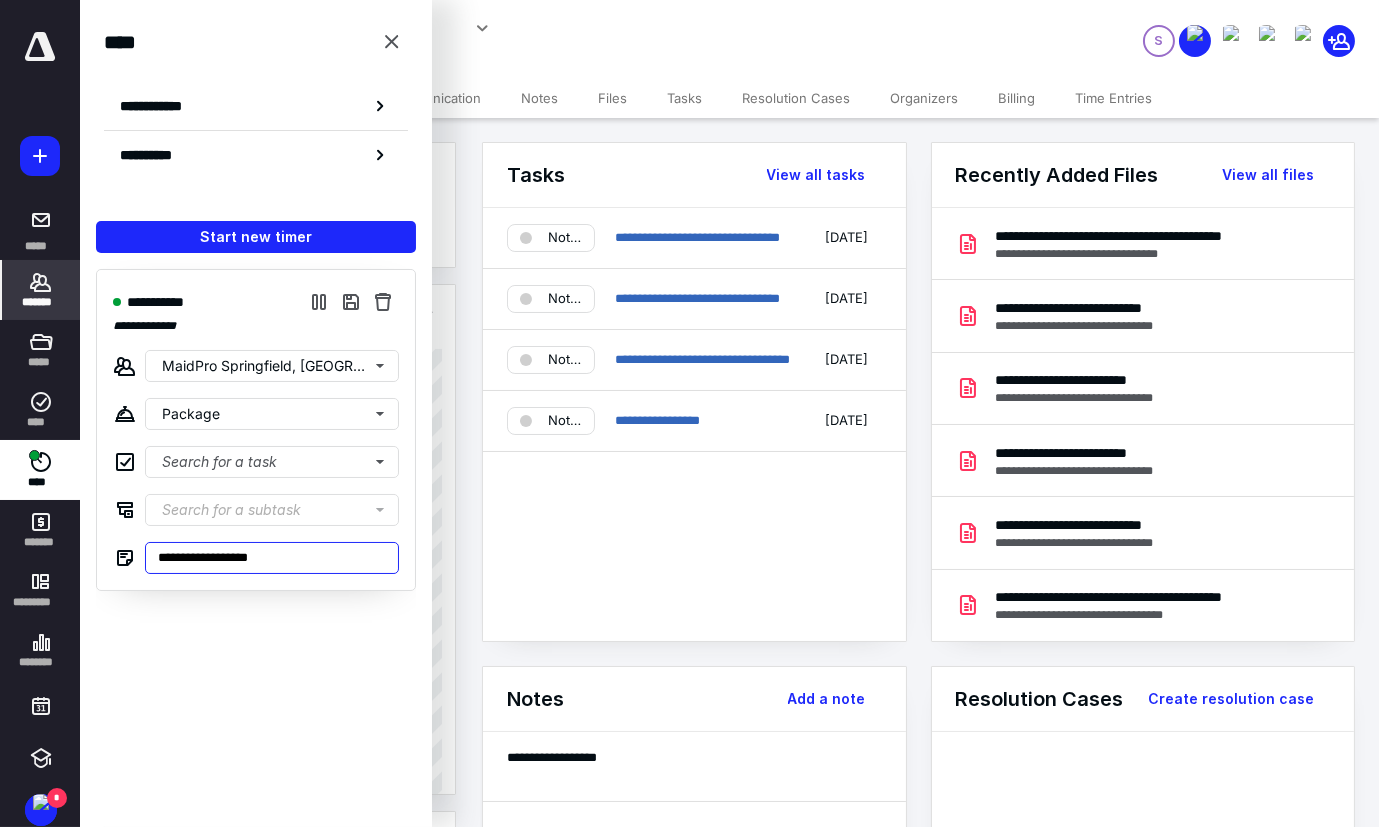 type on "**********" 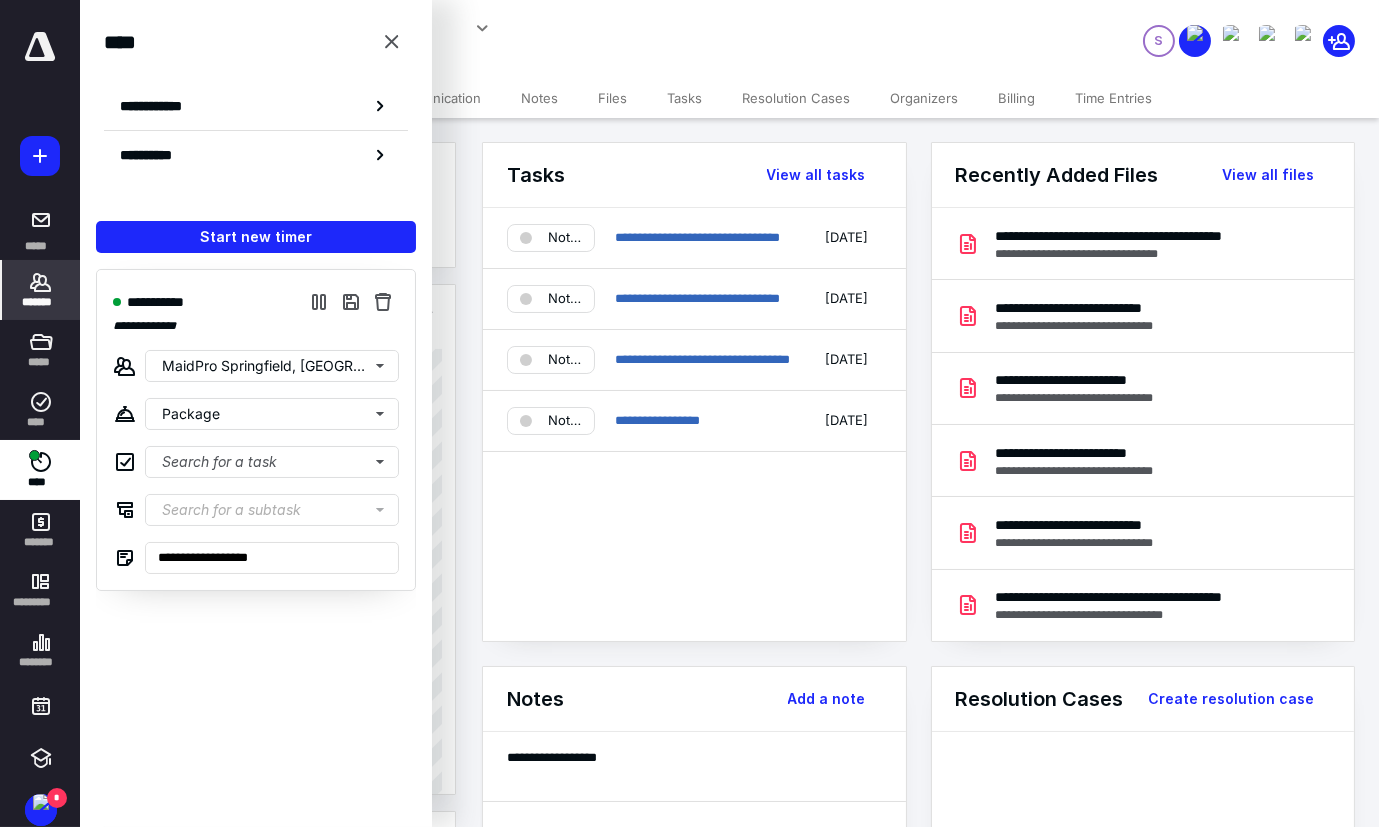 click on "Billing" at bounding box center [1016, 98] 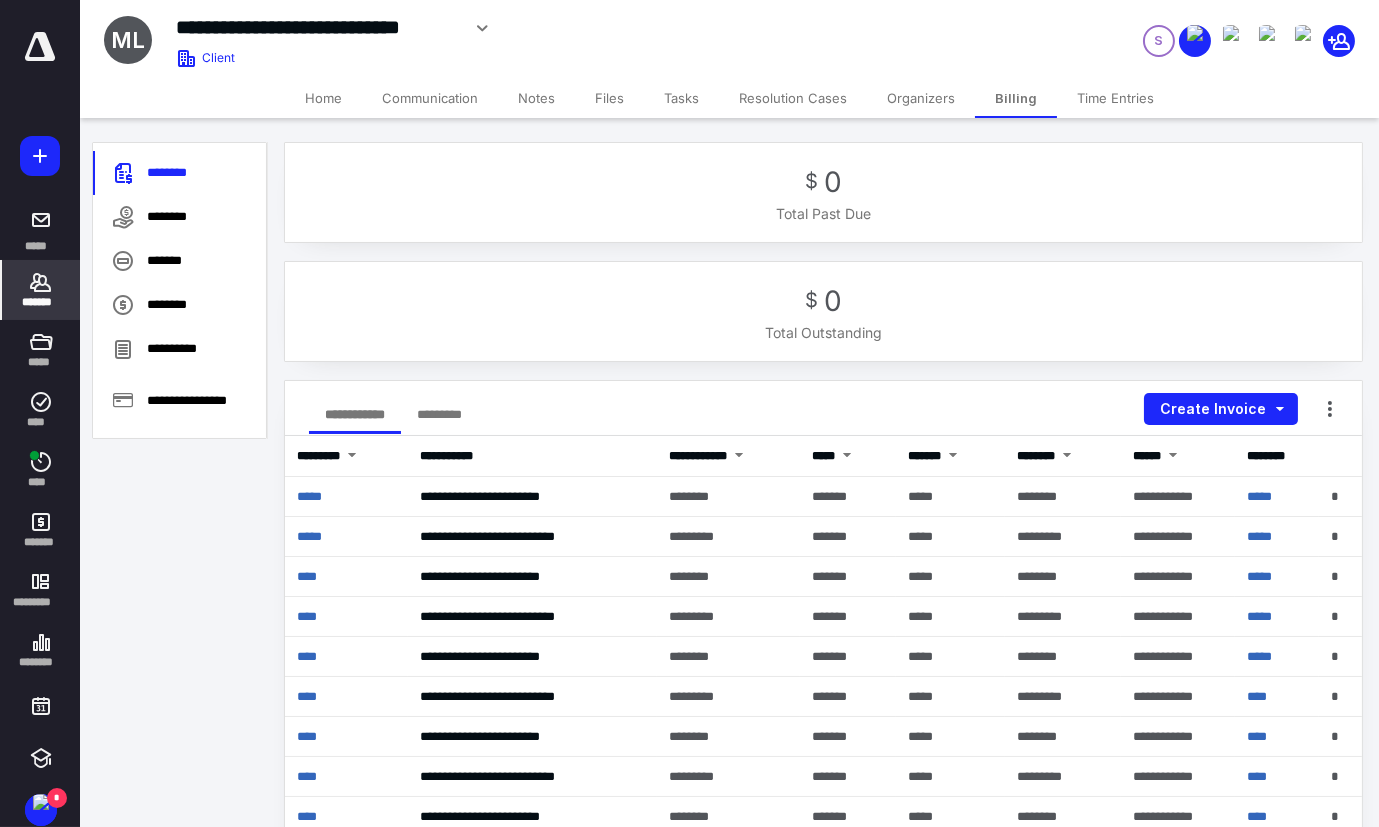 click on "*********" at bounding box center [439, 414] 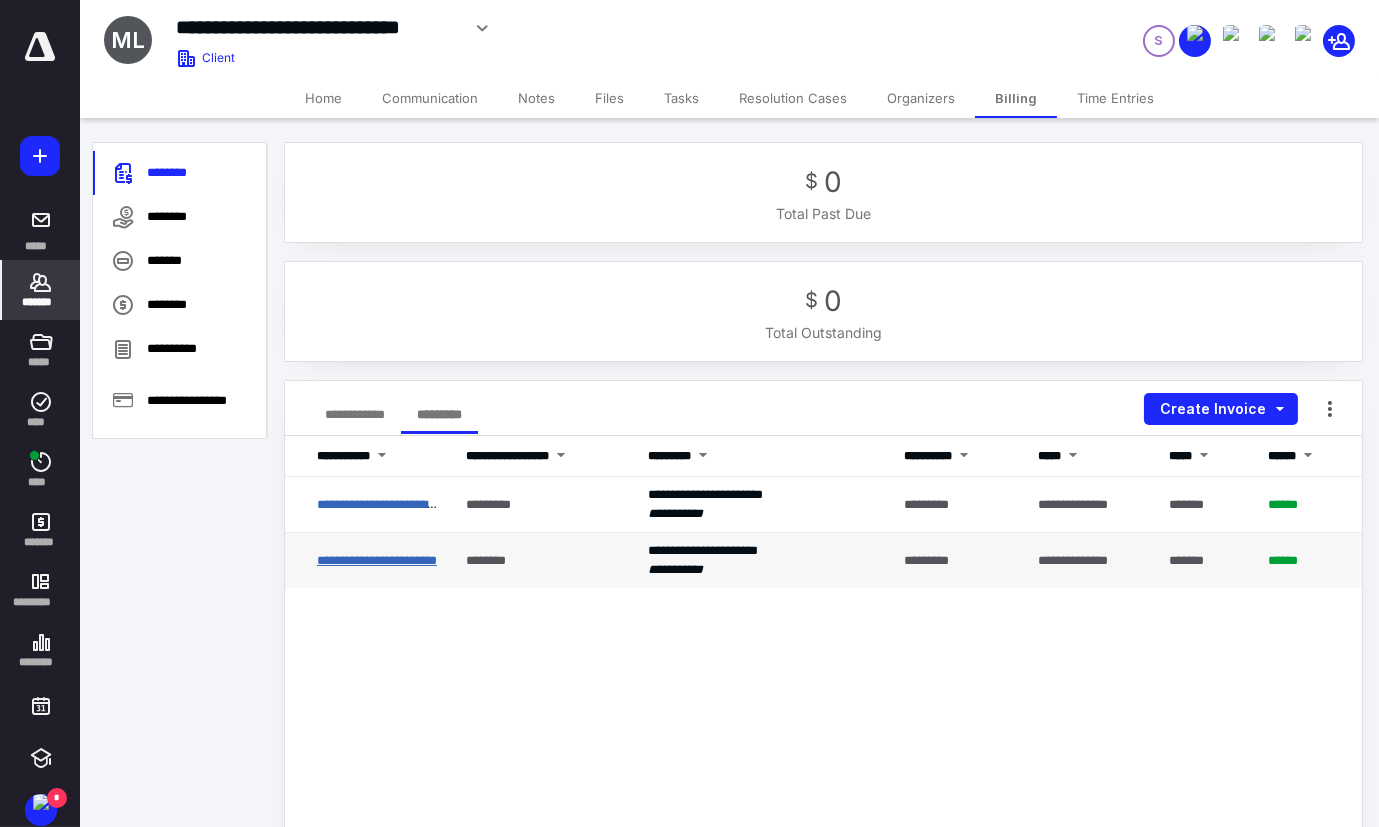 click on "**********" at bounding box center (377, 560) 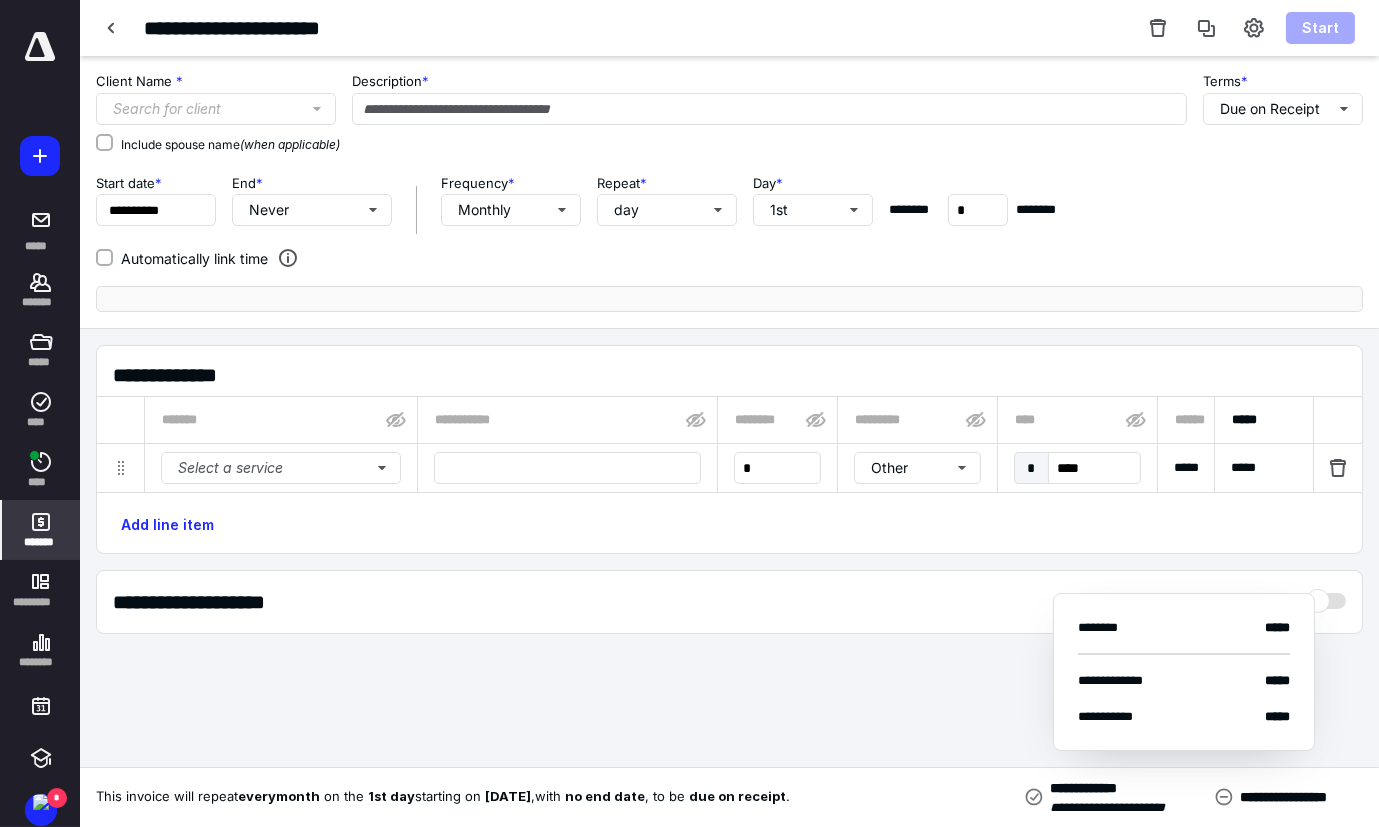 type on "**********" 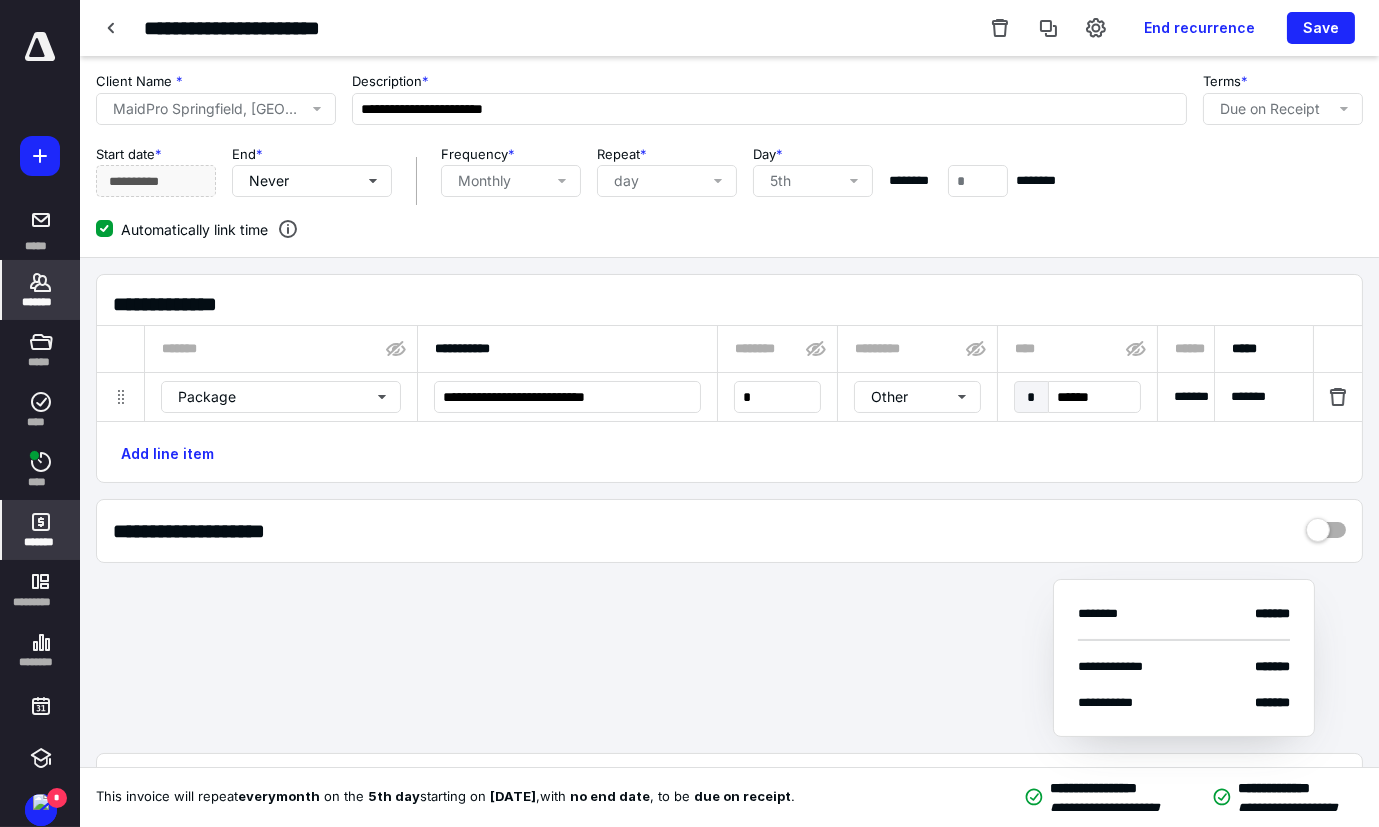 click on "*******" at bounding box center (41, 302) 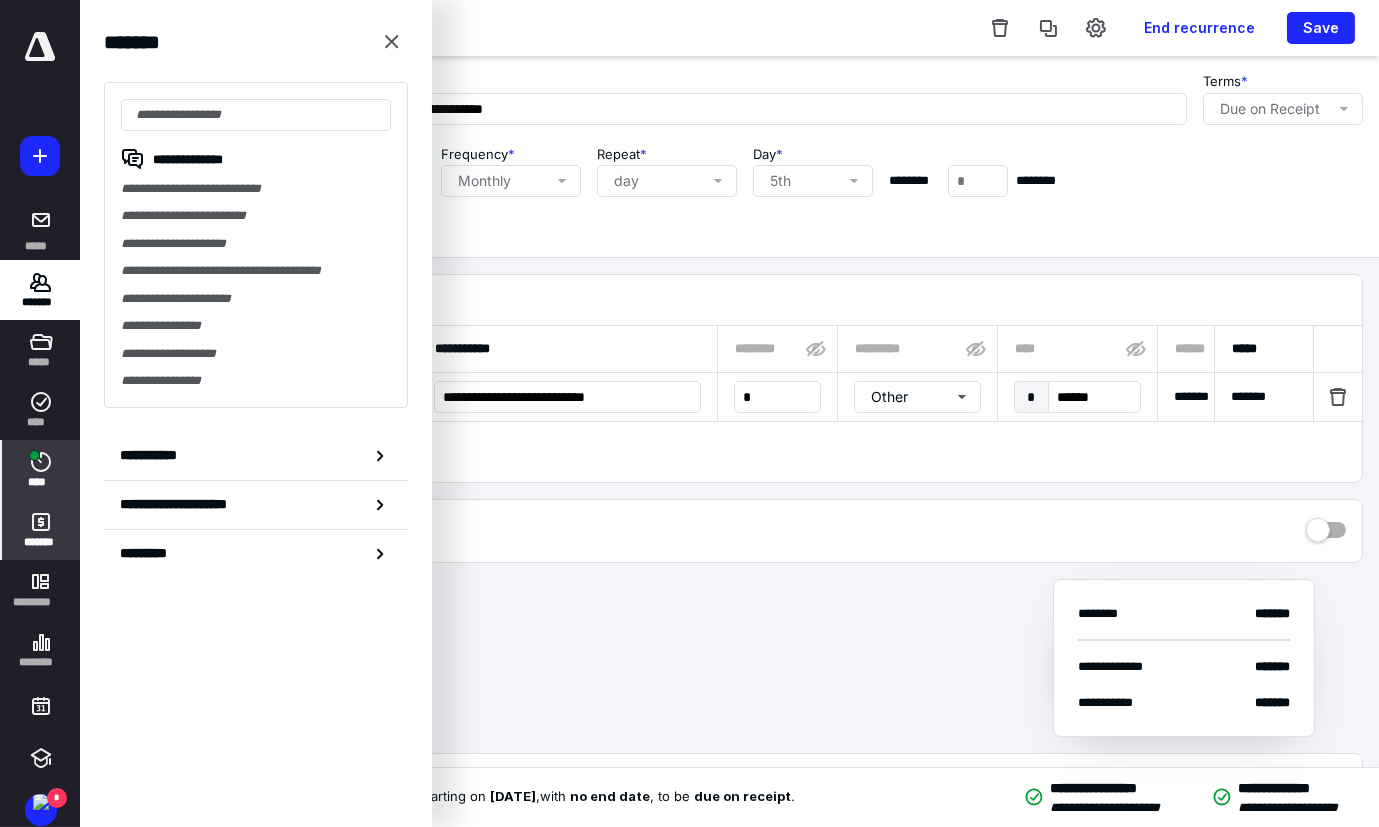click 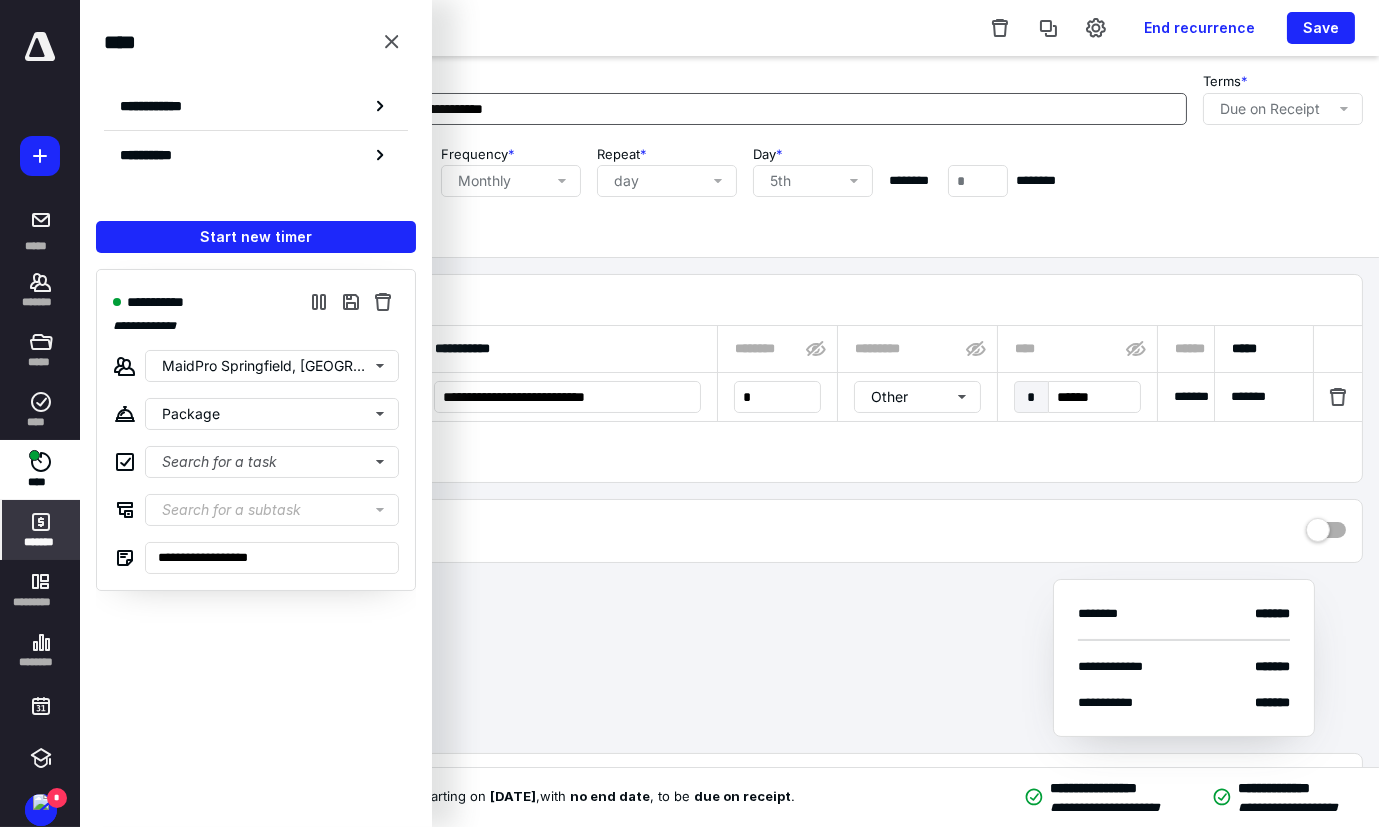 click on "**********" at bounding box center [769, 98] 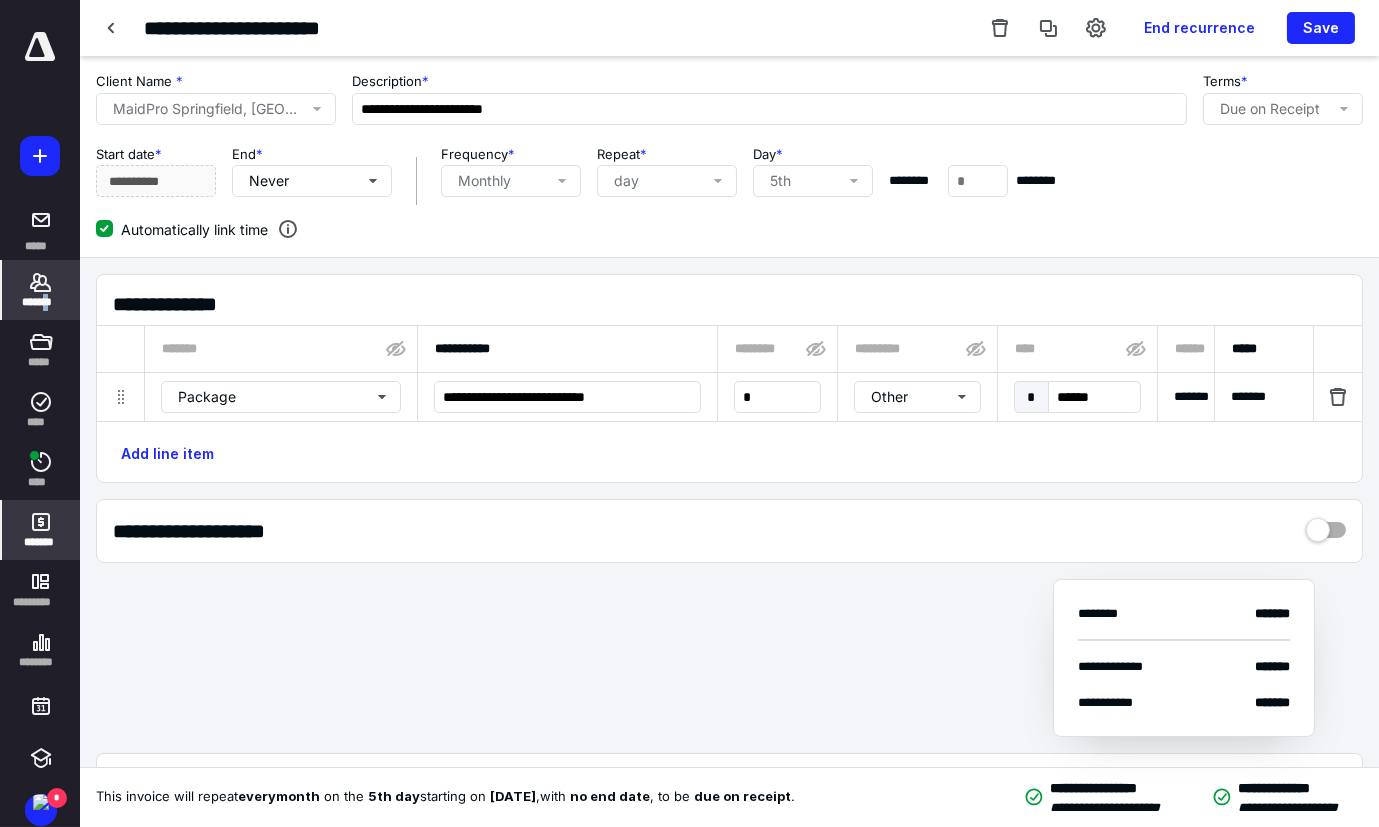 click on "*******" at bounding box center [41, 302] 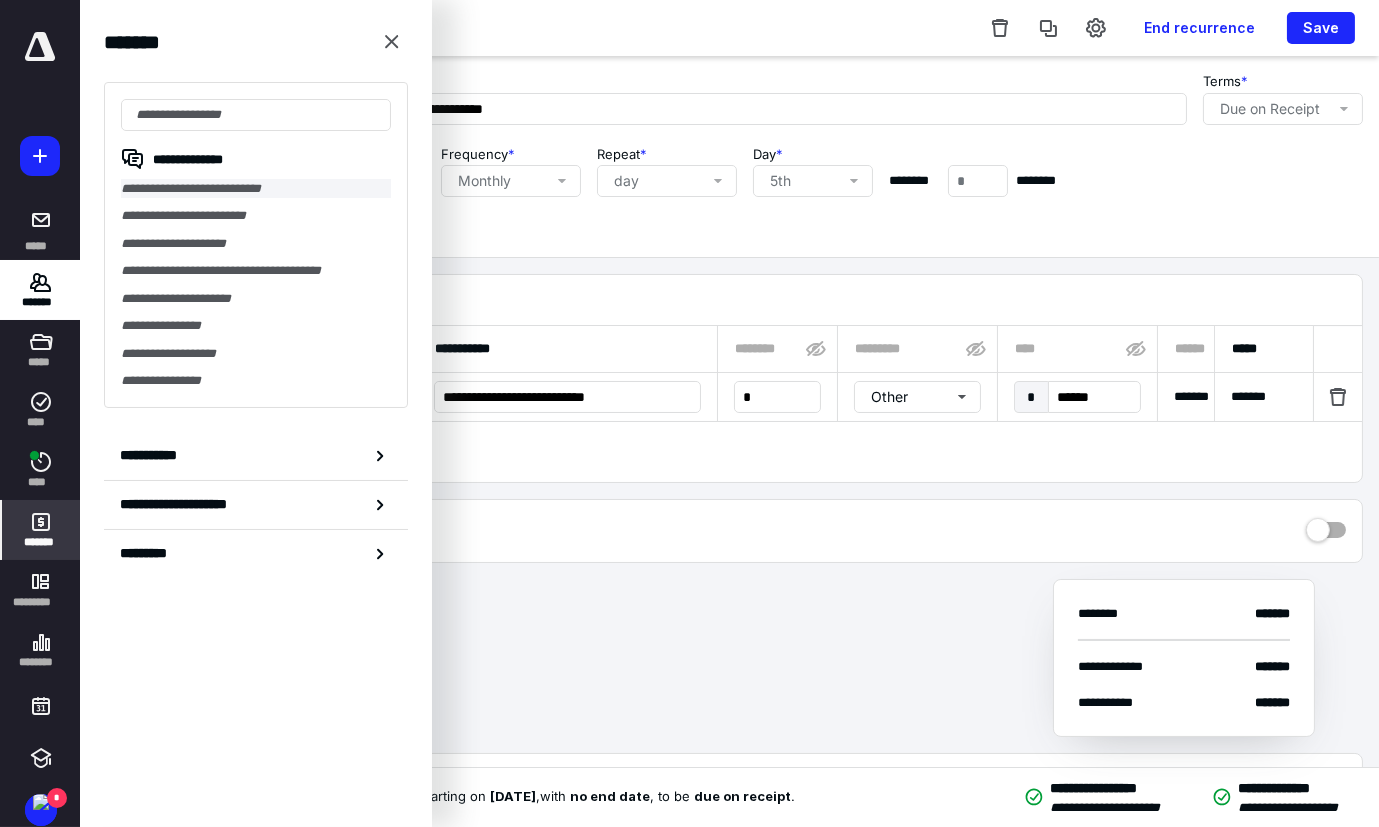 click on "**********" at bounding box center (256, 188) 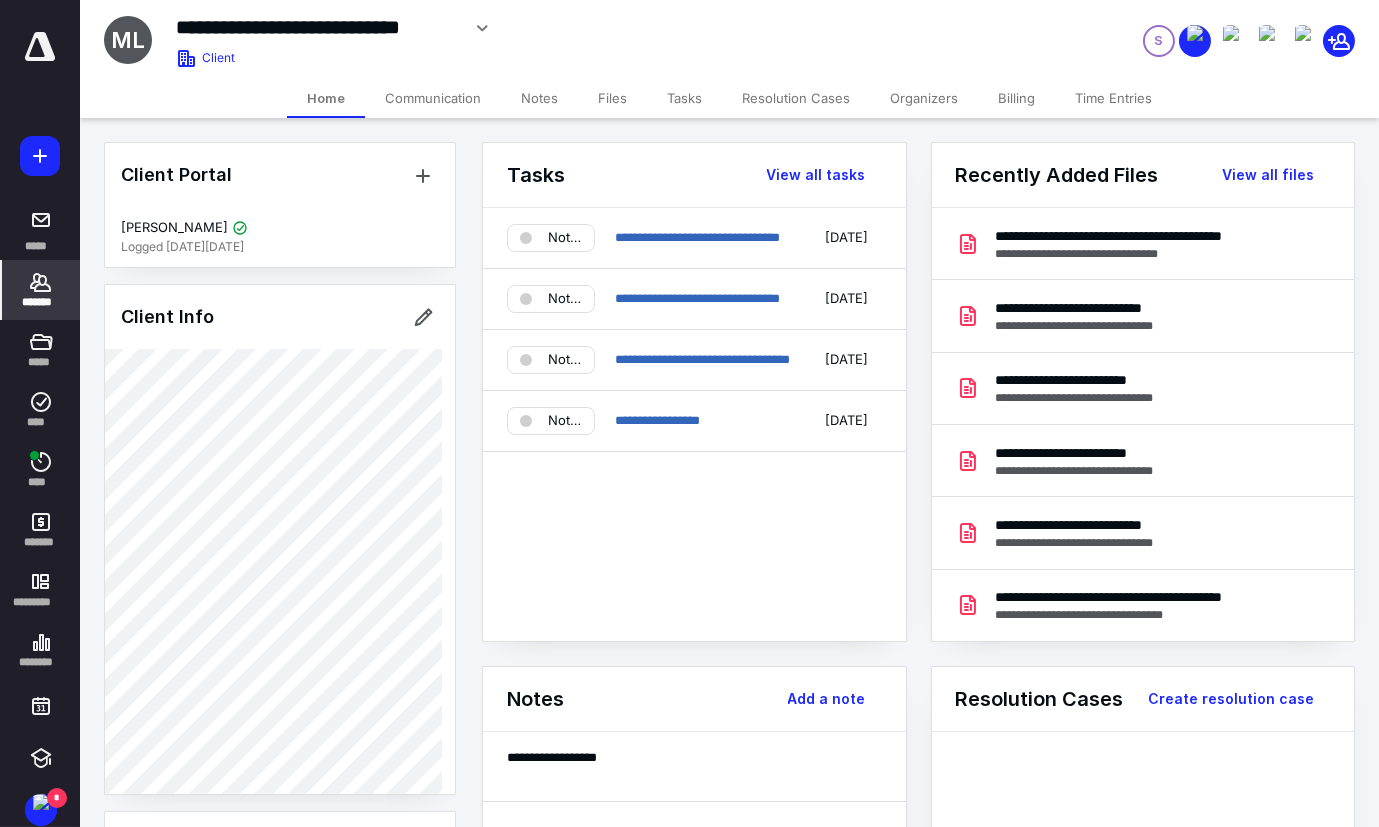 click on "Files" at bounding box center (612, 98) 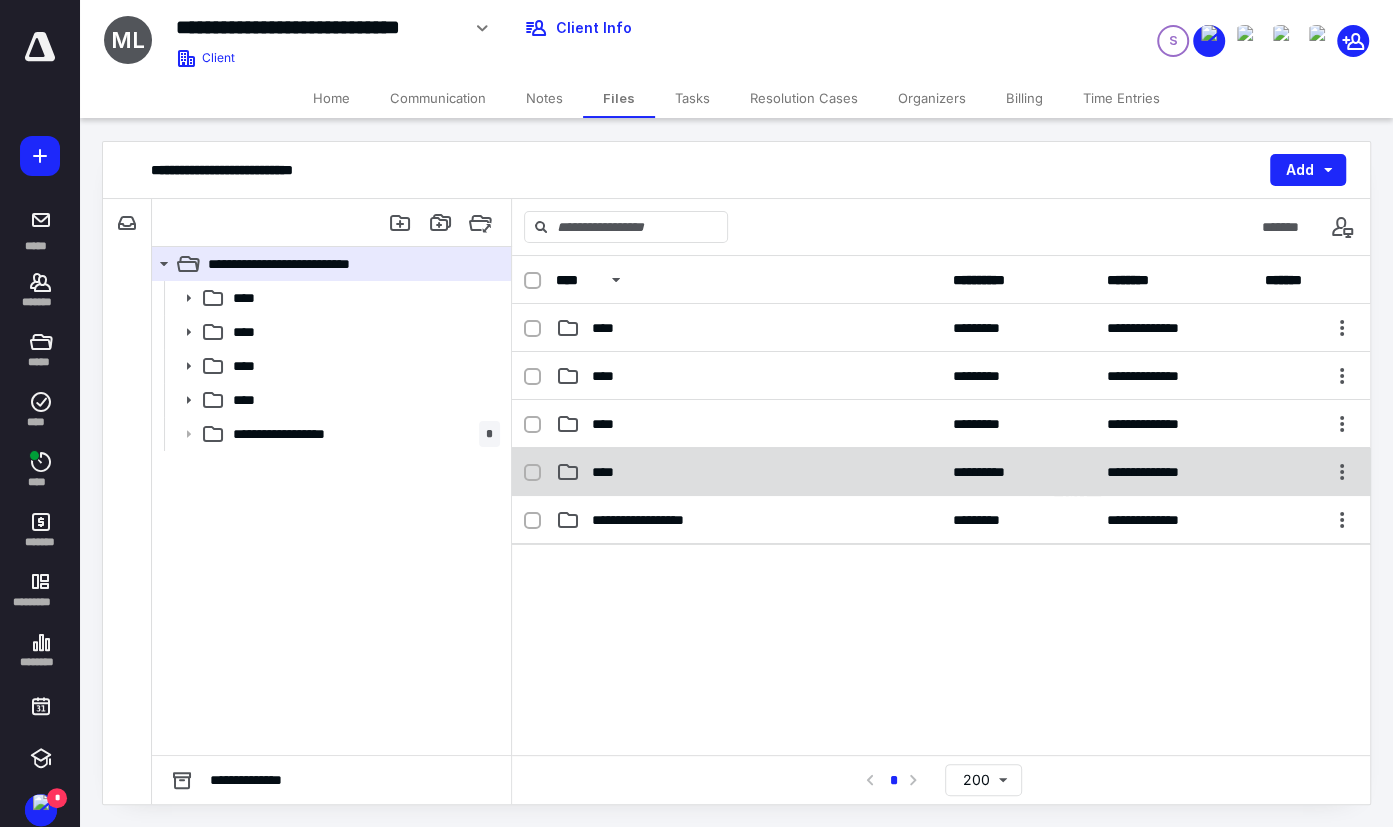 click on "**********" at bounding box center [941, 472] 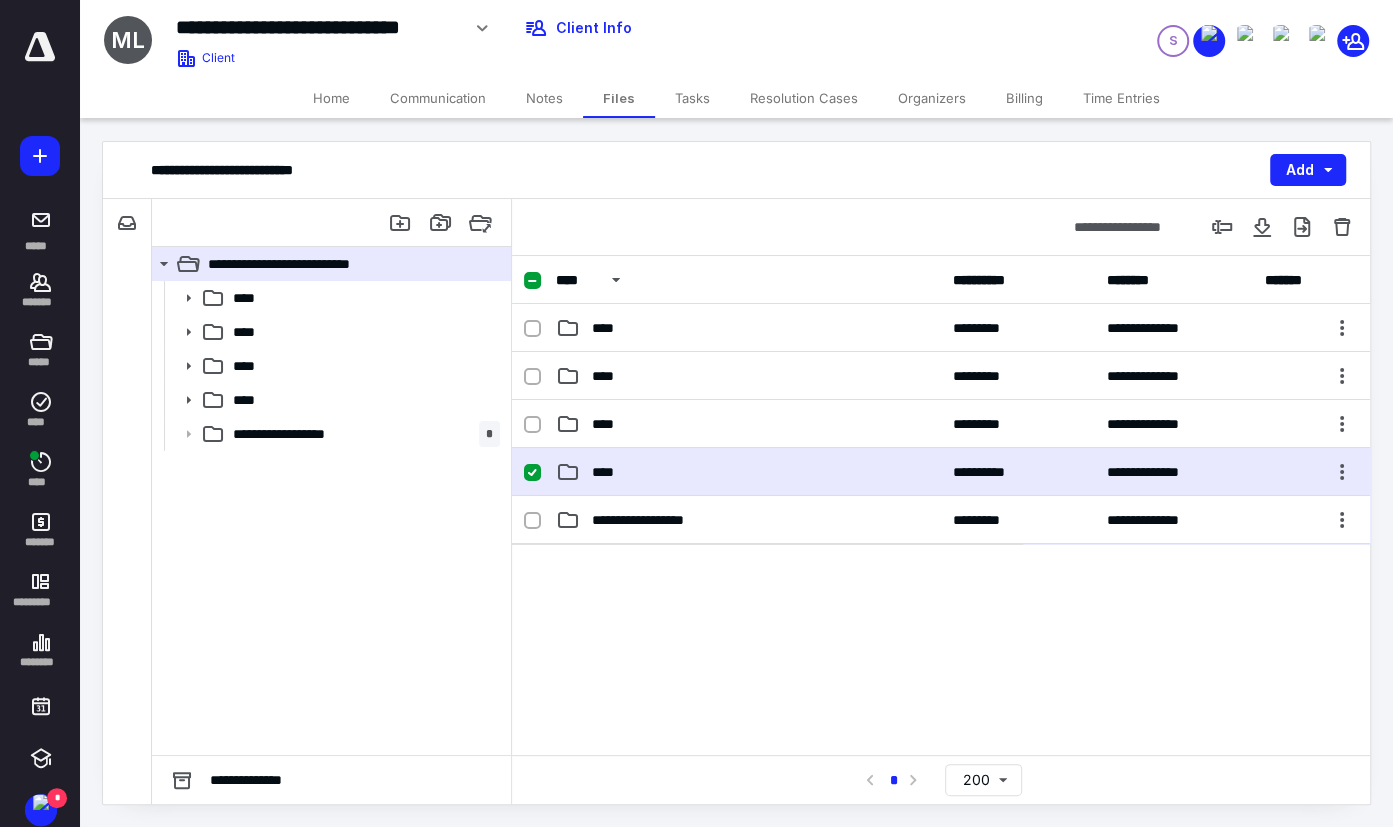 click on "**********" at bounding box center [941, 472] 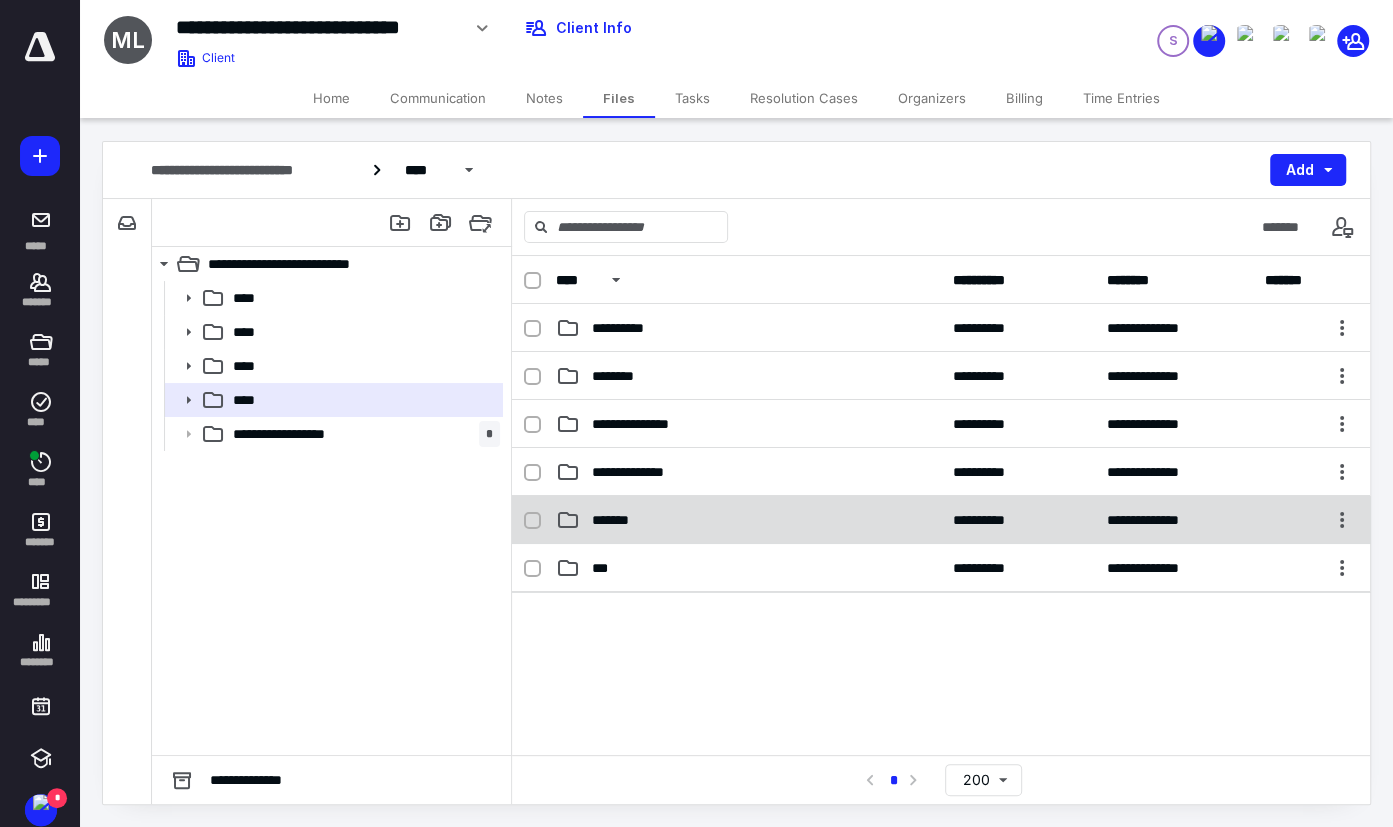 click on "*******" at bounding box center [748, 520] 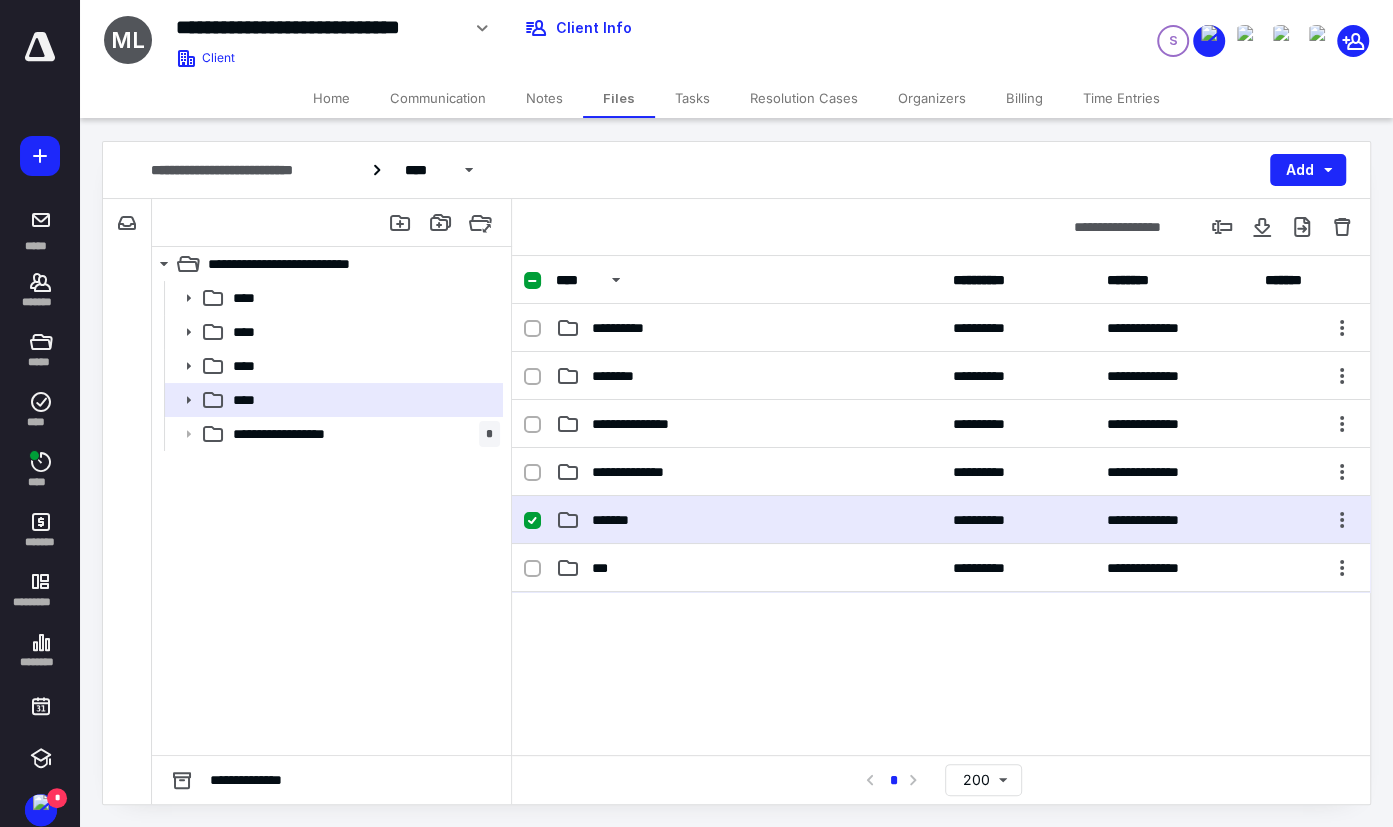 click on "*******" at bounding box center (748, 520) 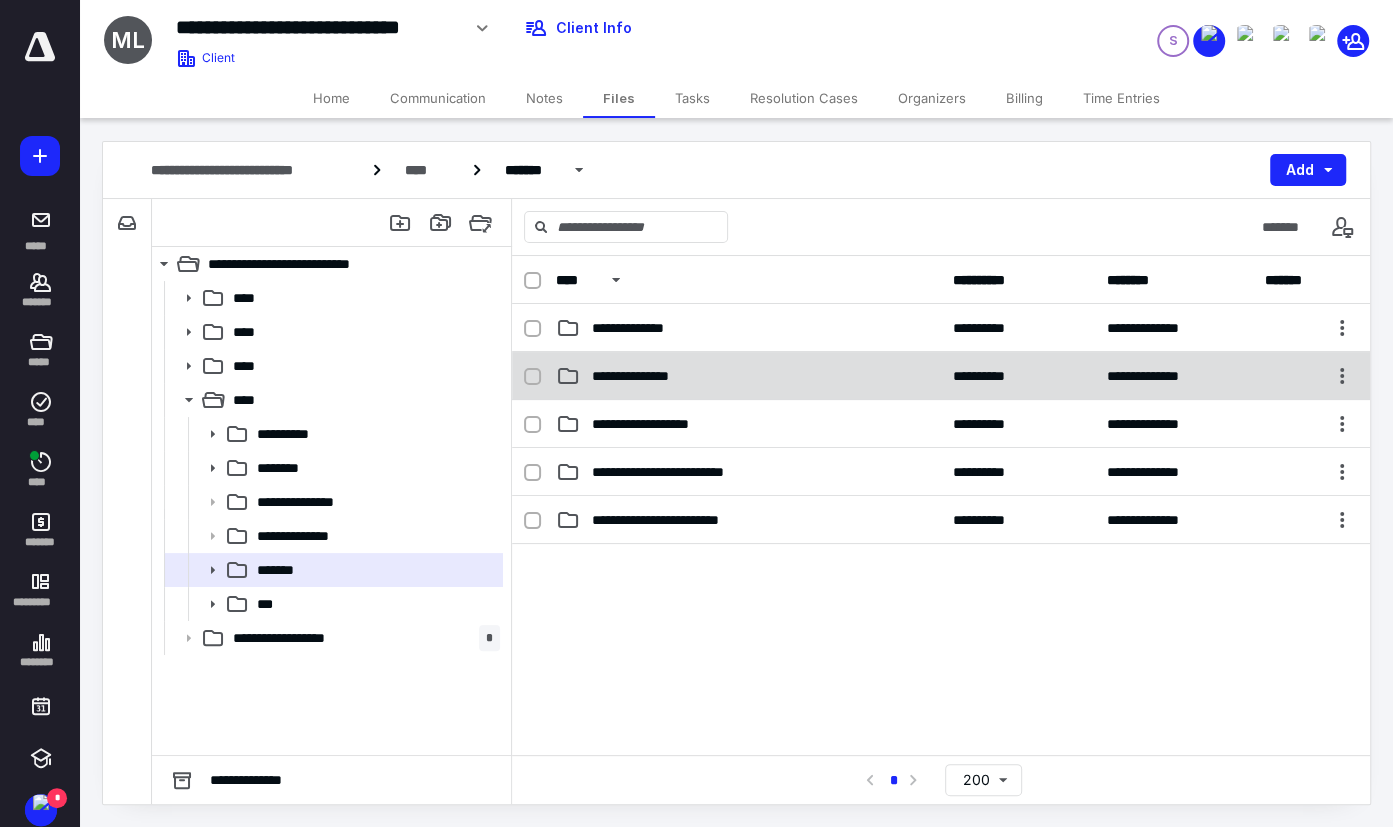 click on "**********" at bounding box center [941, 376] 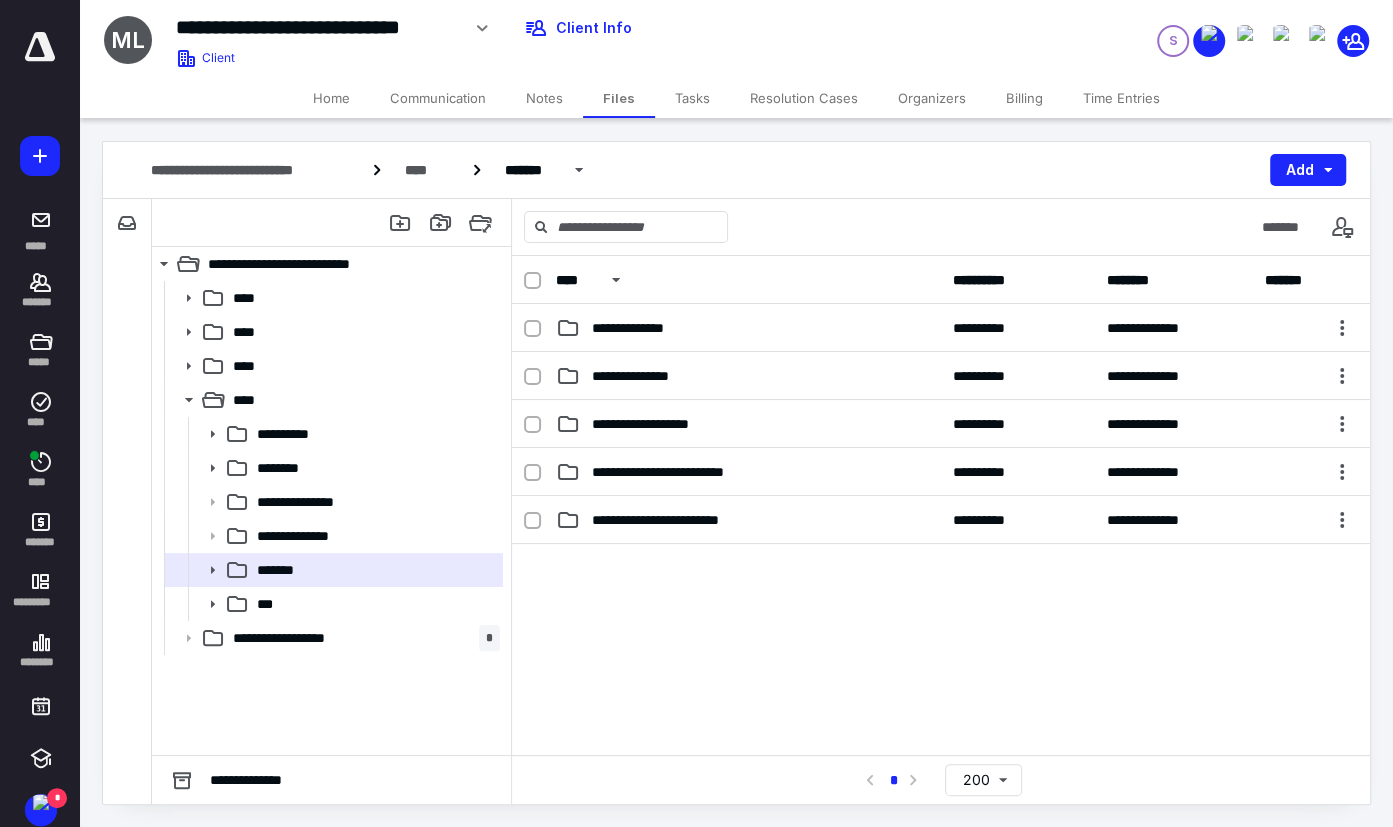 drag, startPoint x: 720, startPoint y: 388, endPoint x: 649, endPoint y: 393, distance: 71.17584 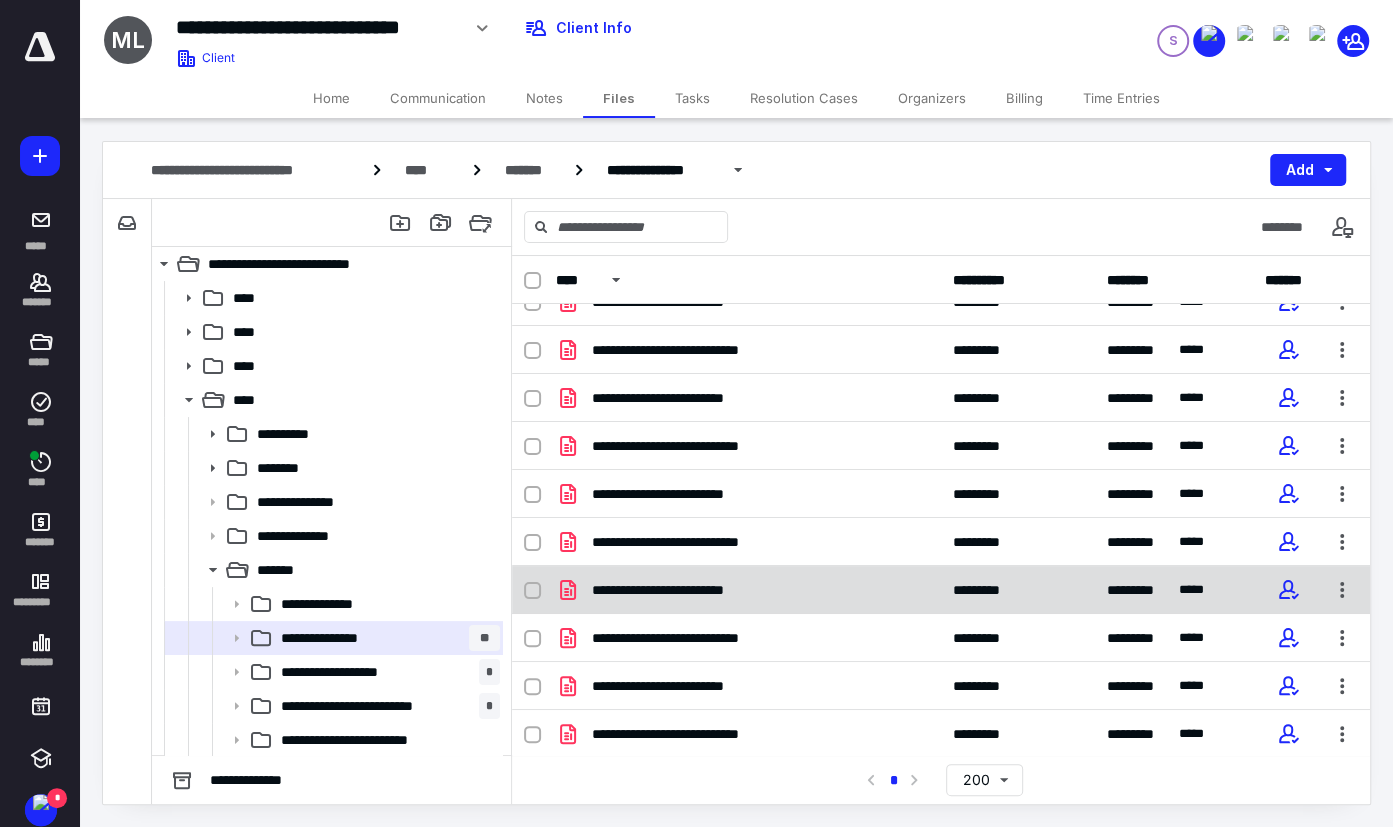 scroll, scrollTop: 697, scrollLeft: 0, axis: vertical 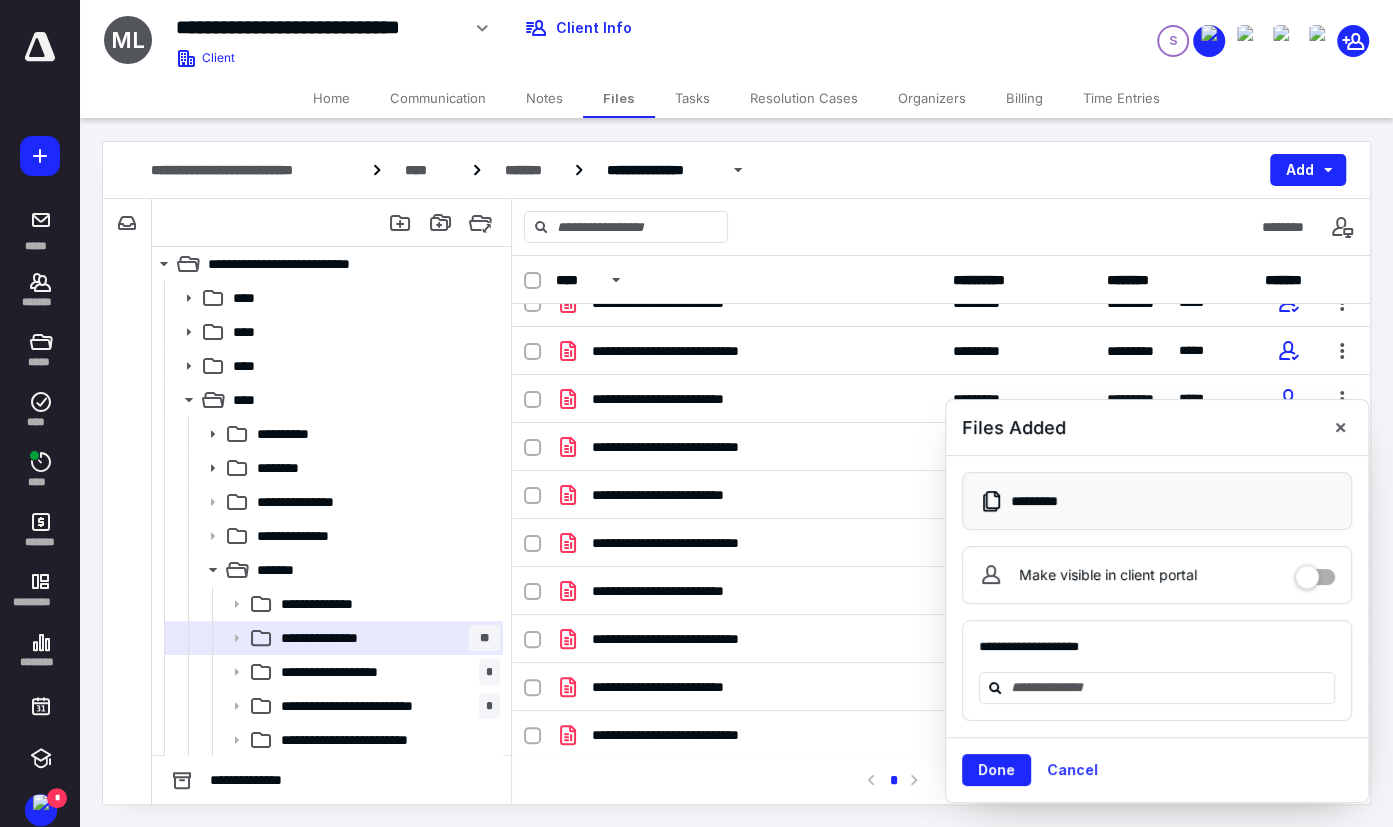 click at bounding box center [1315, 570] 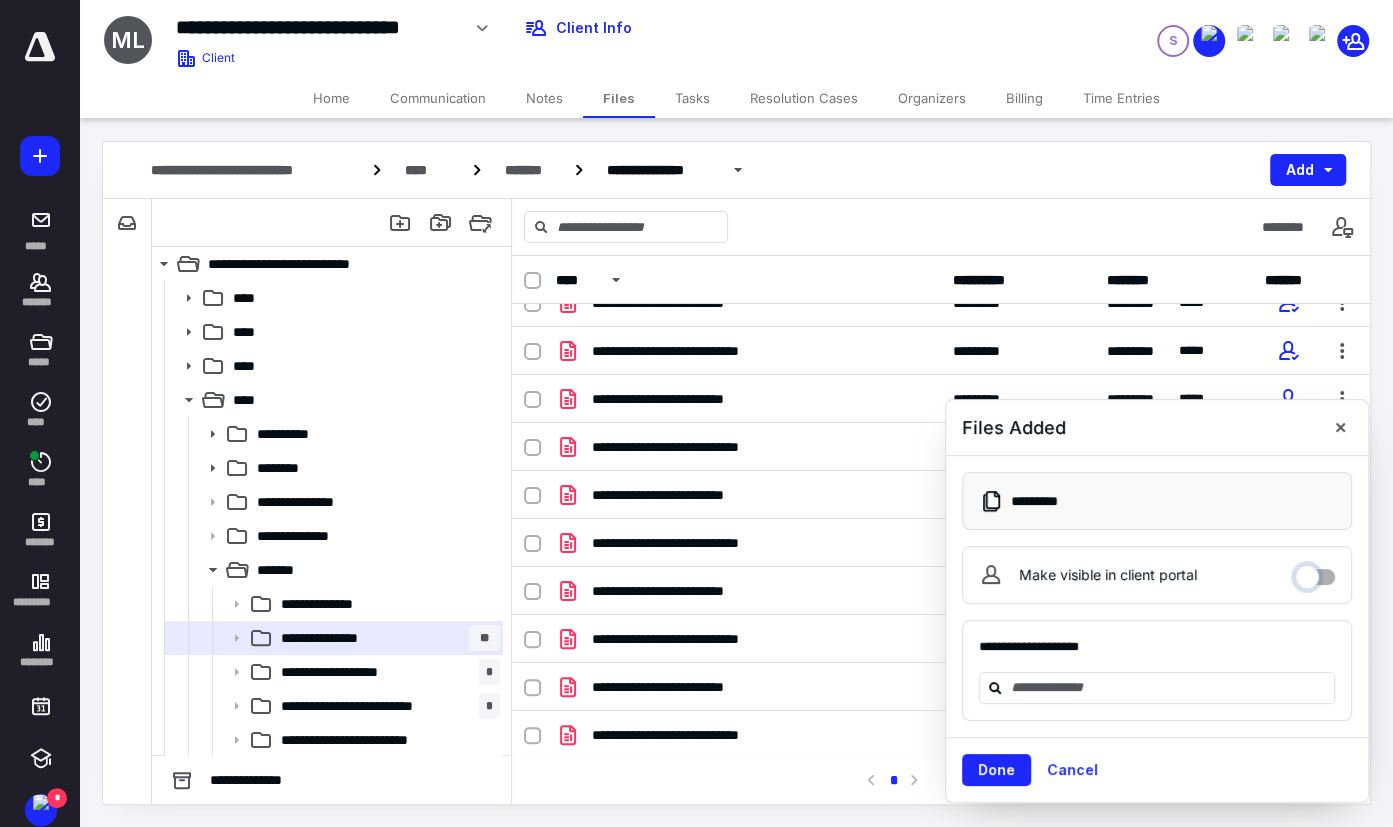 click on "Make visible in client portal" at bounding box center (1315, 572) 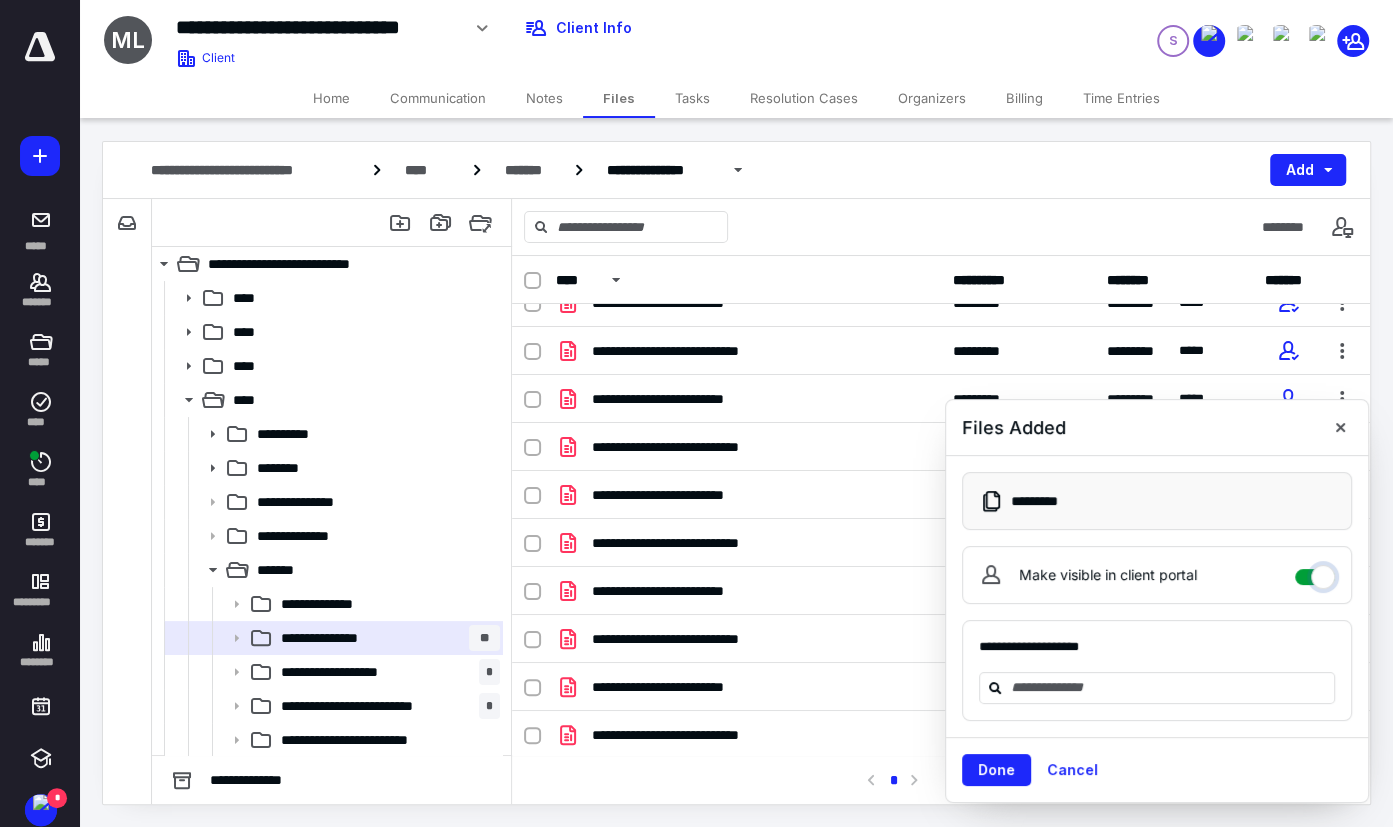 checkbox on "****" 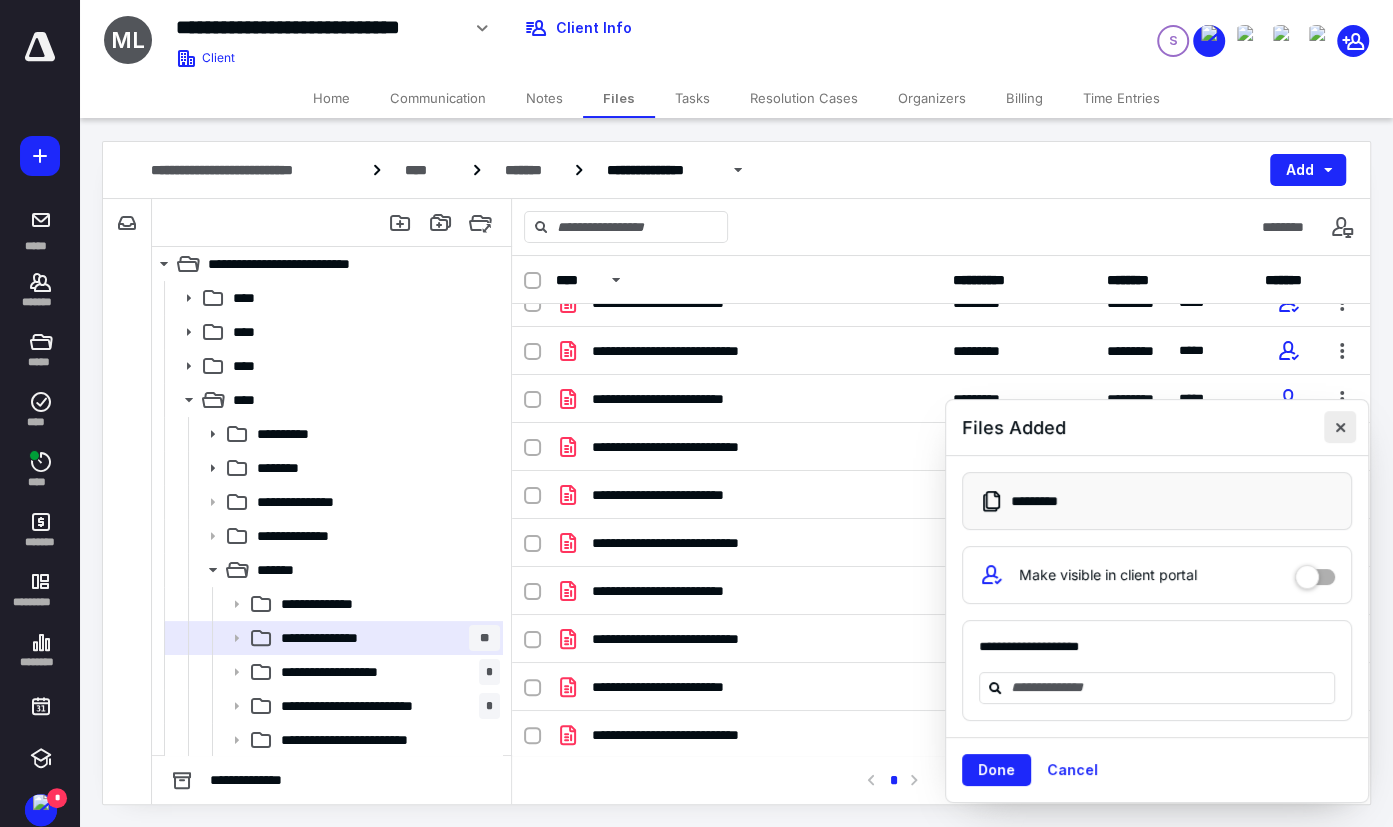 click at bounding box center (1340, 427) 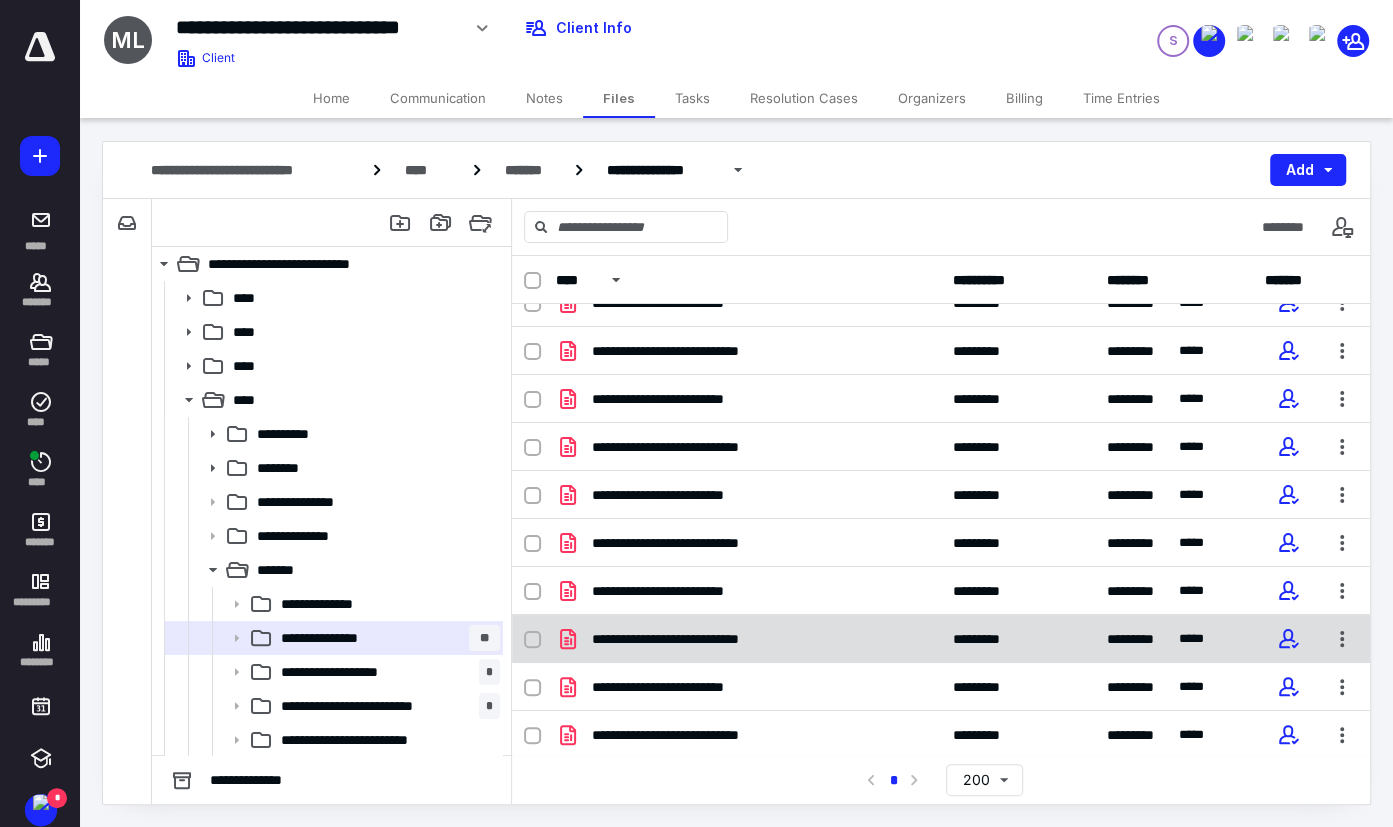 scroll, scrollTop: 792, scrollLeft: 0, axis: vertical 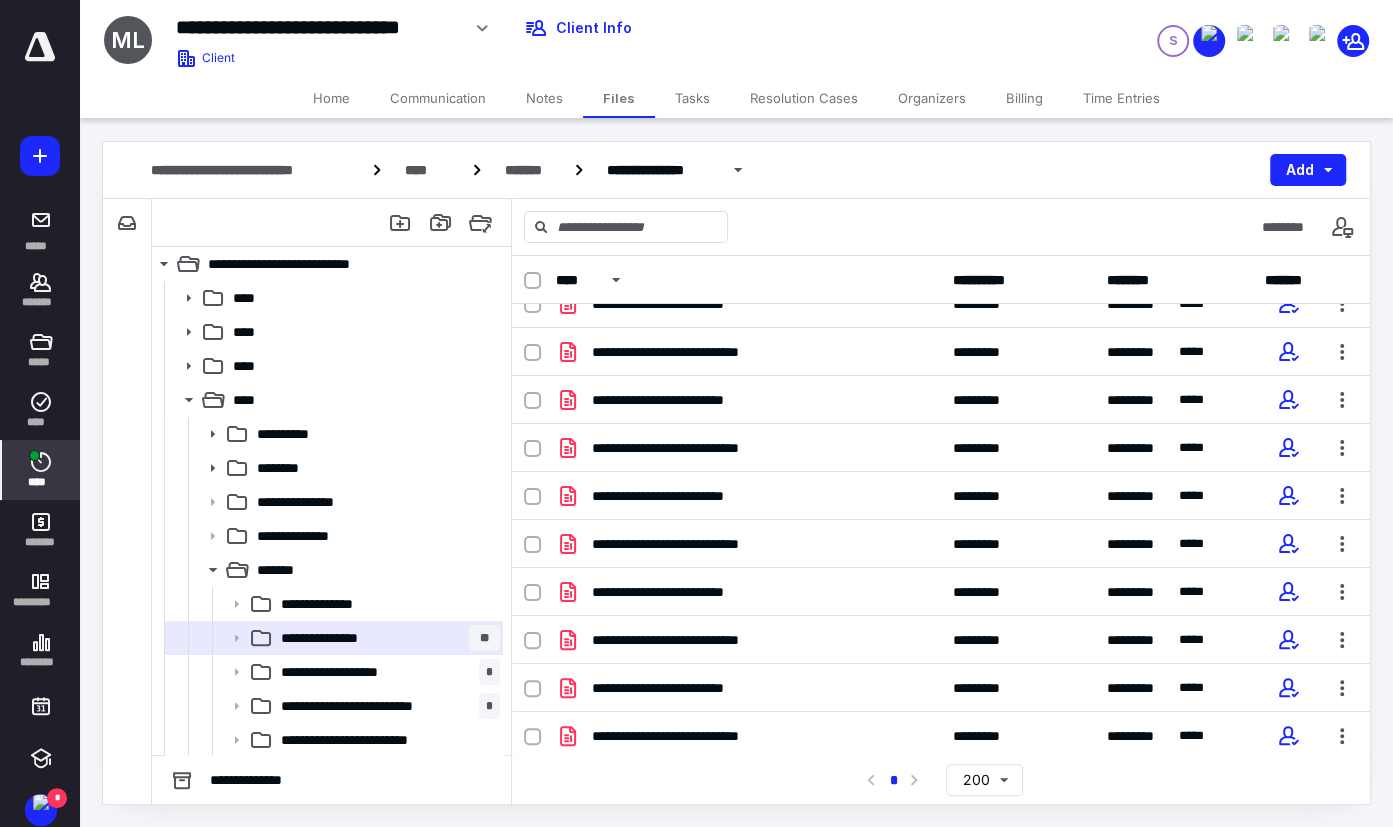 click on "****" at bounding box center (41, 470) 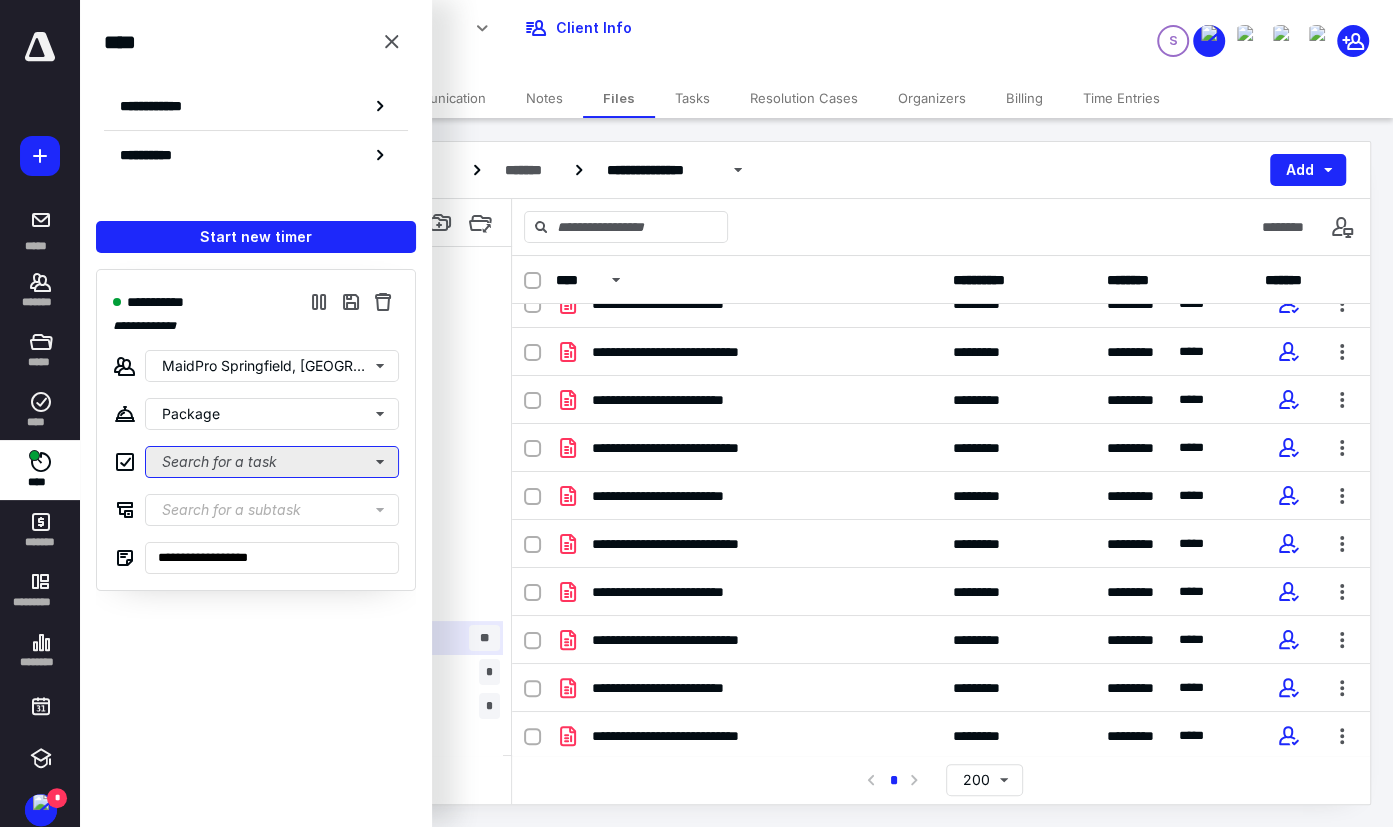click on "Search for a task" at bounding box center [272, 462] 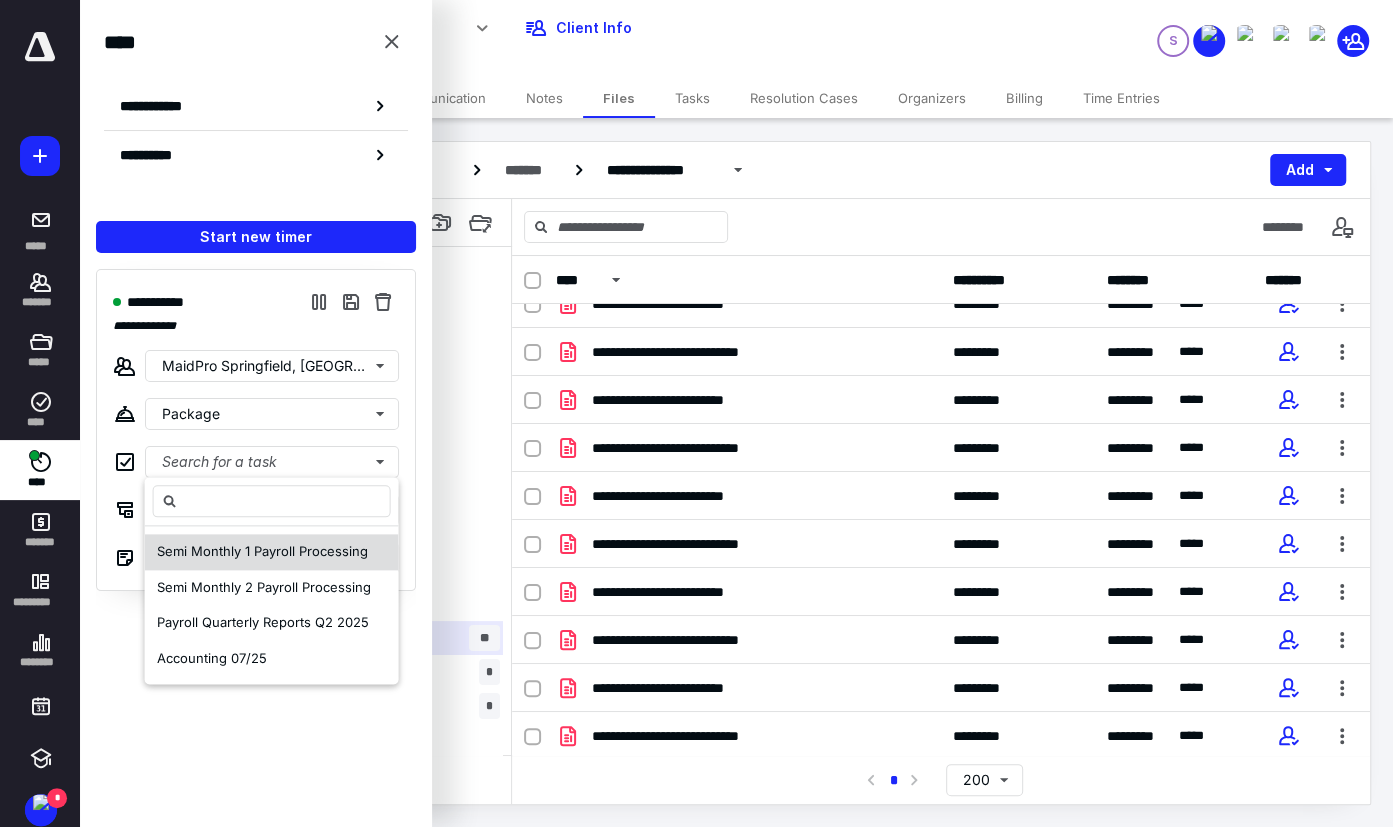 click on "Semi Monthly 1 Payroll Processing" at bounding box center [262, 551] 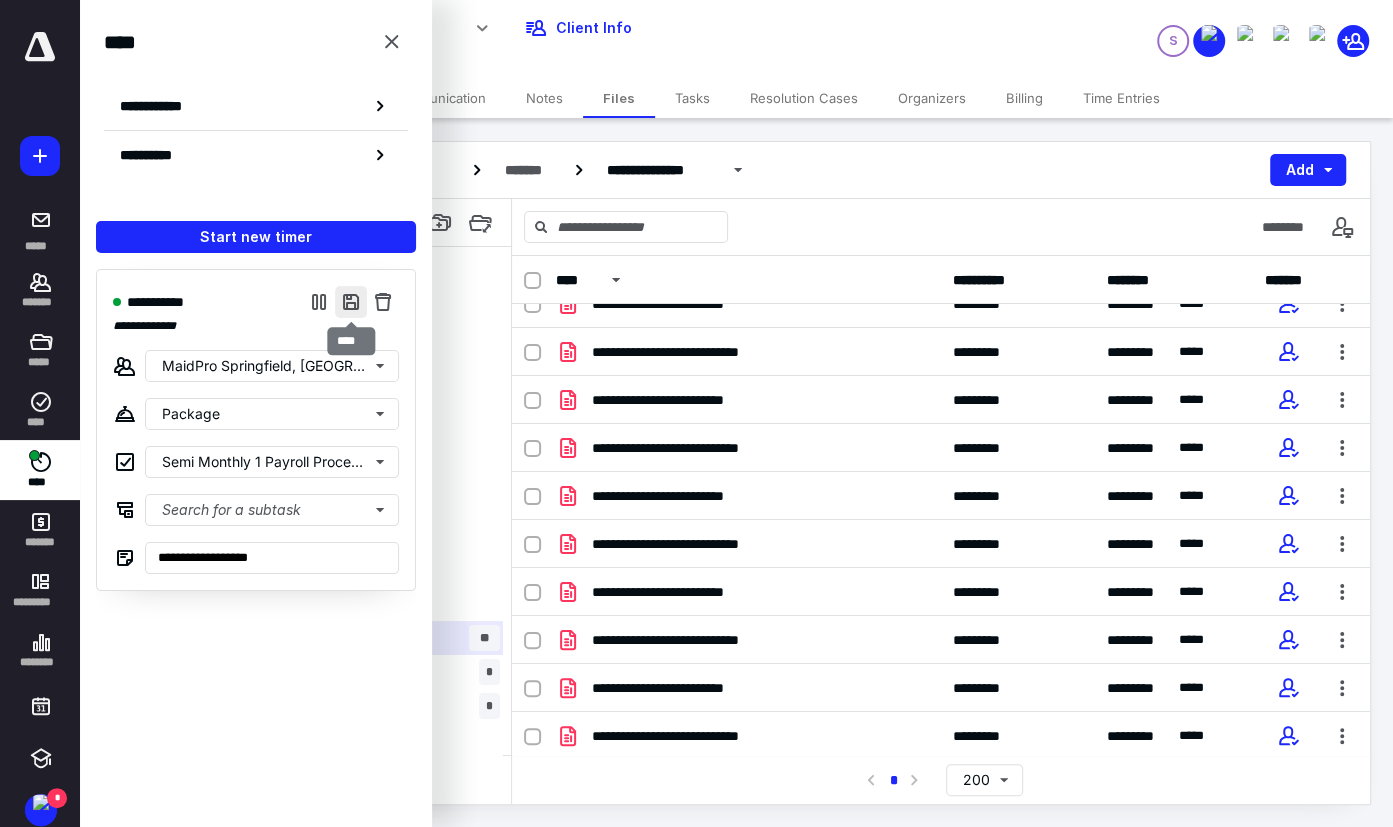 click at bounding box center [351, 302] 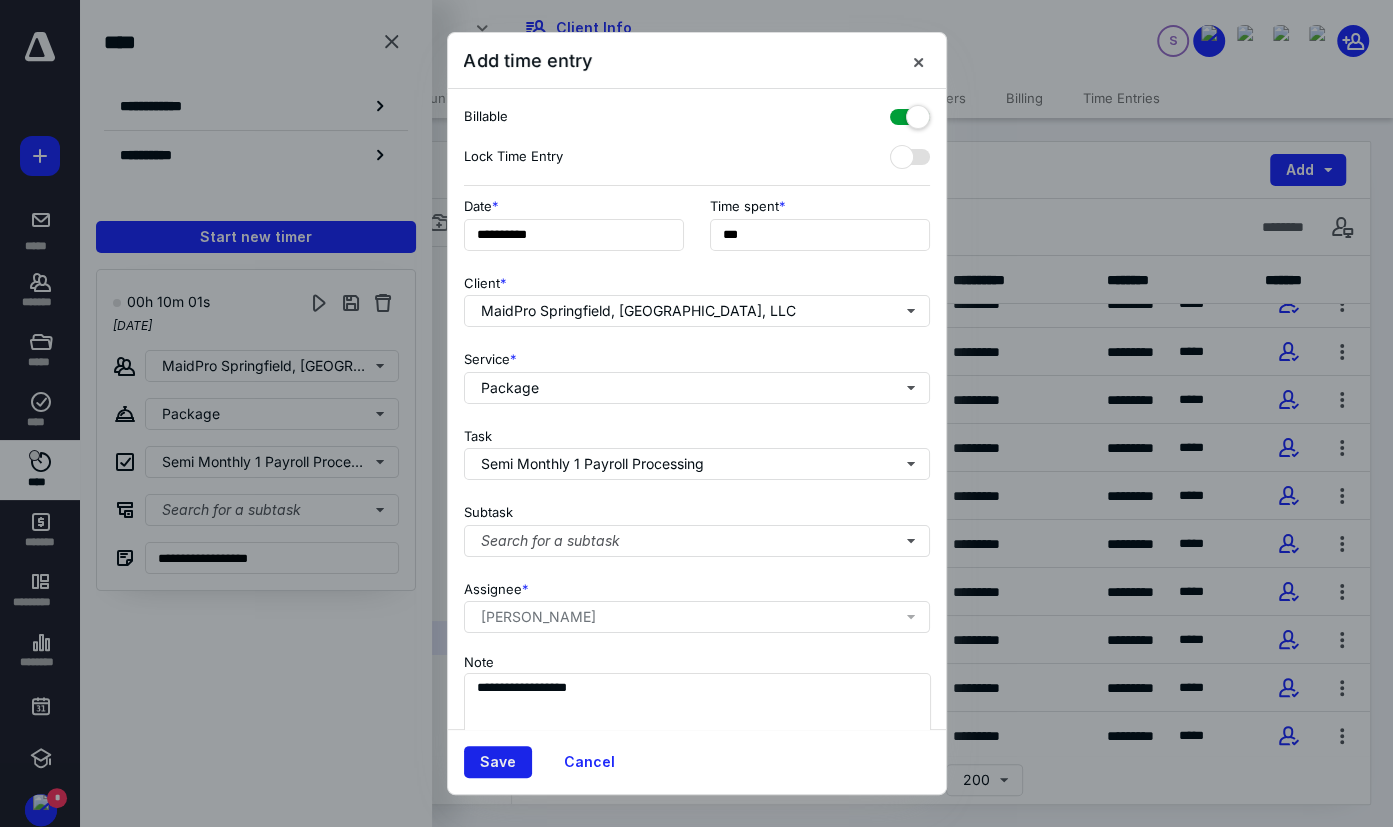 click on "Save" at bounding box center [498, 762] 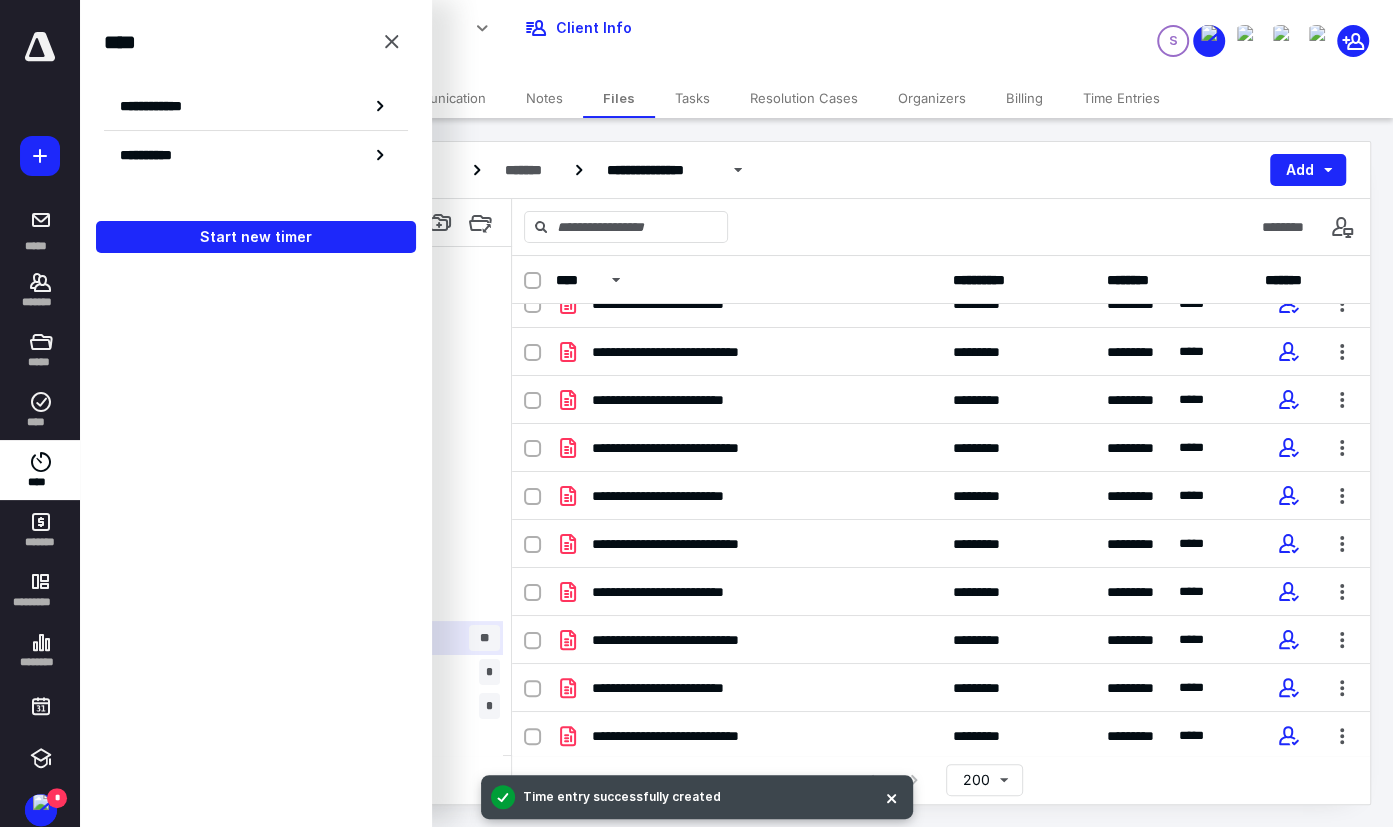 click on "Tasks" at bounding box center (692, 98) 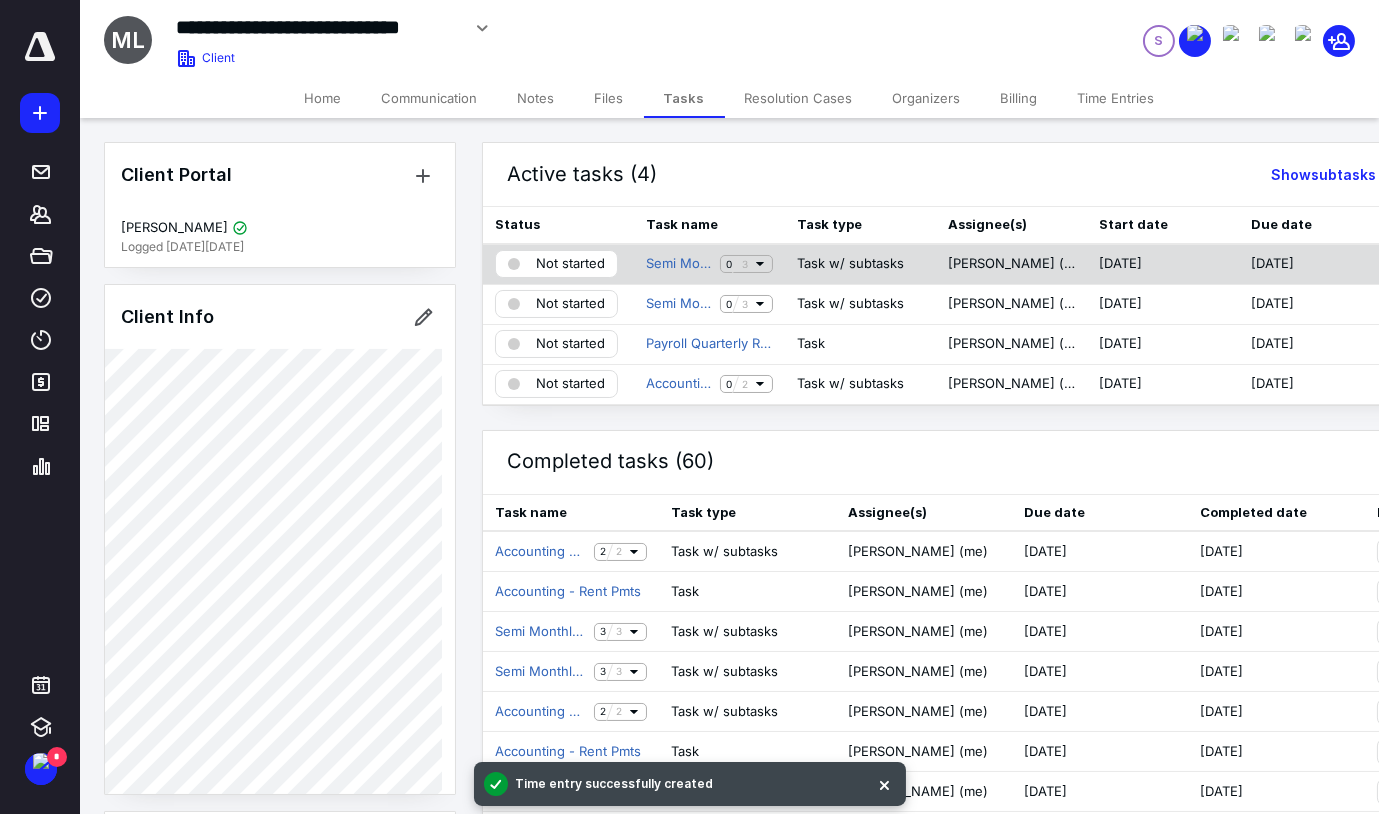 click on "Not started" at bounding box center (570, 264) 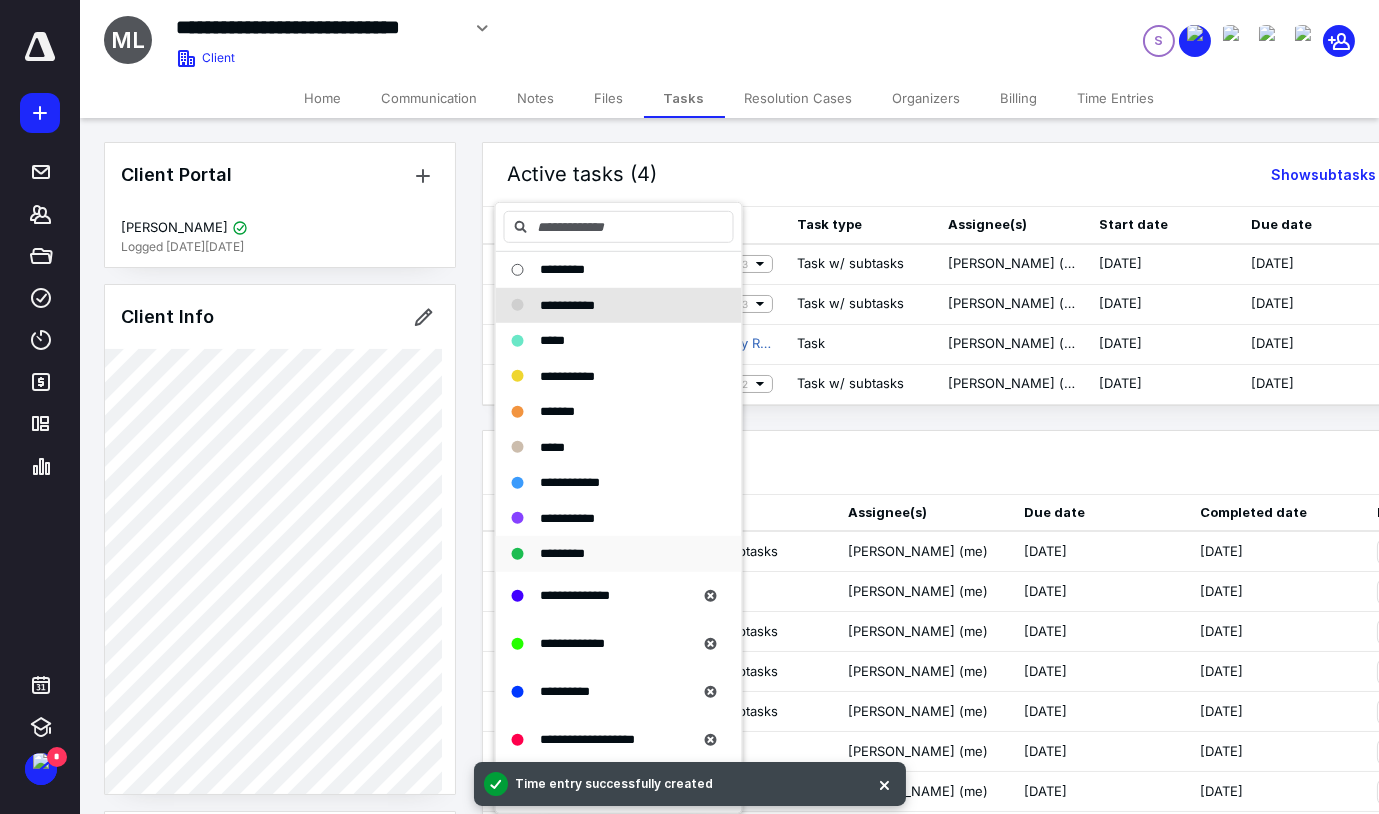 click on "*********" at bounding box center (562, 554) 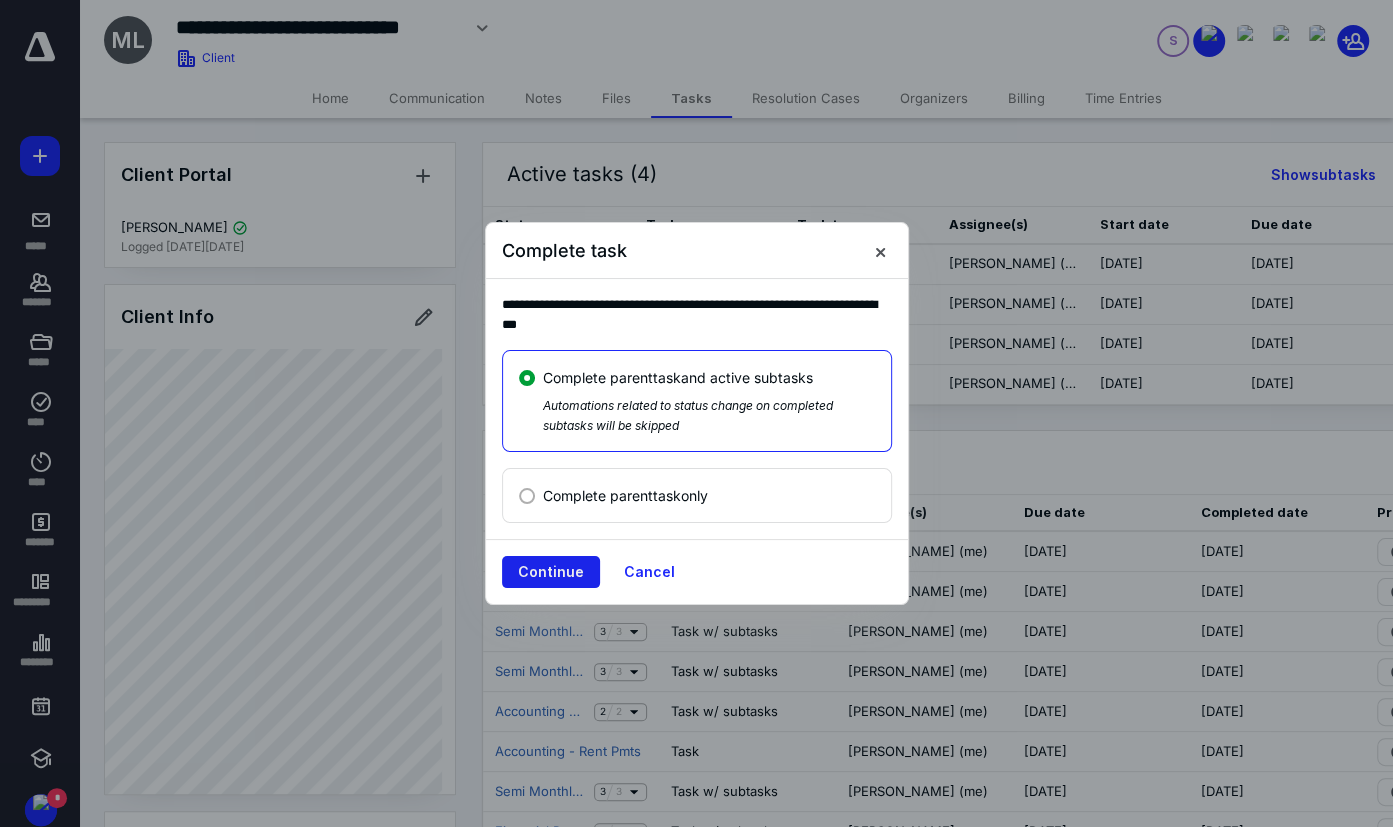 click on "Continue" at bounding box center [551, 572] 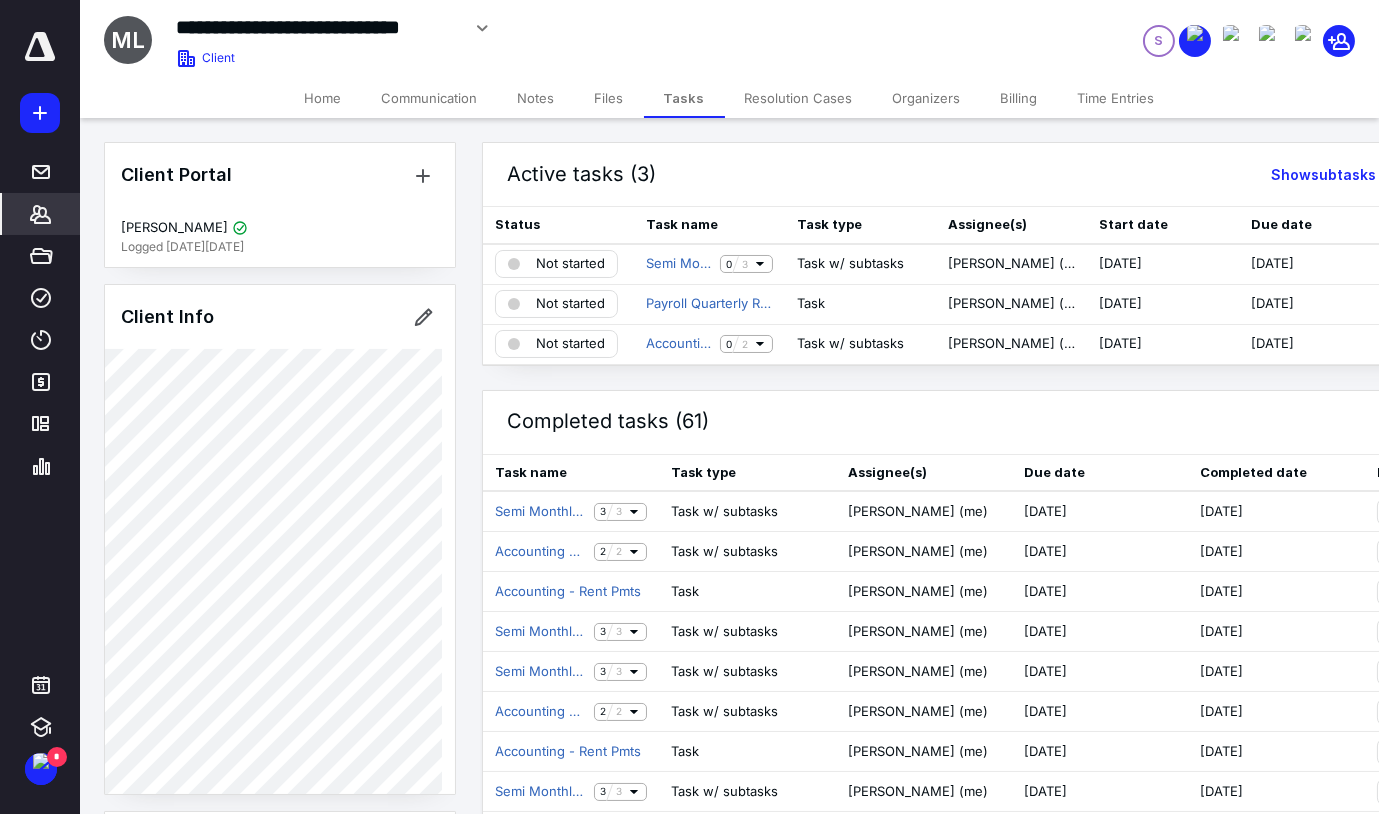 click on "*******" at bounding box center (41, 214) 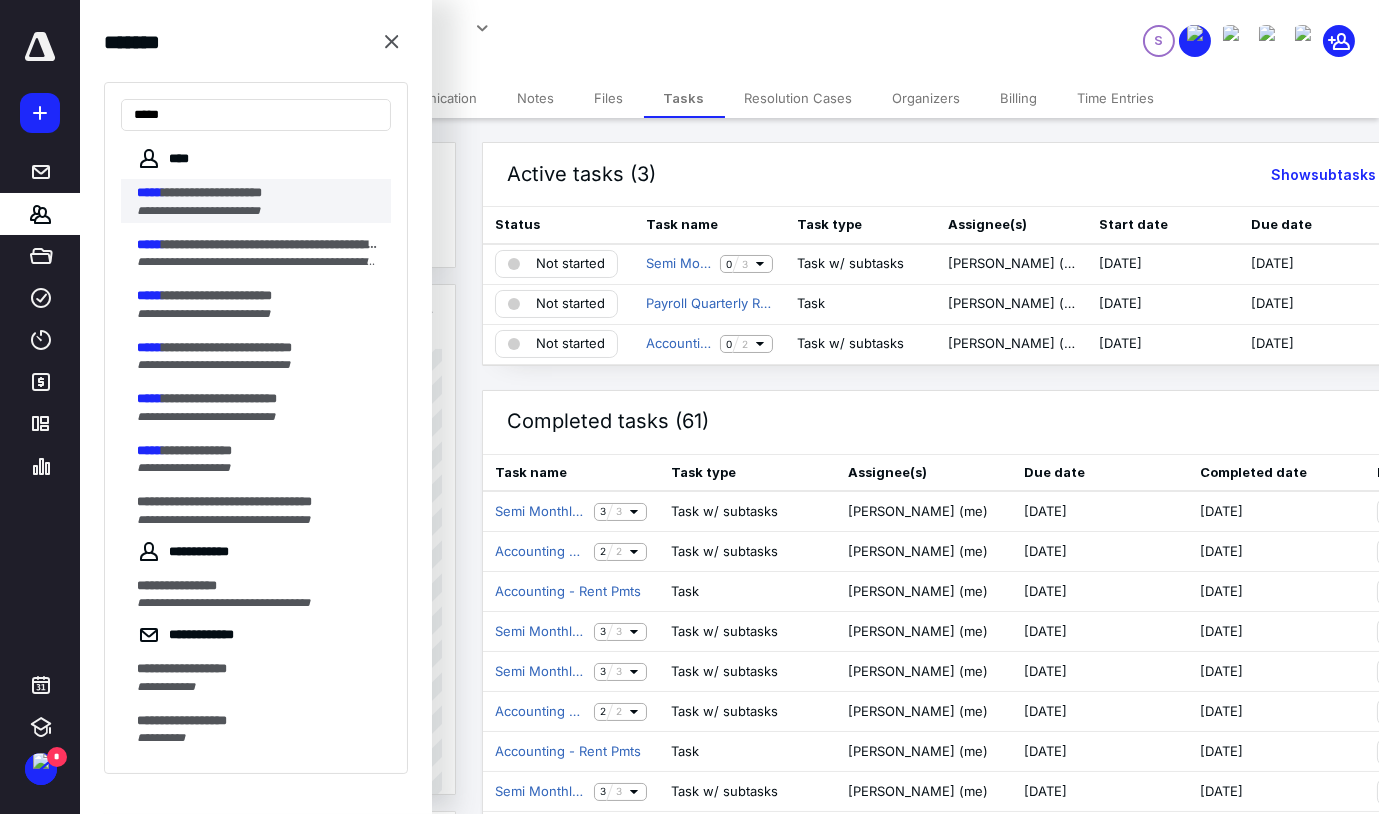 type on "*****" 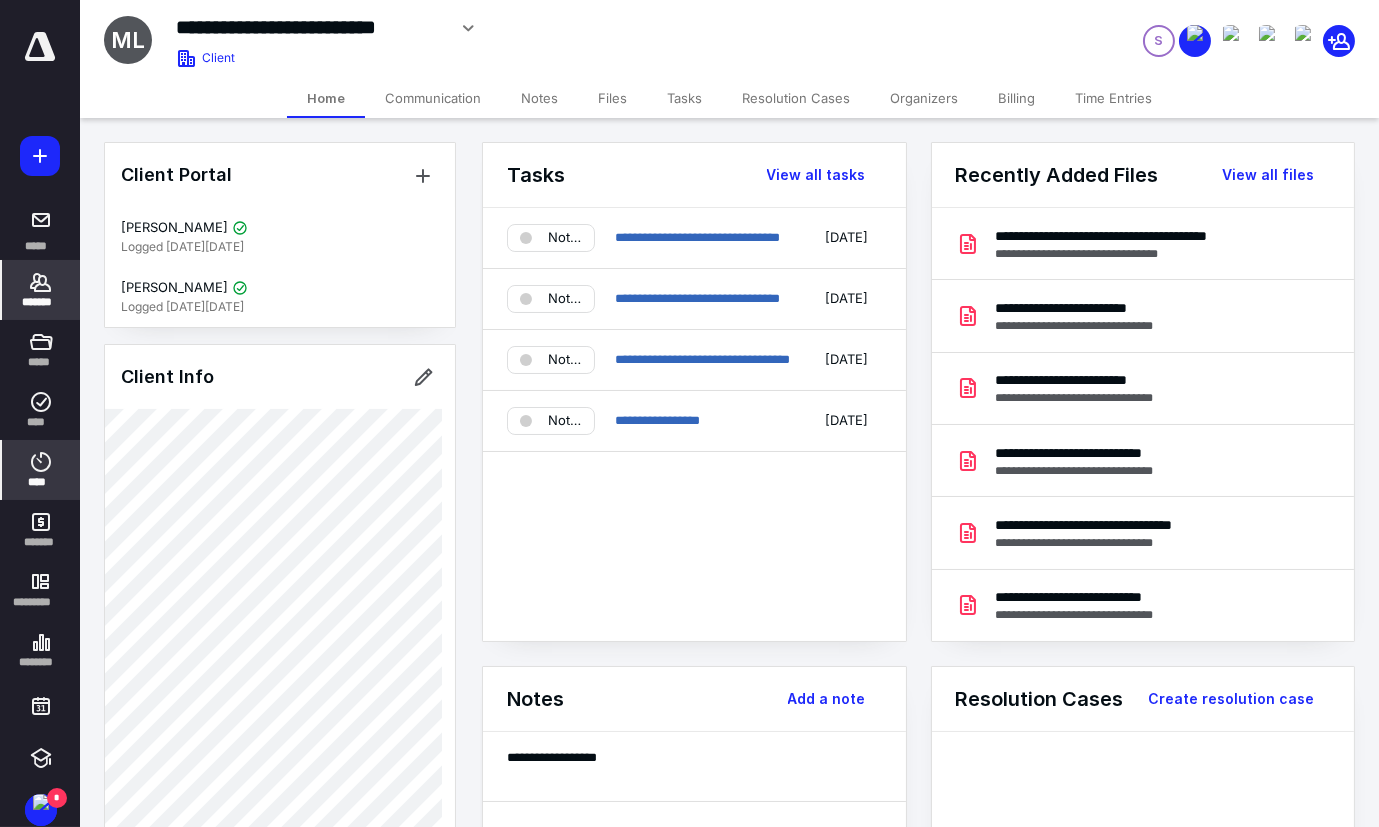 click on "****" at bounding box center (41, 470) 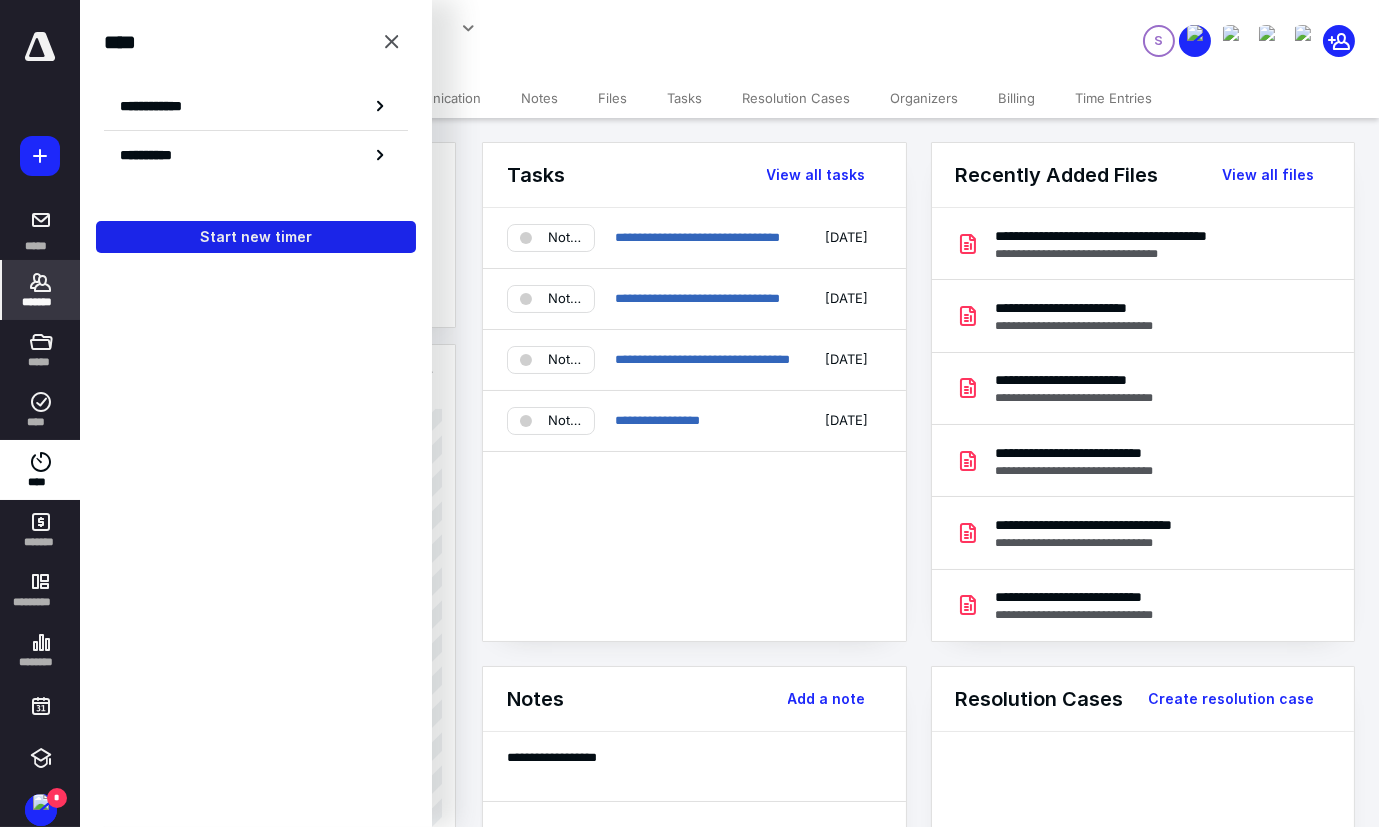 click on "Start new timer" at bounding box center [256, 237] 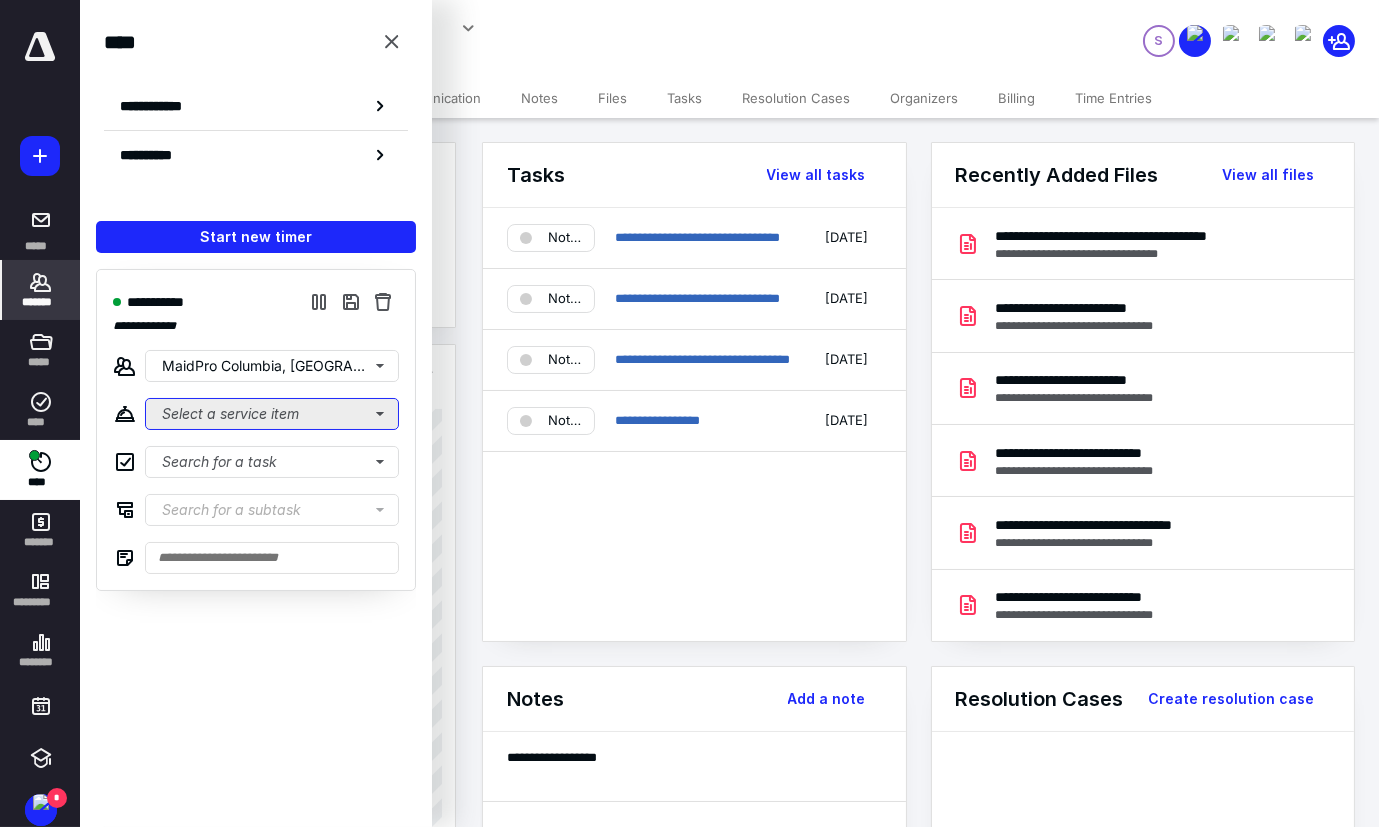 click on "Select a service item" at bounding box center (272, 414) 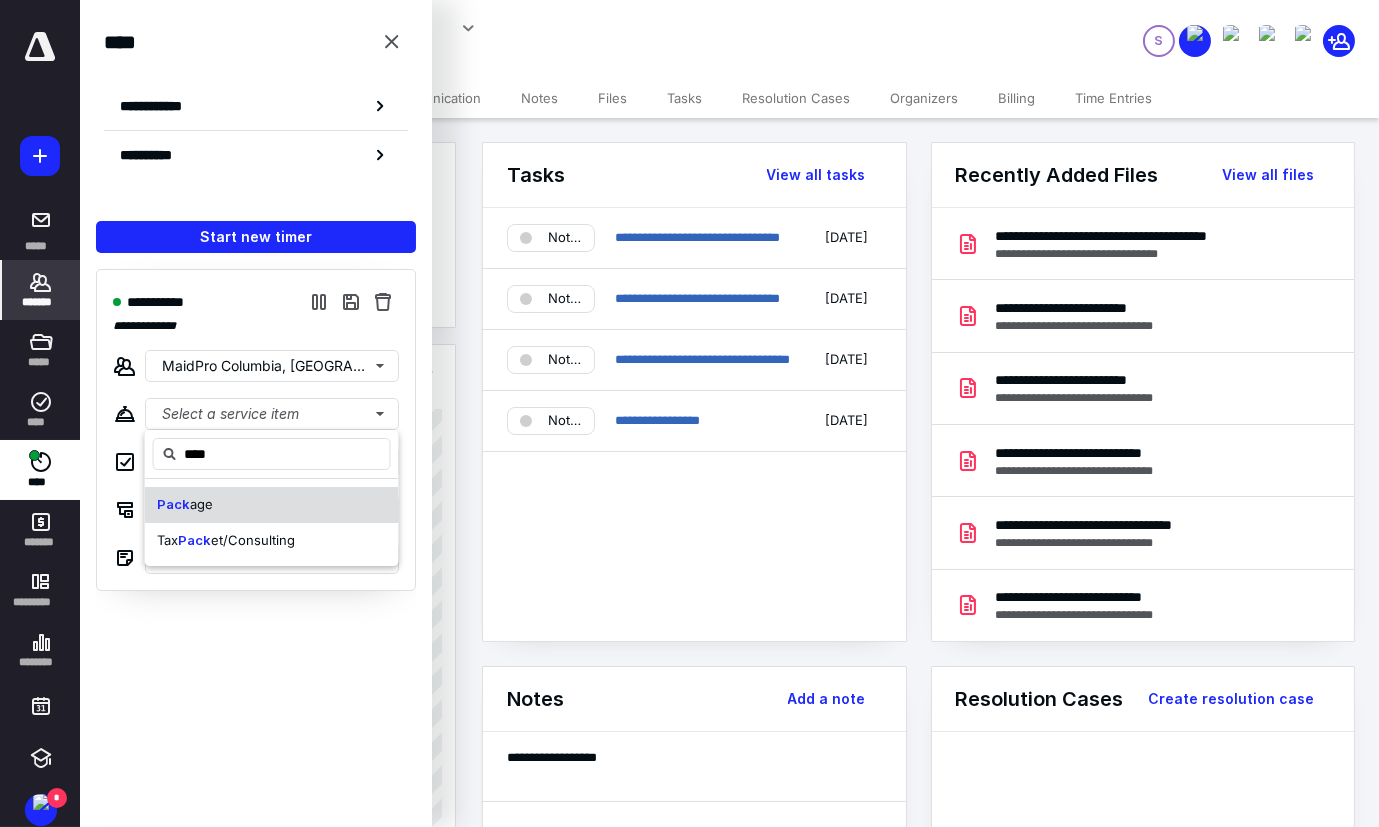 click on "age" at bounding box center [201, 504] 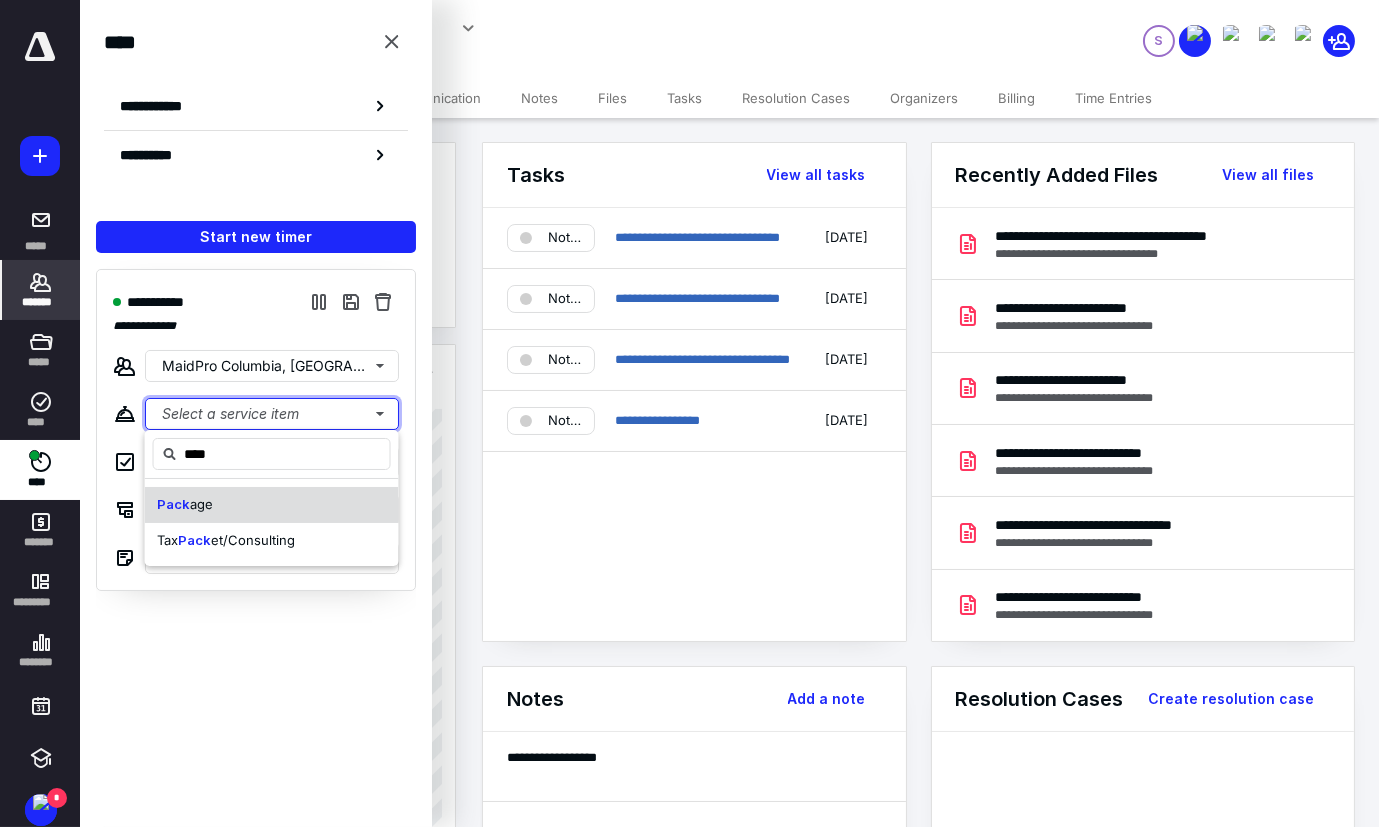 type 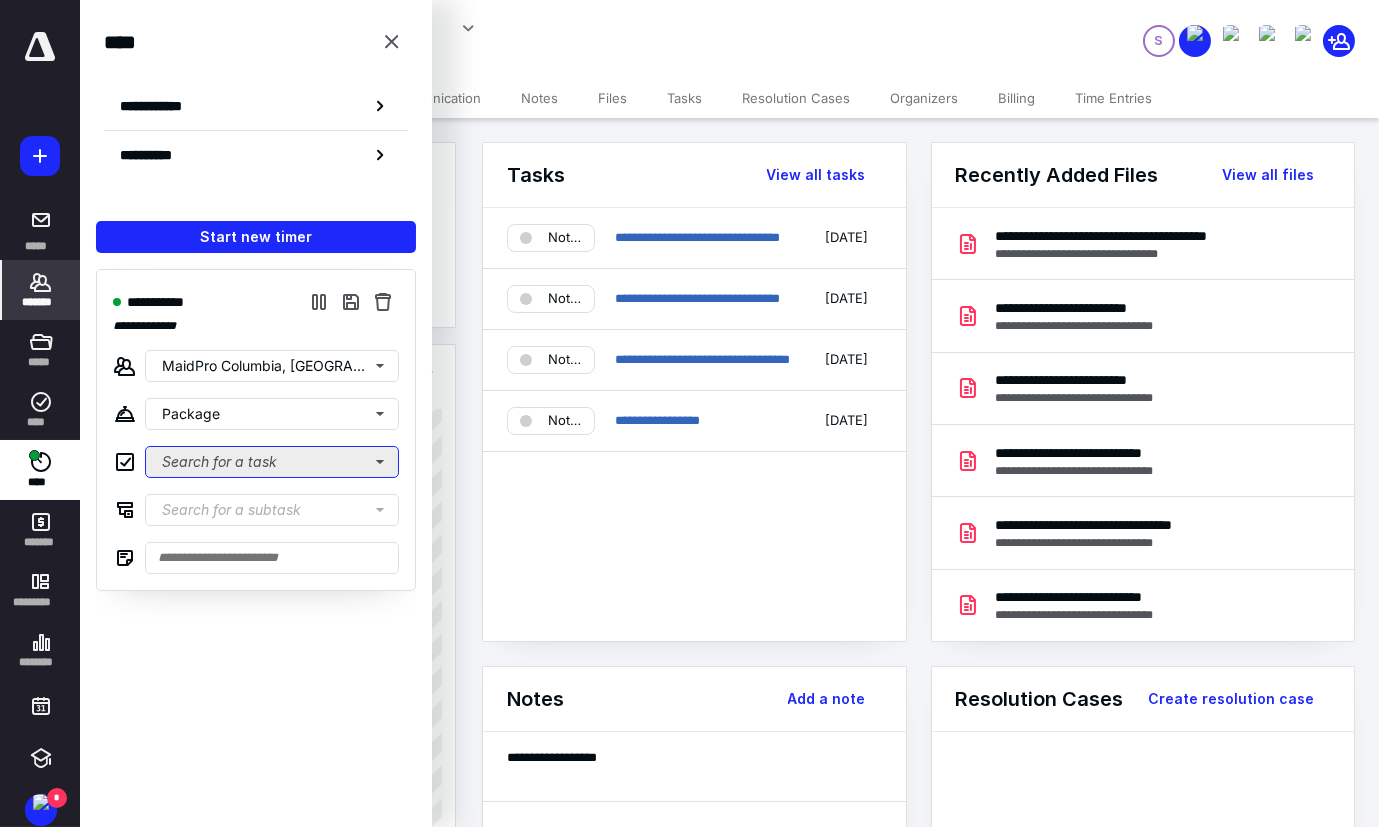 click on "Search for a task" at bounding box center [272, 462] 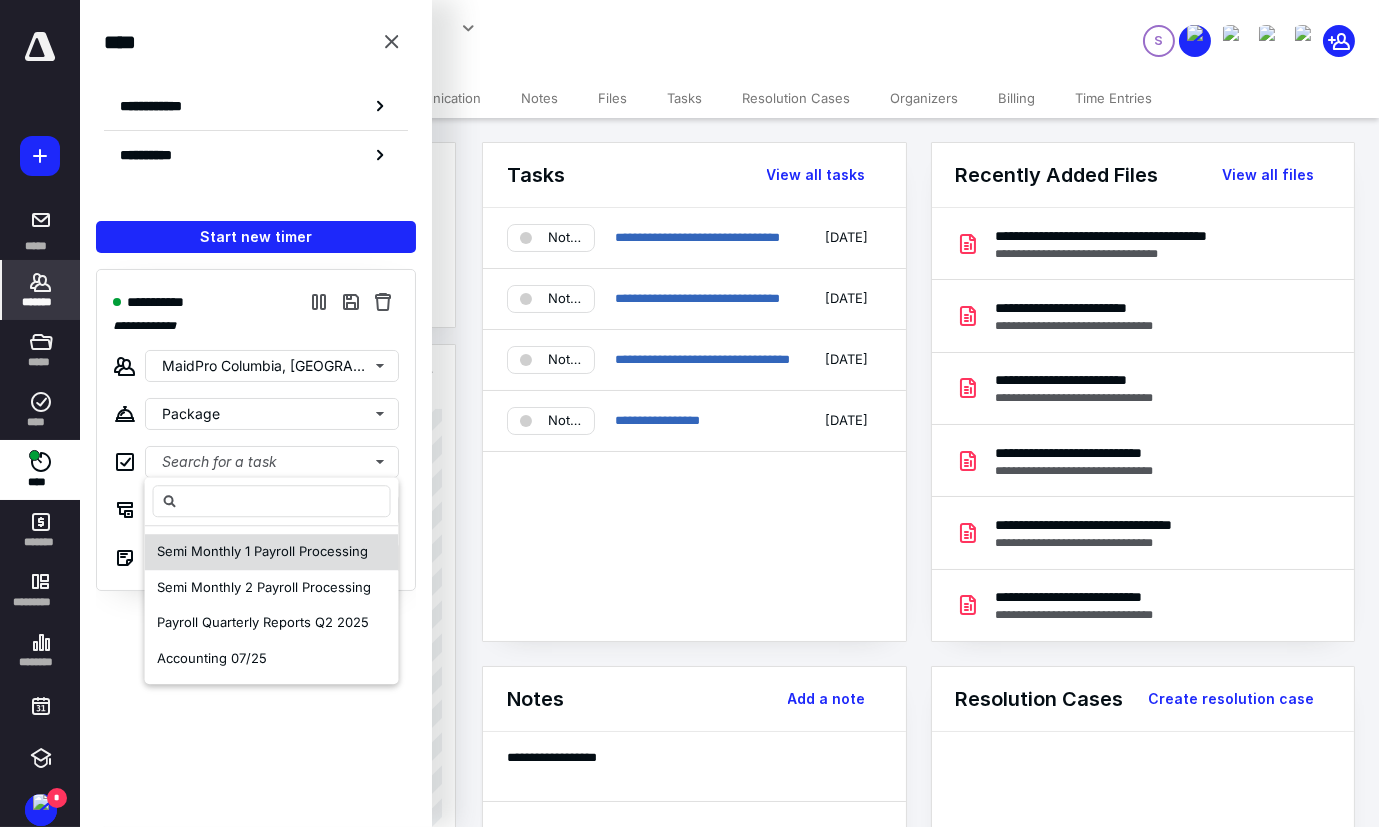 click on "Semi Monthly 1 Payroll Processing" at bounding box center (262, 551) 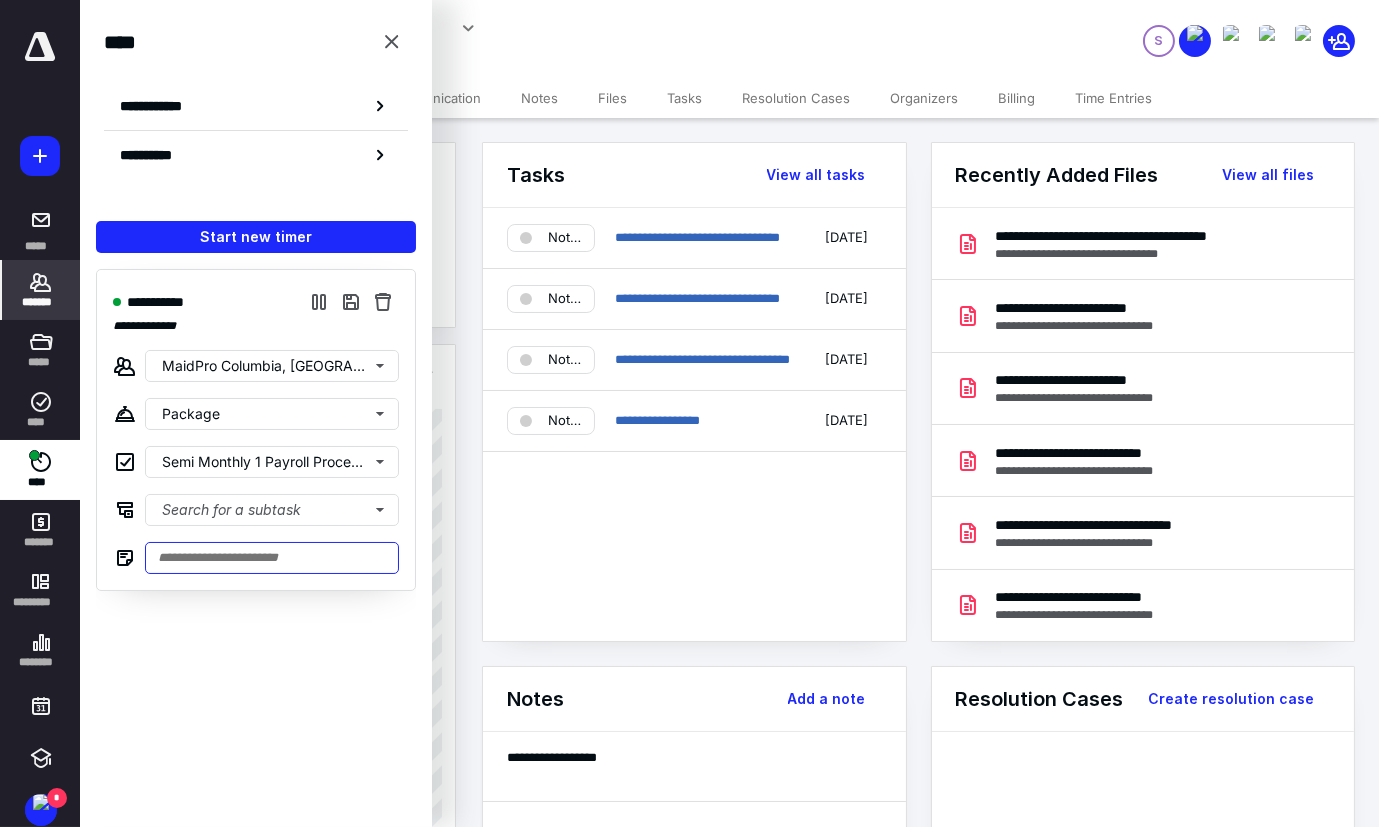 click at bounding box center [272, 558] 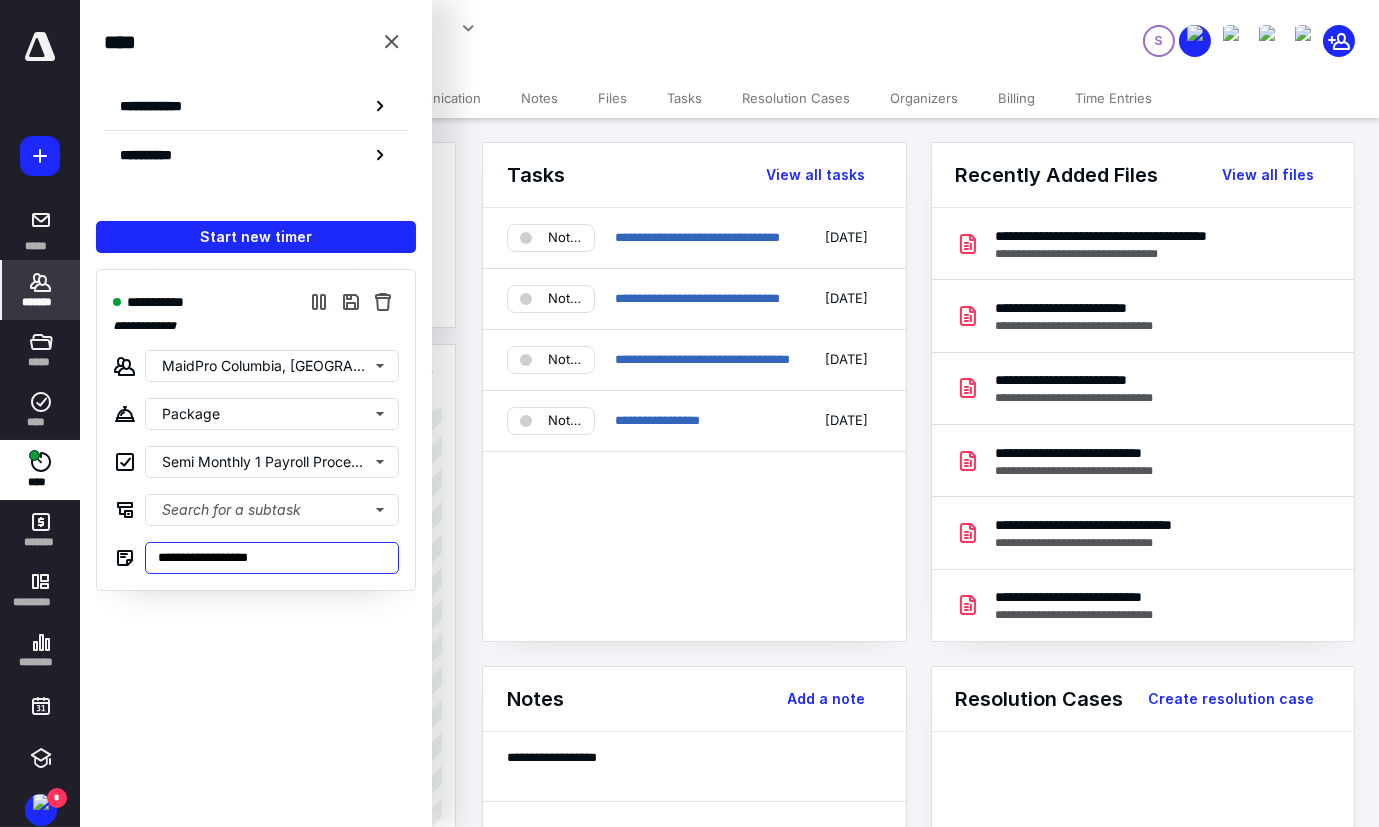 type on "**********" 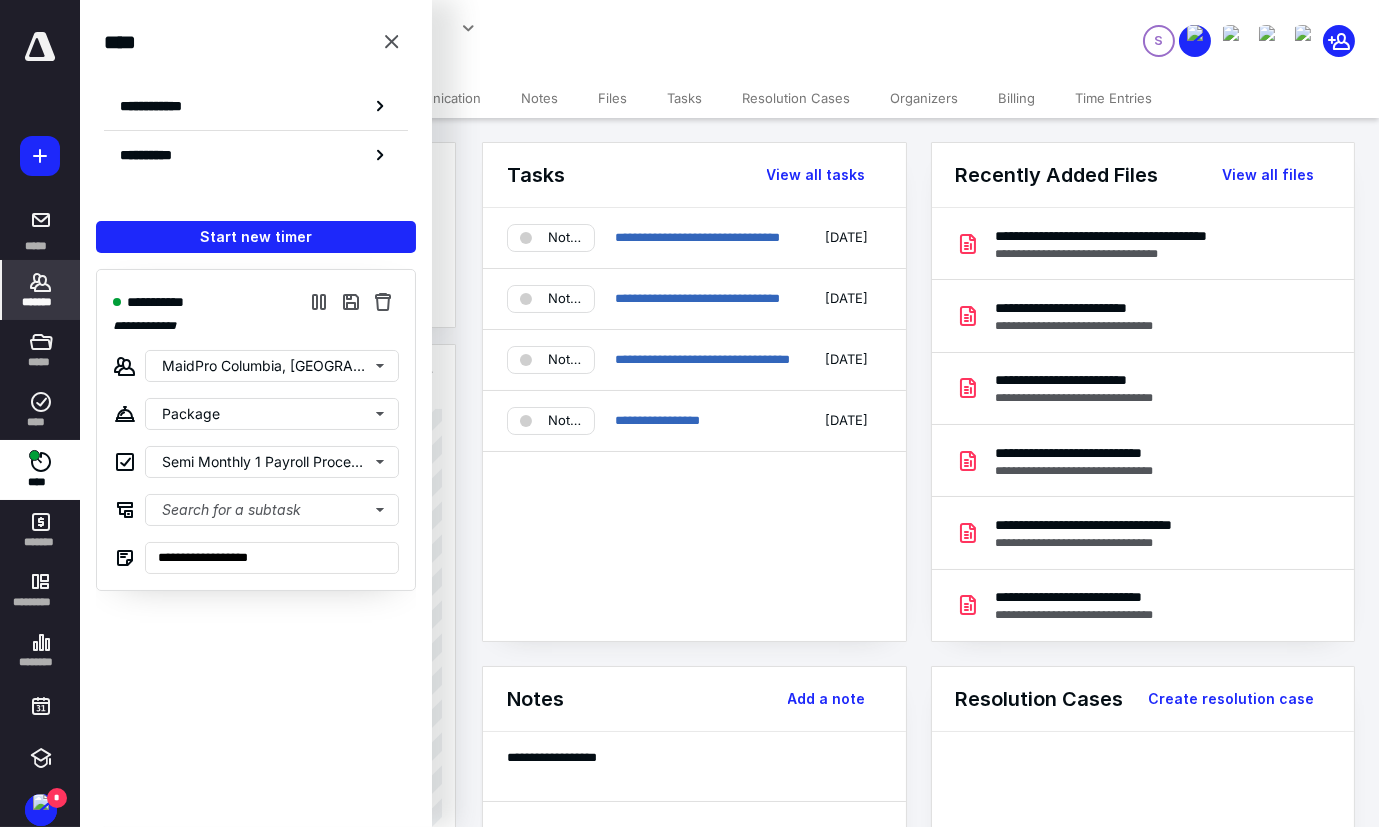 click on "Files" at bounding box center (612, 98) 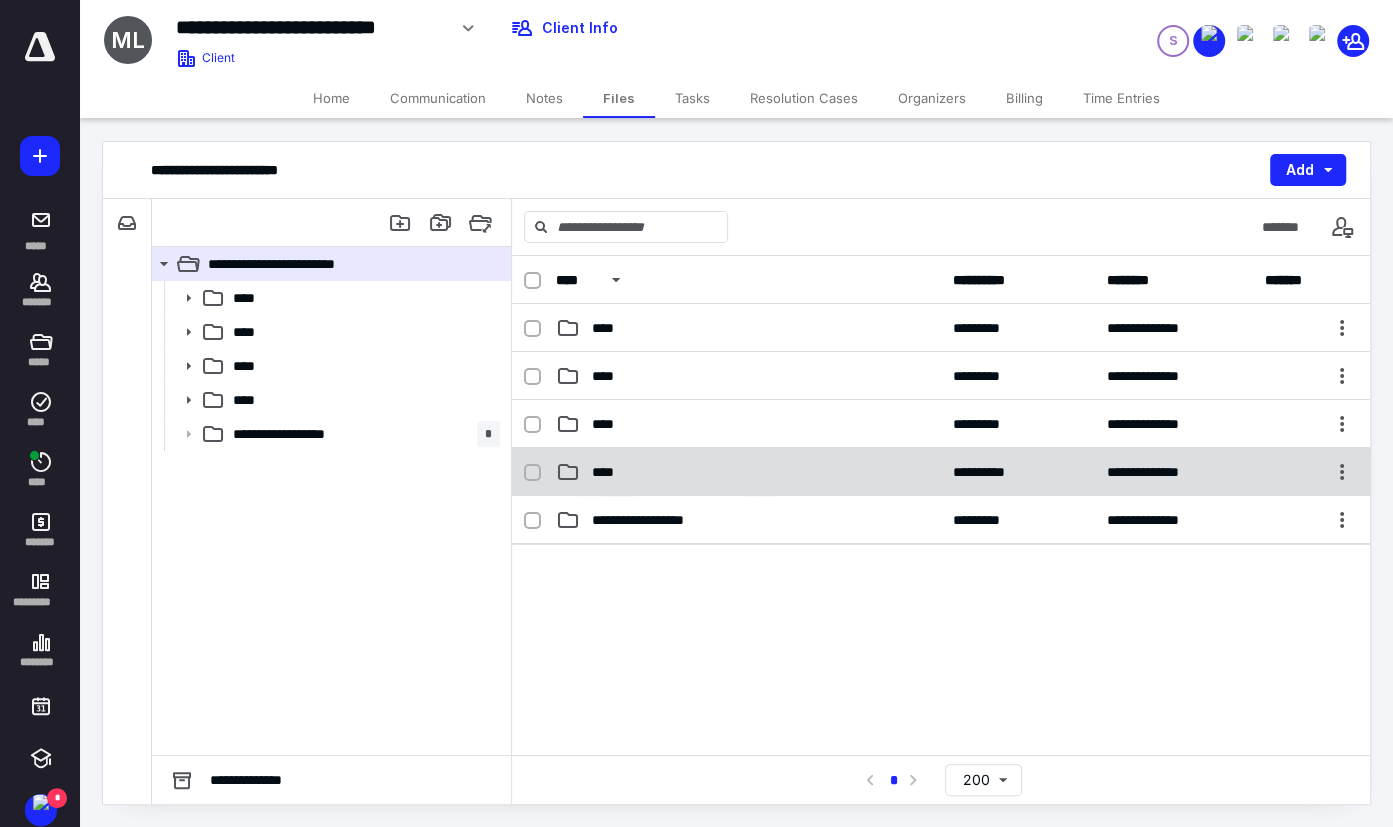 click on "****" at bounding box center [748, 472] 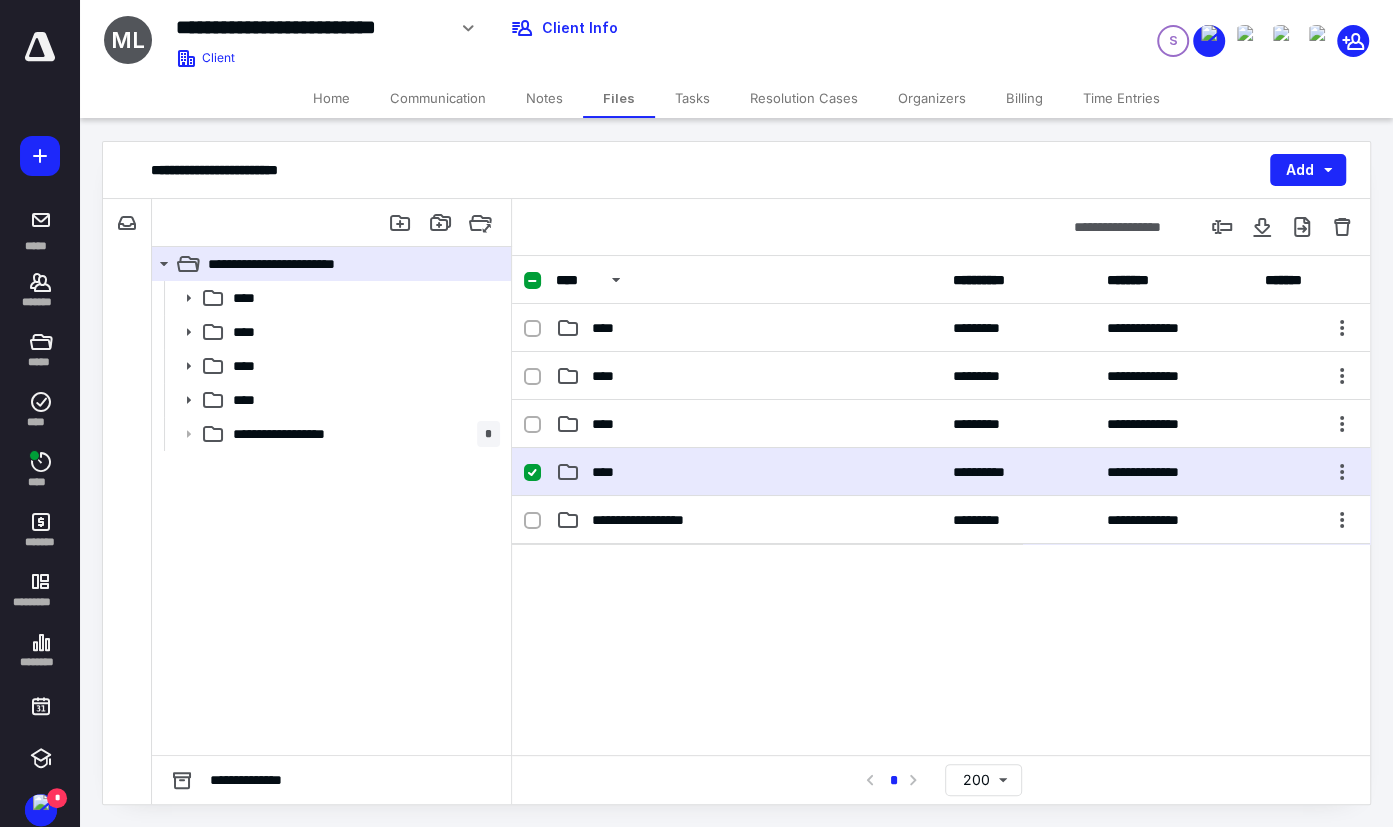 click on "****" at bounding box center (748, 472) 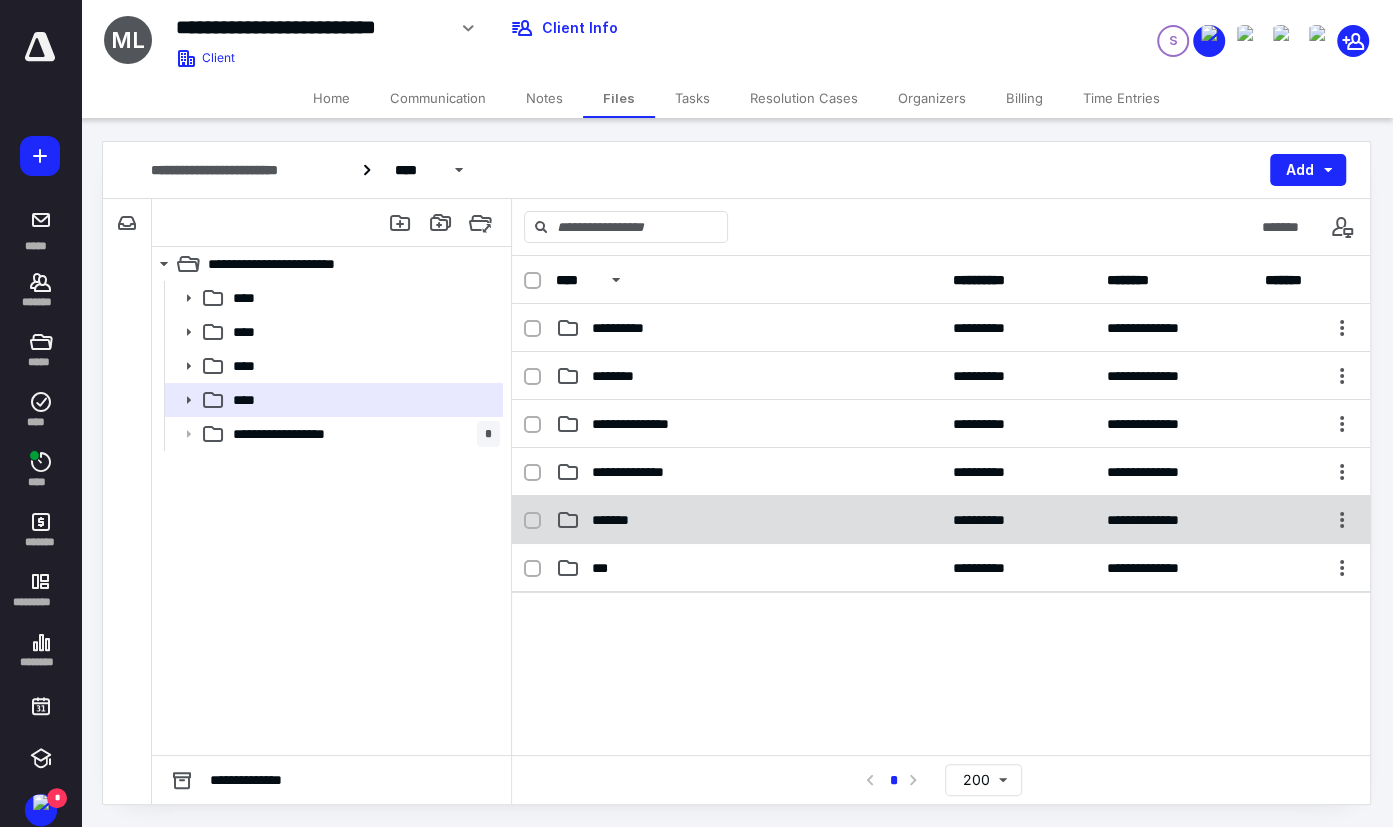 click on "**********" at bounding box center [941, 520] 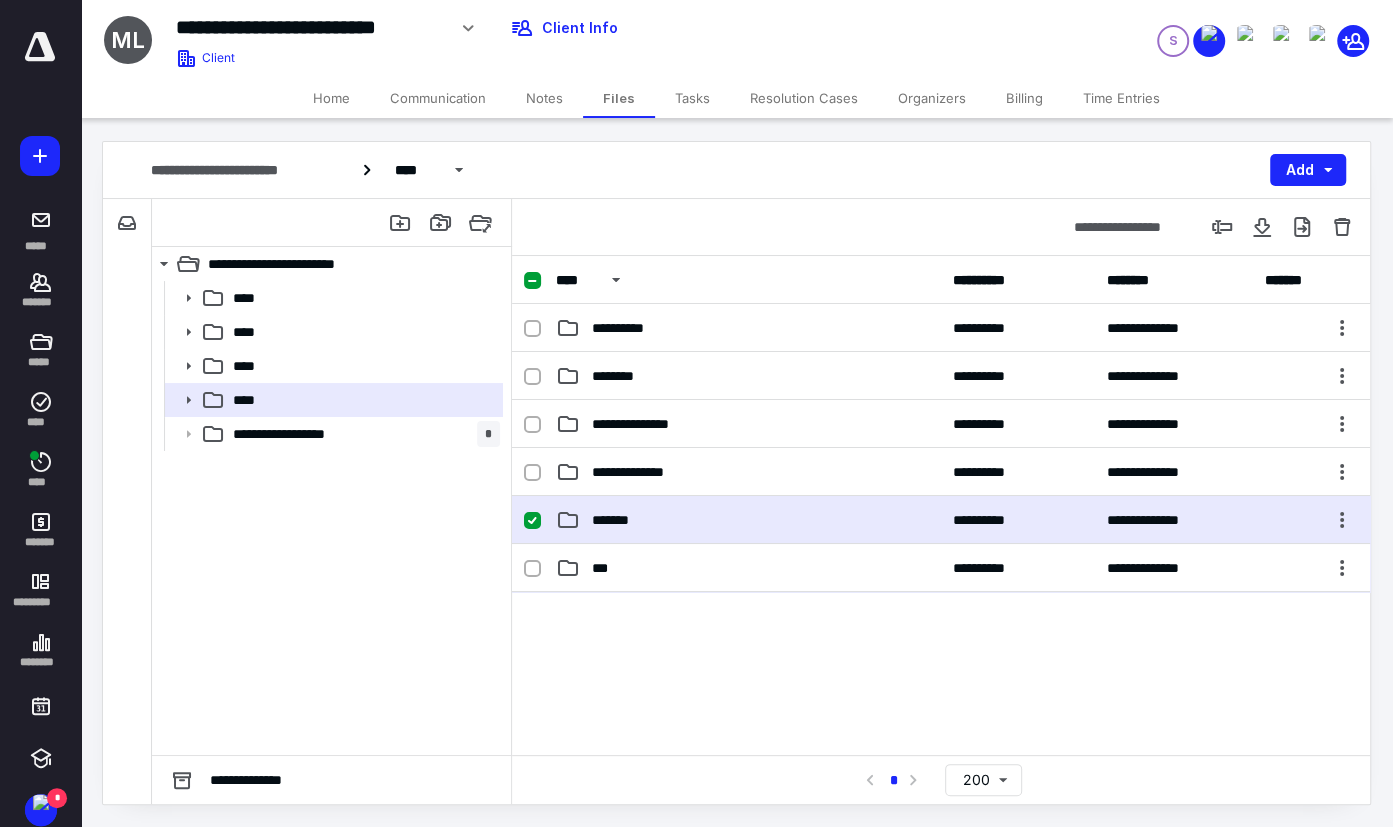 click on "**********" at bounding box center (941, 520) 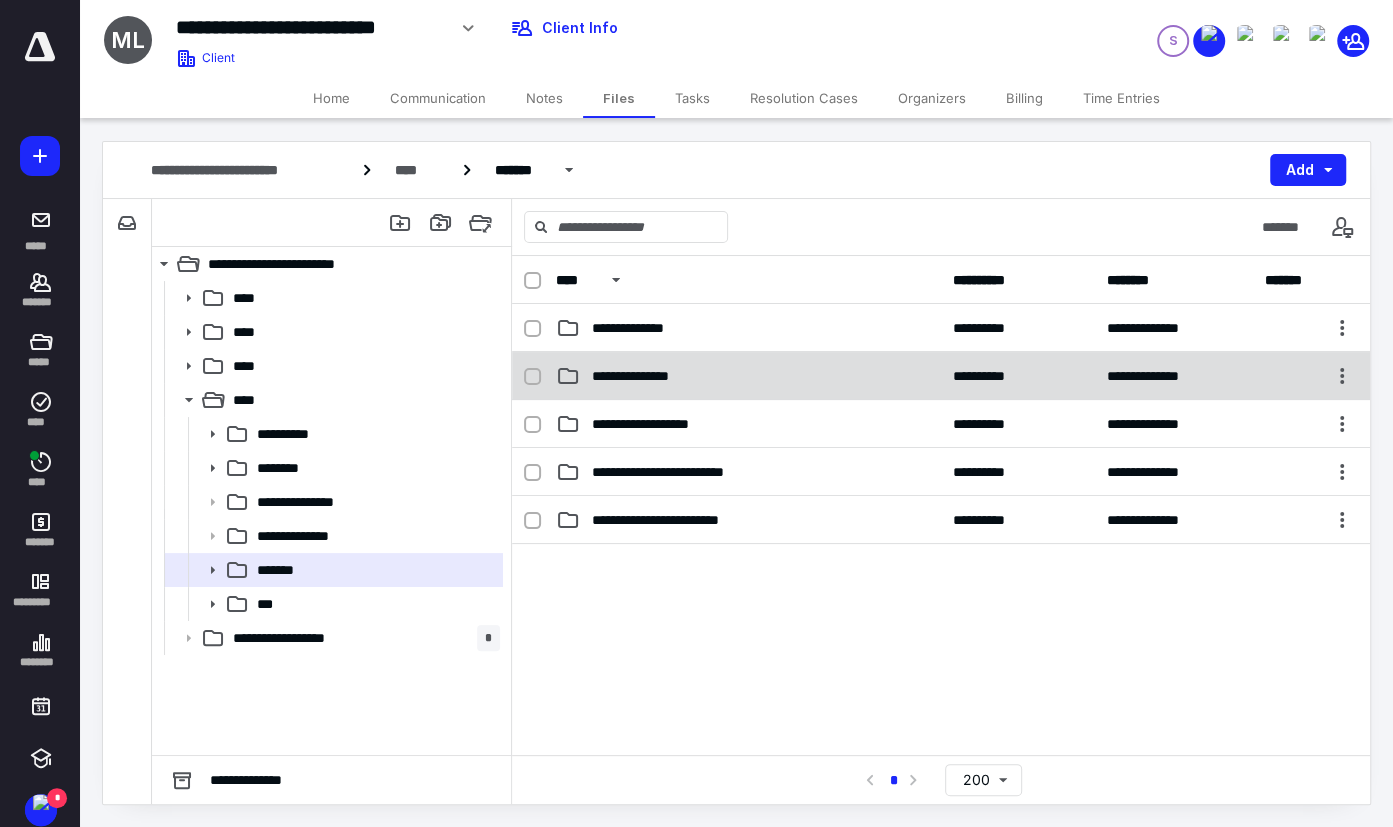 click on "**********" at bounding box center [748, 376] 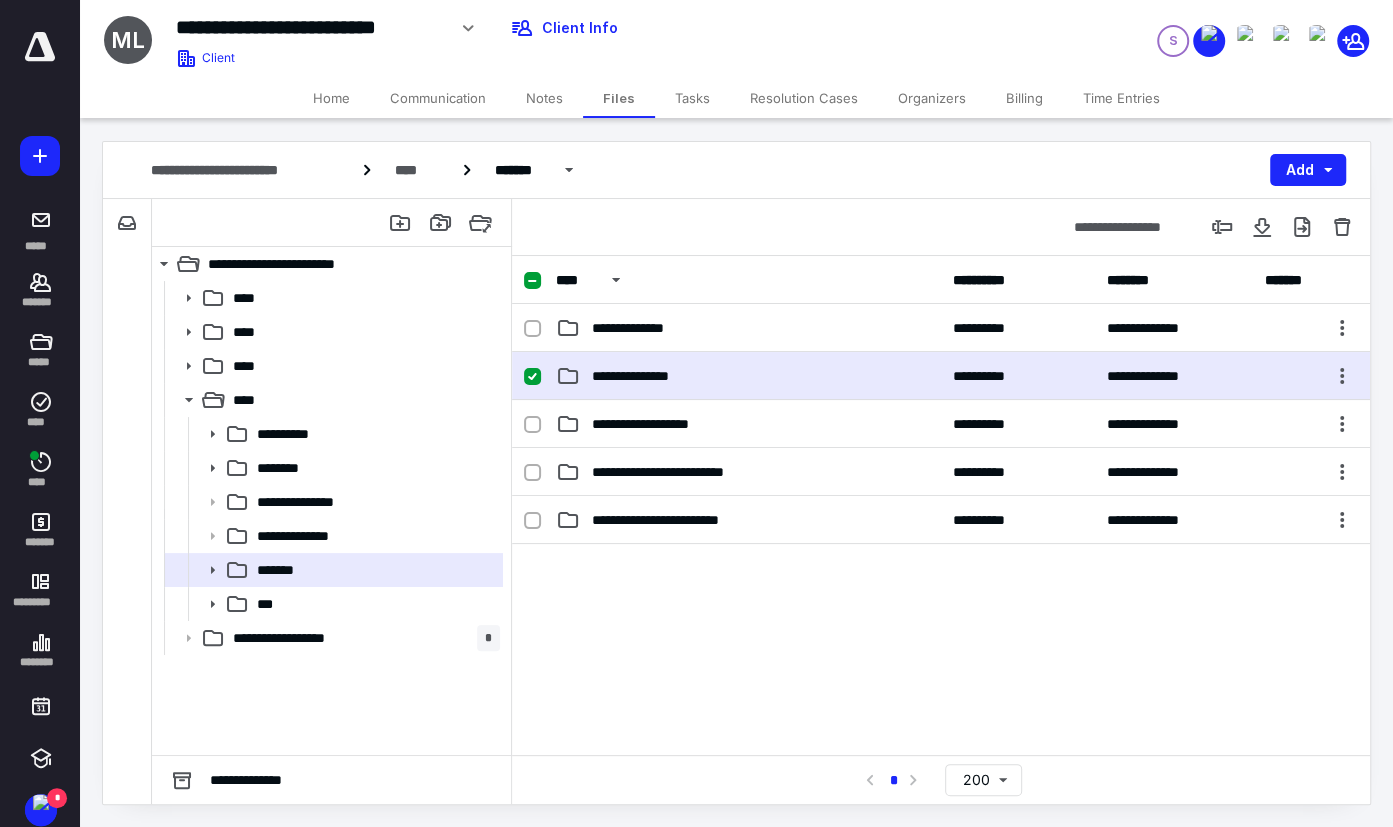 click on "**********" at bounding box center (748, 376) 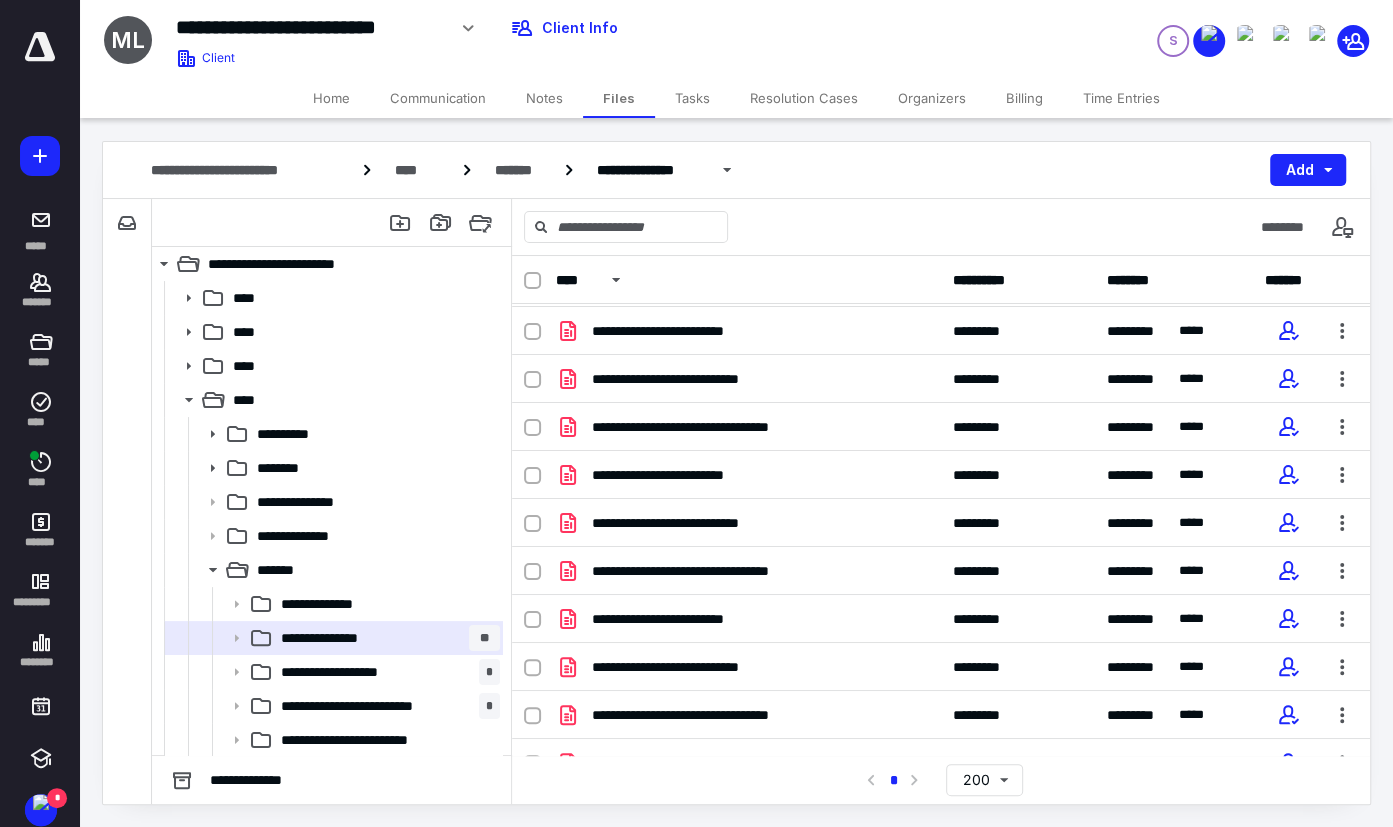 scroll, scrollTop: 1271, scrollLeft: 0, axis: vertical 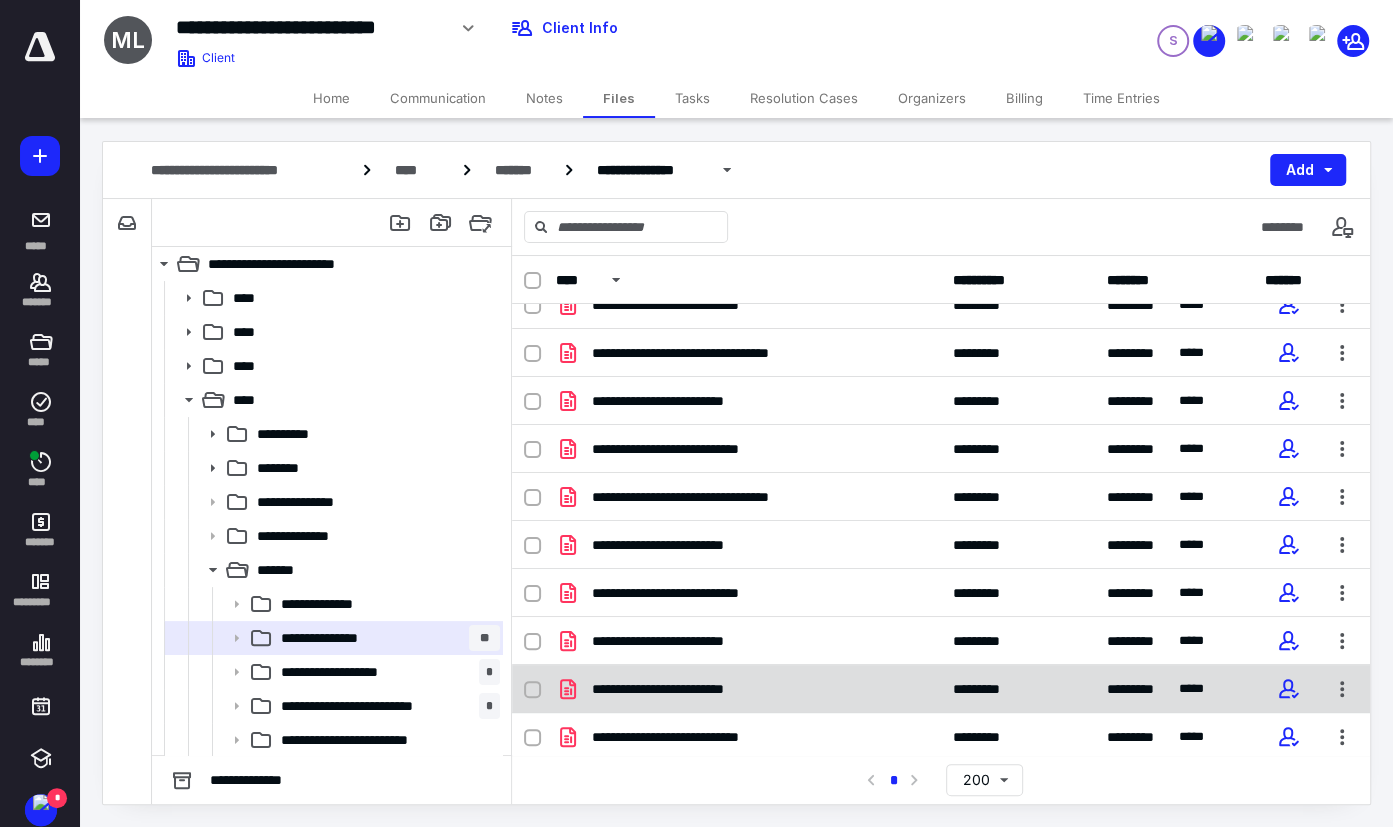 click on "**********" at bounding box center [748, 689] 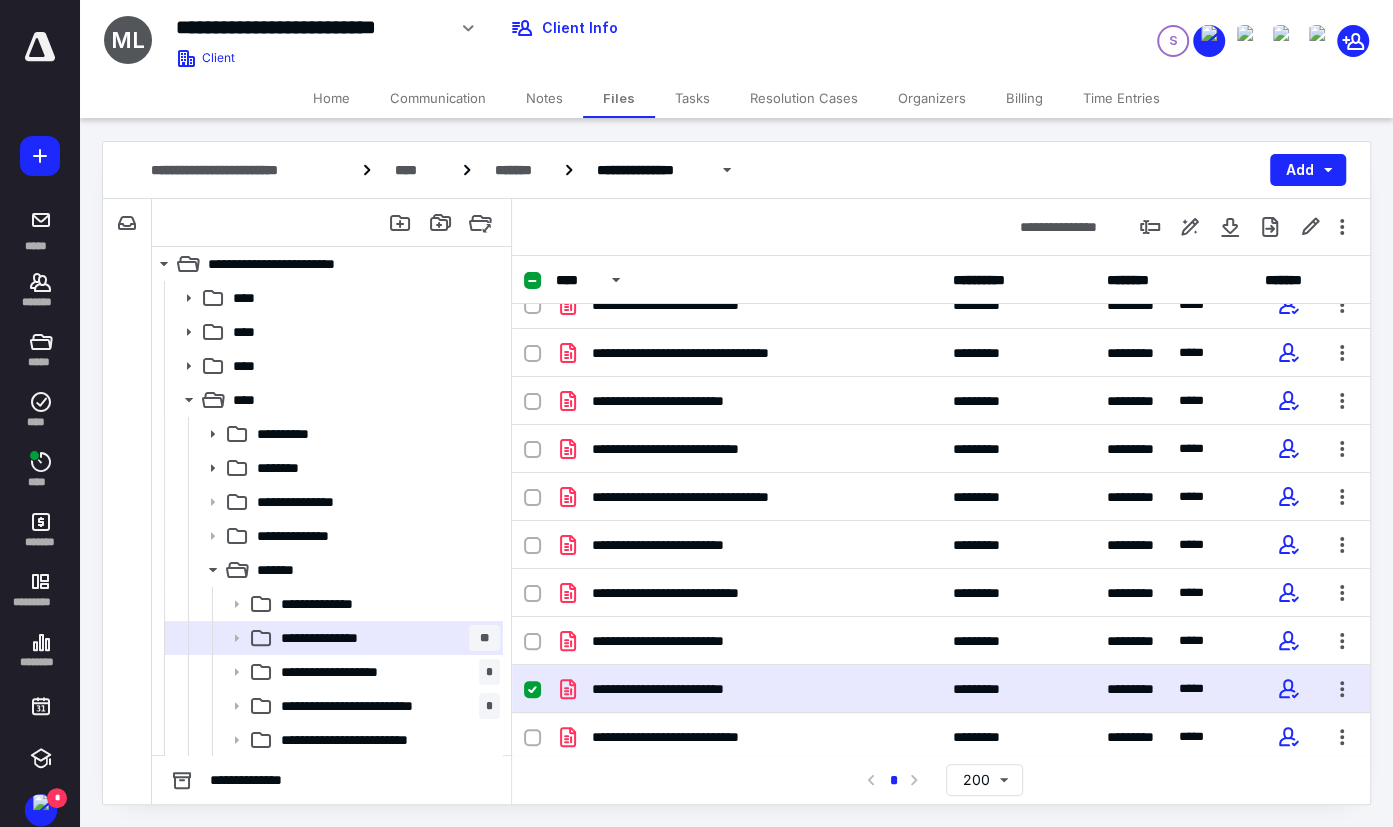 click on "**********" at bounding box center (748, 689) 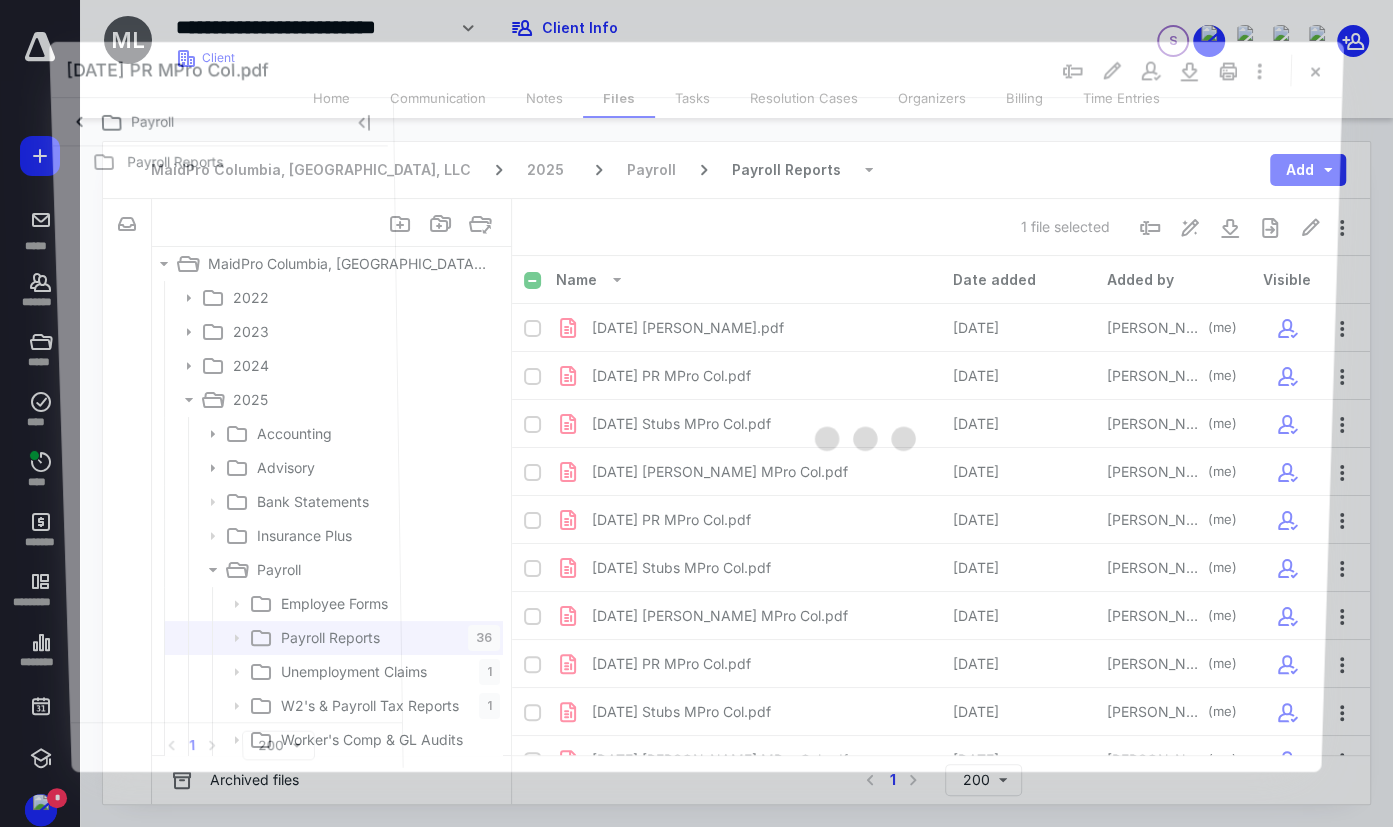 scroll, scrollTop: 1271, scrollLeft: 0, axis: vertical 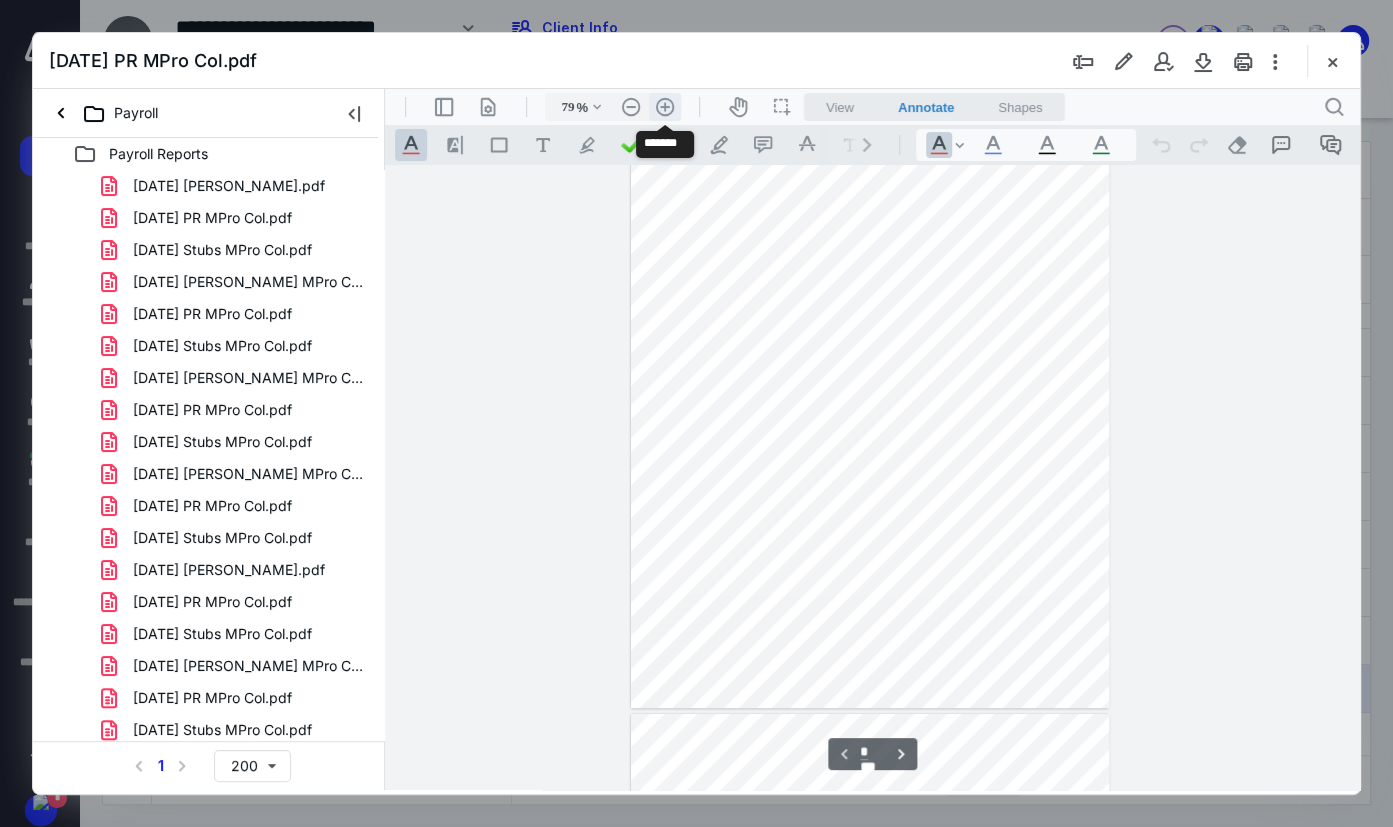 click on ".cls-1{fill:#abb0c4;} icon - header - zoom - in - line" at bounding box center [665, 107] 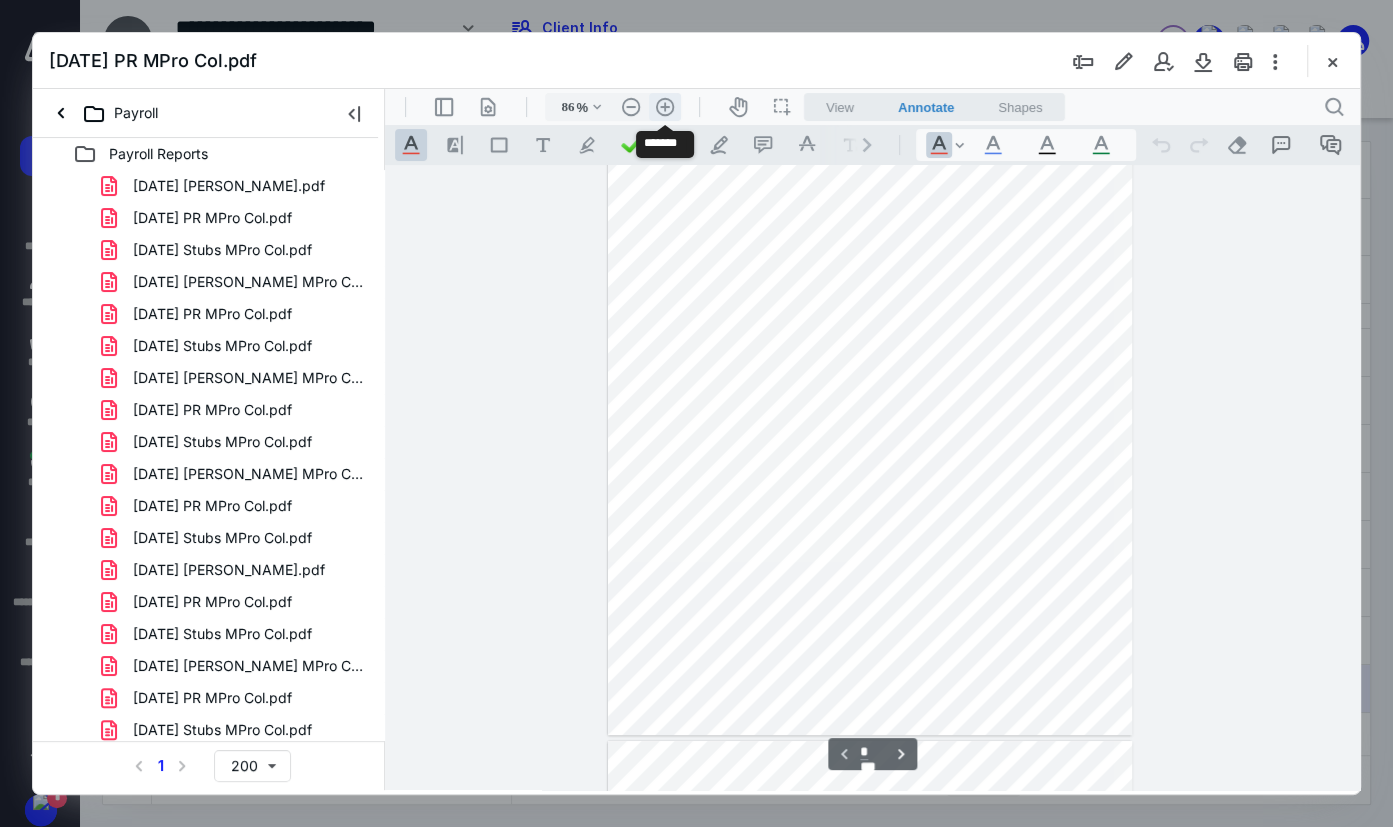 click on ".cls-1{fill:#abb0c4;} icon - header - zoom - in - line" at bounding box center [665, 107] 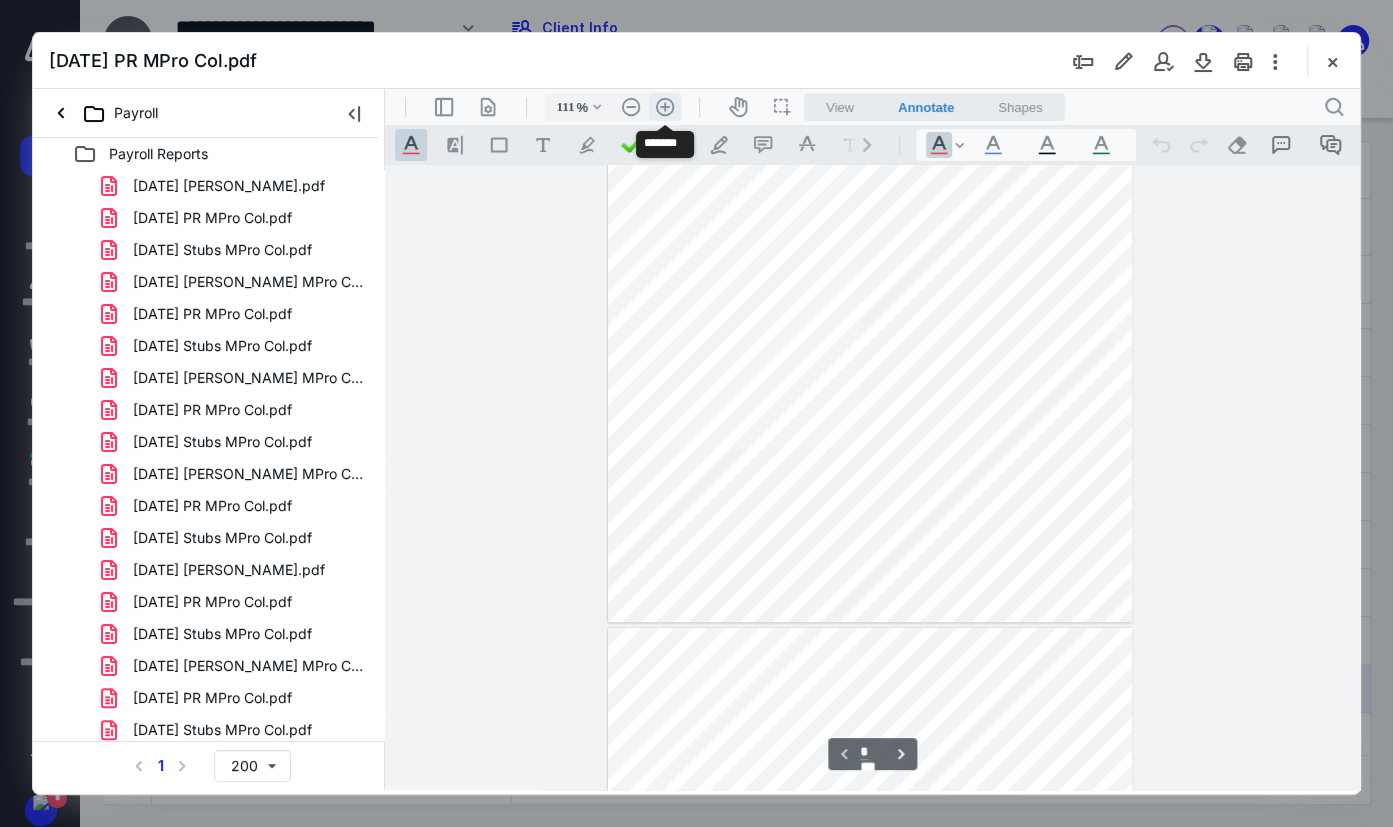 click on ".cls-1{fill:#abb0c4;} icon - header - zoom - in - line" at bounding box center (665, 107) 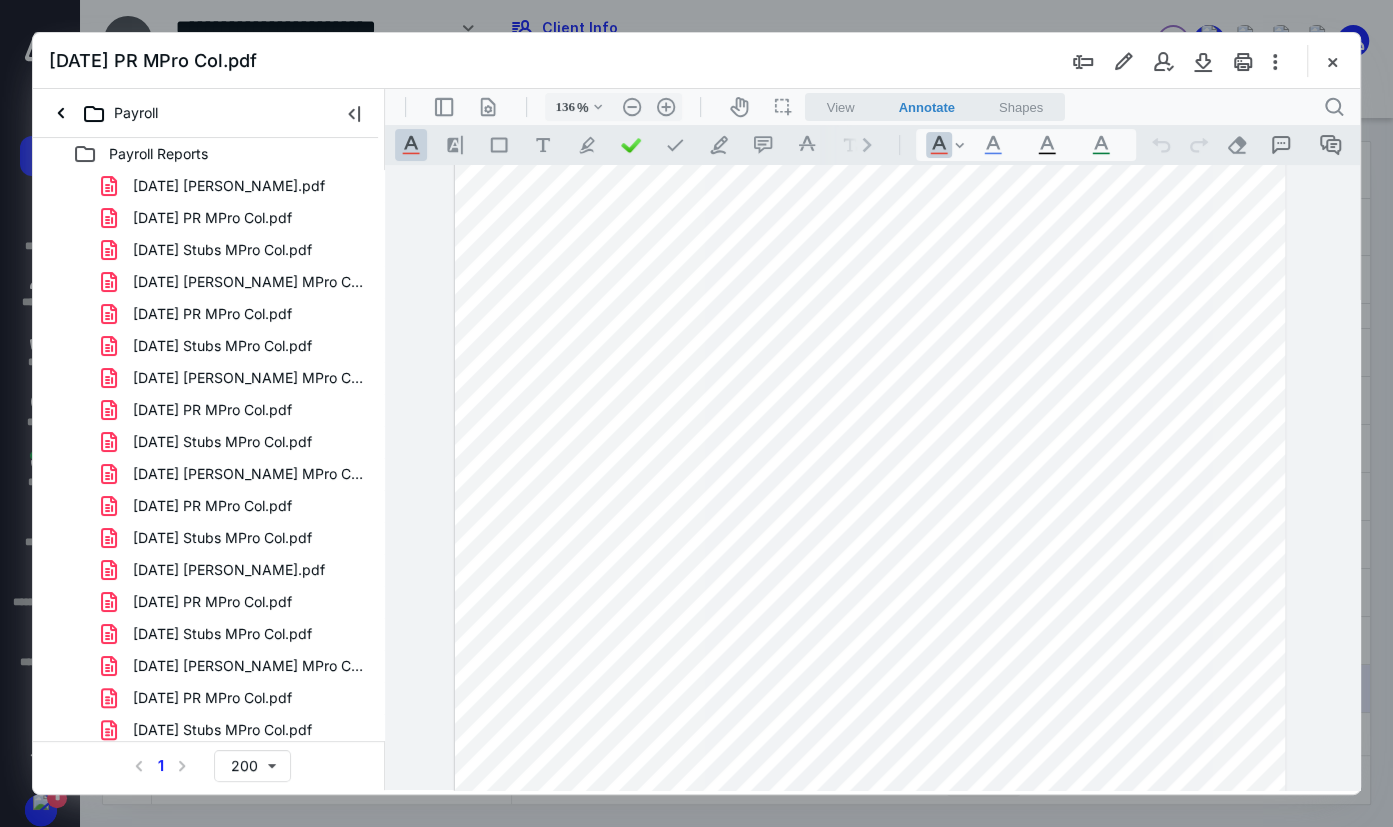 scroll, scrollTop: 0, scrollLeft: 0, axis: both 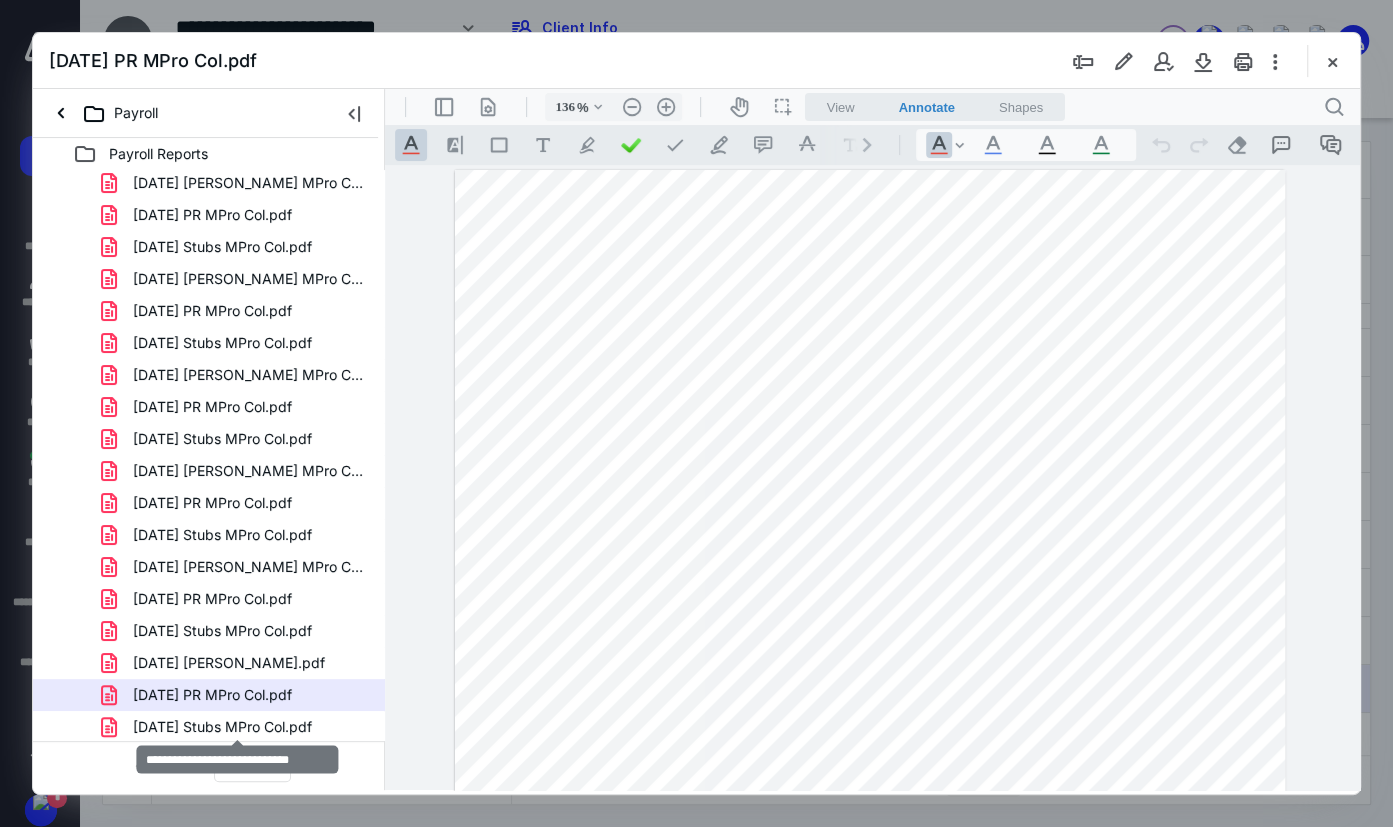 click on "[DATE] Stubs MPro Col.pdf" at bounding box center (222, 727) 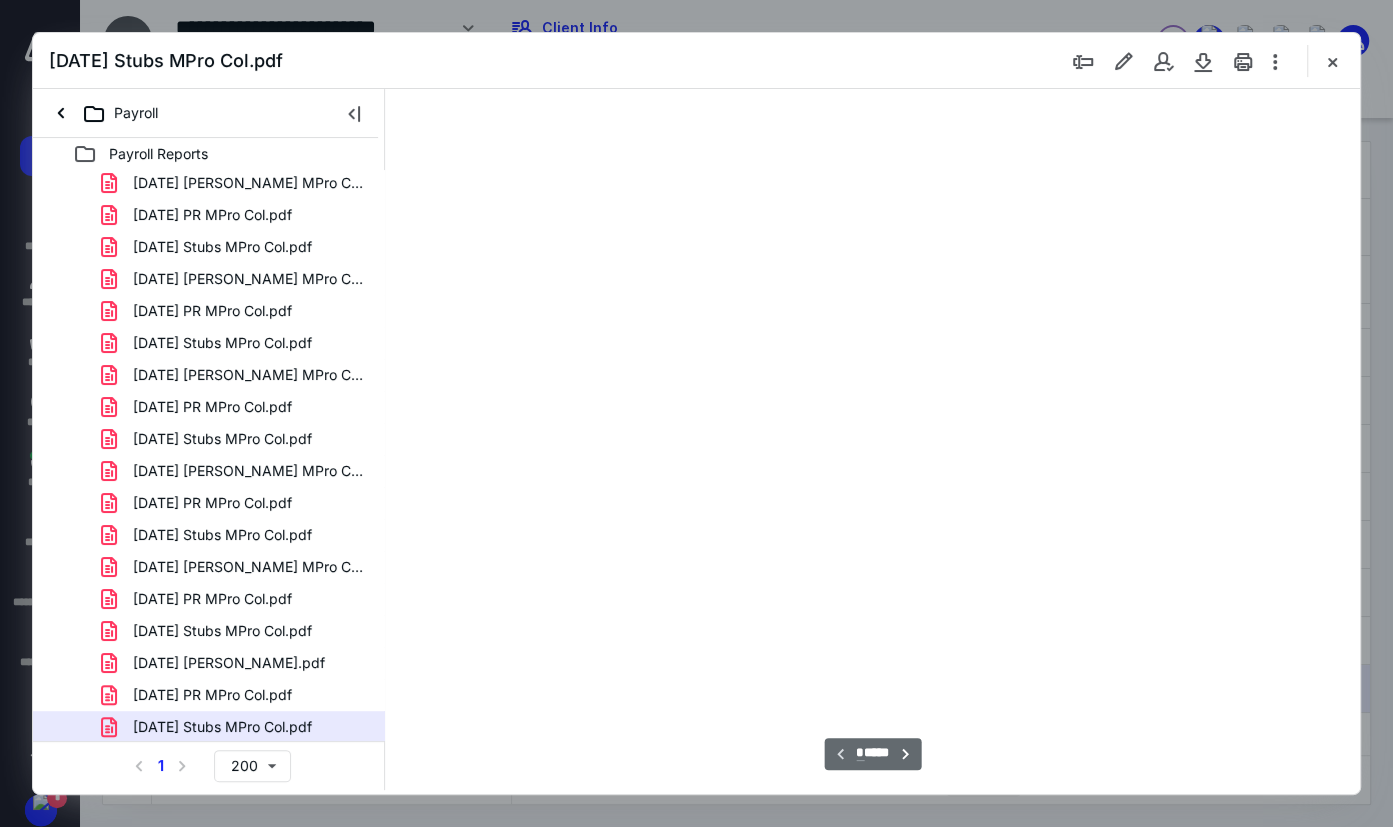 scroll, scrollTop: 79, scrollLeft: 0, axis: vertical 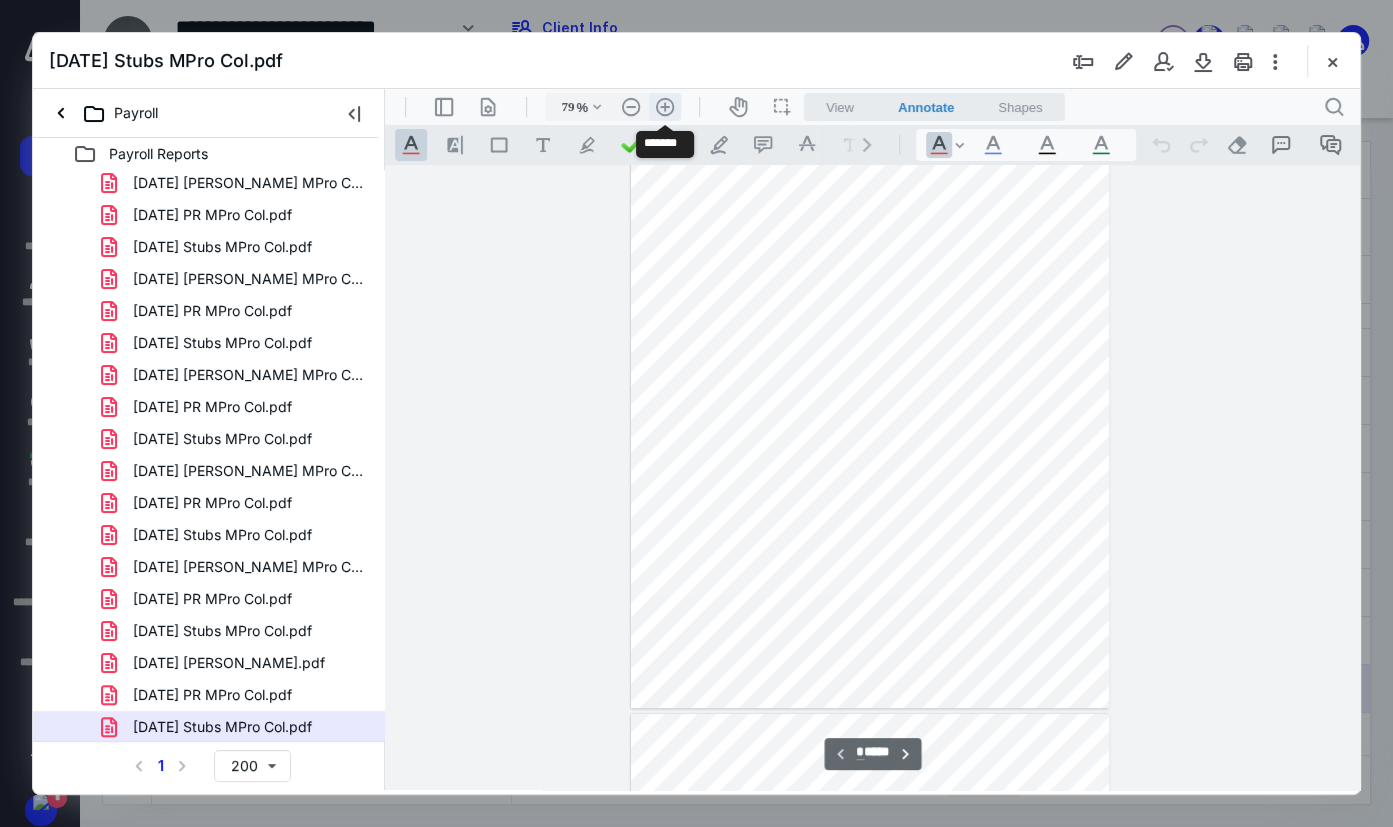 click on ".cls-1{fill:#abb0c4;} icon - header - zoom - in - line" at bounding box center (665, 107) 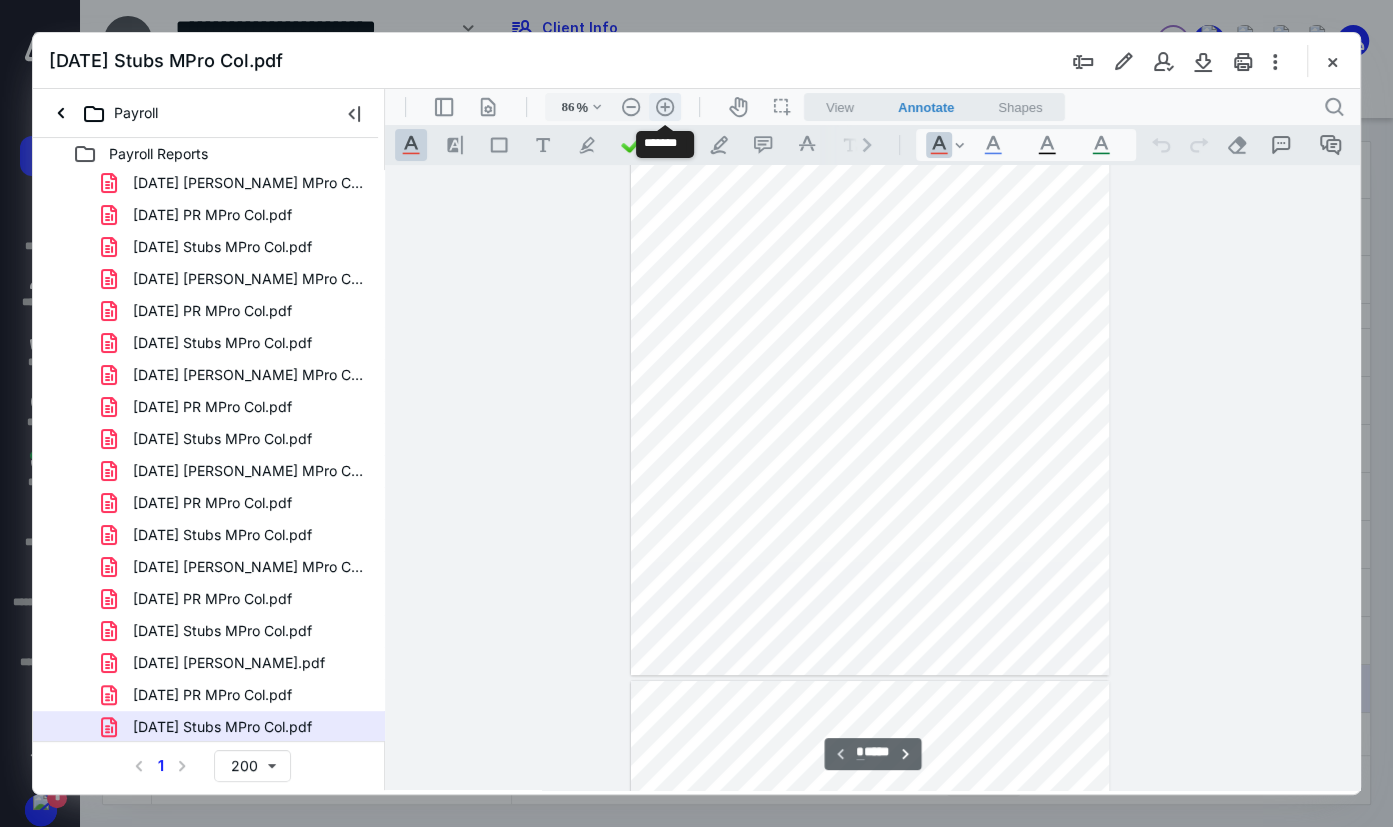 click on ".cls-1{fill:#abb0c4;} icon - header - zoom - in - line" at bounding box center (665, 107) 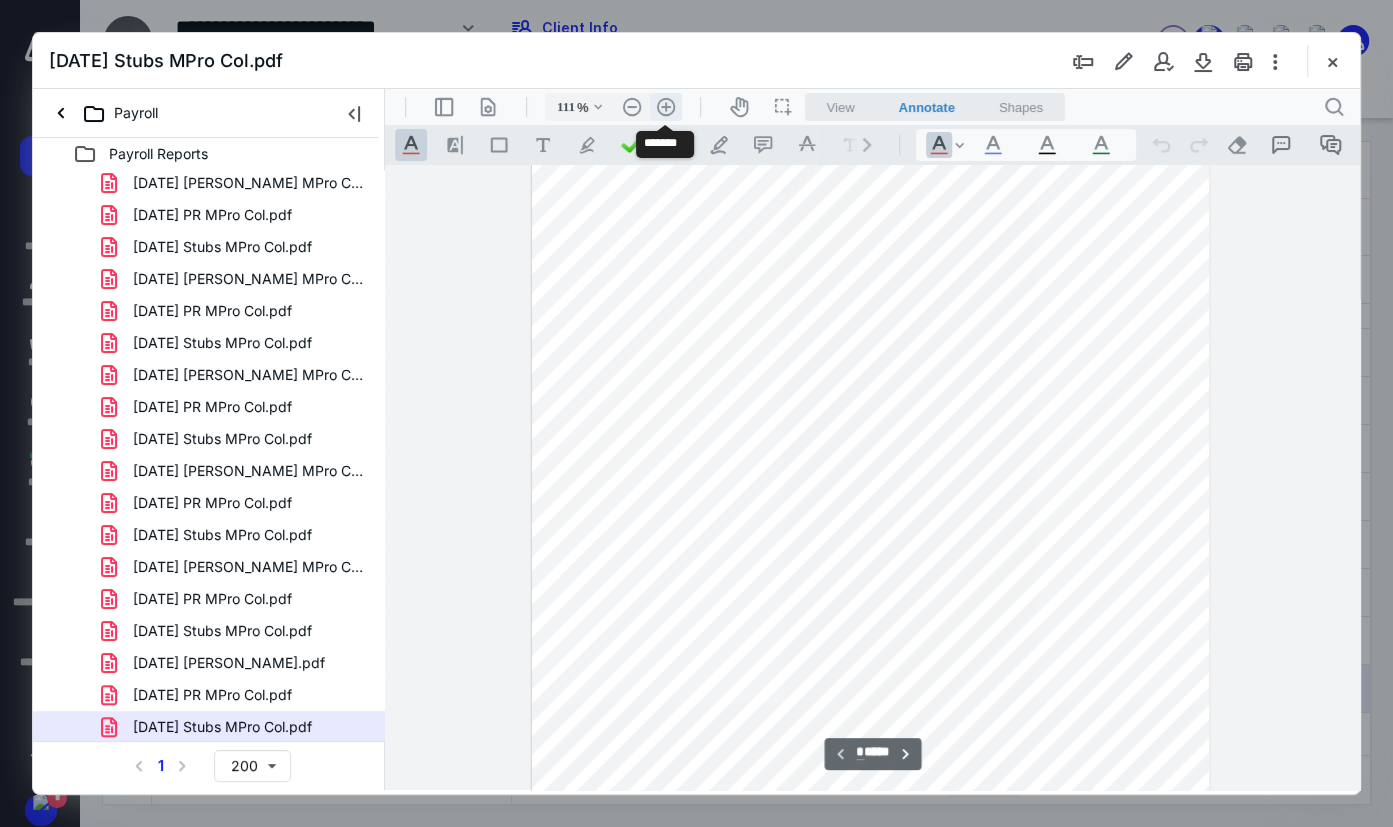 click on ".cls-1{fill:#abb0c4;} icon - header - zoom - in - line" at bounding box center (666, 107) 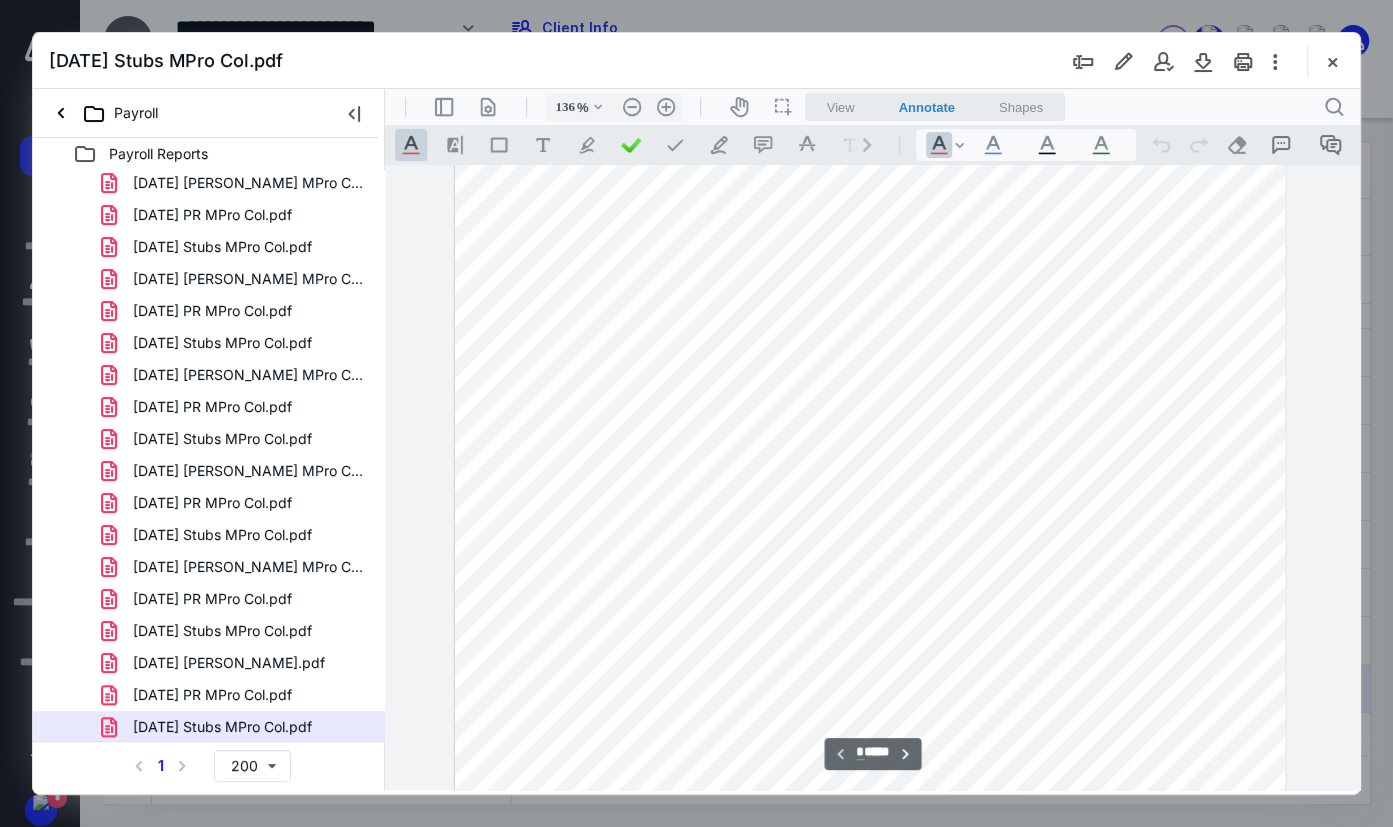 scroll, scrollTop: 0, scrollLeft: 0, axis: both 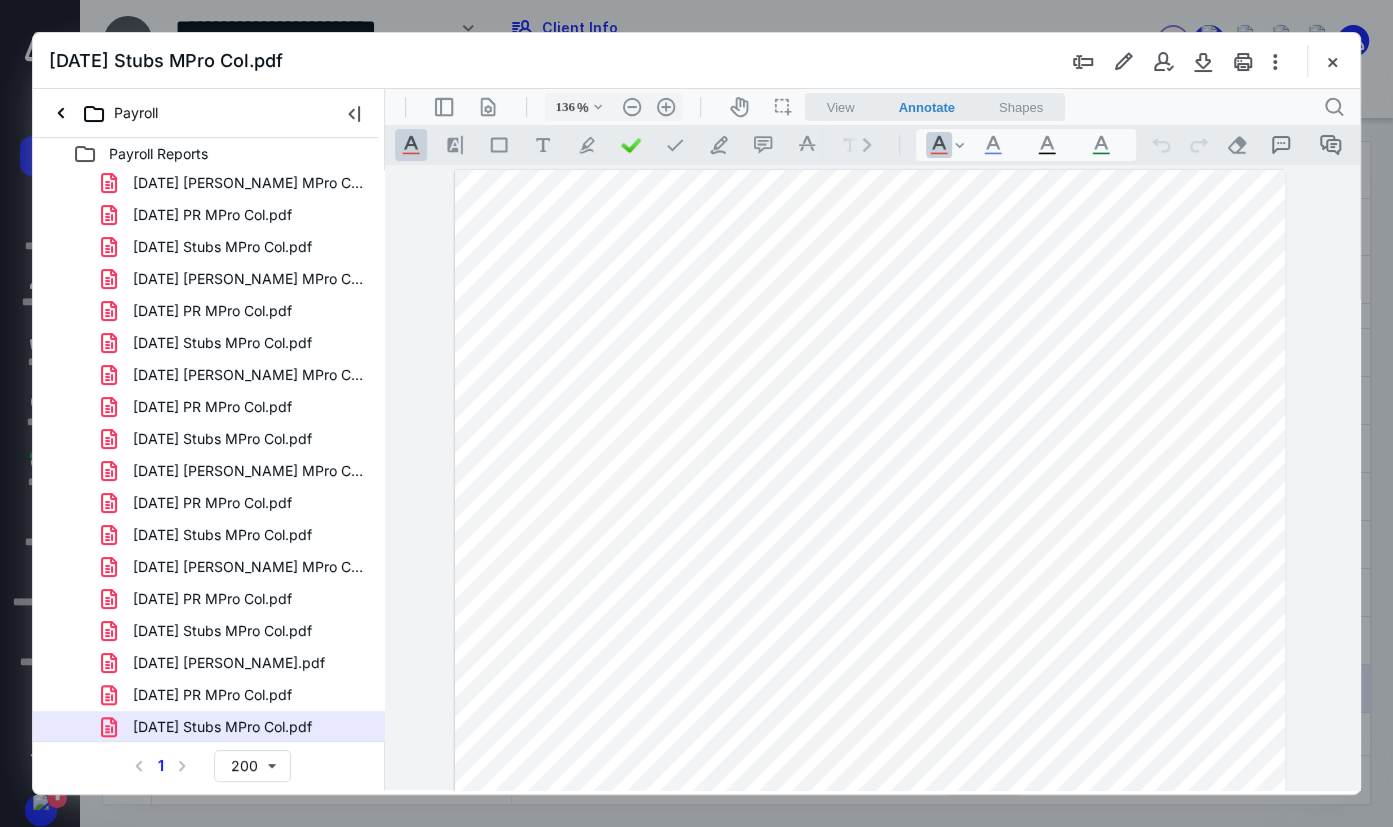 drag, startPoint x: 461, startPoint y: 70, endPoint x: 502, endPoint y: 60, distance: 42.201897 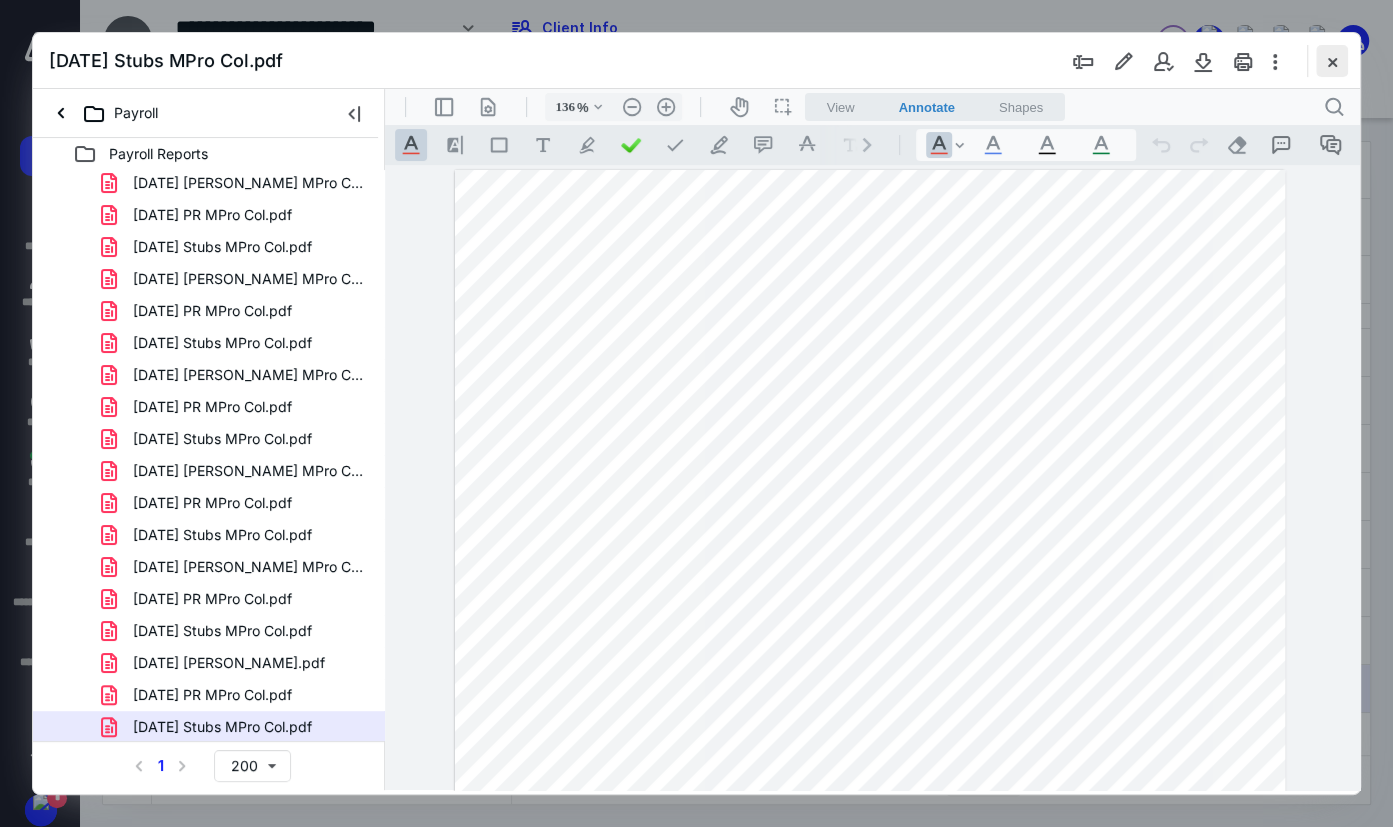 click at bounding box center (1332, 61) 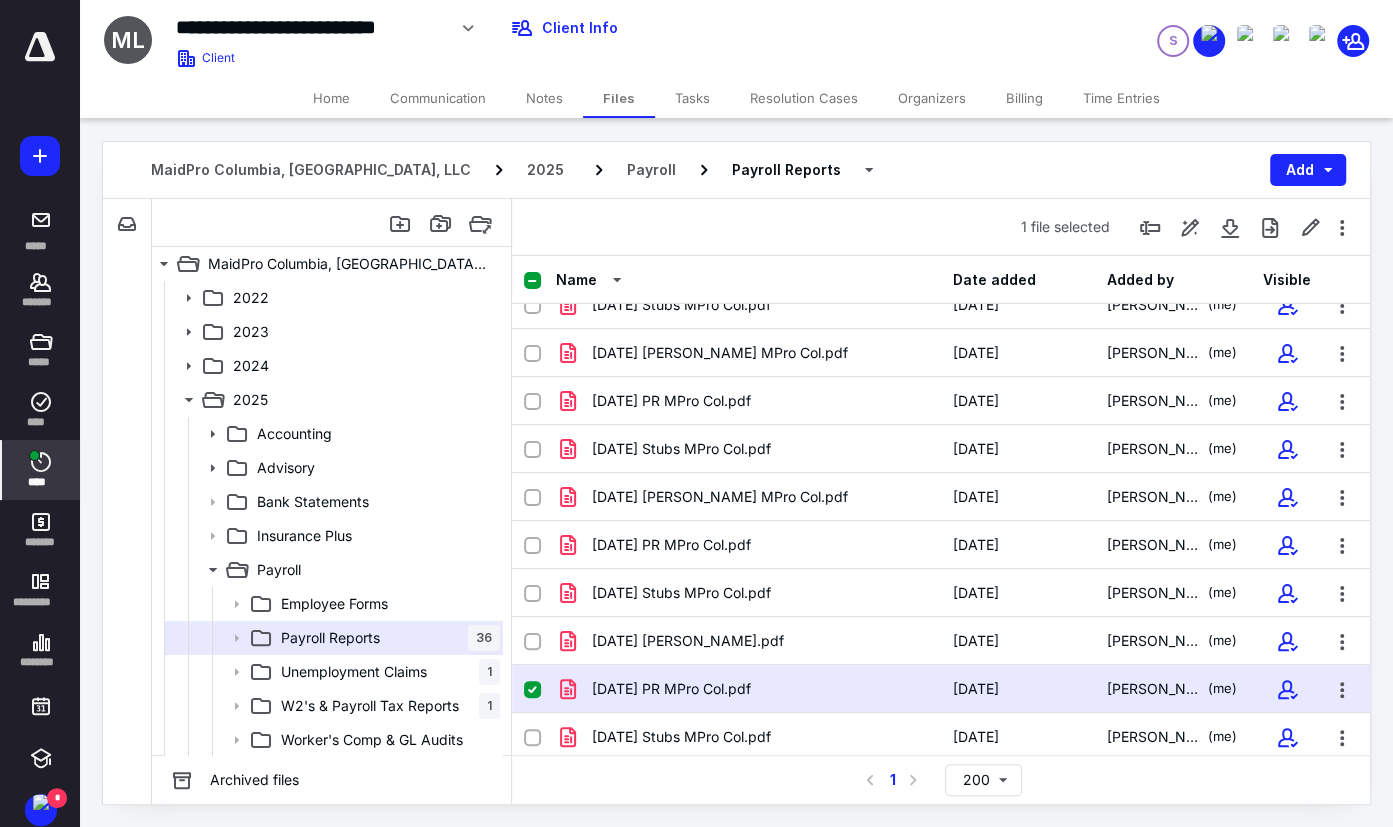 click on "****" at bounding box center [41, 482] 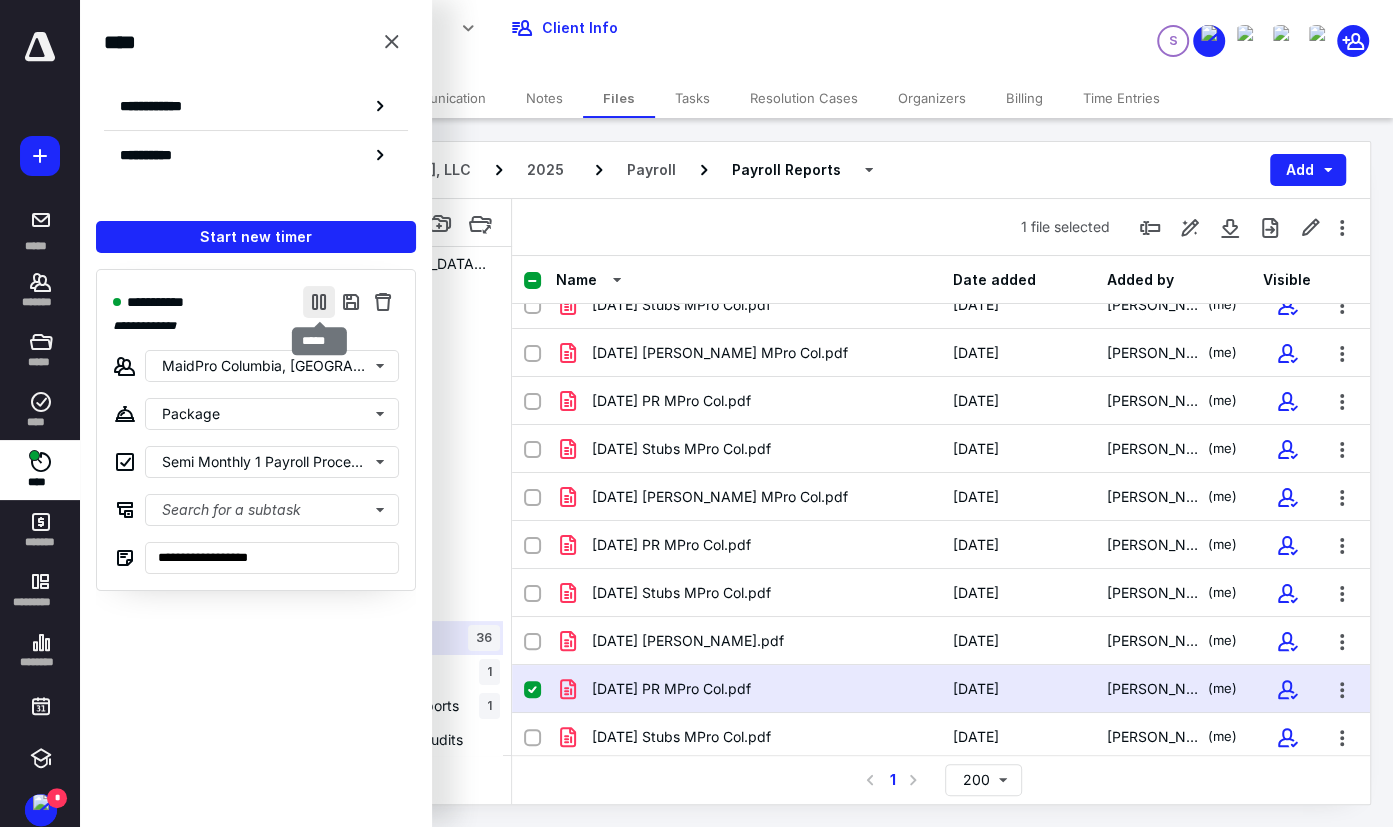 click at bounding box center [319, 302] 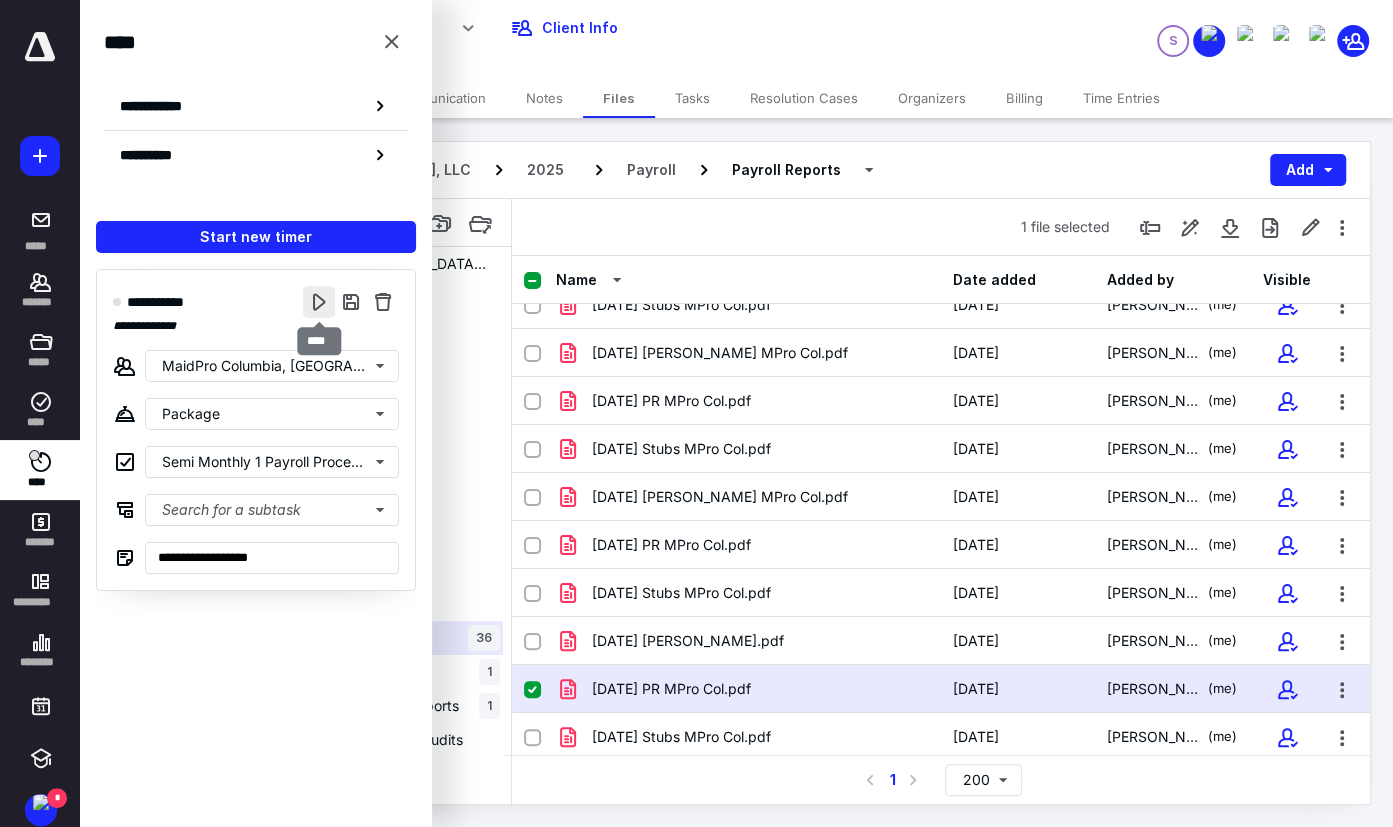 click at bounding box center [319, 302] 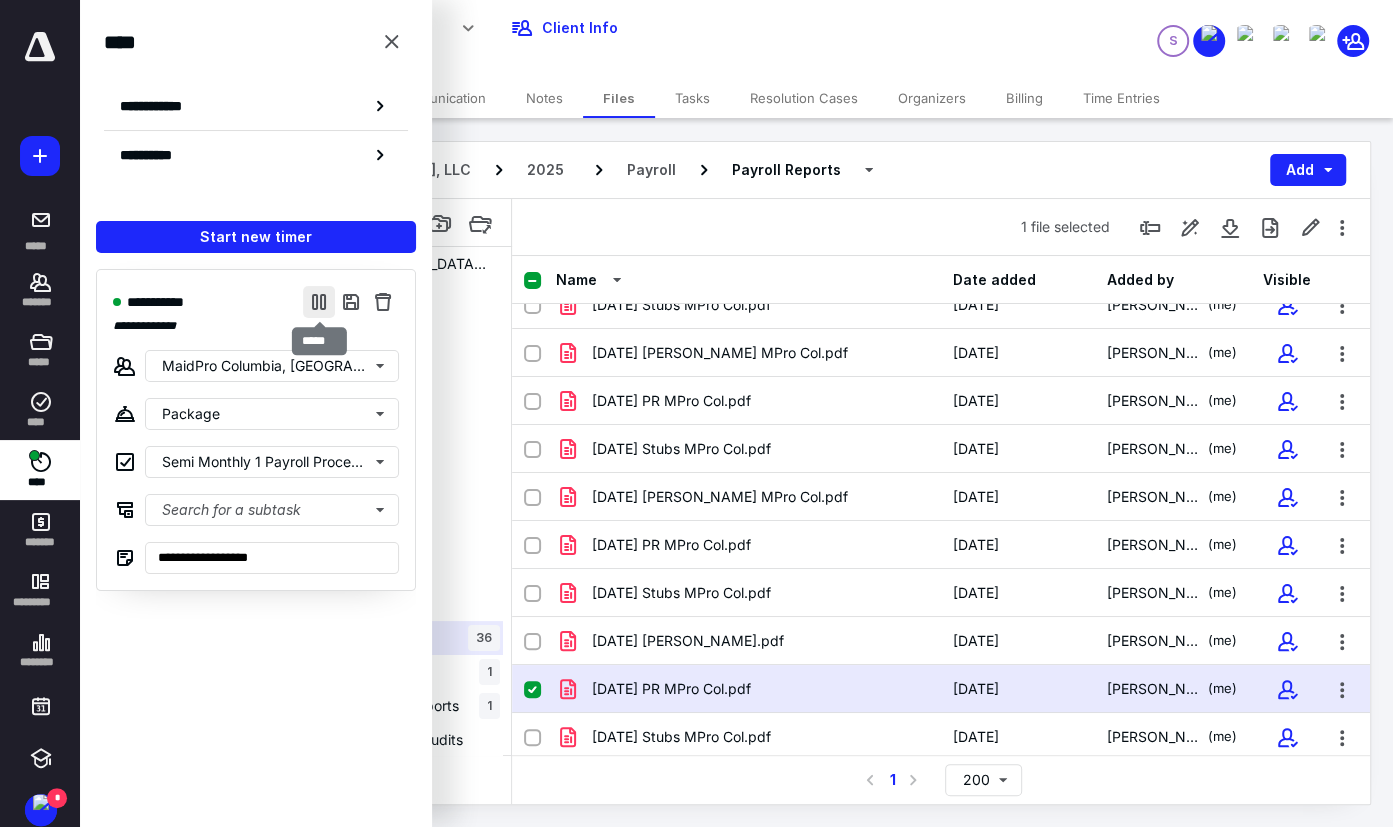 click at bounding box center (319, 302) 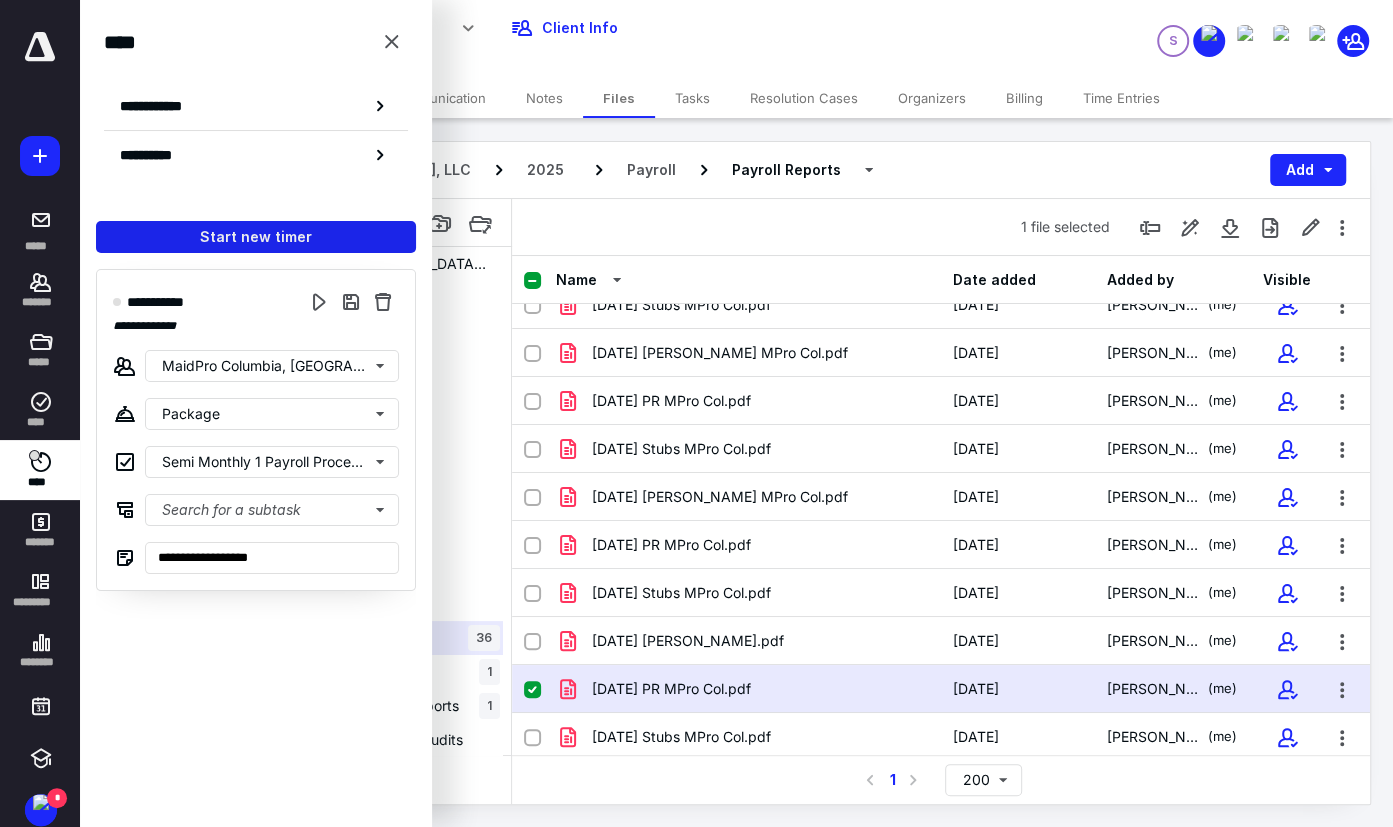click on "Start new timer" at bounding box center (256, 237) 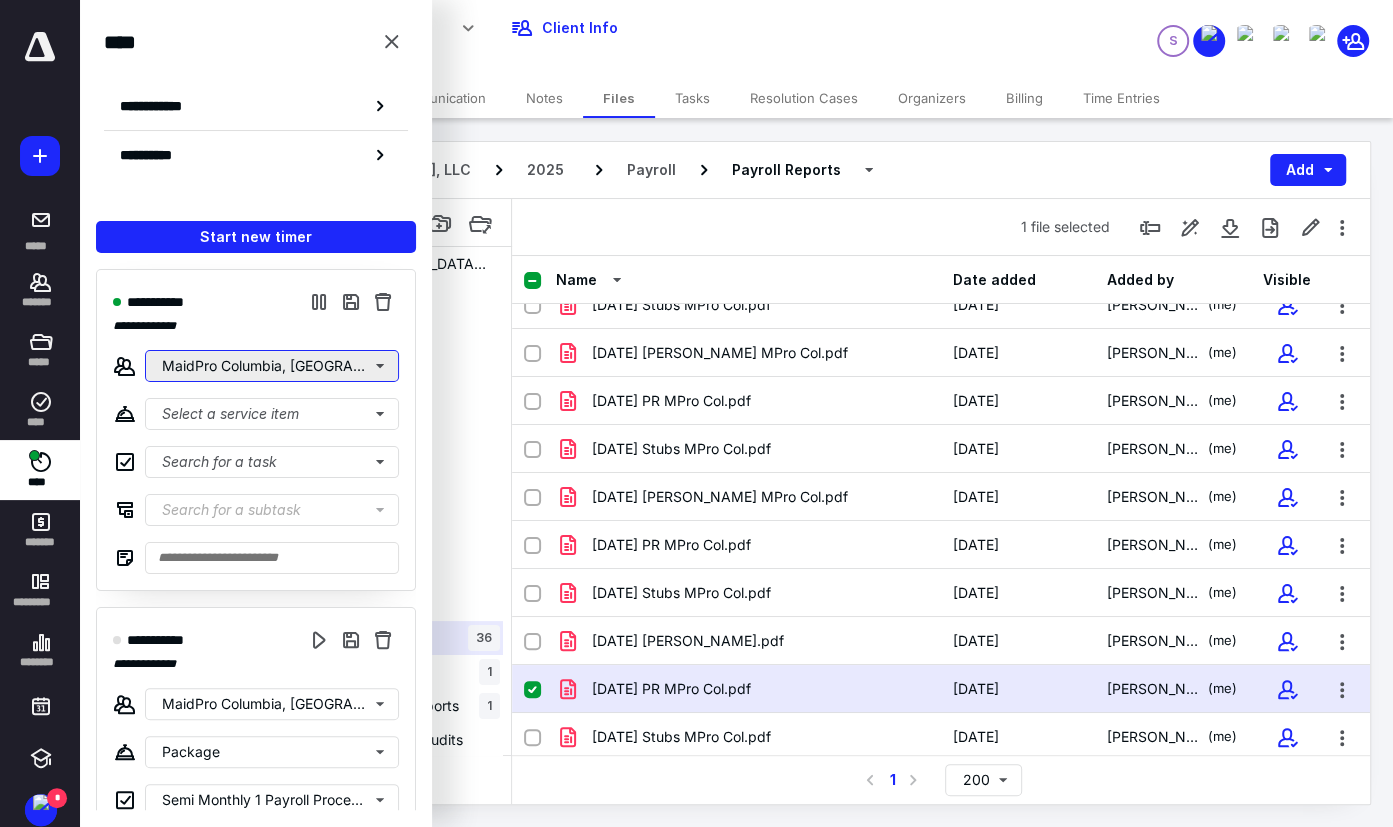 click on "MaidPro Columbia, [GEOGRAPHIC_DATA], LLC" at bounding box center (272, 366) 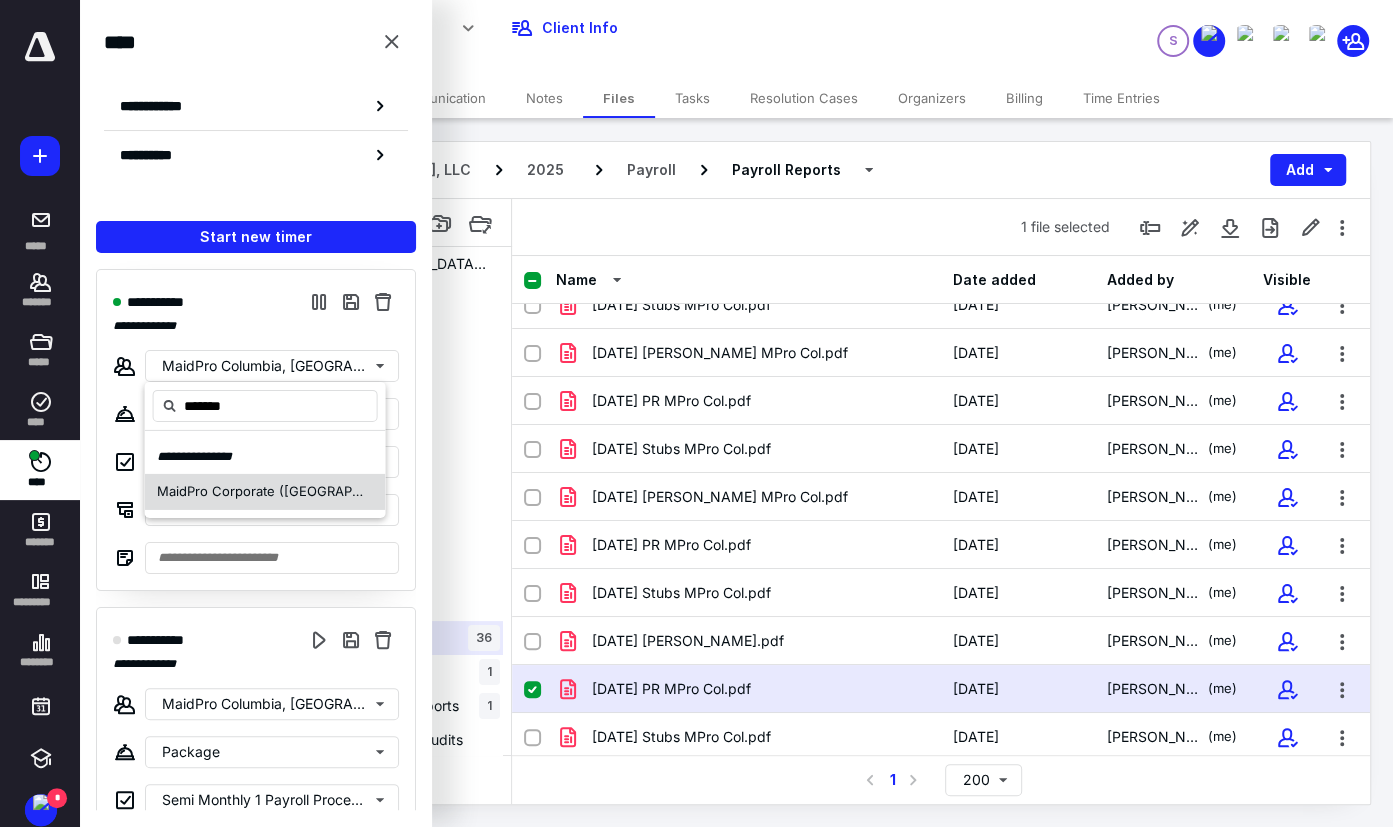 click on "MaidPro Corporate ([GEOGRAPHIC_DATA]" at bounding box center [287, 491] 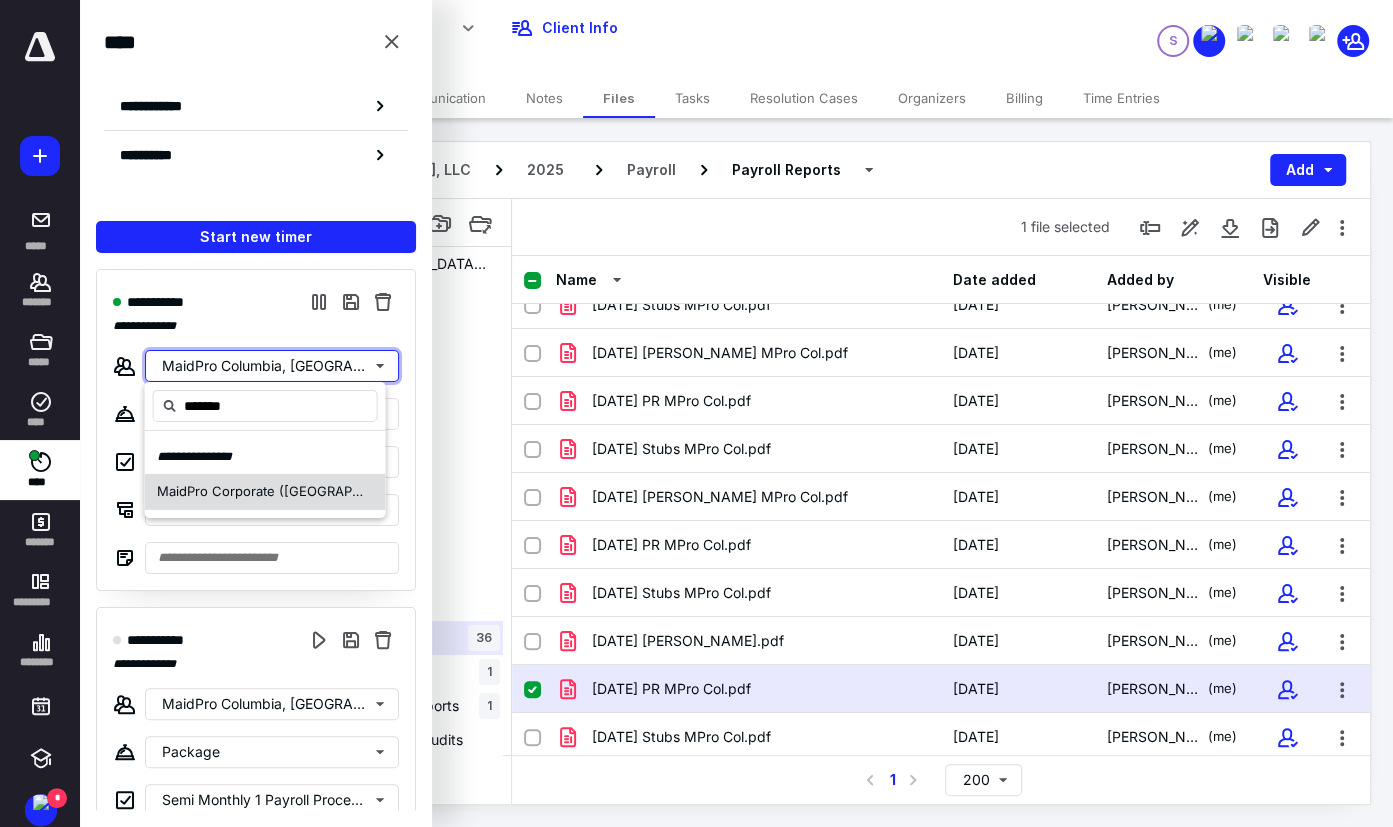 type 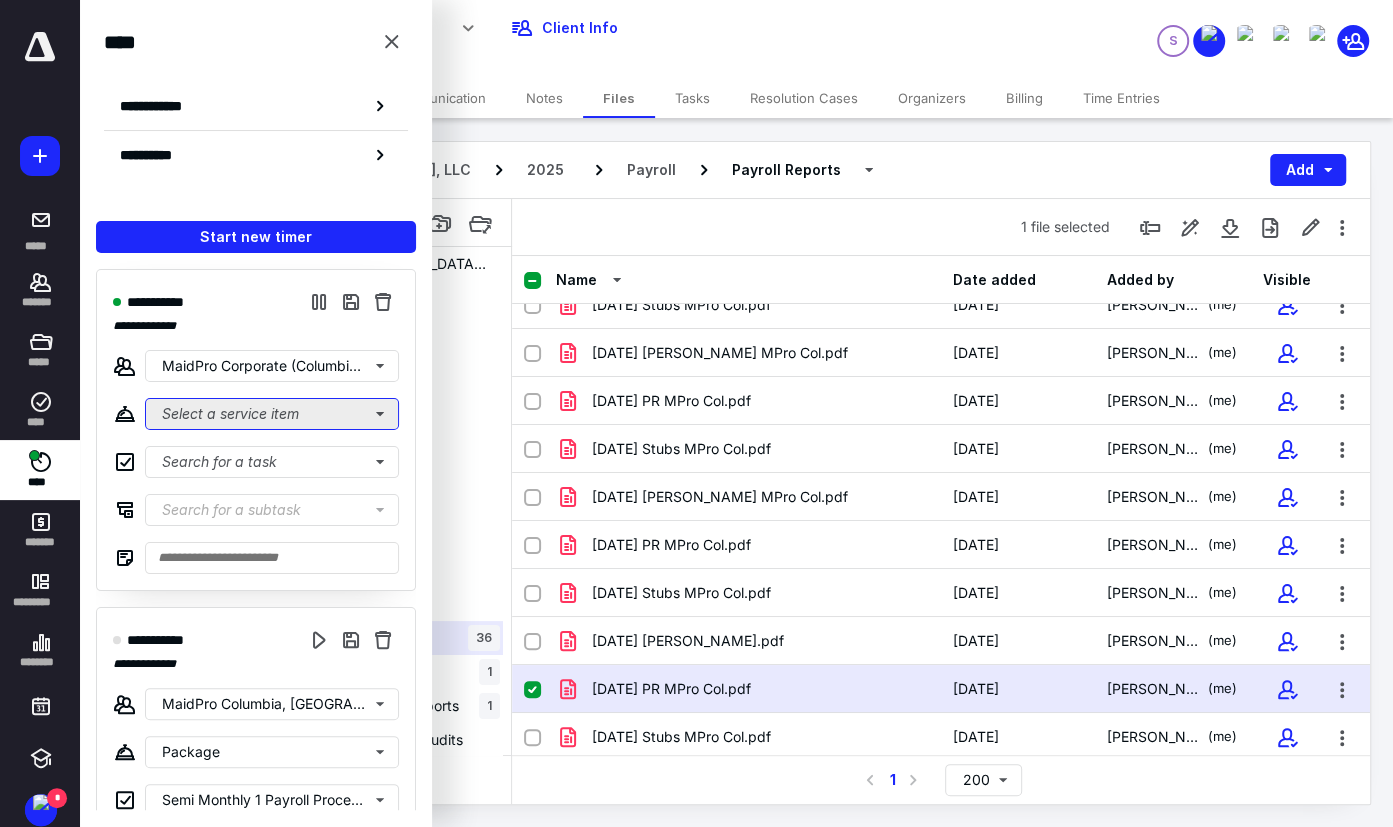 click on "Select a service item" at bounding box center [272, 414] 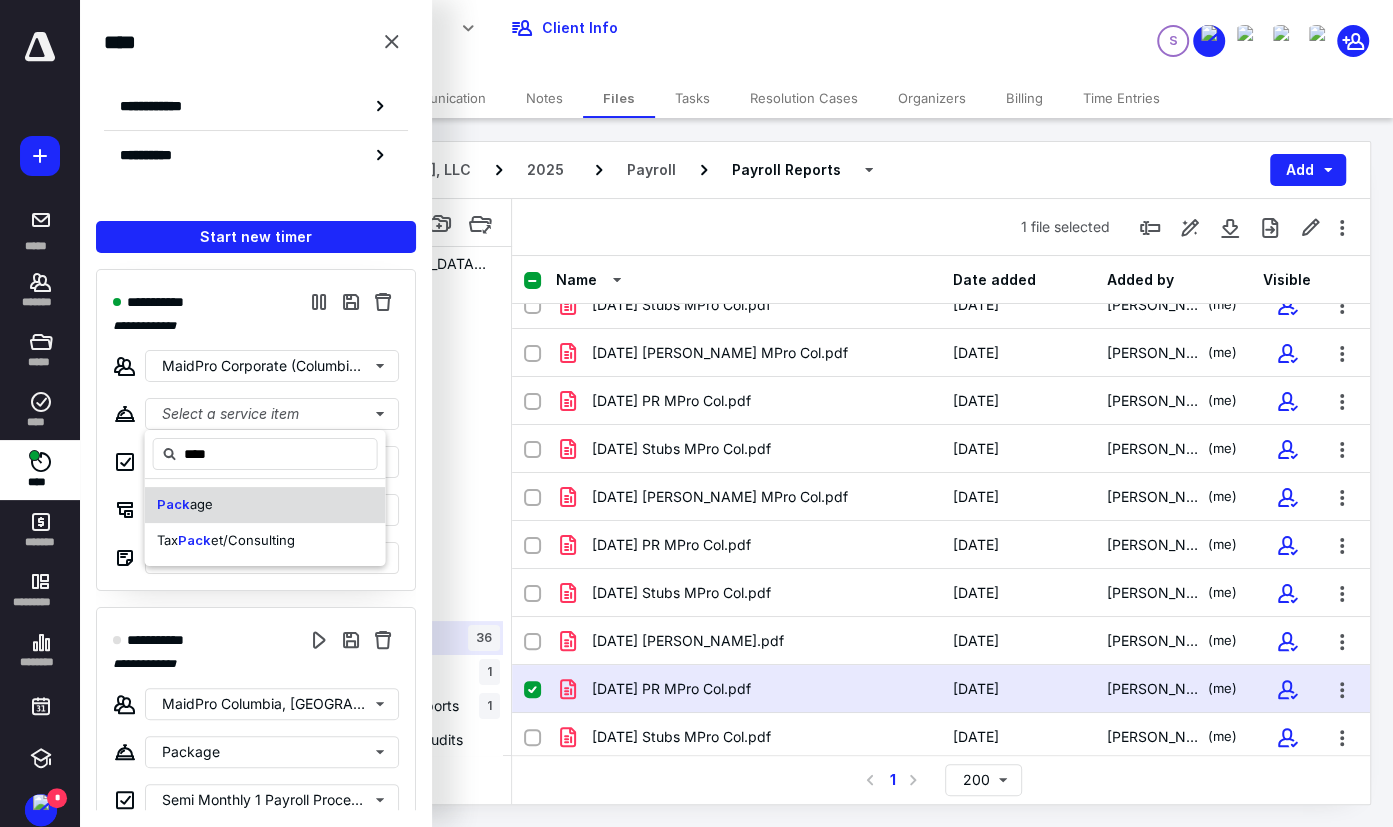 click on "Pack age" at bounding box center (265, 505) 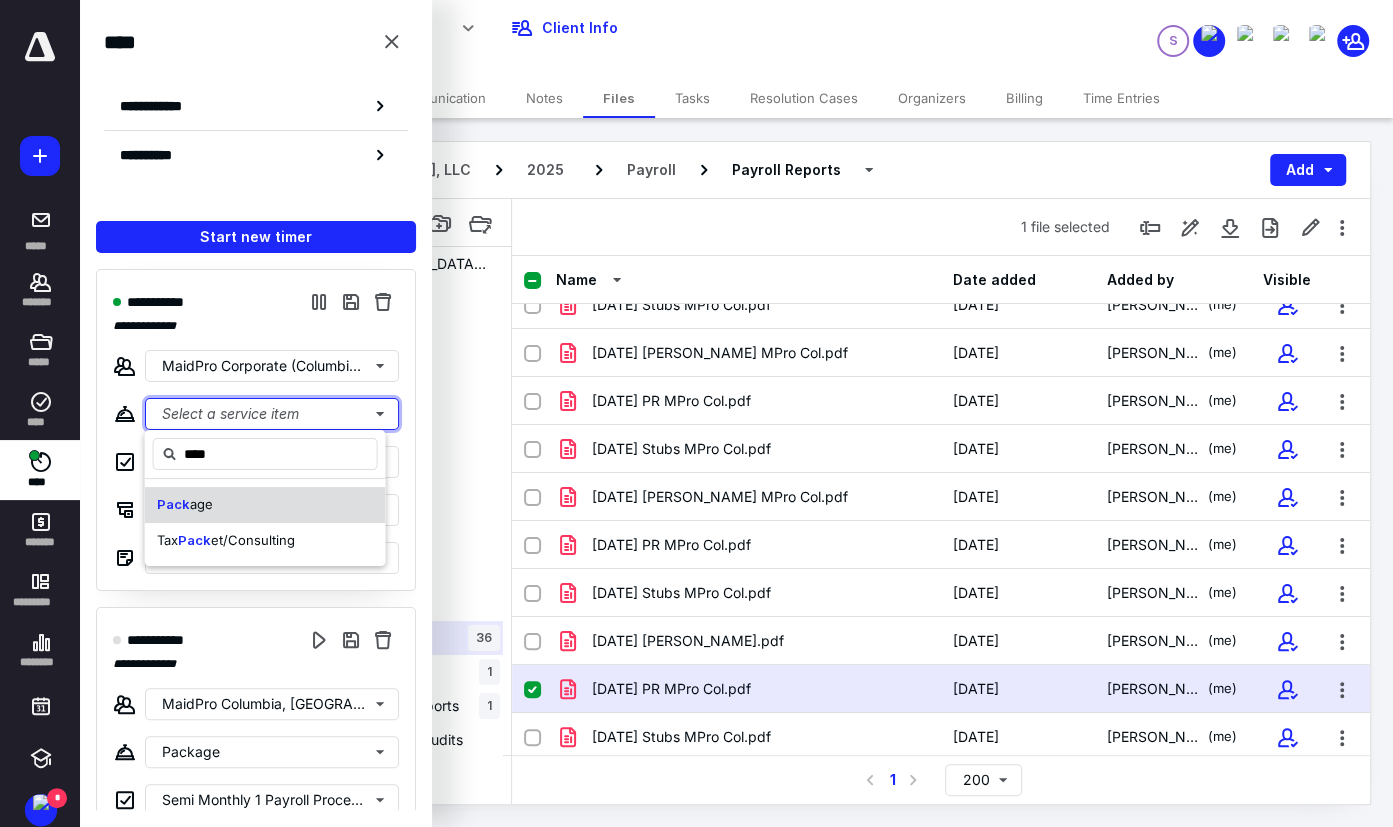 type 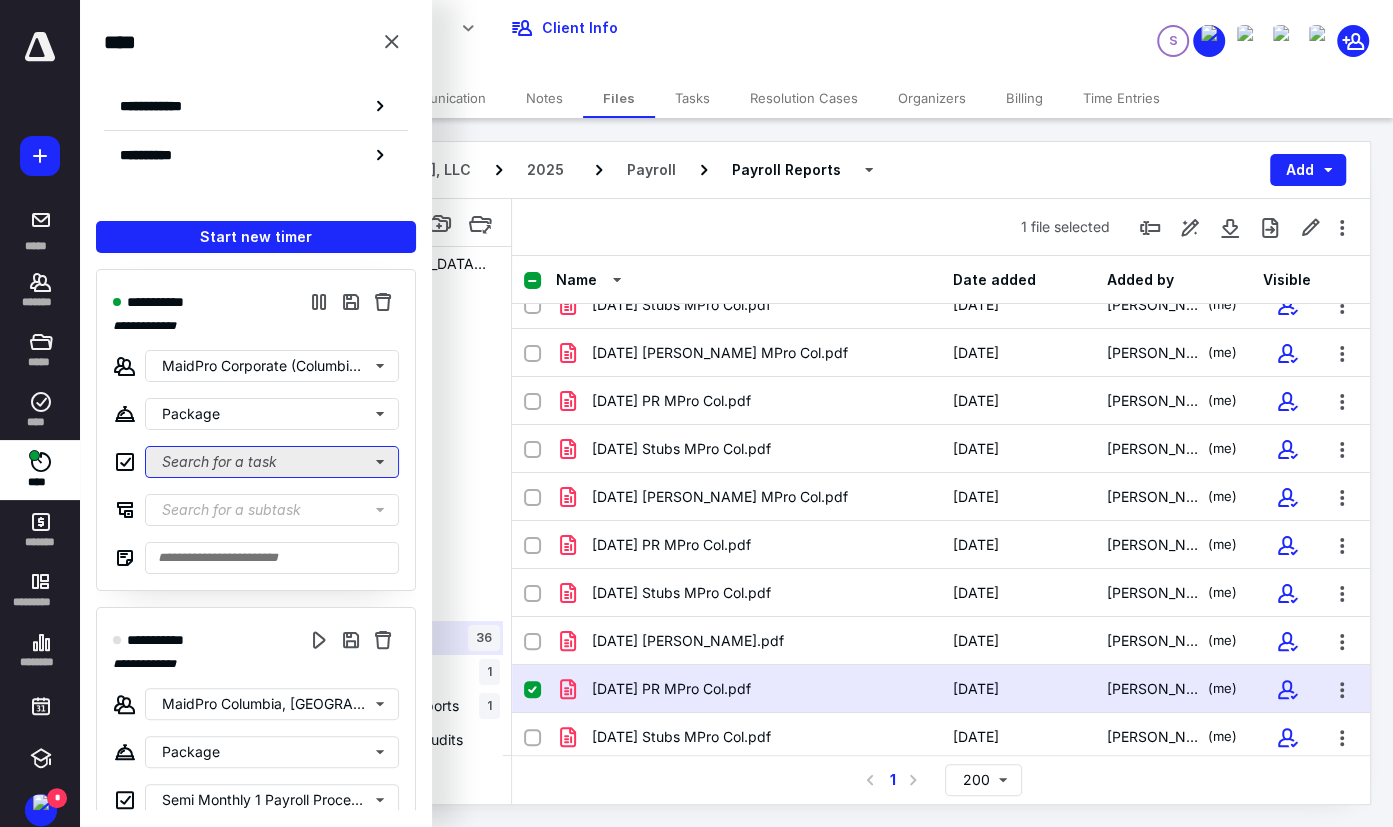 click on "Search for a task" at bounding box center (272, 462) 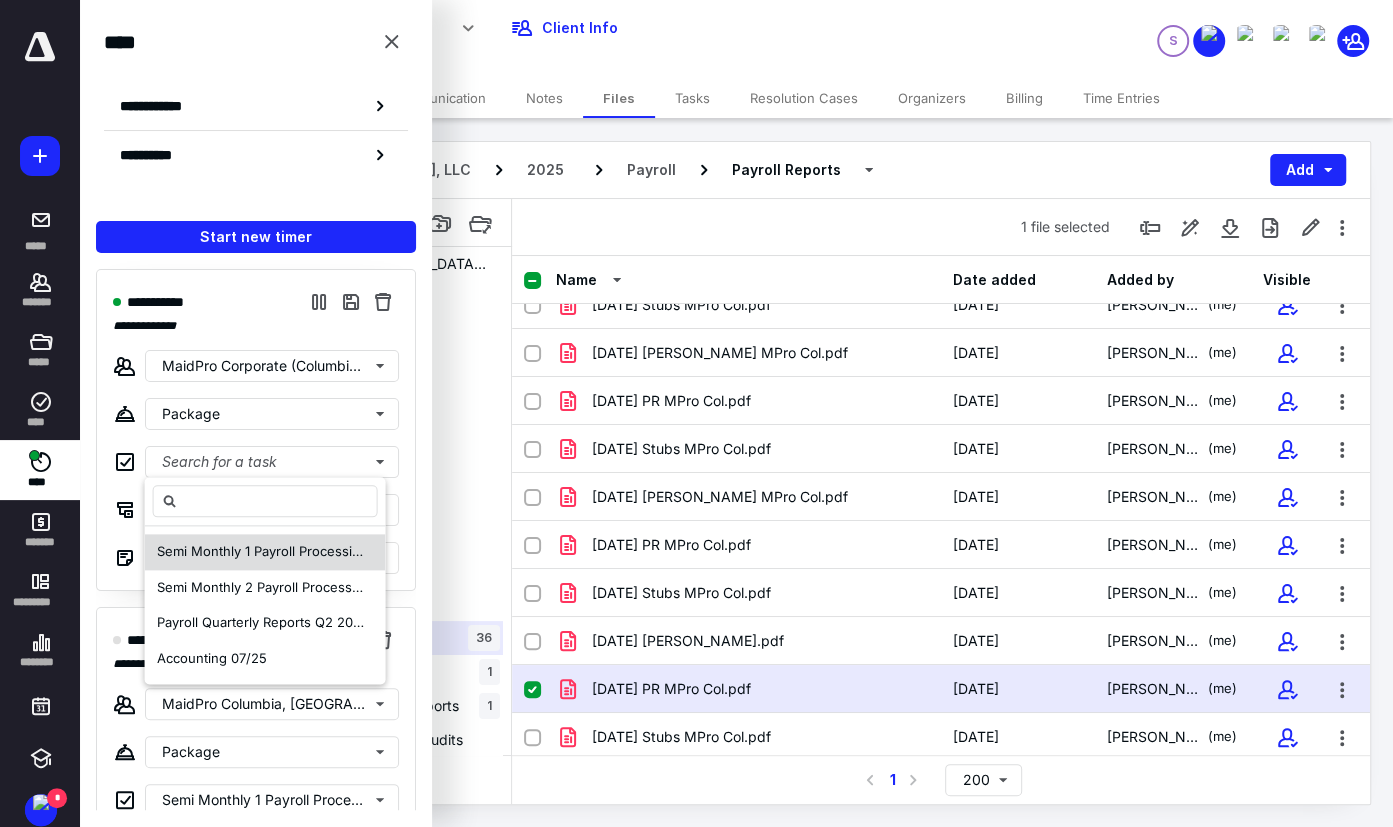 click on "Semi Monthly 1 Payroll Processing" at bounding box center (262, 551) 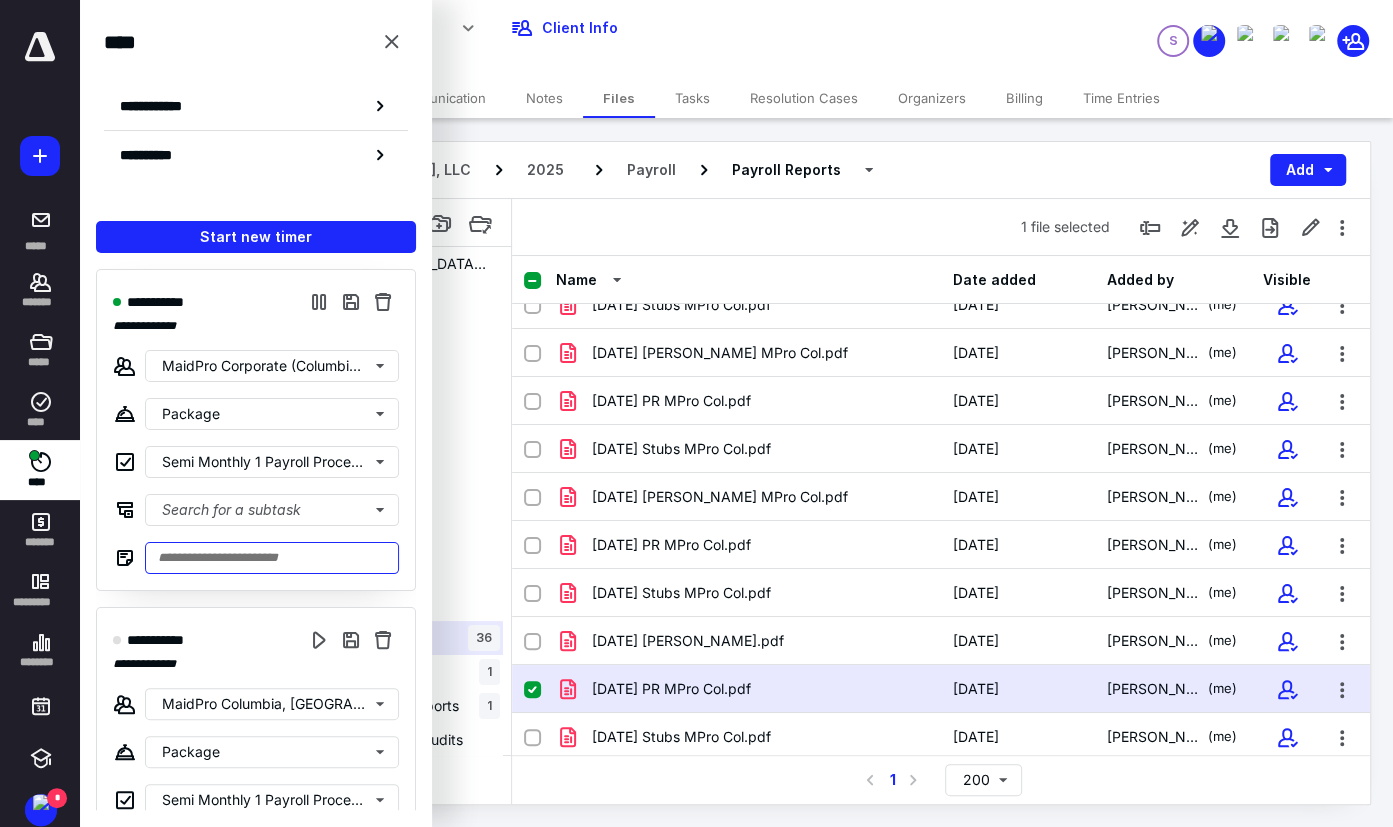 click at bounding box center [272, 558] 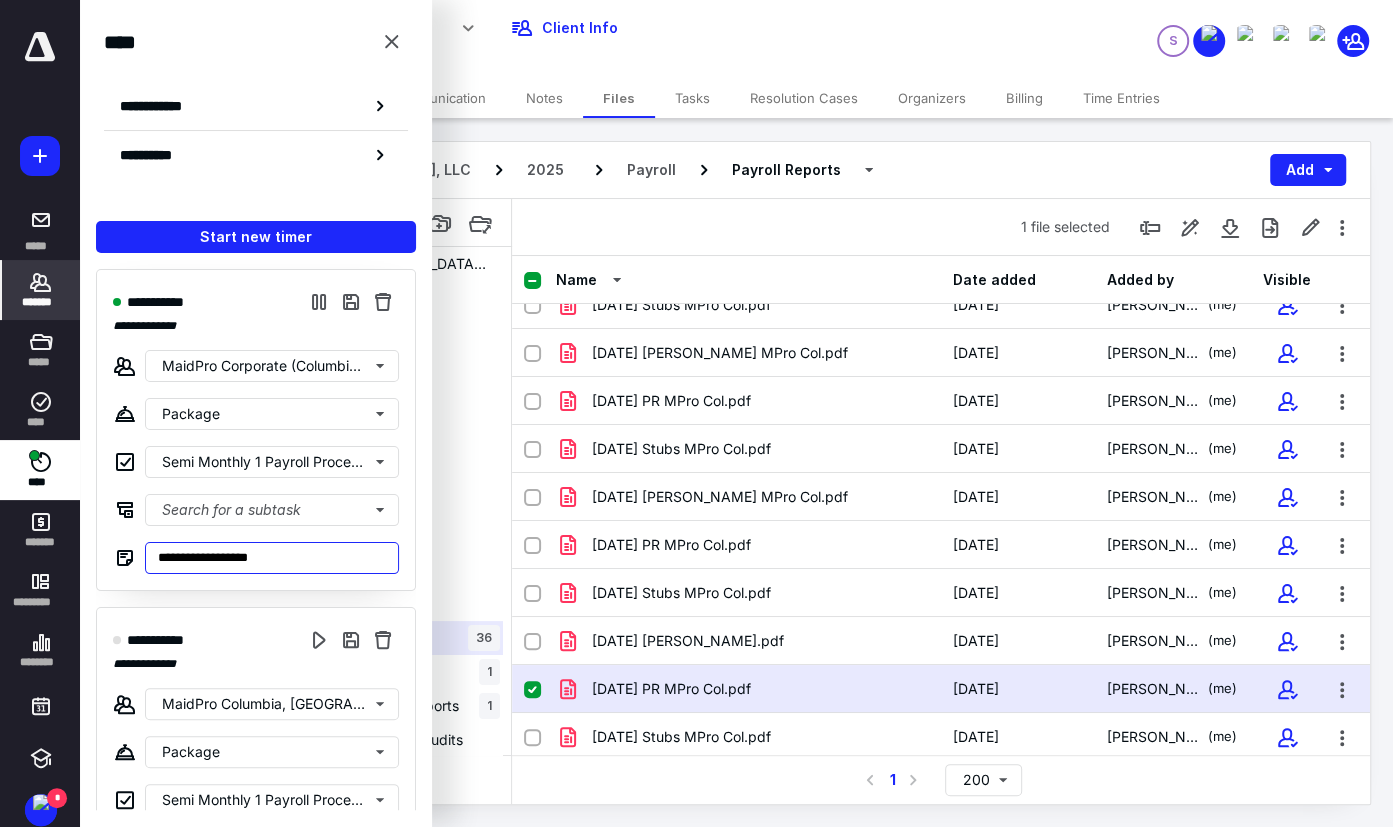 type on "**********" 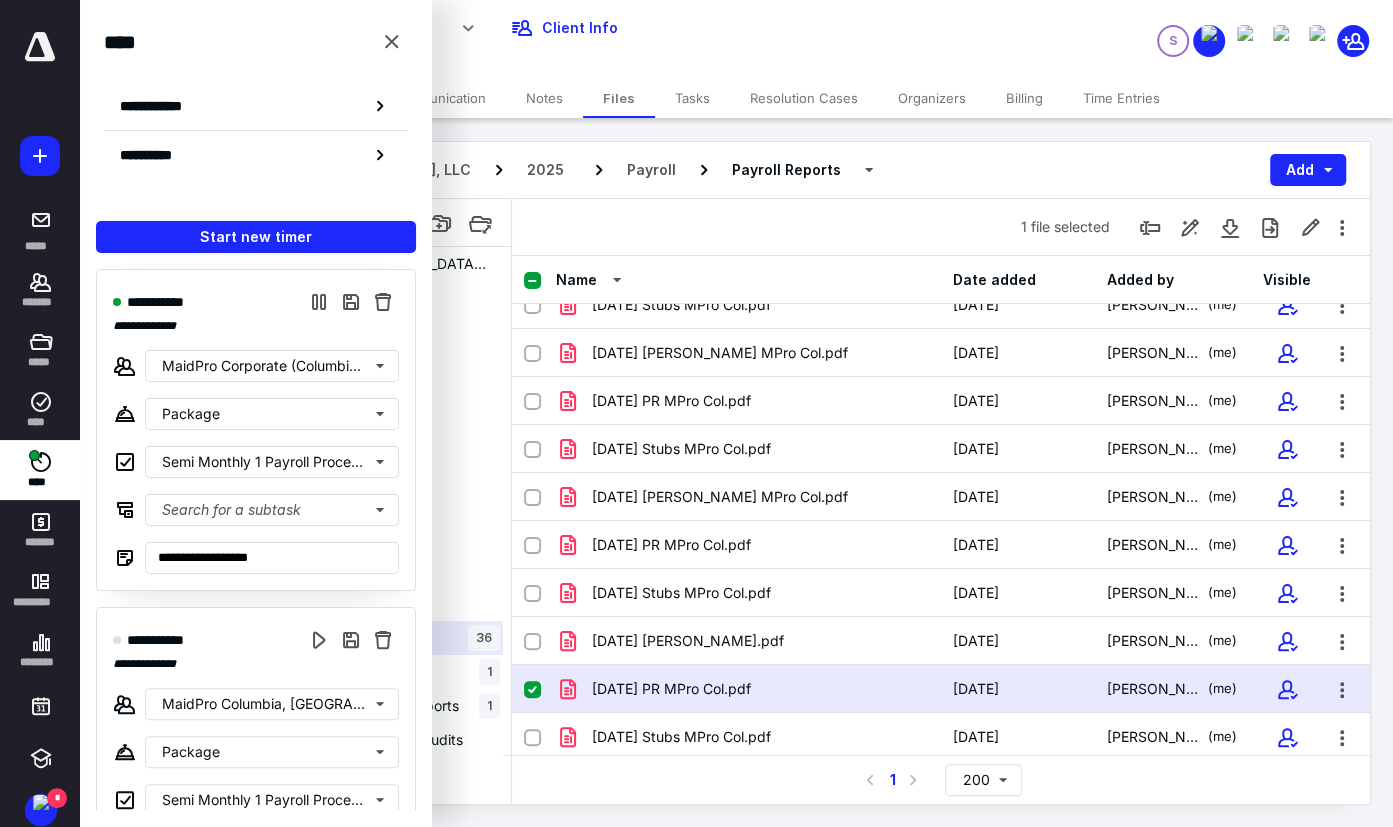 click on "Name Date added Added by Visible" at bounding box center [941, 280] 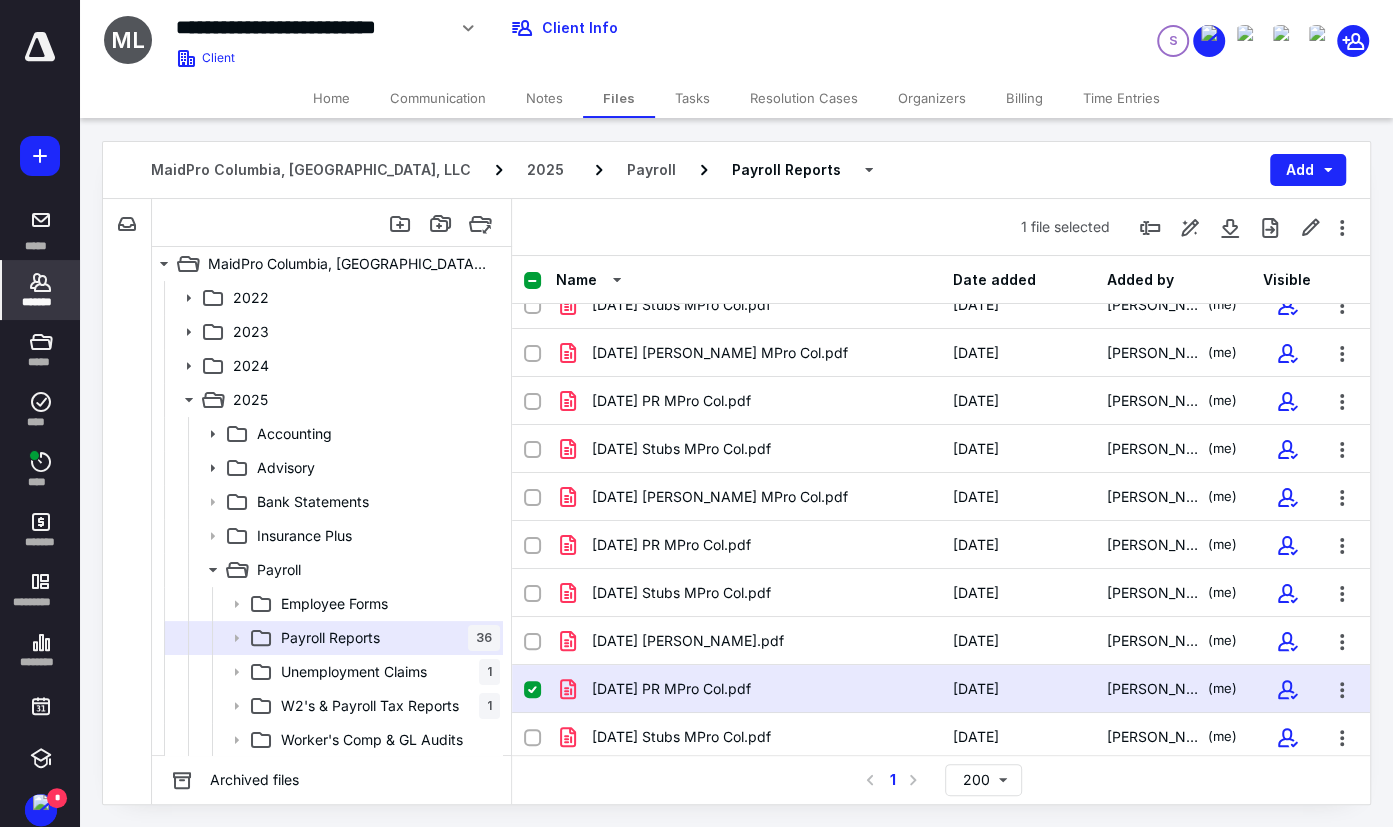 click 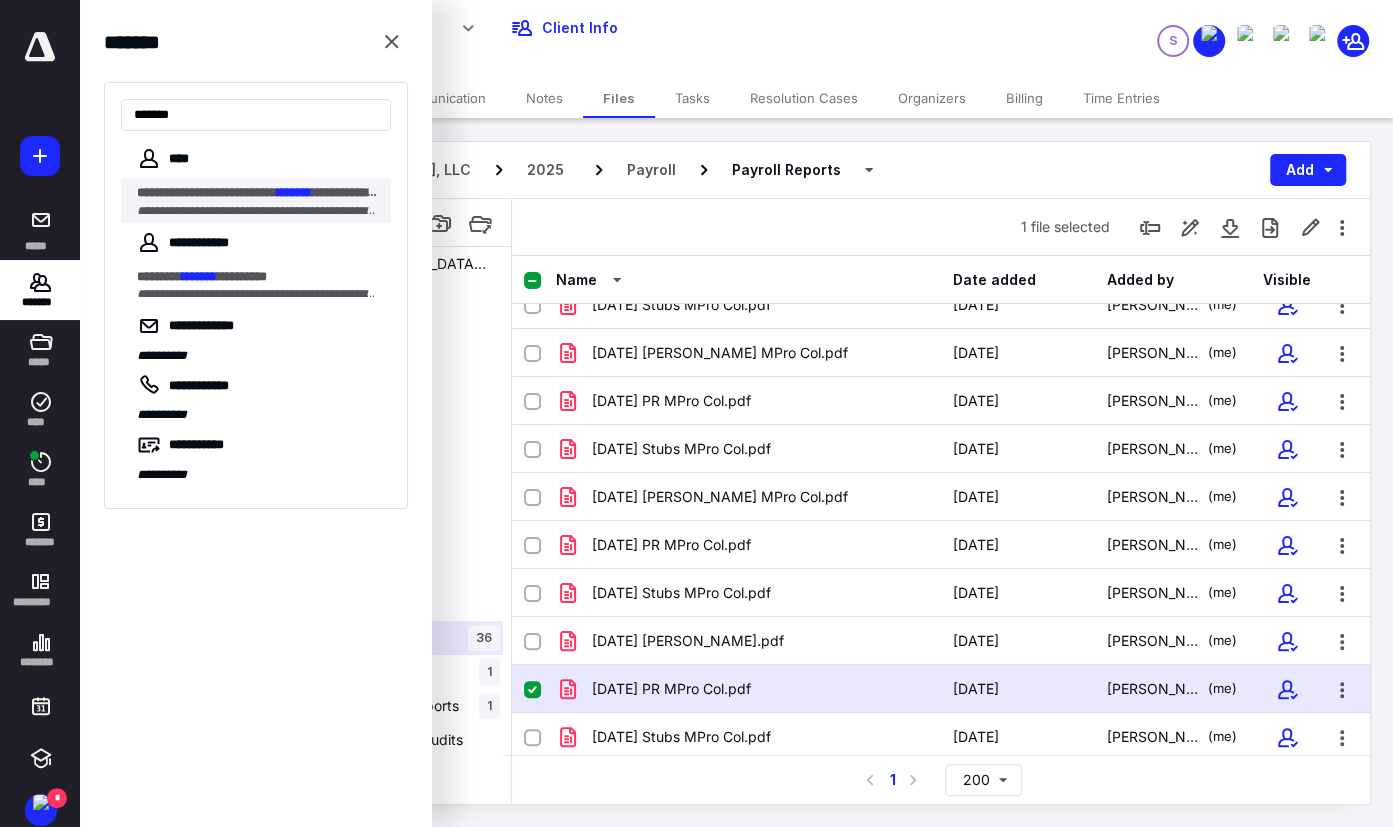 type on "*******" 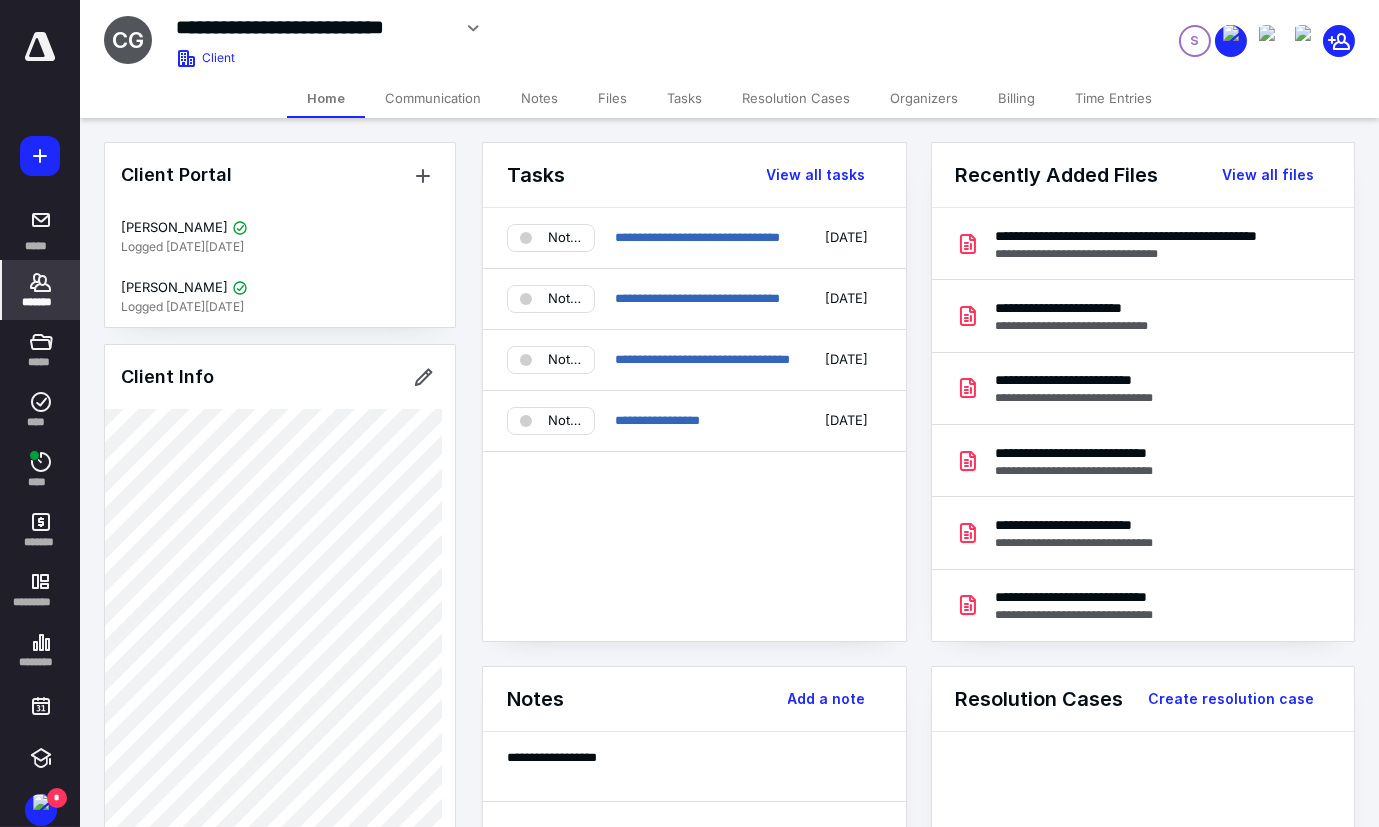 click on "Files" at bounding box center (612, 98) 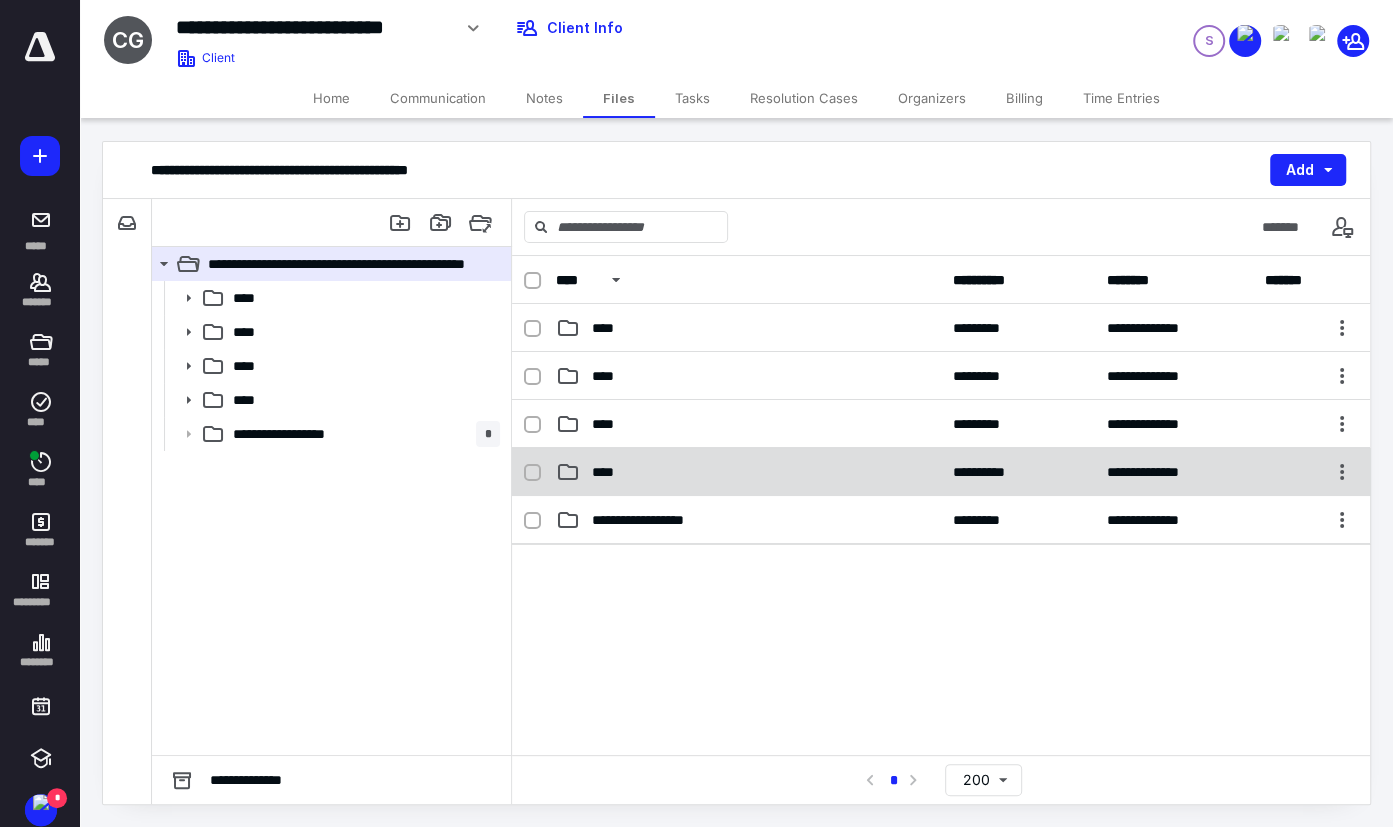 click on "****" at bounding box center [609, 472] 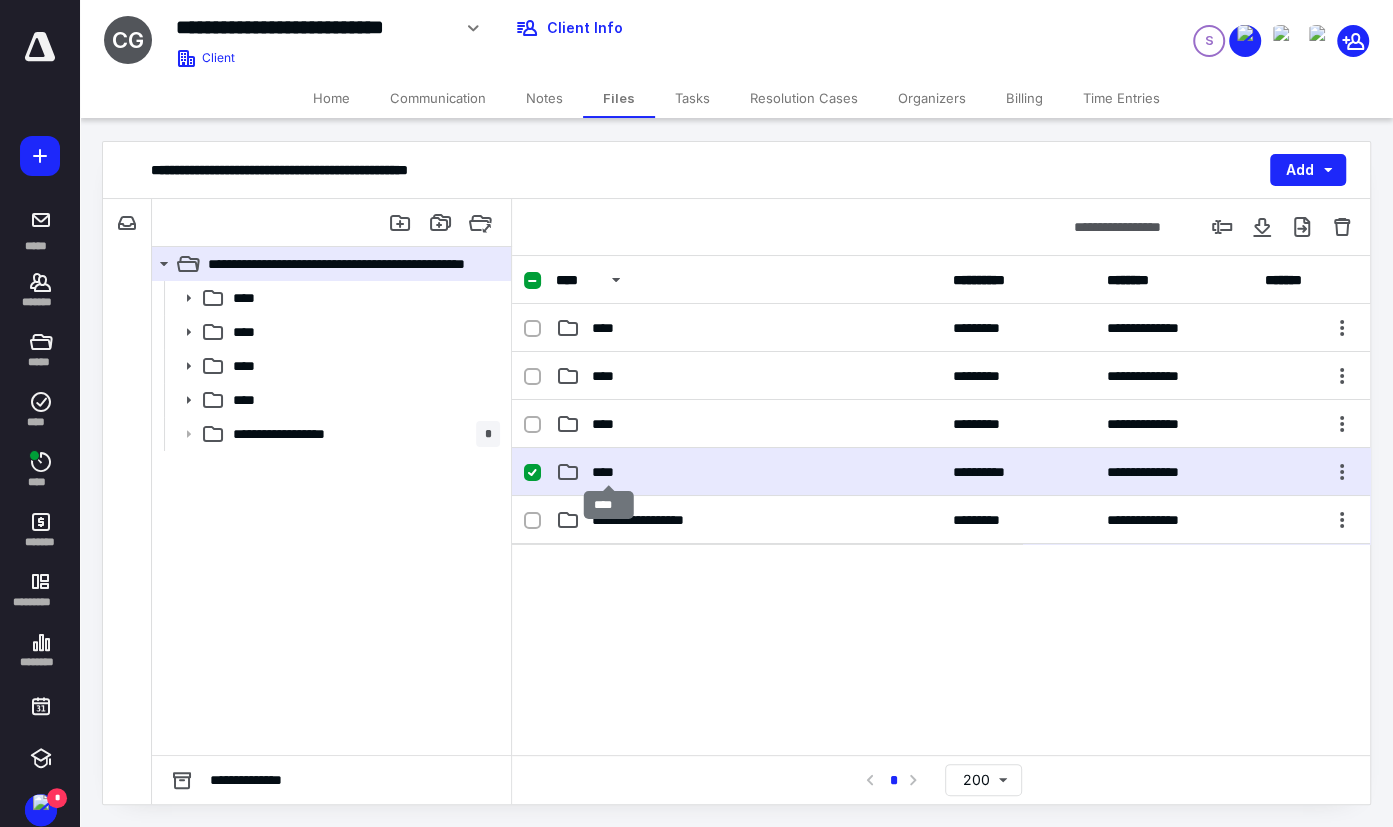 click on "****" at bounding box center [609, 472] 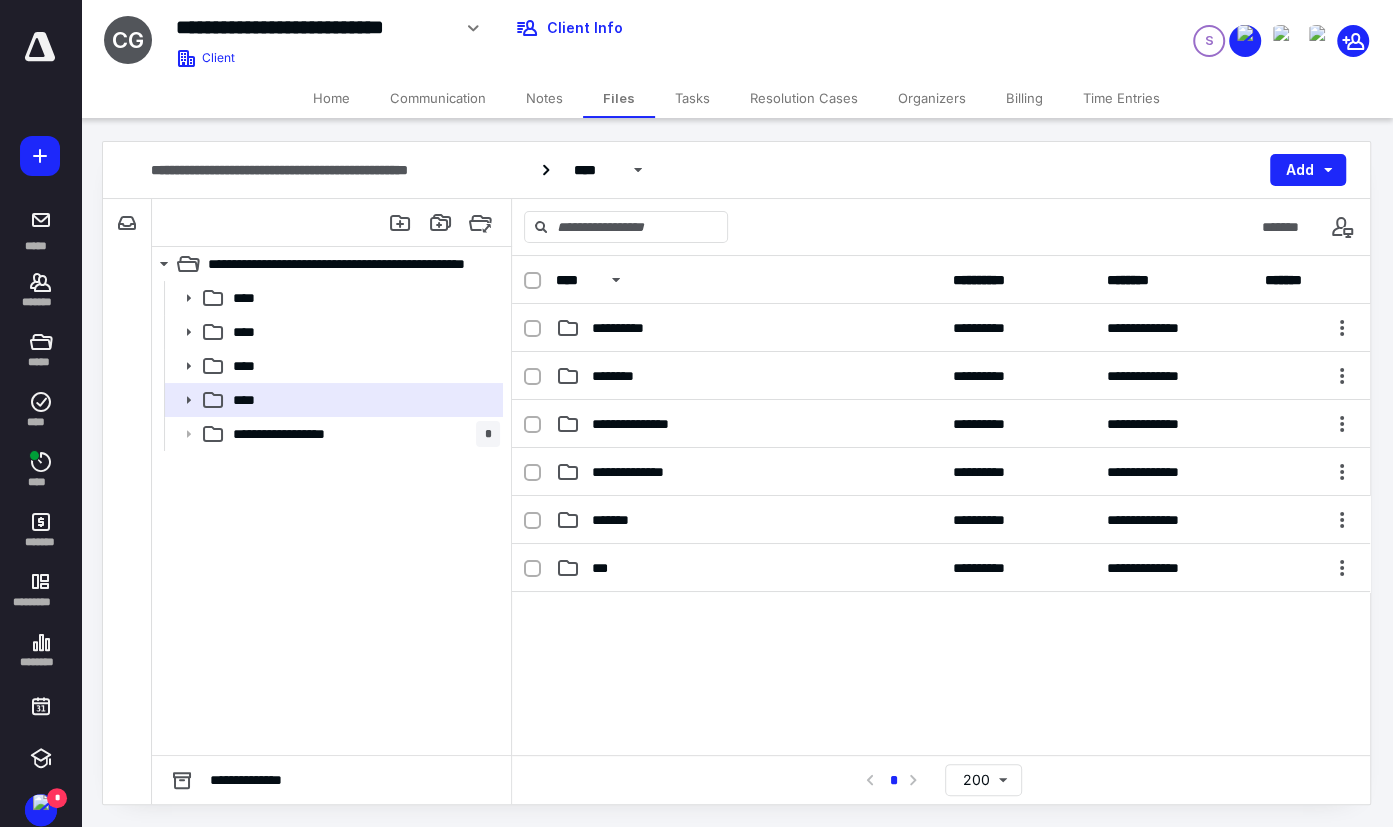 click on "**********" at bounding box center (941, 520) 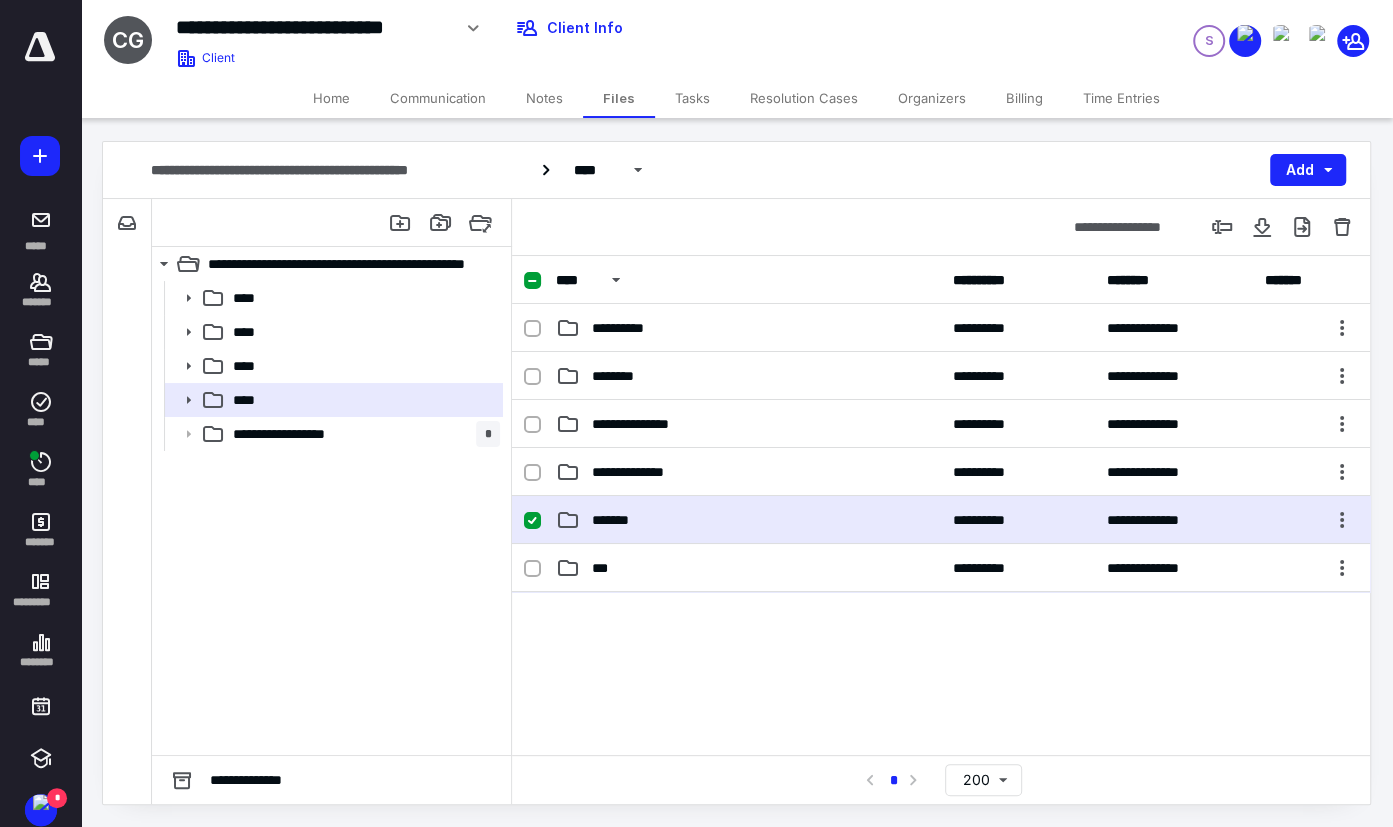 click on "**********" at bounding box center [941, 520] 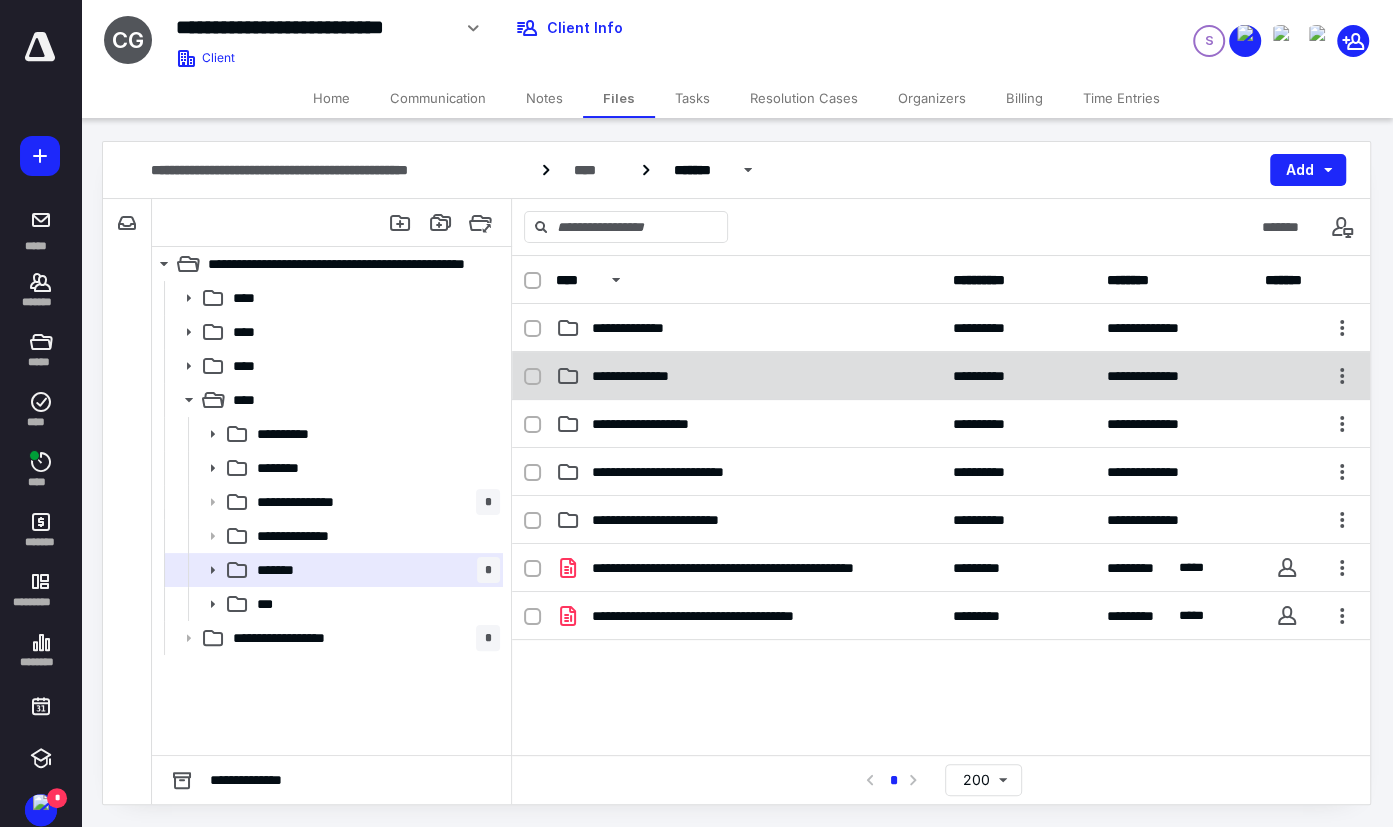 click on "**********" at bounding box center (748, 376) 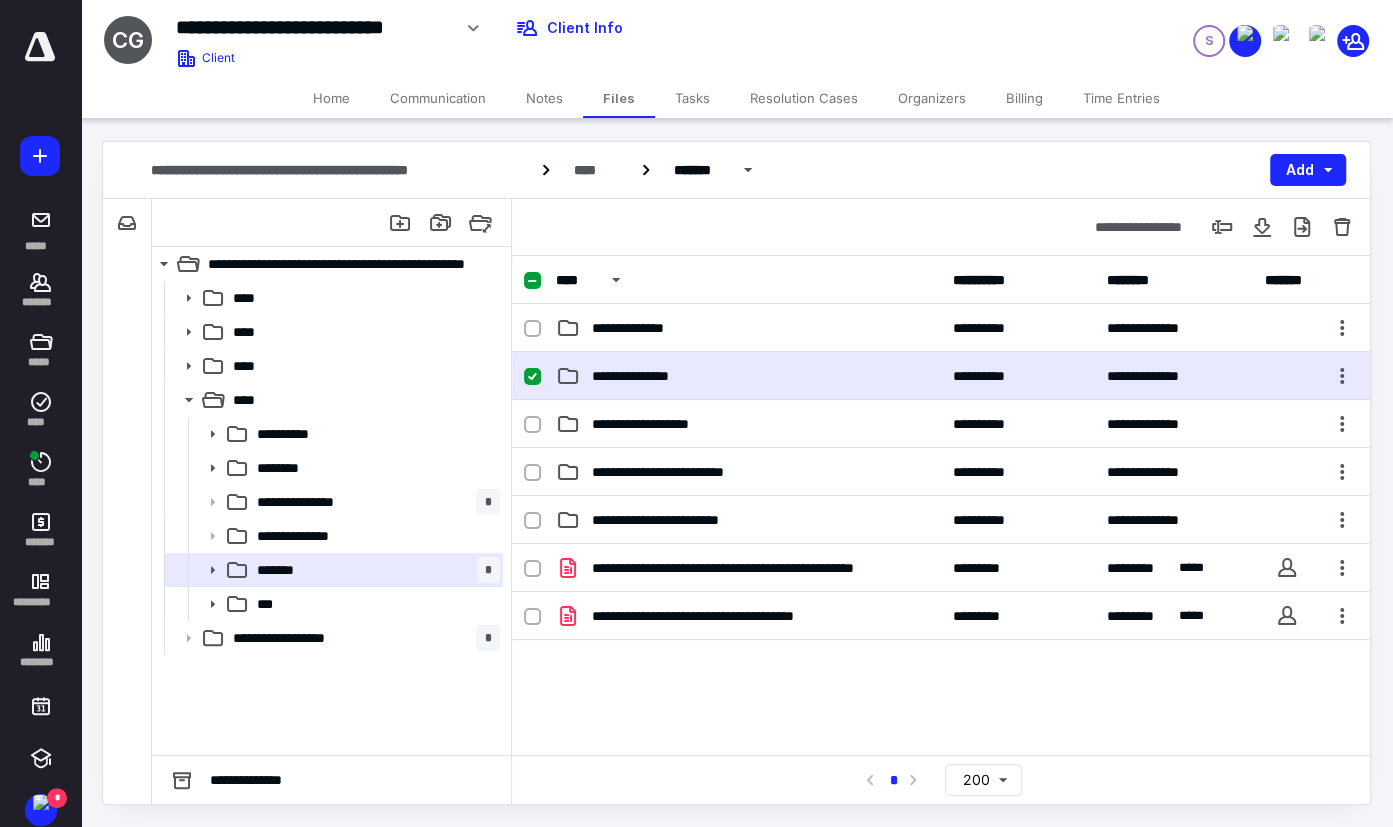 click on "**********" at bounding box center [748, 376] 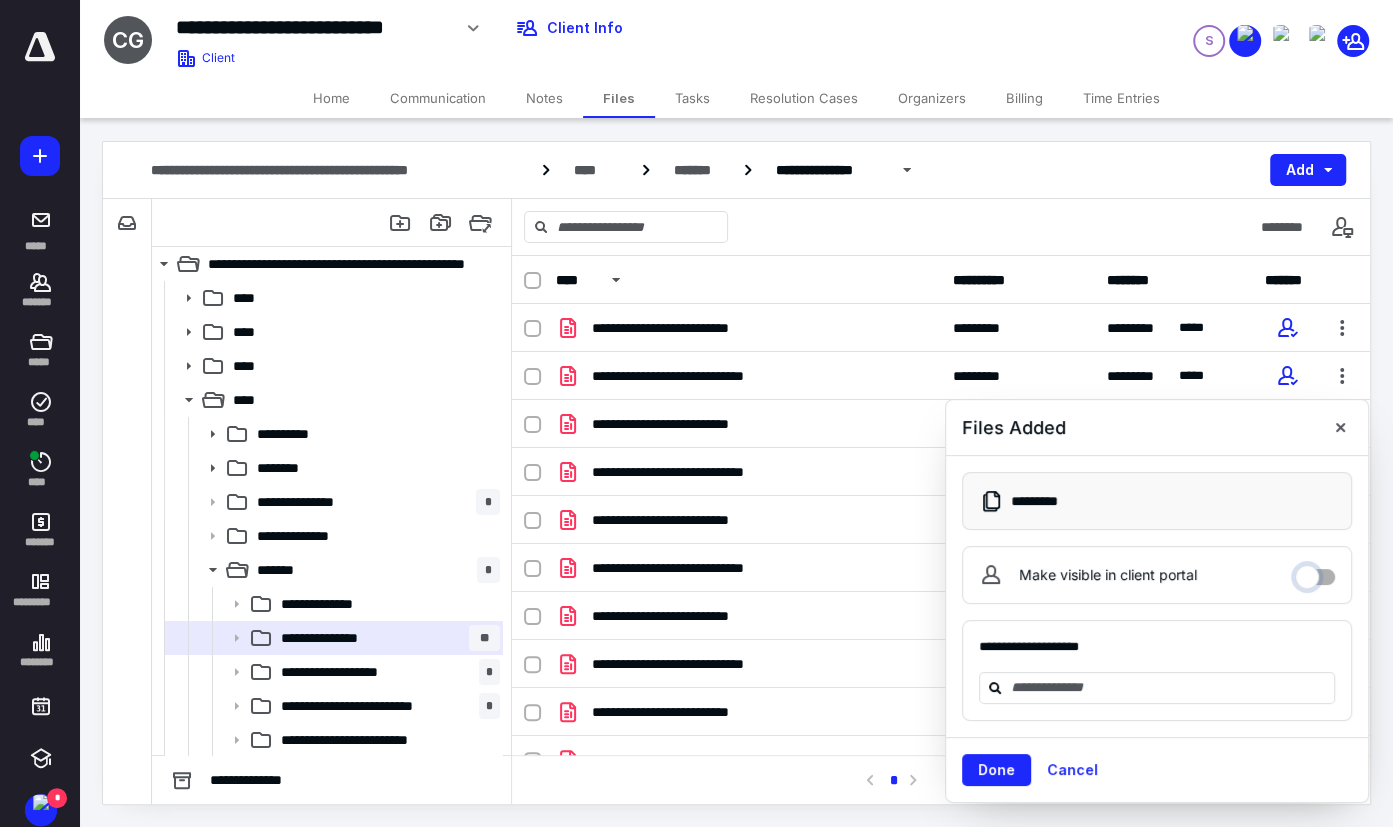 drag, startPoint x: 1303, startPoint y: 575, endPoint x: 1305, endPoint y: 540, distance: 35.057095 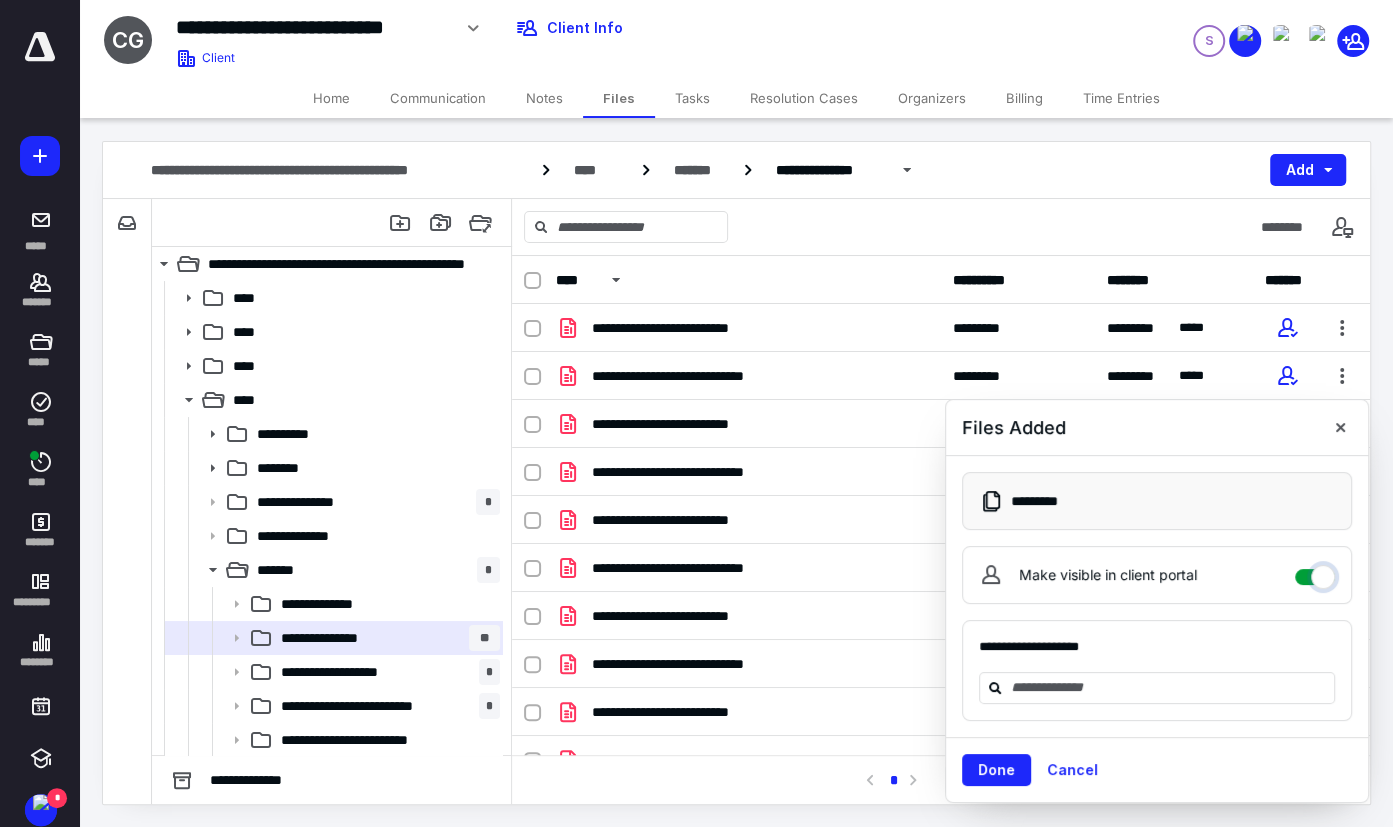 checkbox on "****" 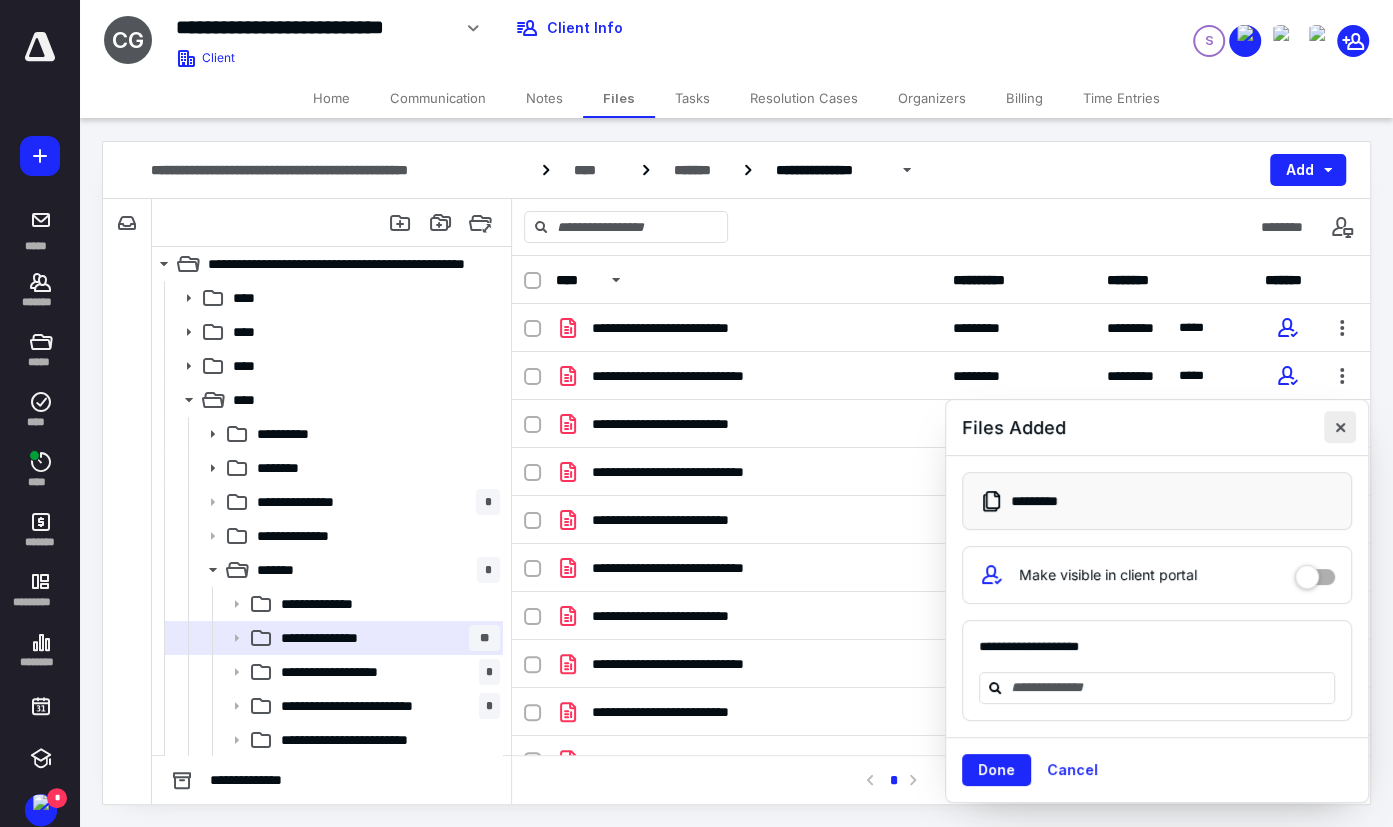 click at bounding box center [1340, 427] 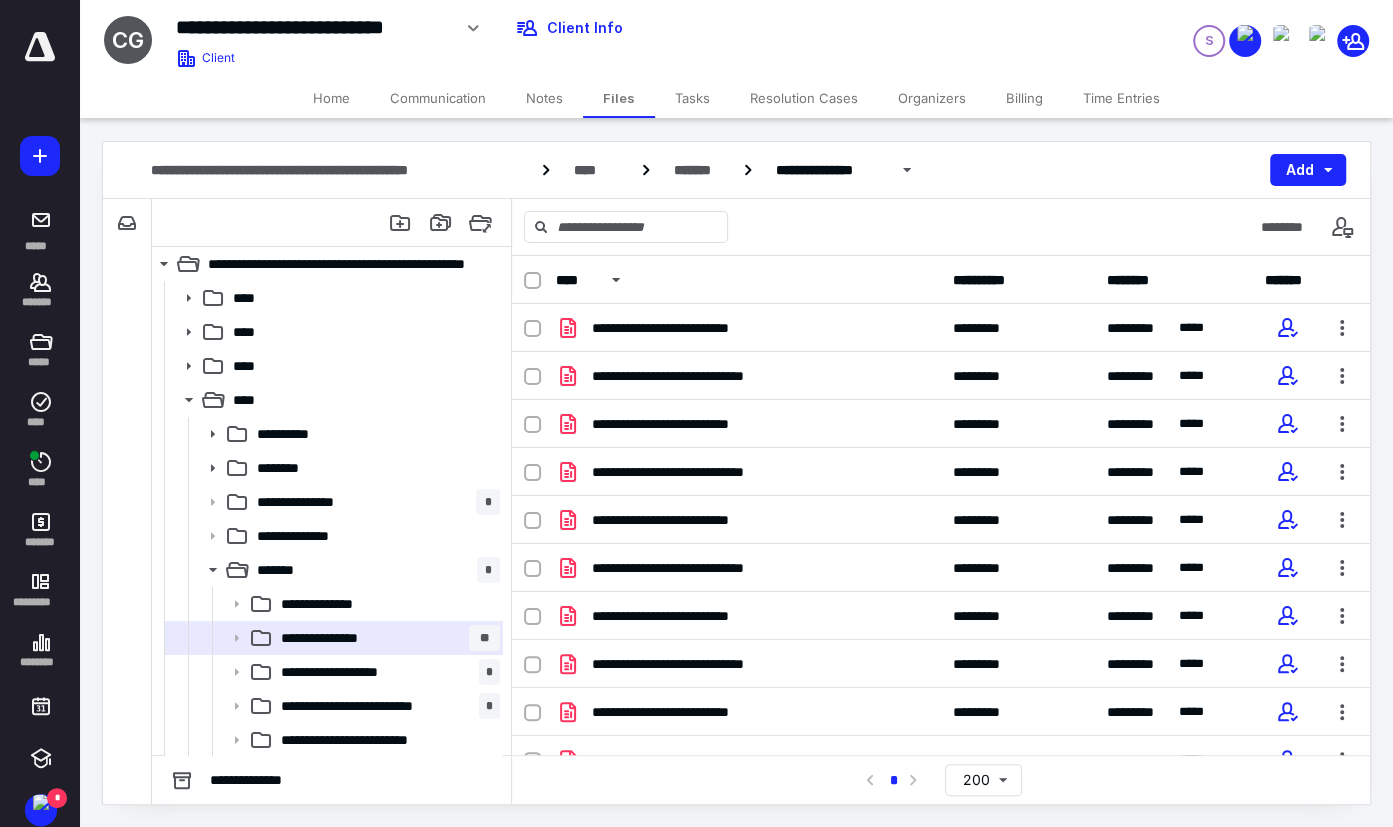 scroll, scrollTop: 792, scrollLeft: 0, axis: vertical 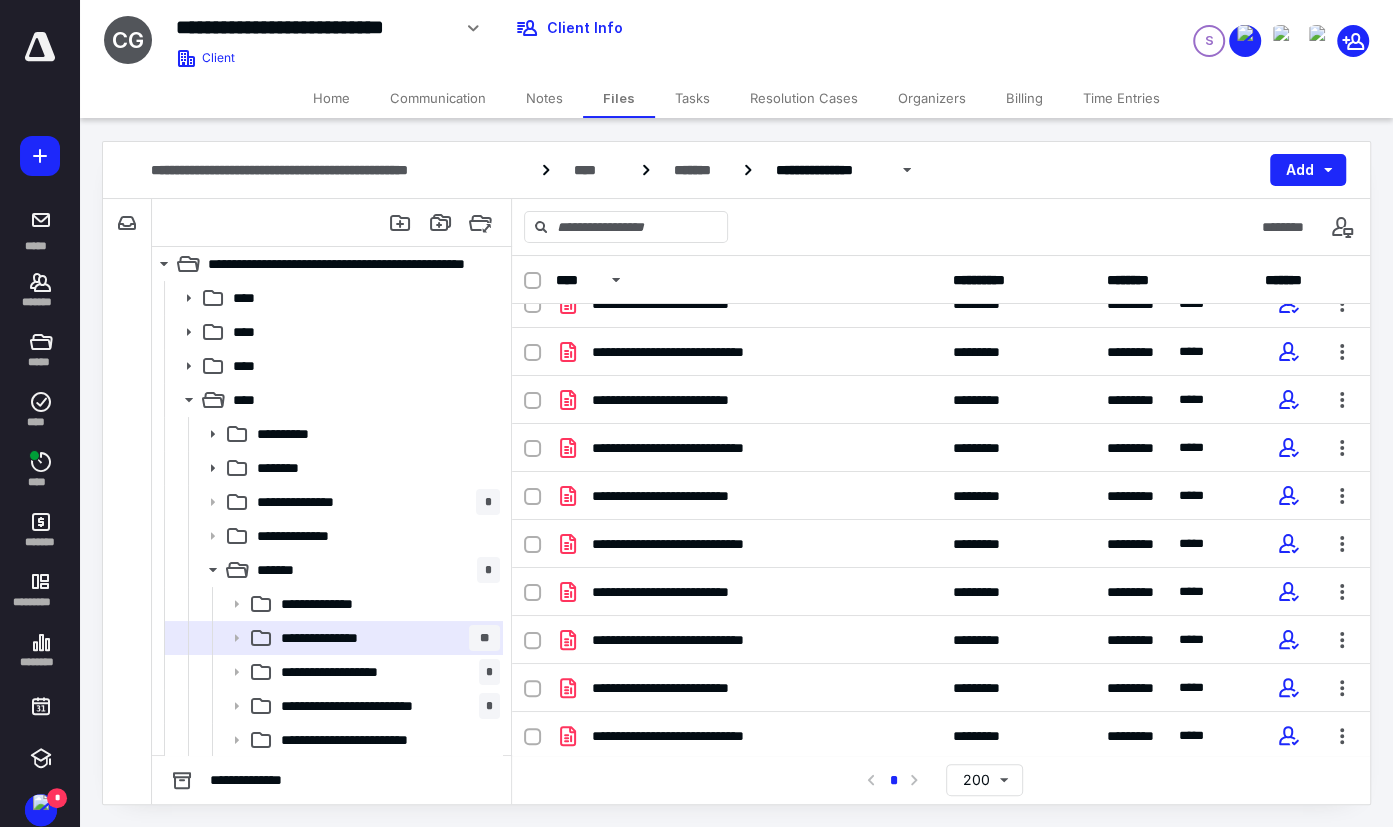 click on "Tasks" at bounding box center [692, 98] 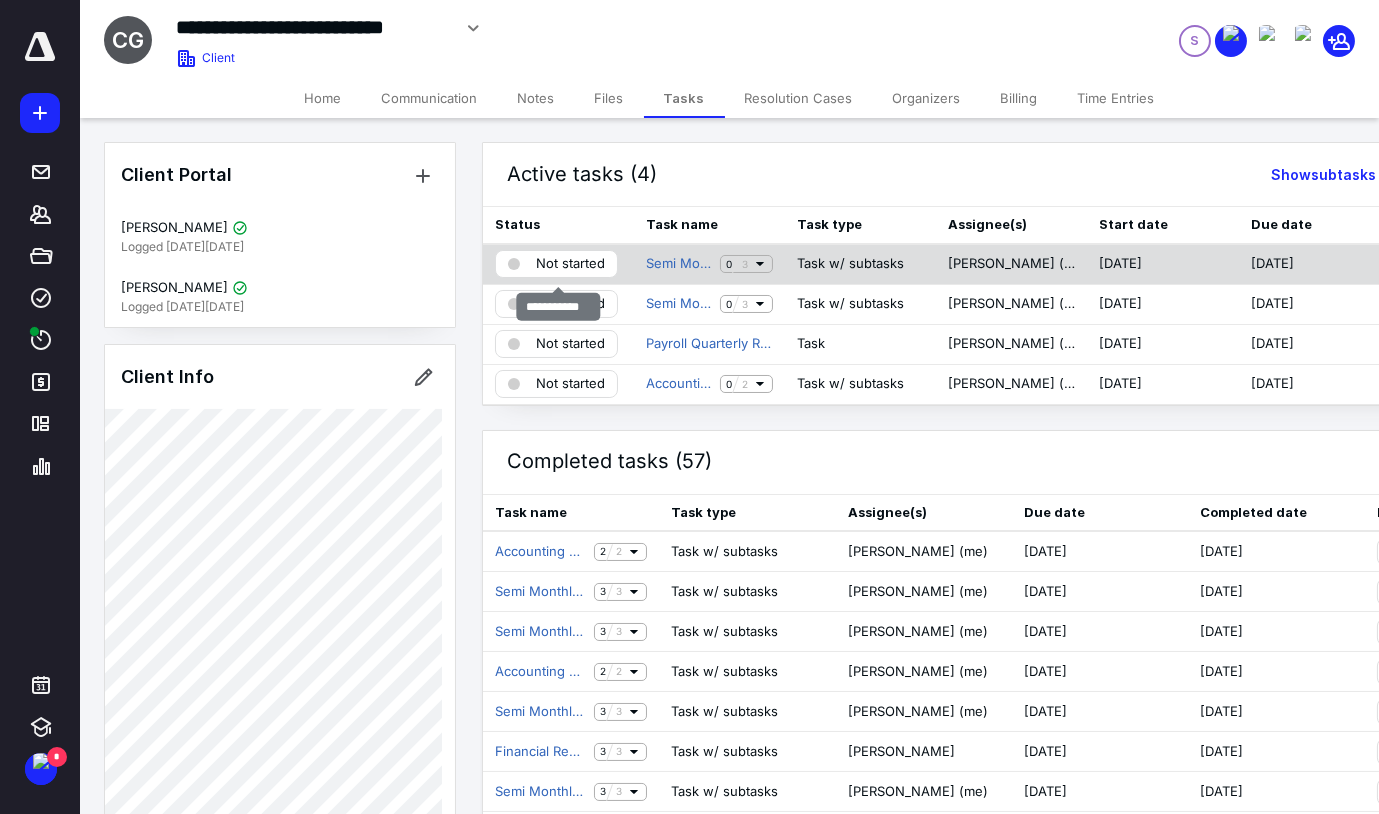 click on "Not started" at bounding box center (570, 264) 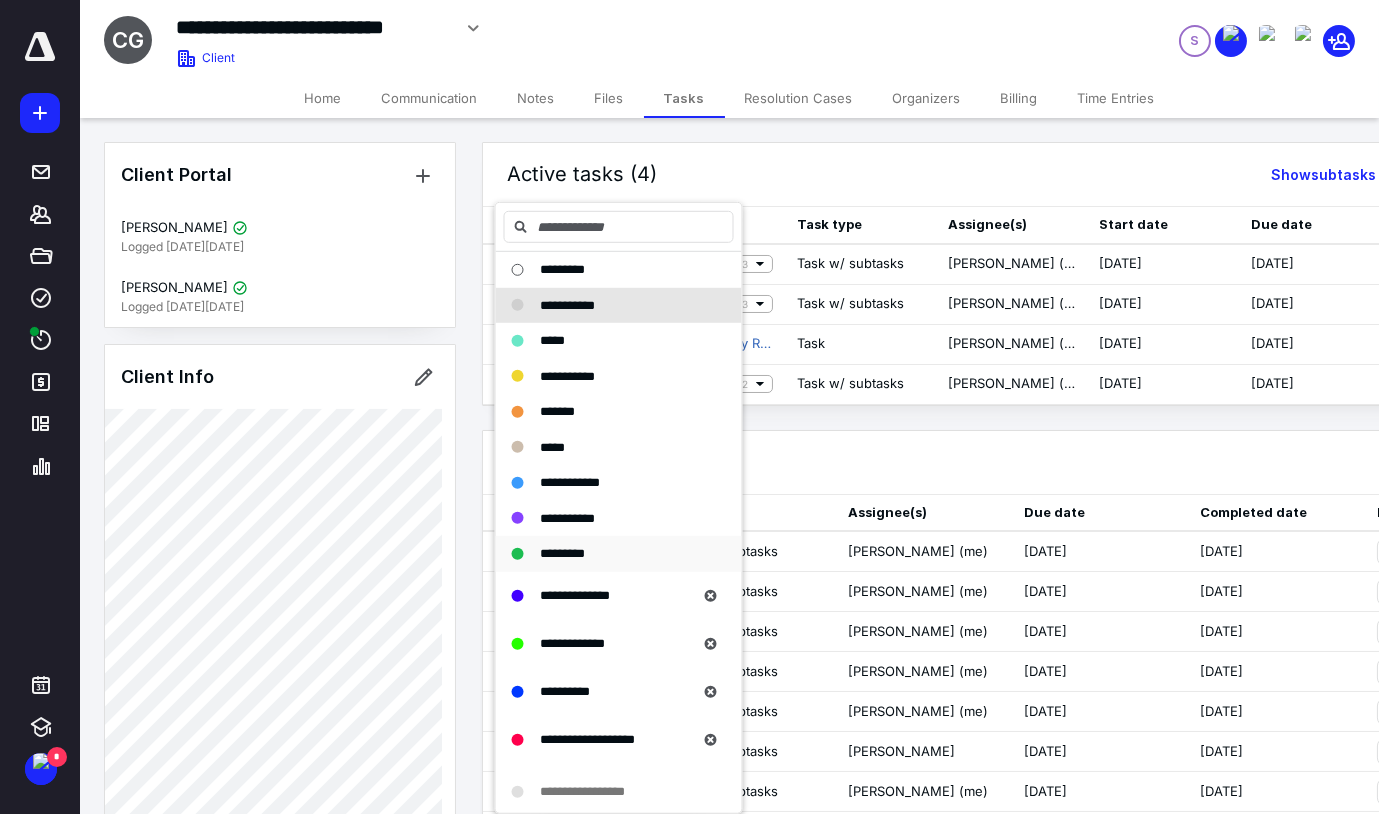 click on "*********" at bounding box center (562, 553) 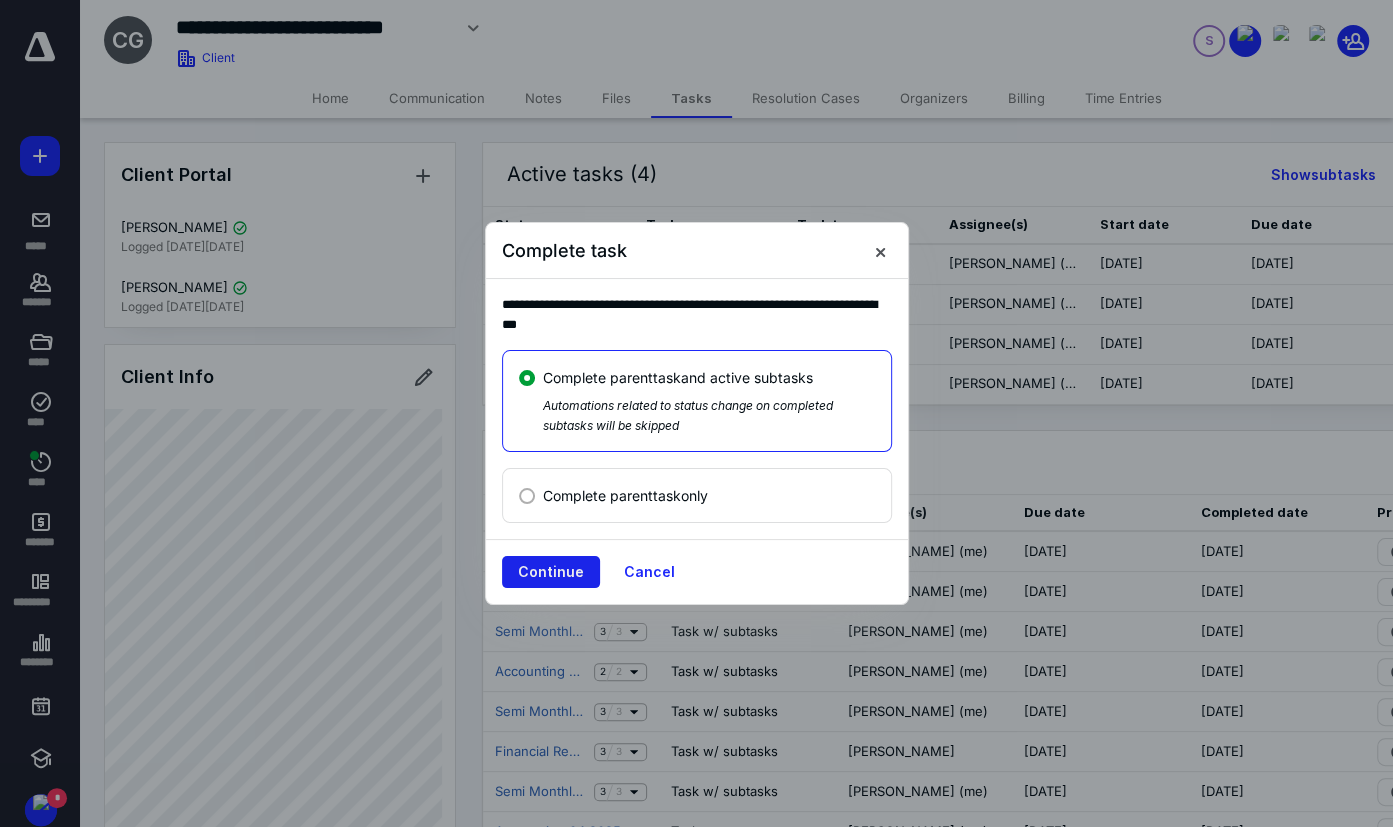 click on "Continue" at bounding box center (551, 572) 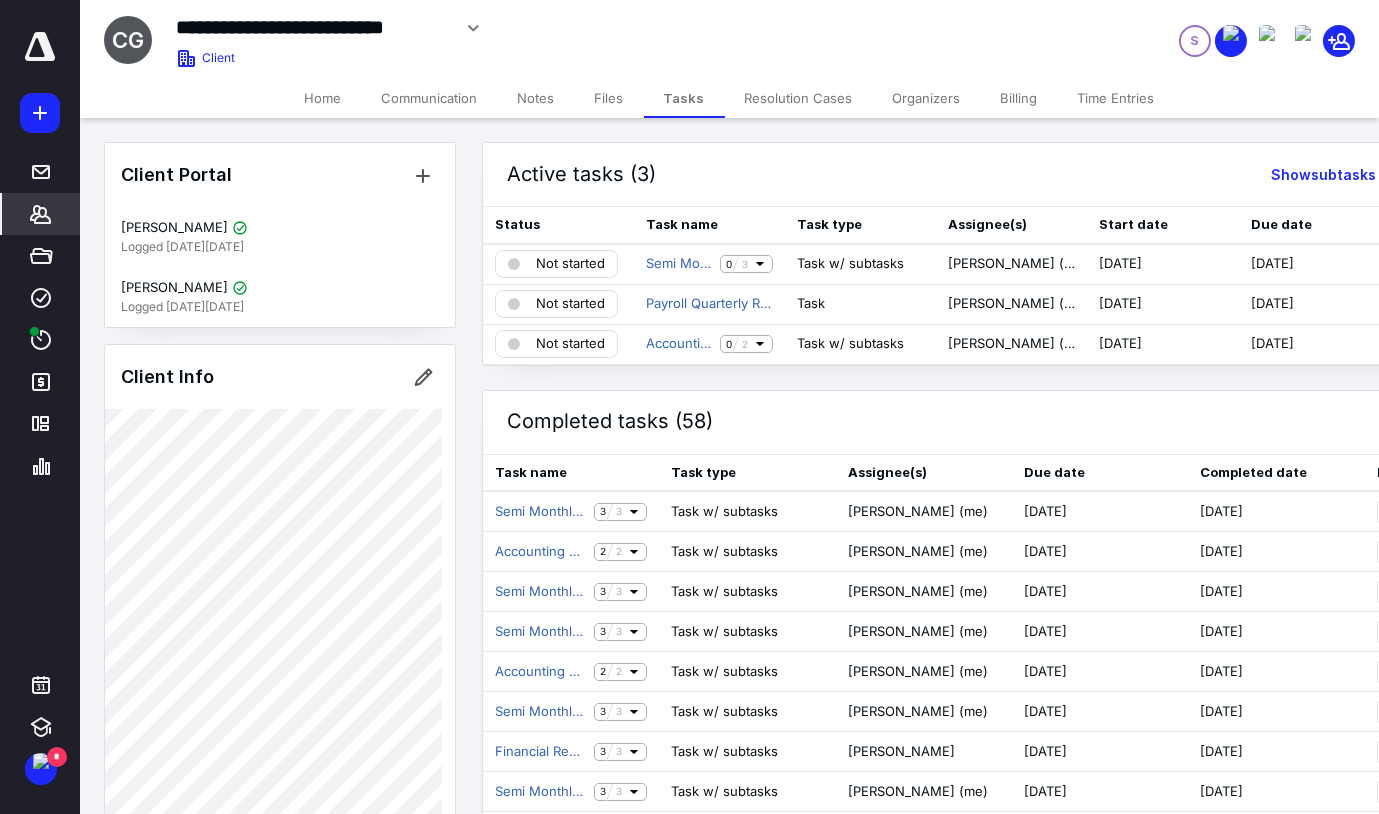 click on "*******" at bounding box center [0, 0] 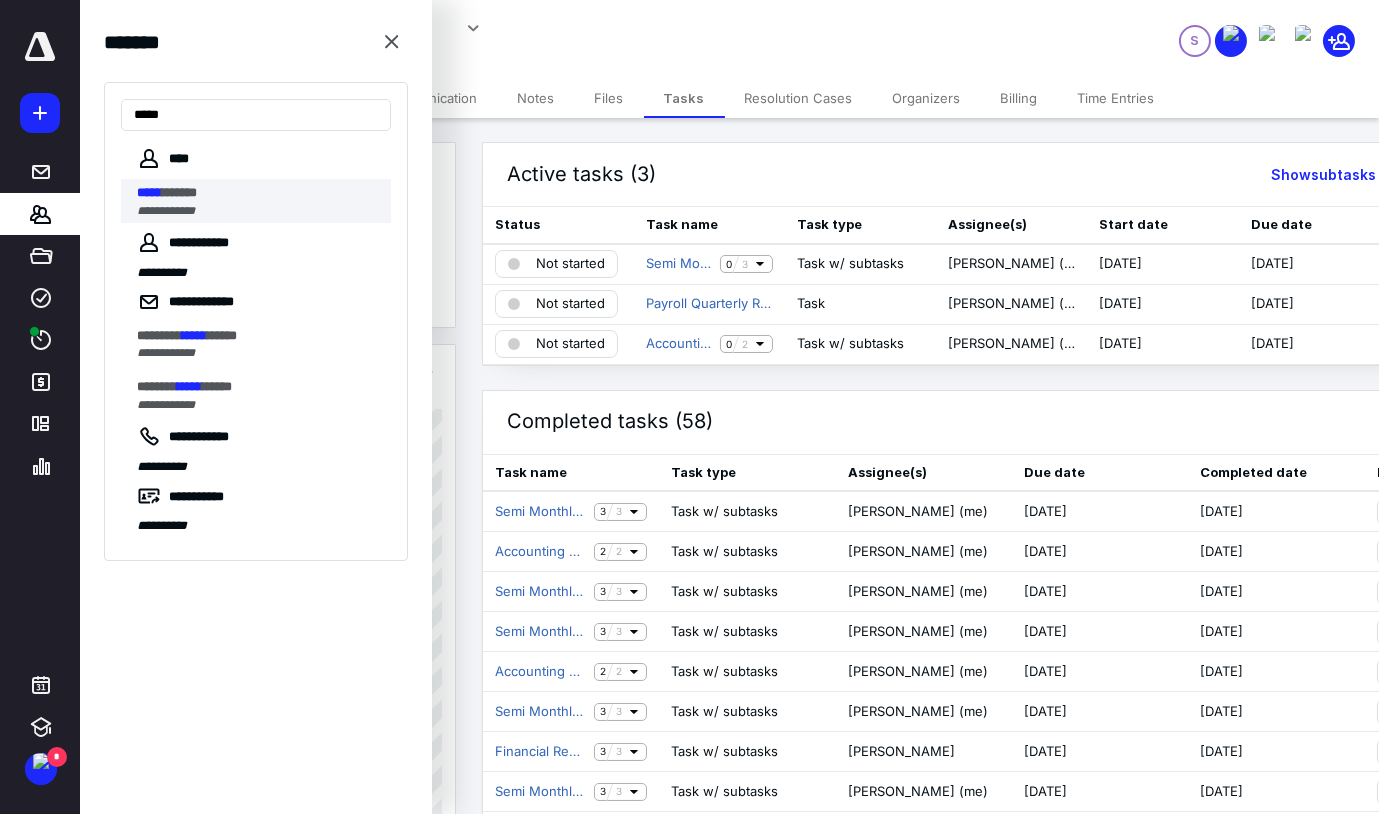 type on "*****" 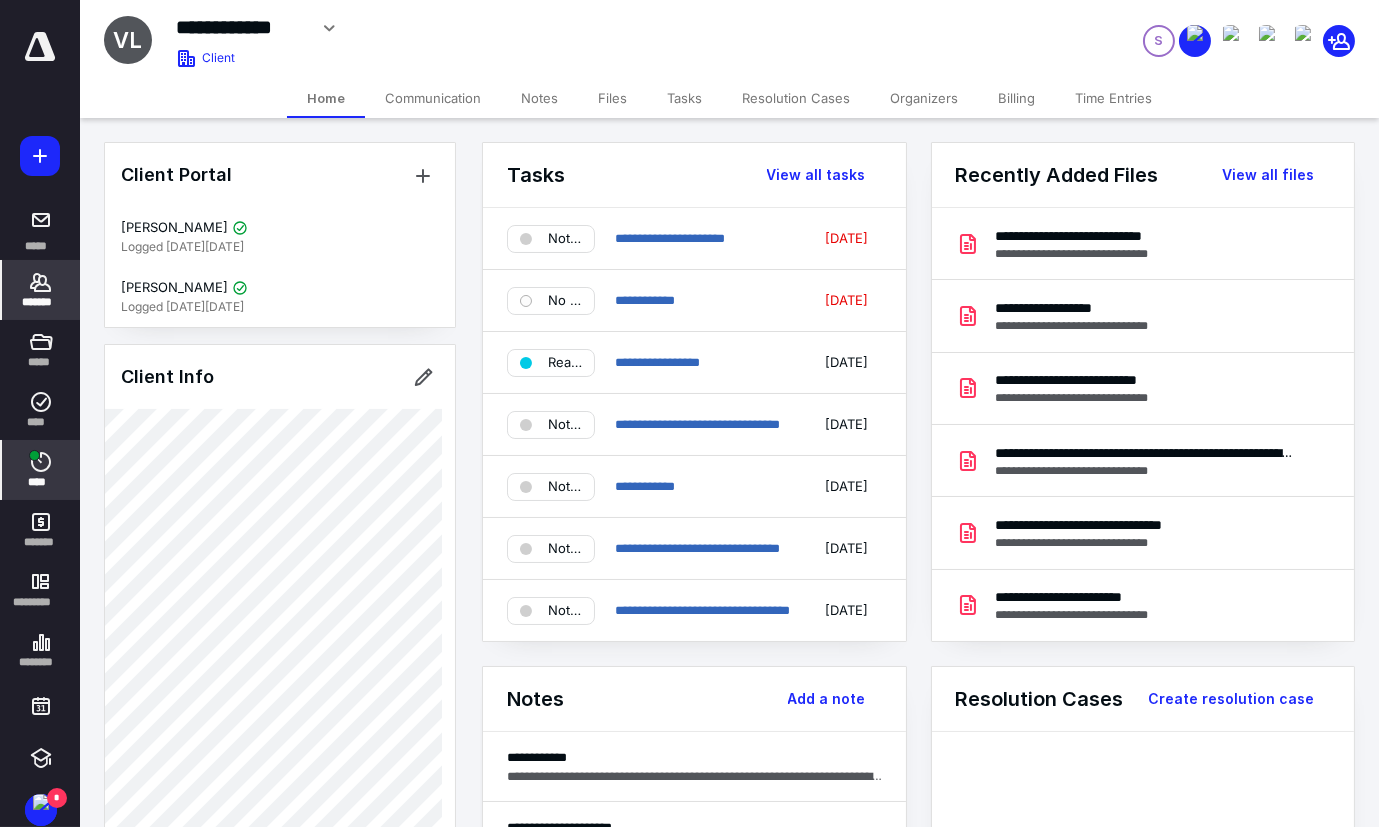 click on "****" at bounding box center [41, 470] 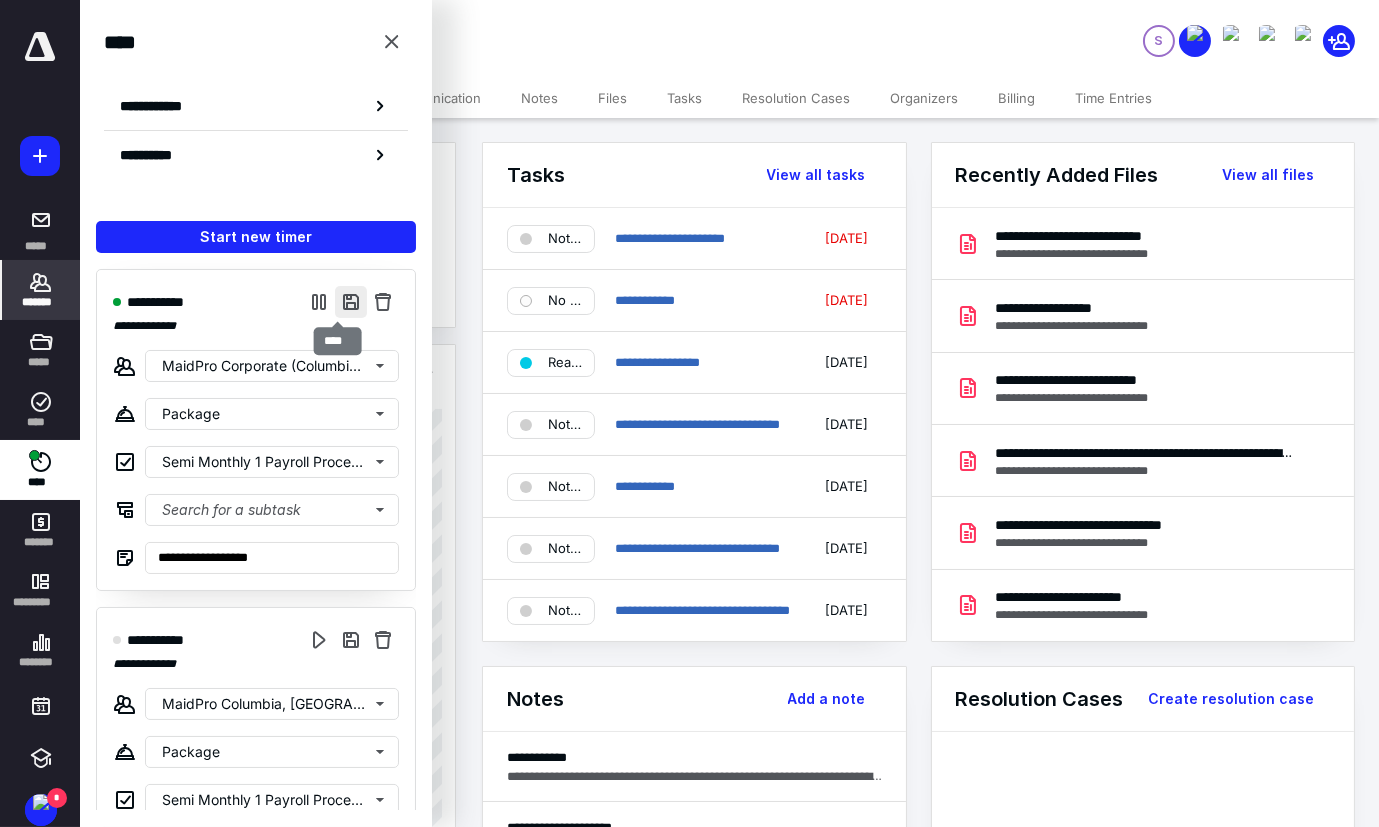 click at bounding box center (351, 302) 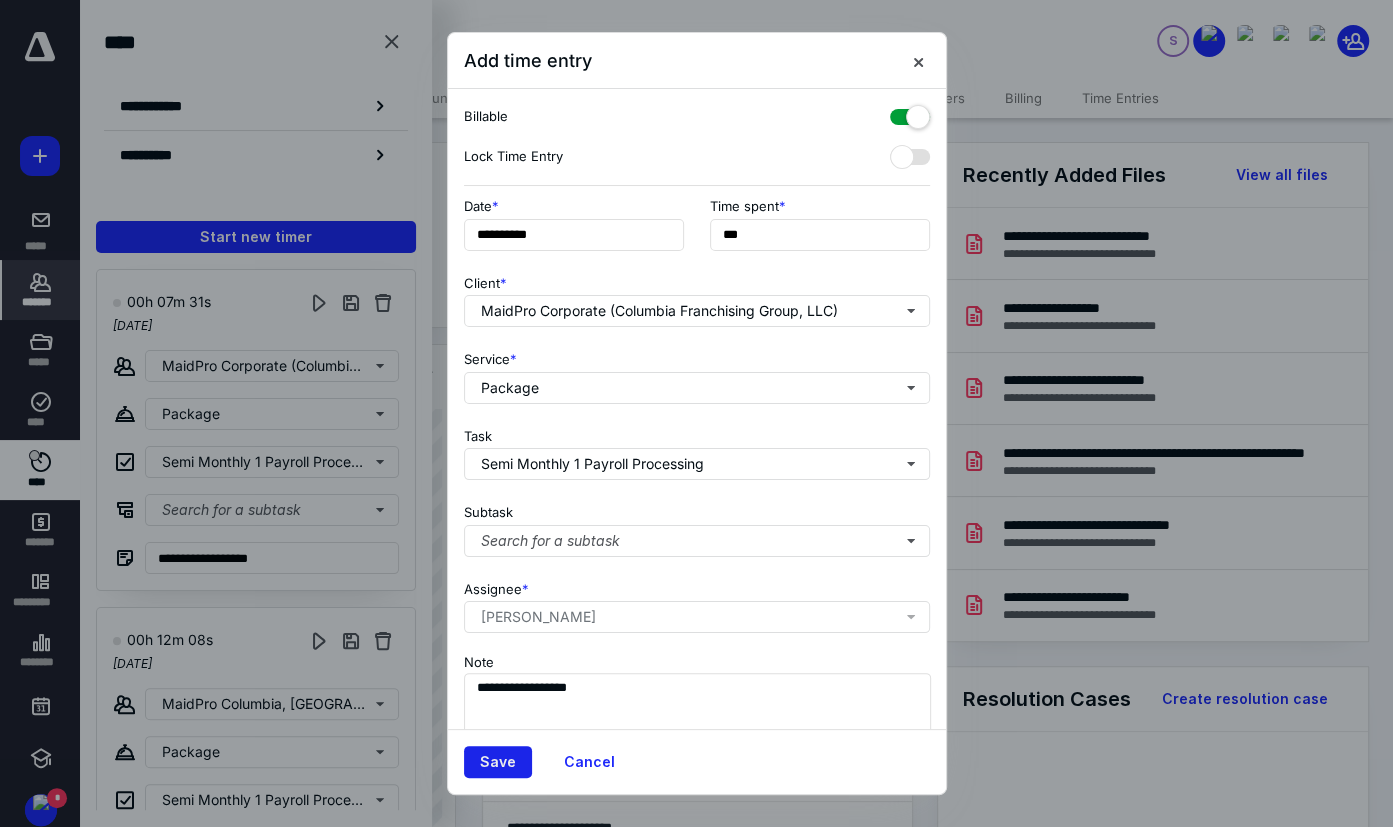click on "Save" at bounding box center [498, 762] 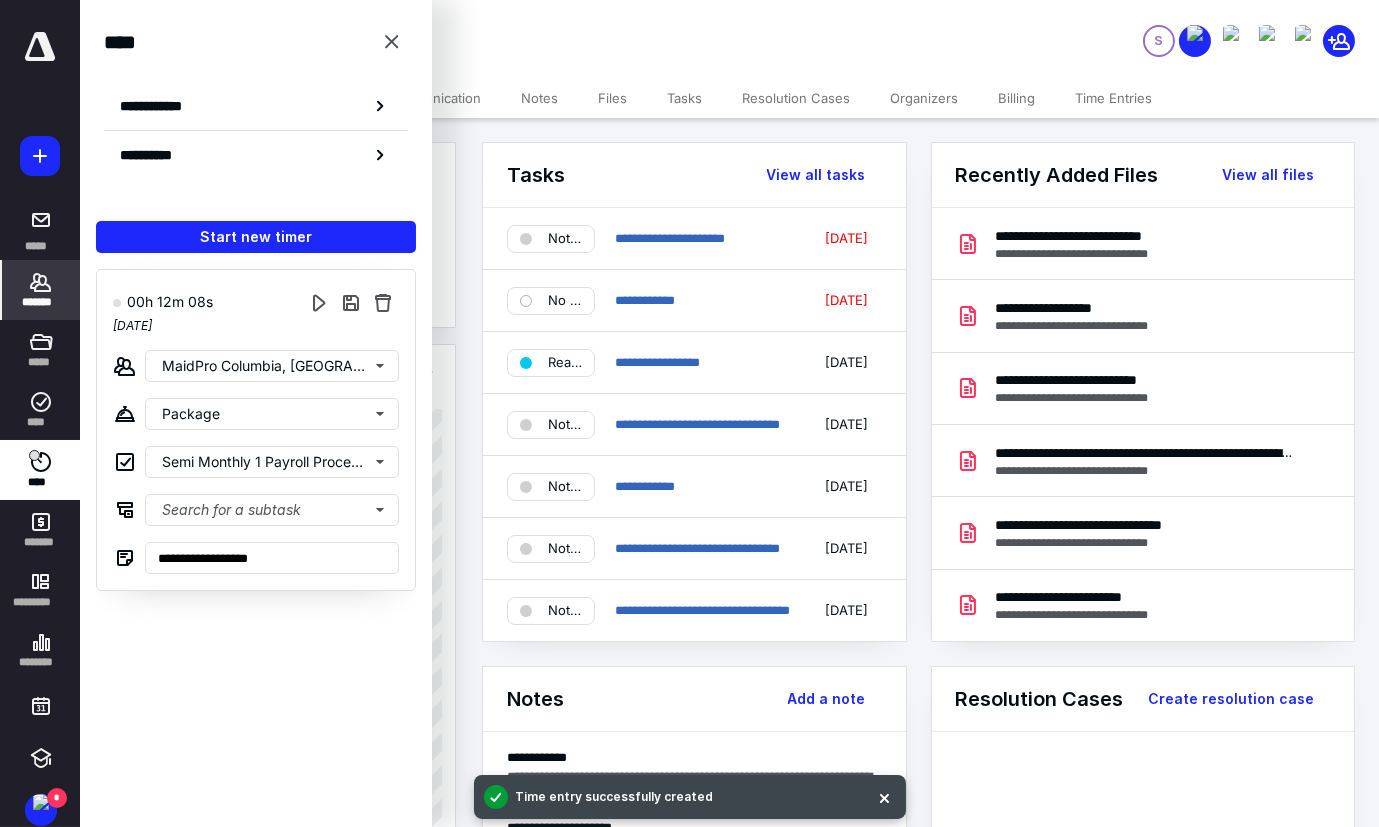 click on "Tasks" at bounding box center (684, 98) 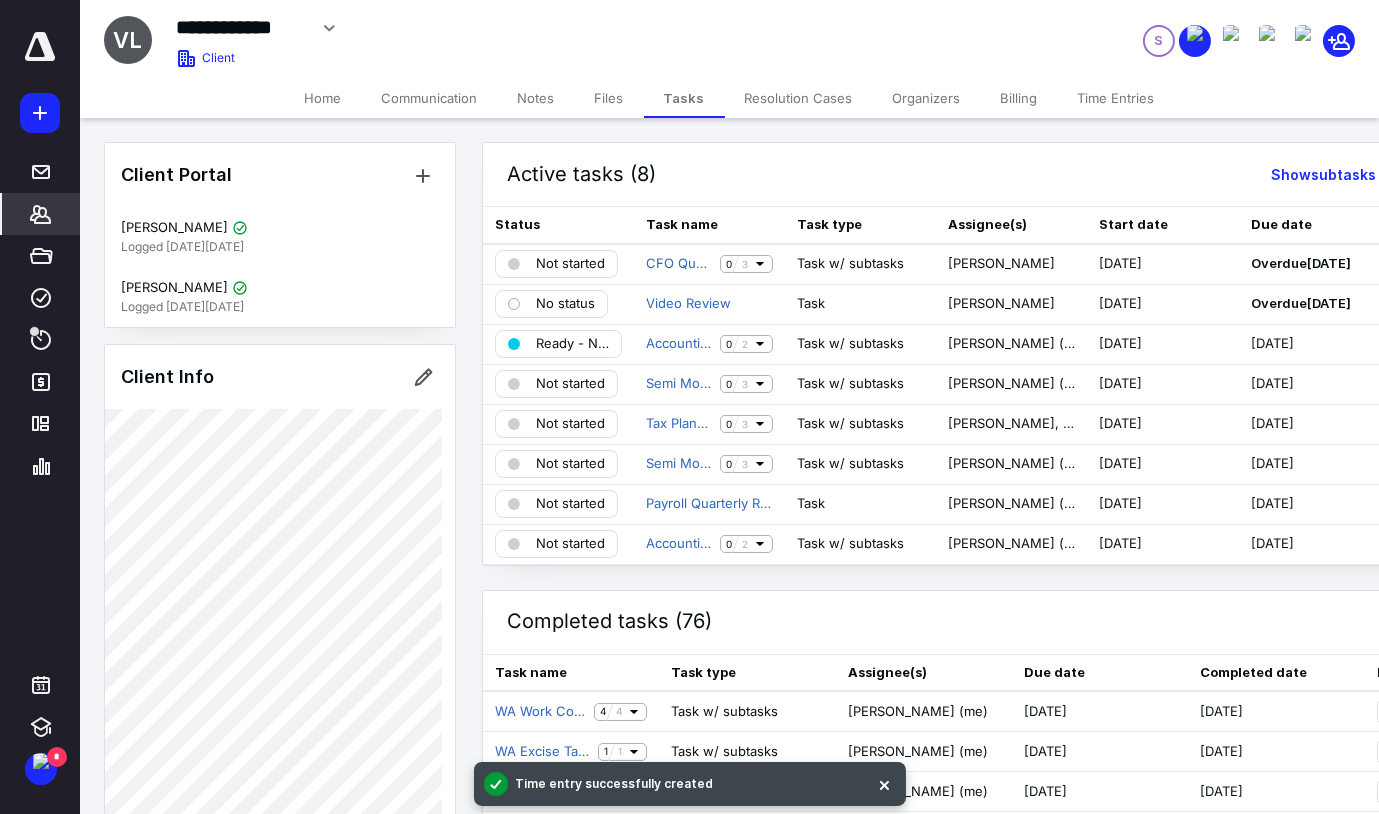 click on "*******" at bounding box center (0, 0) 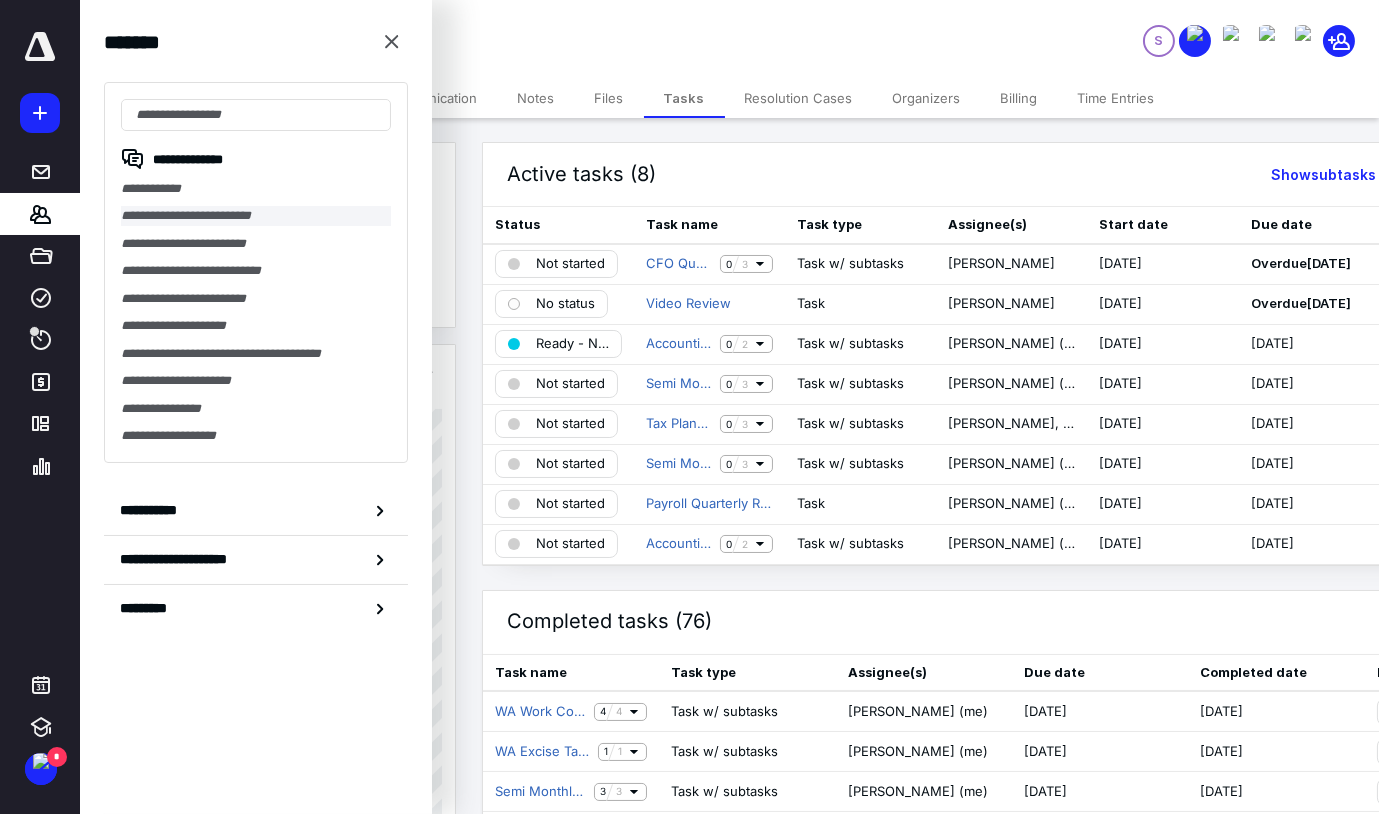 click on "**********" at bounding box center [256, 215] 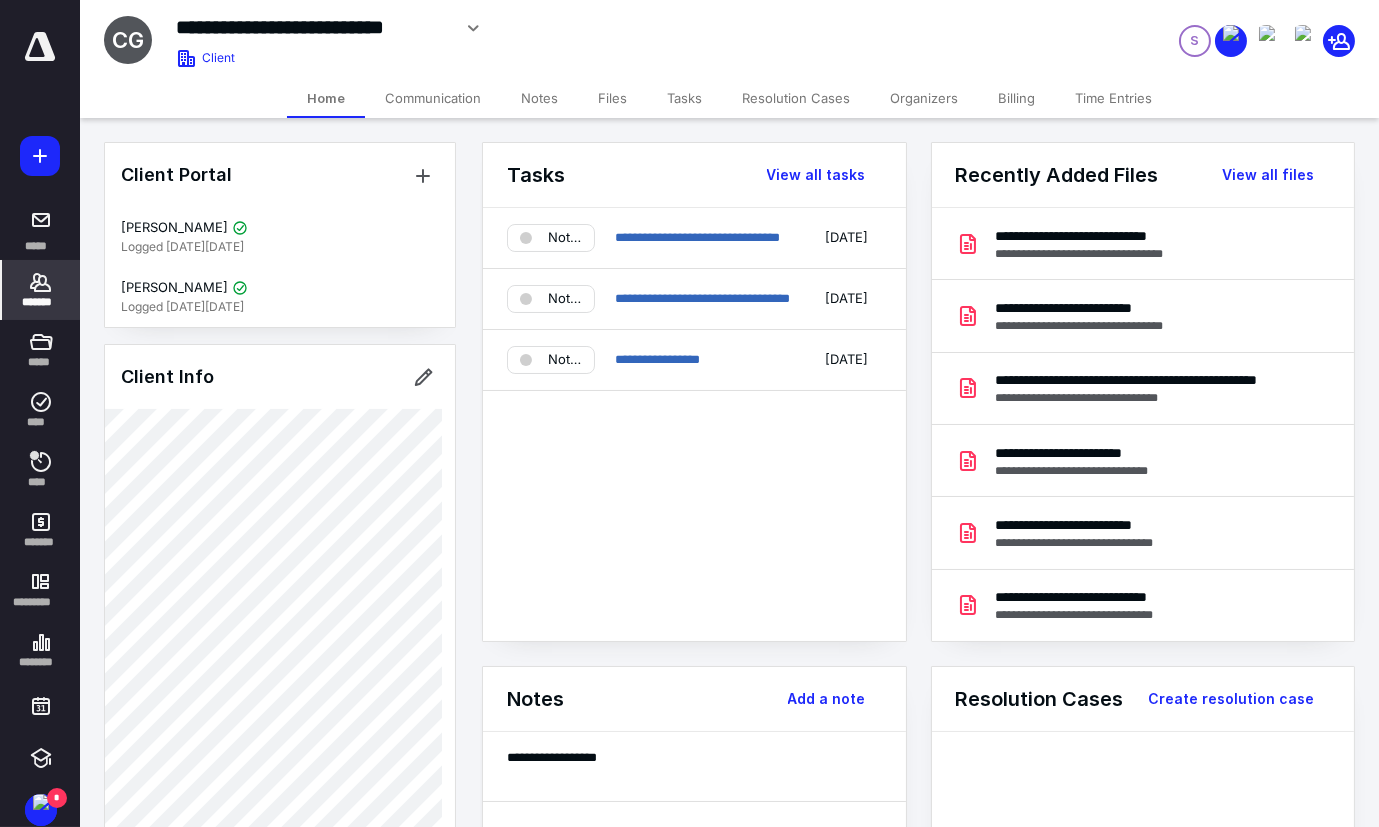 click on "Tasks" at bounding box center [684, 98] 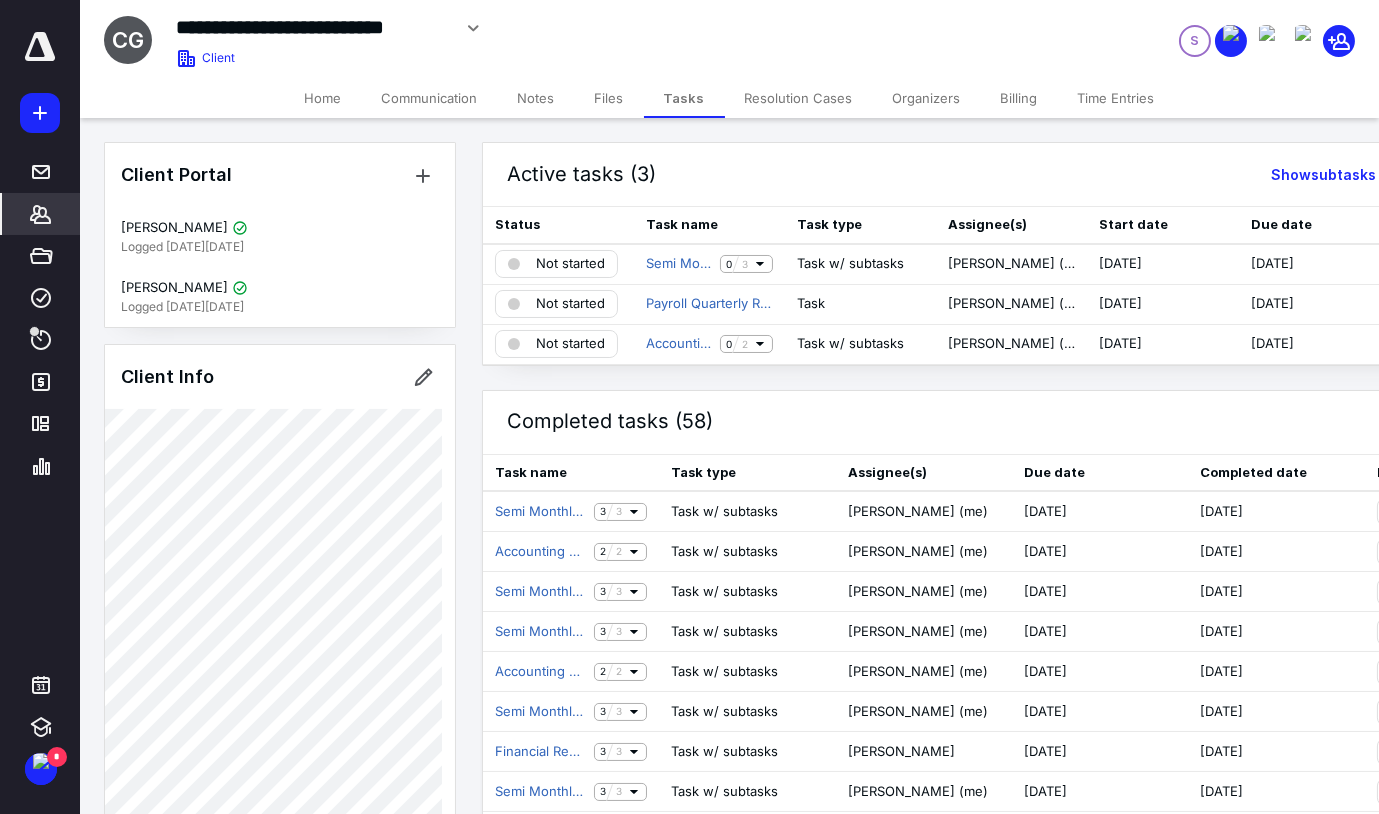 click on "*******" at bounding box center [41, 214] 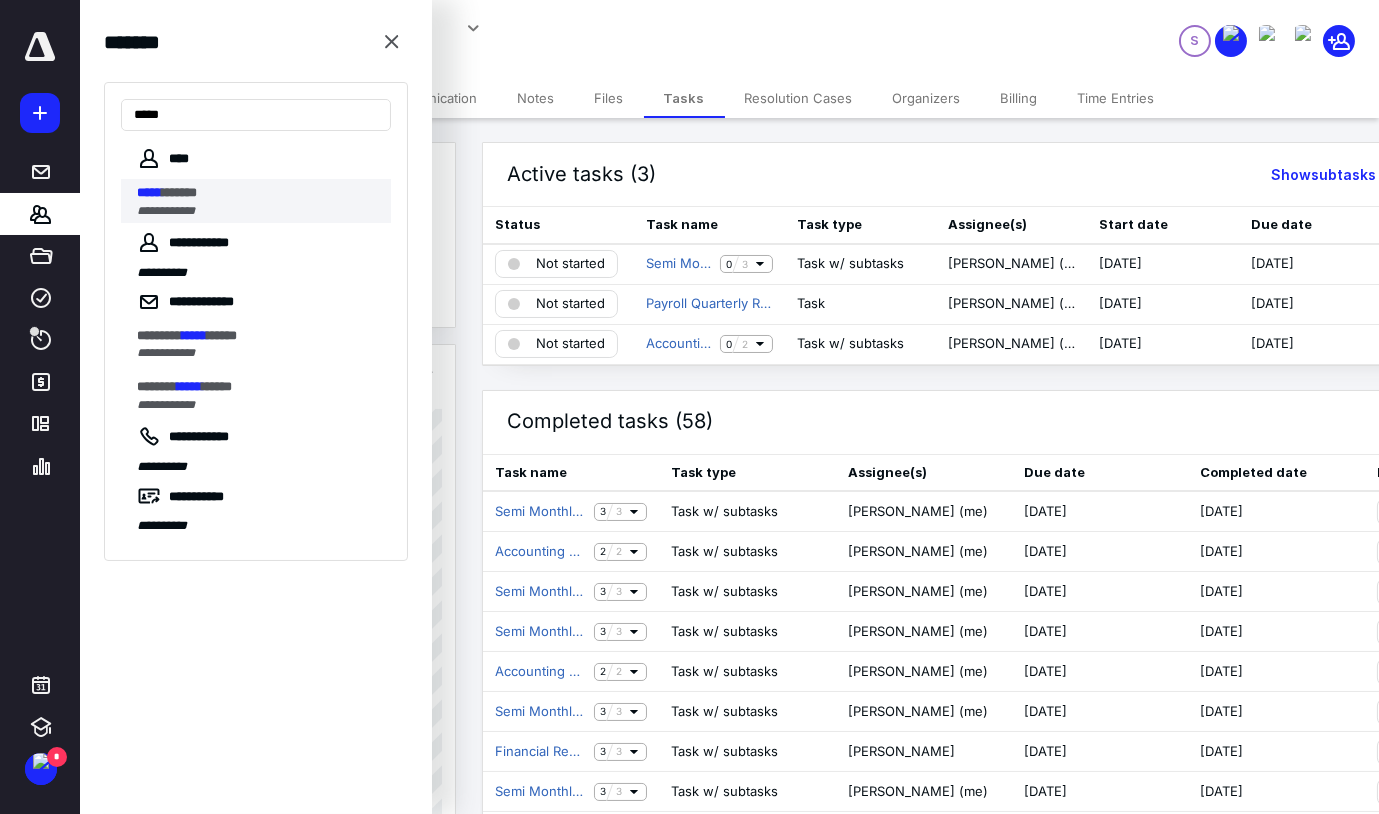type on "*****" 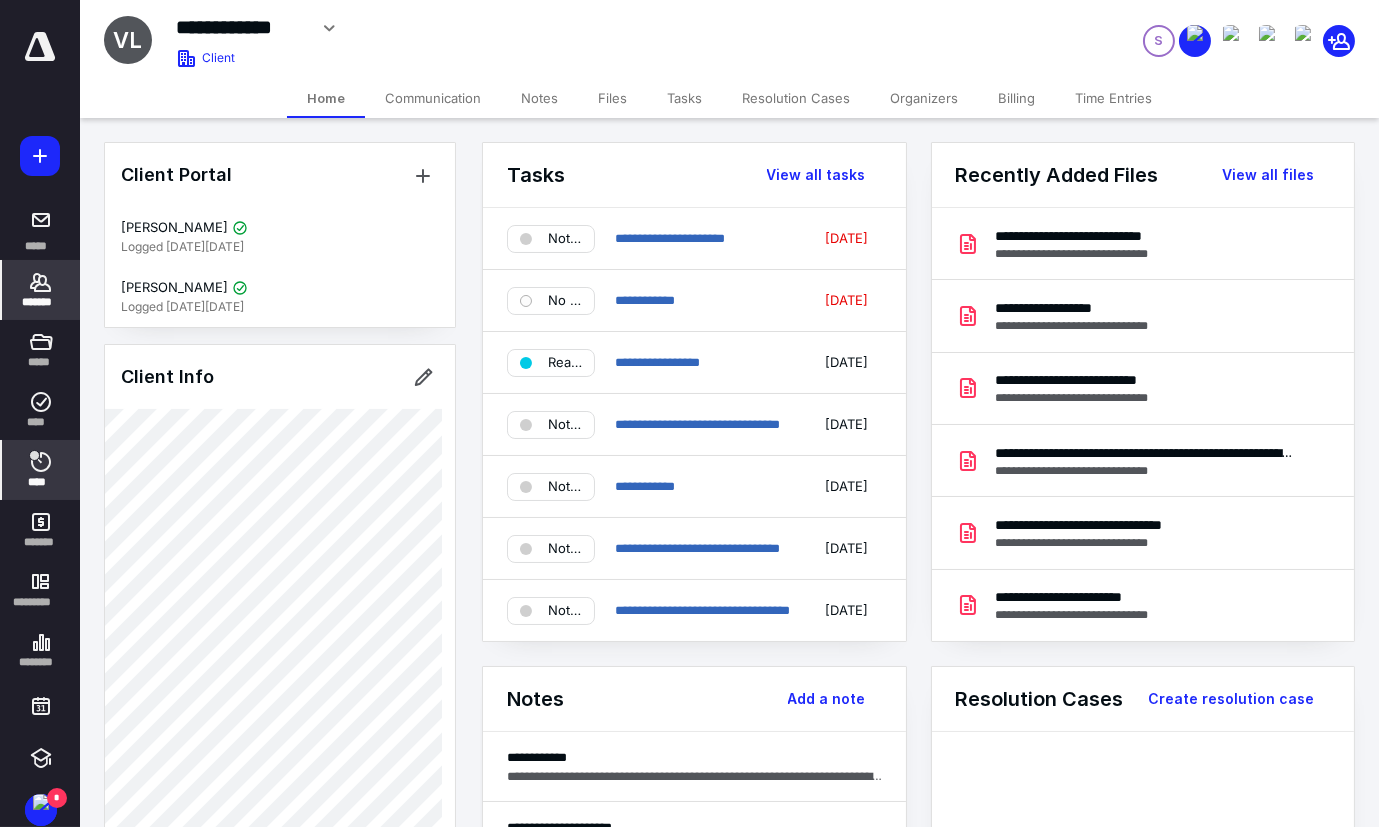 click on "****" at bounding box center (41, 470) 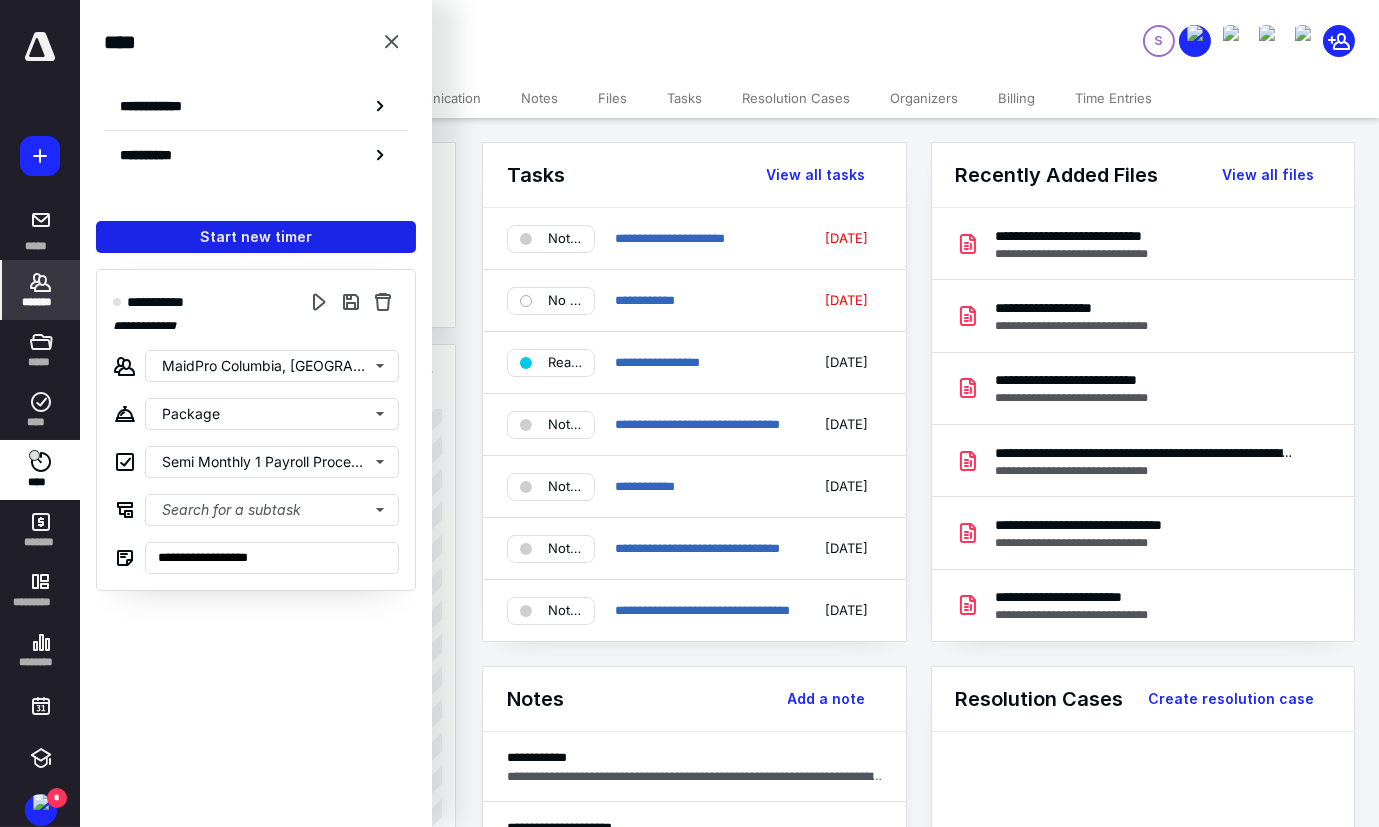 click on "Start new timer" at bounding box center [256, 237] 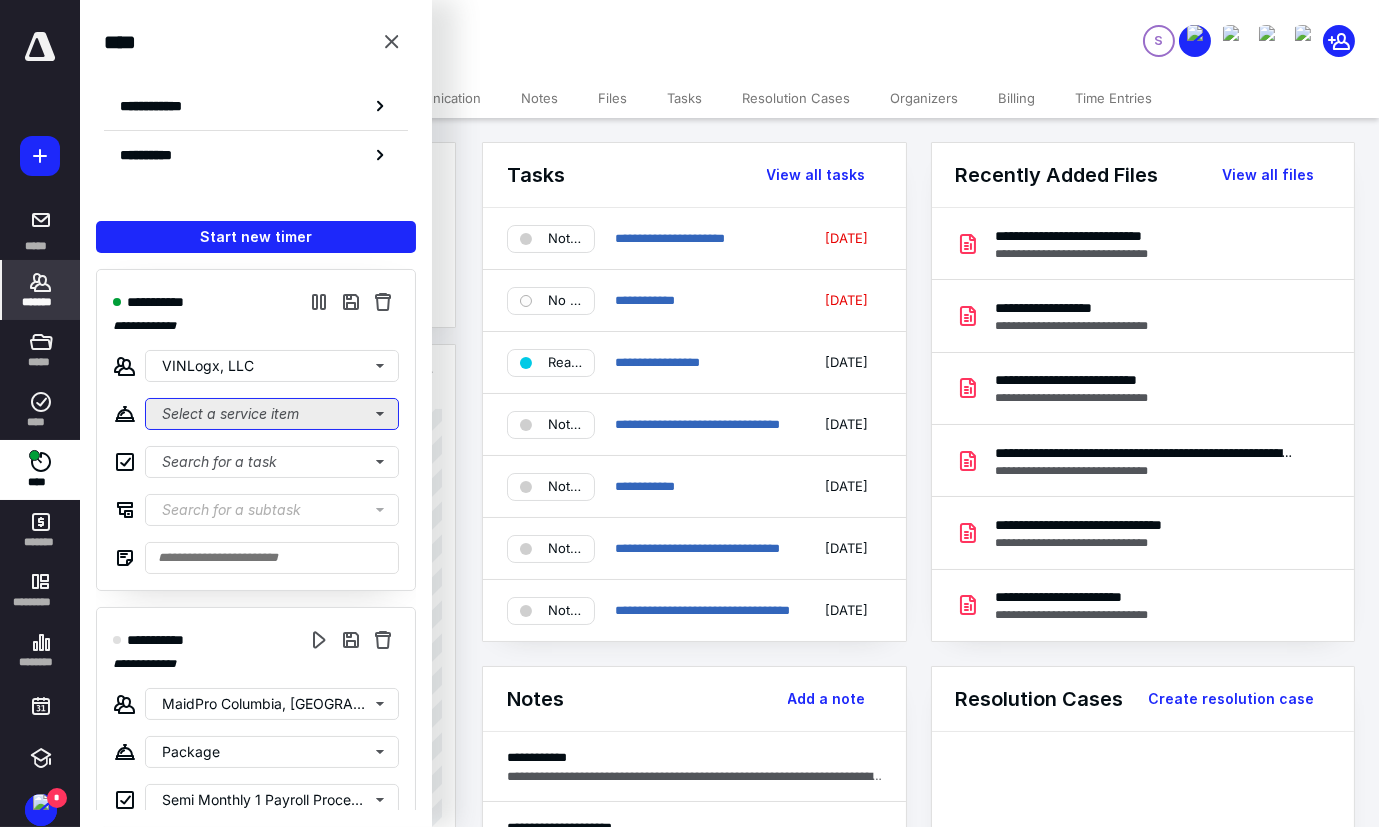 click on "Select a service item" at bounding box center (272, 414) 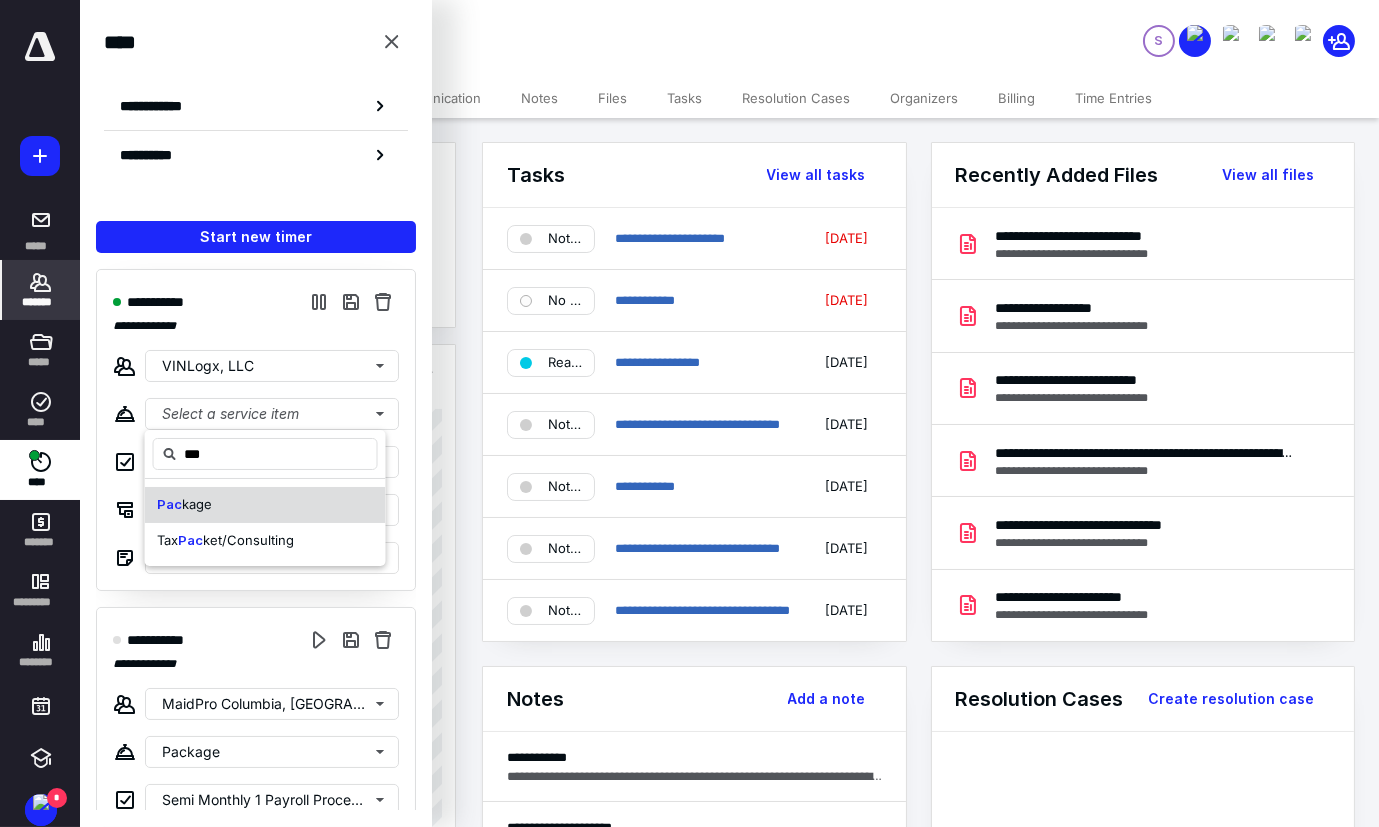 click on "Pac kage" at bounding box center (265, 505) 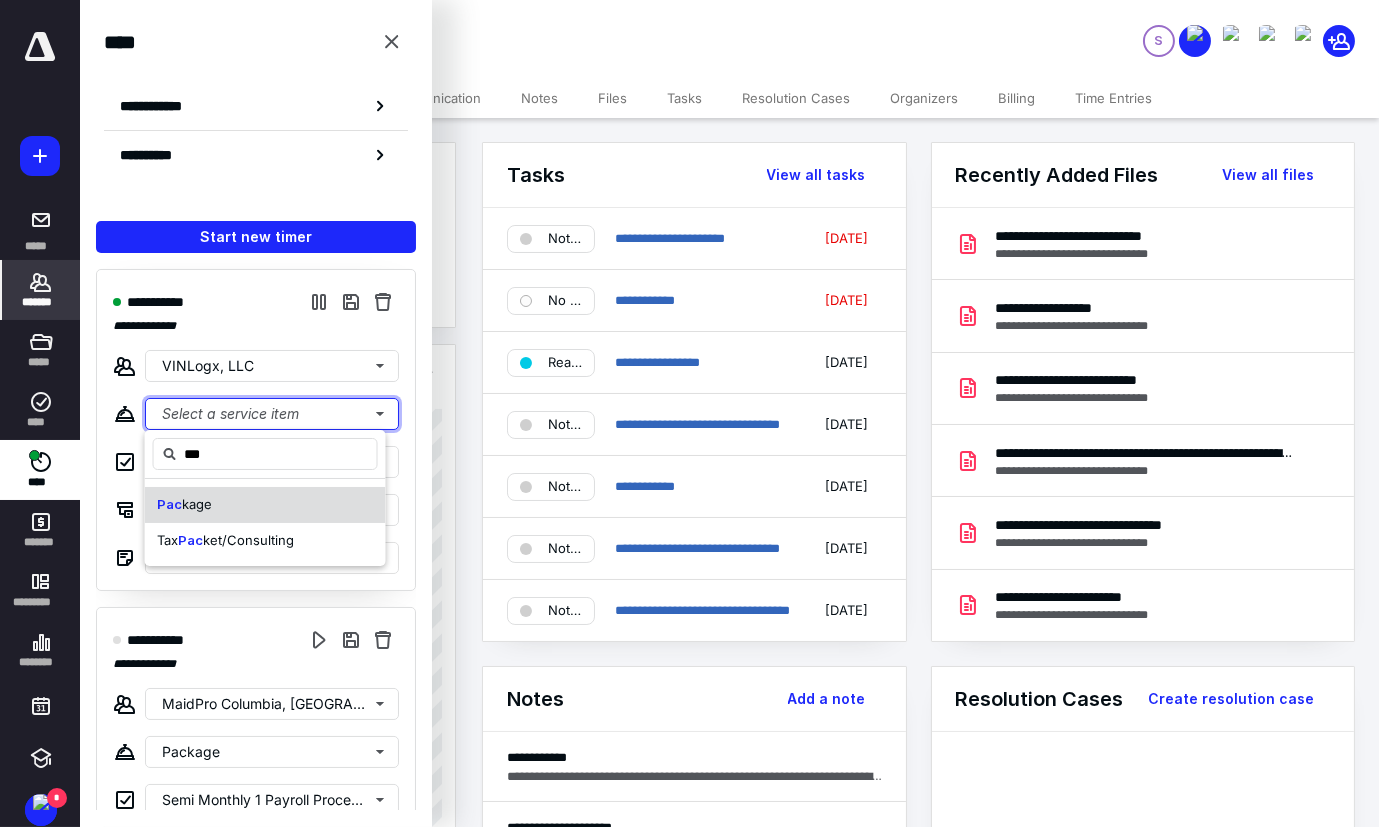 type 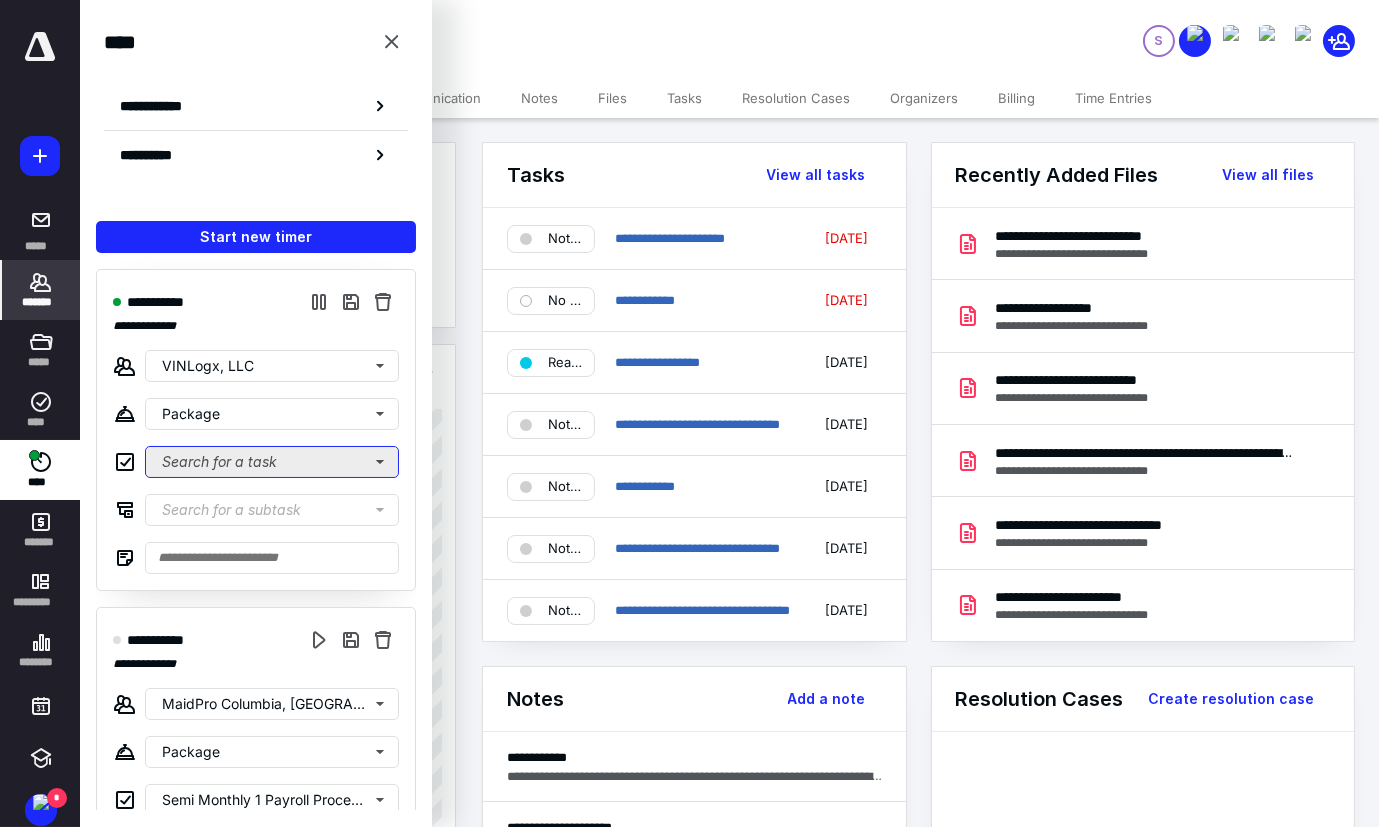 click on "Search for a task" at bounding box center (272, 462) 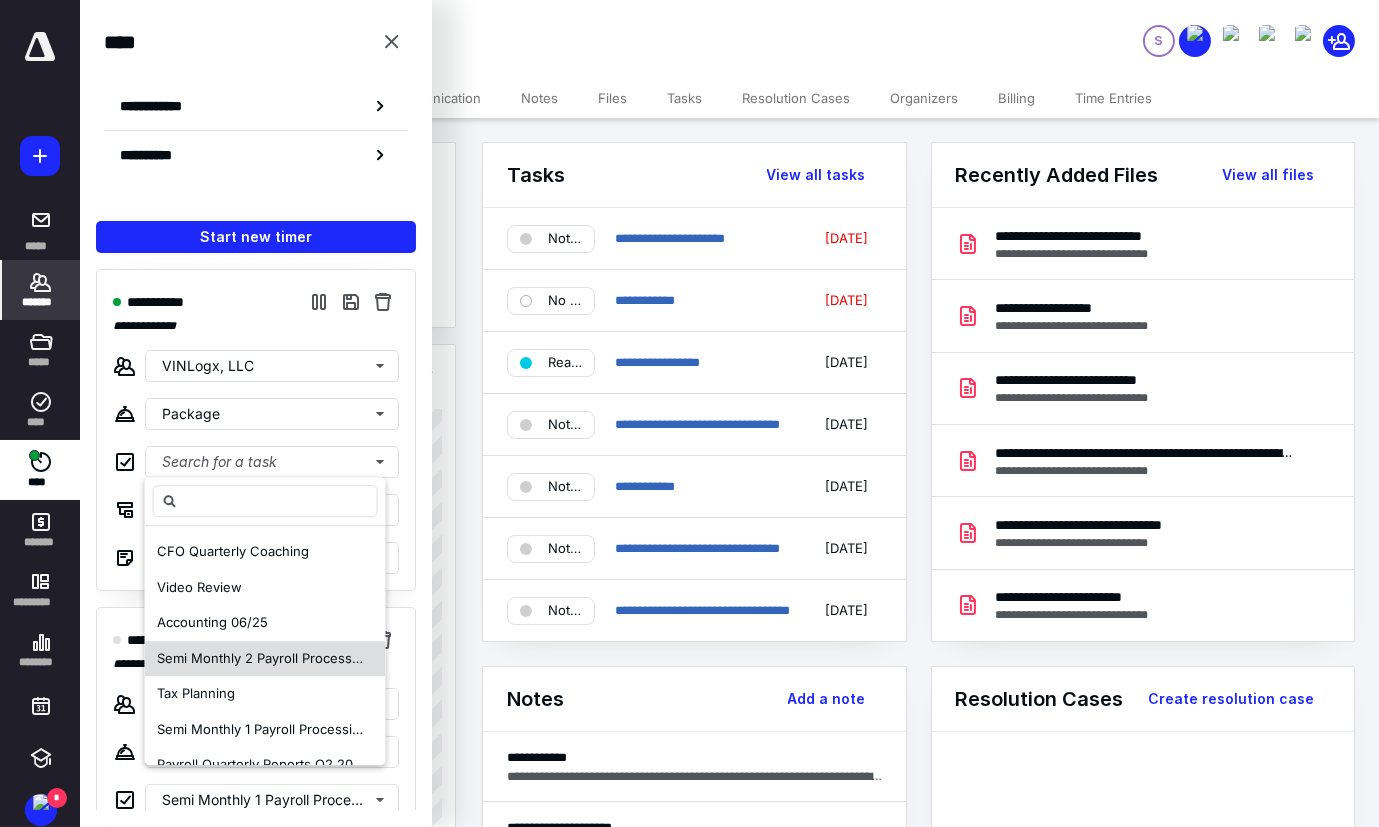 click on "Semi Monthly 2 Payroll Processing" at bounding box center [264, 658] 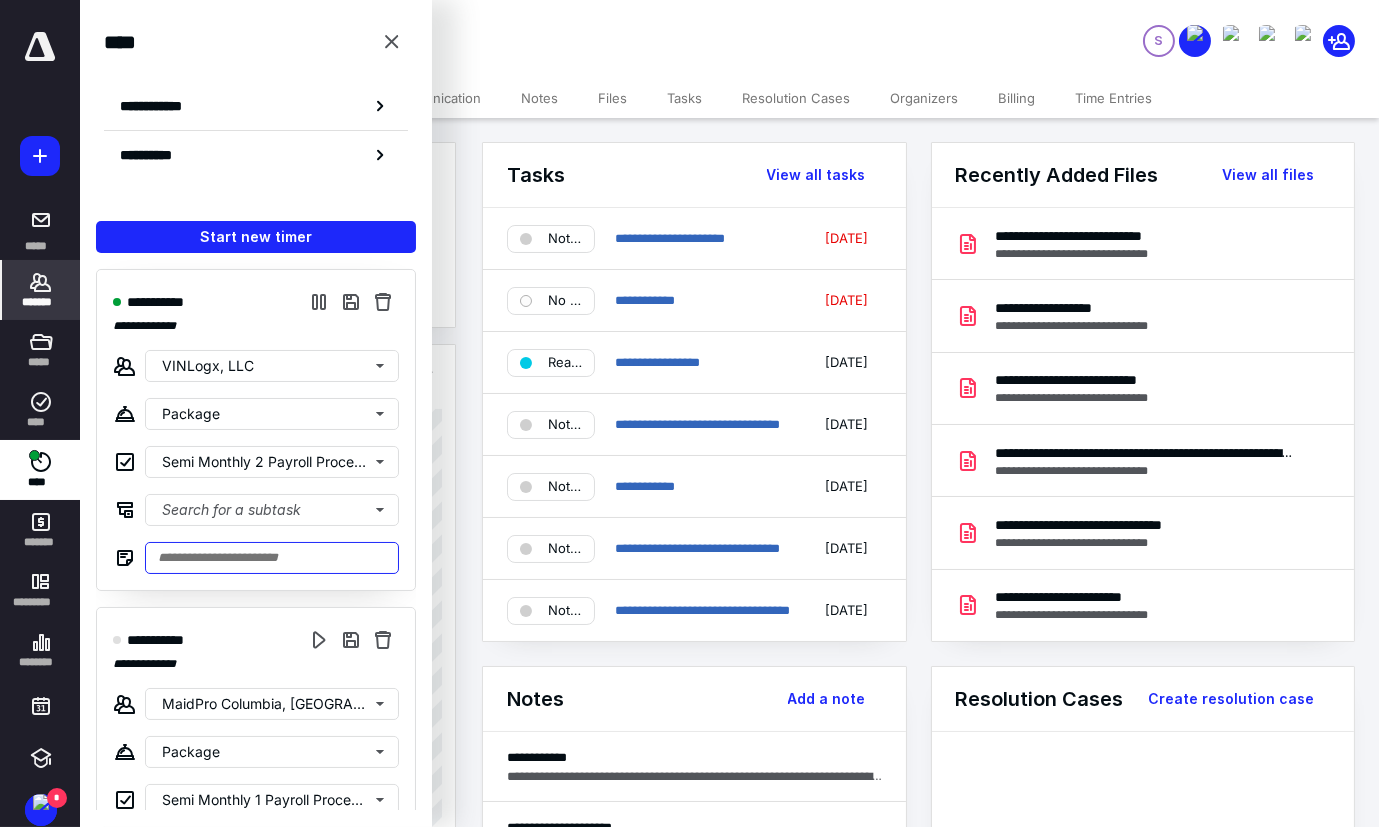 click at bounding box center (272, 558) 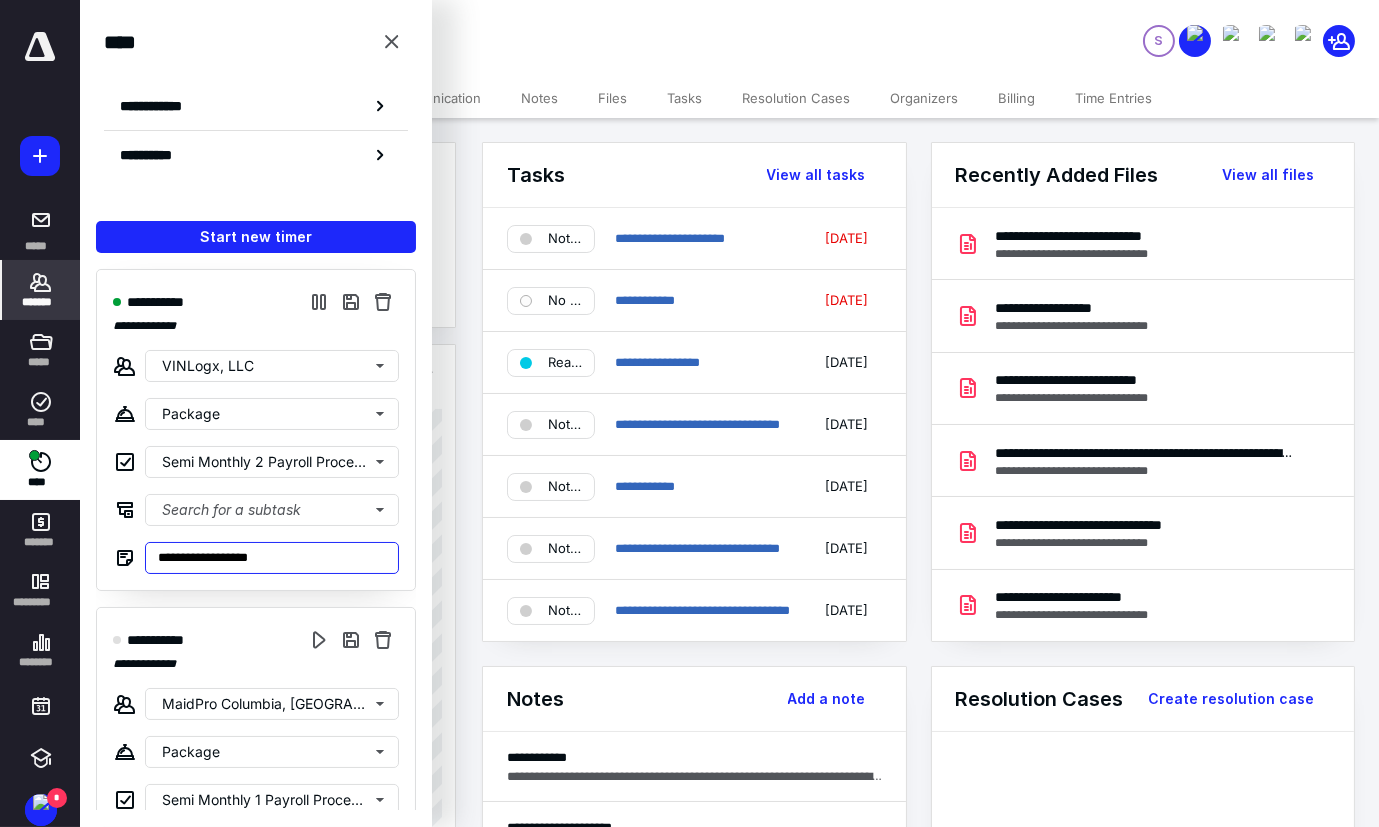 type on "**********" 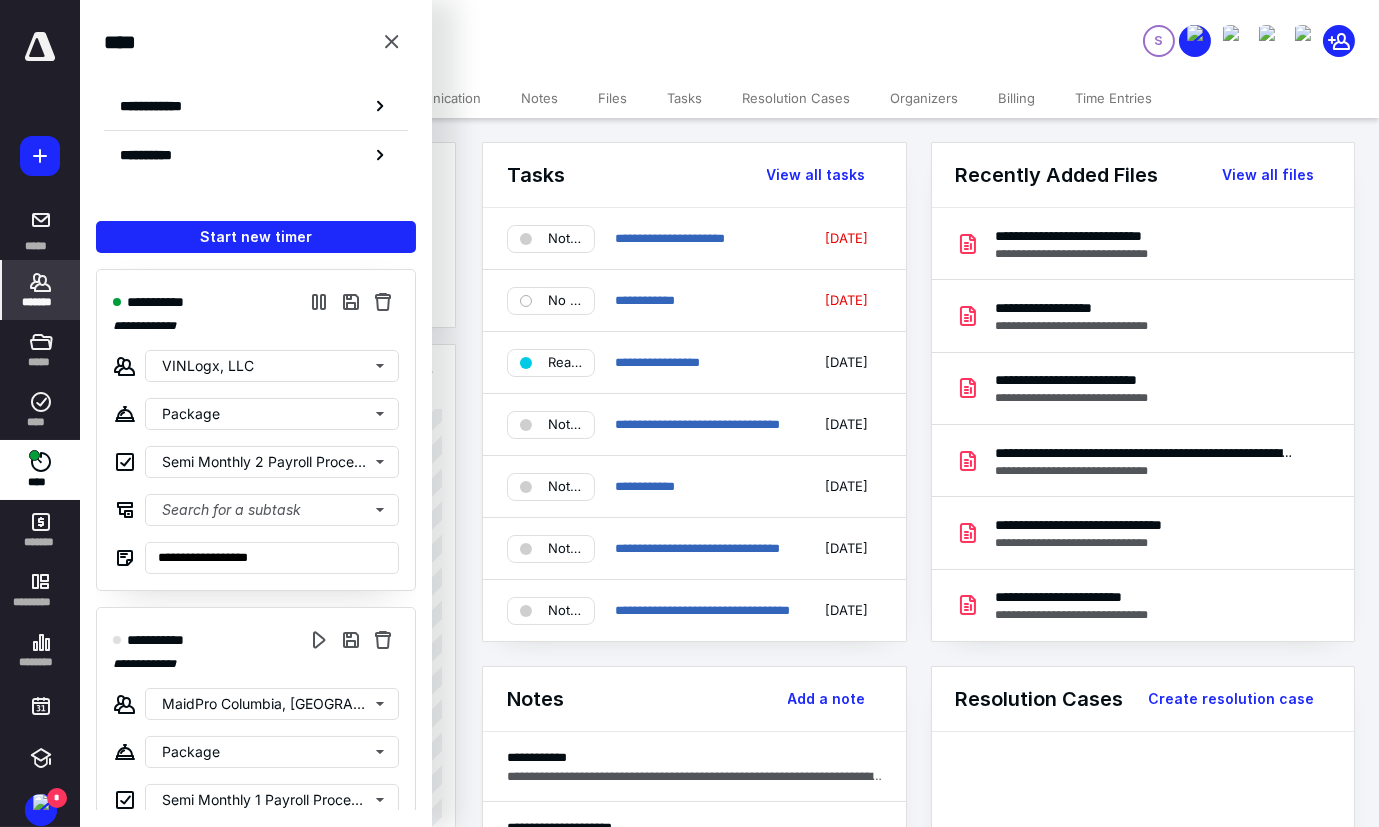 click on "**********" at bounding box center [554, 28] 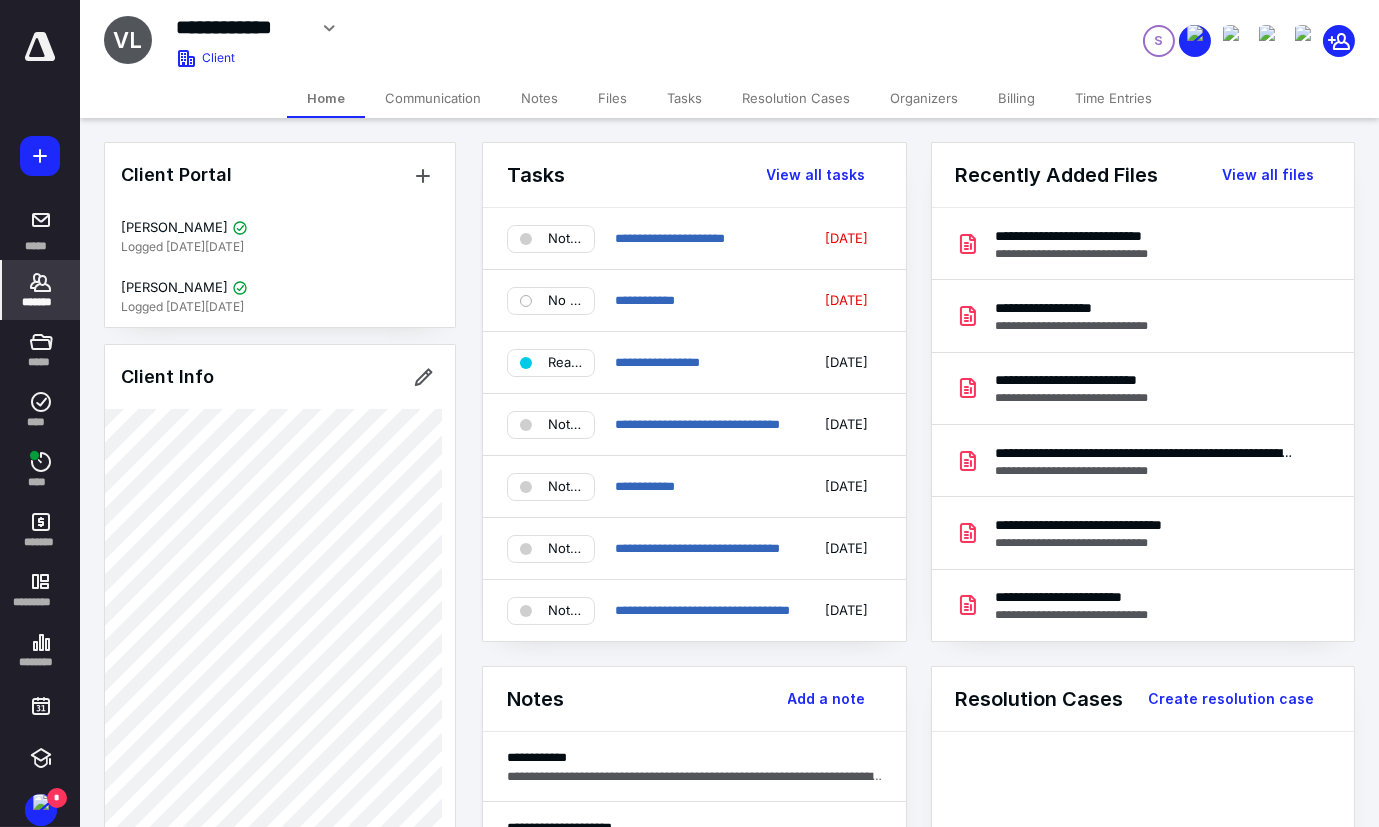 click on "Files" at bounding box center [612, 98] 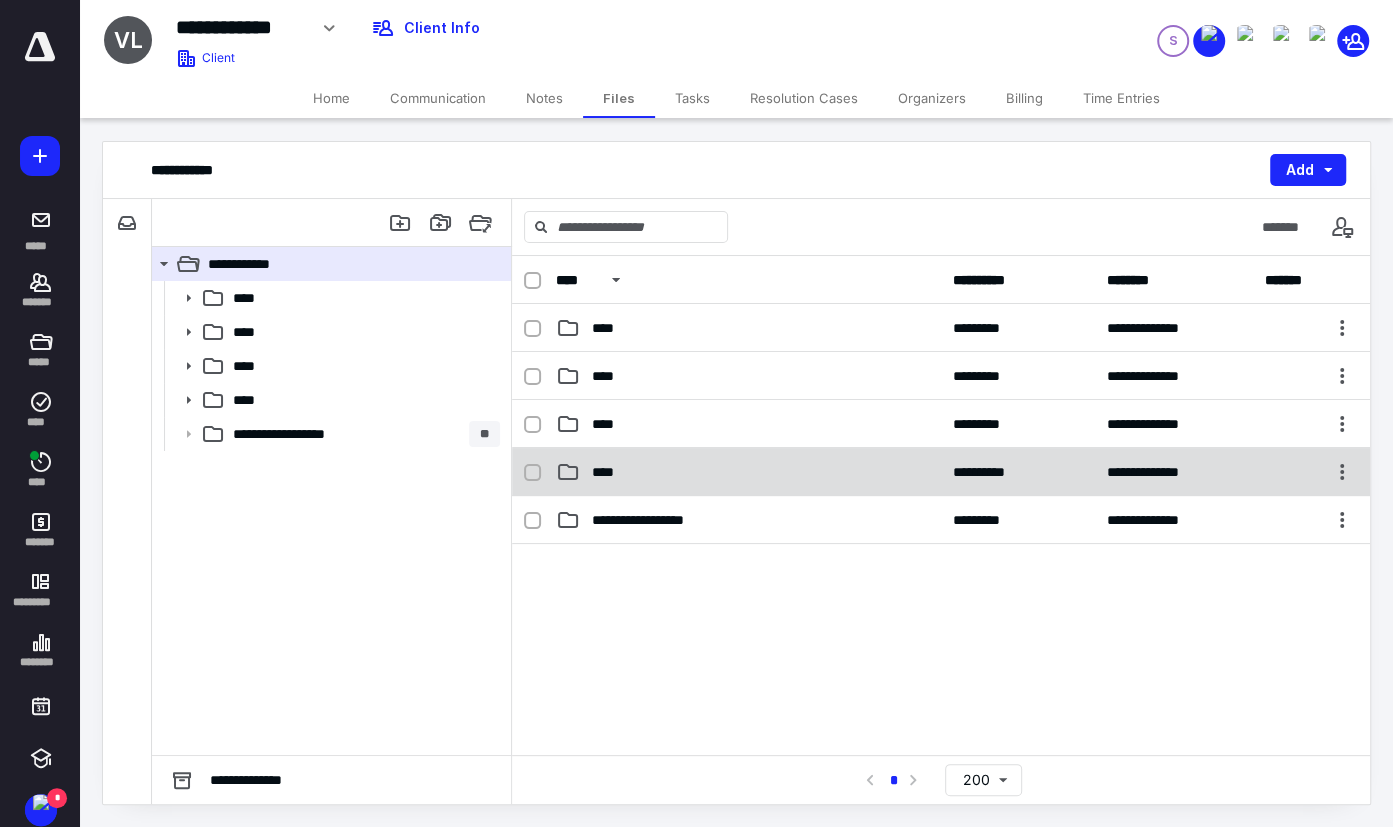 click on "**********" at bounding box center [941, 472] 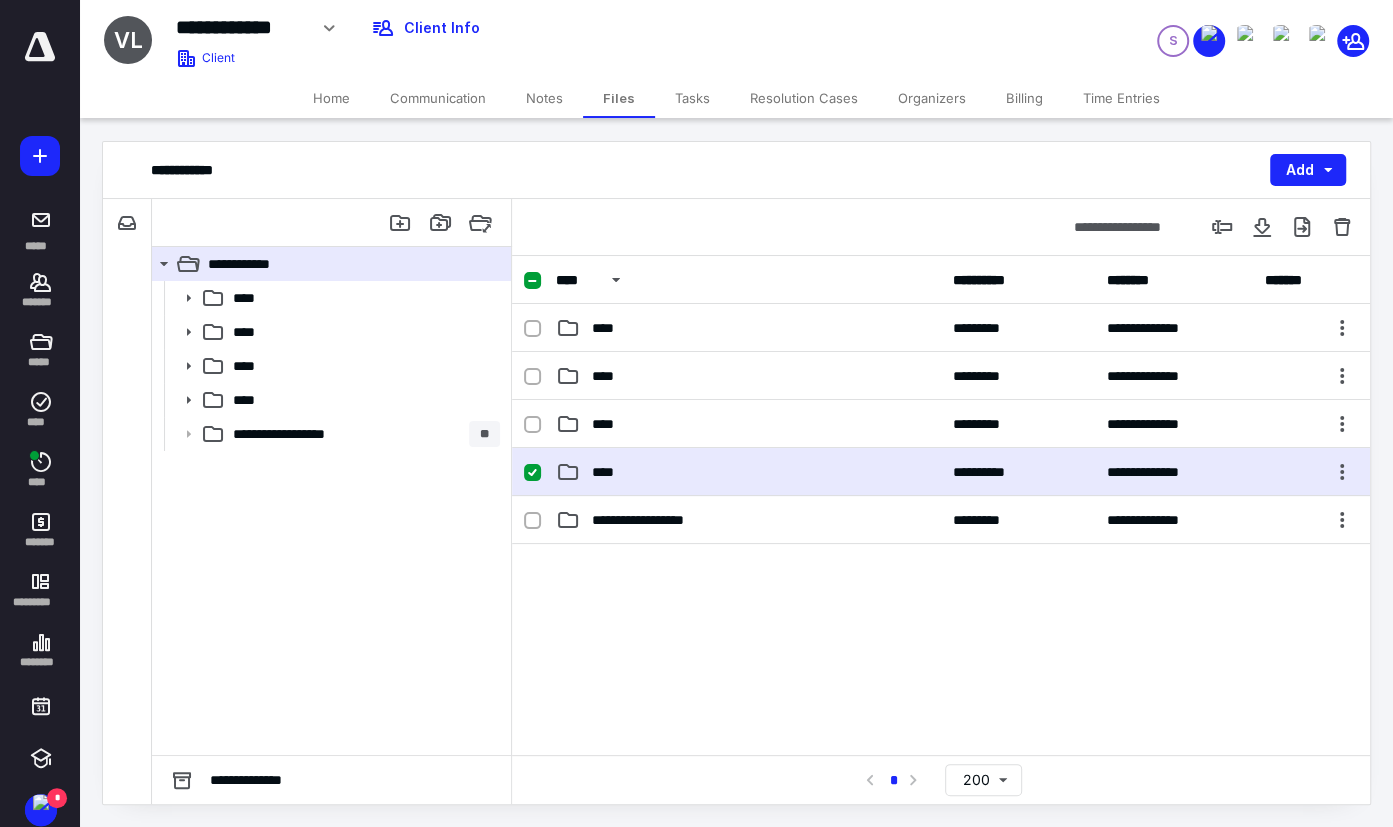click on "**********" at bounding box center (941, 472) 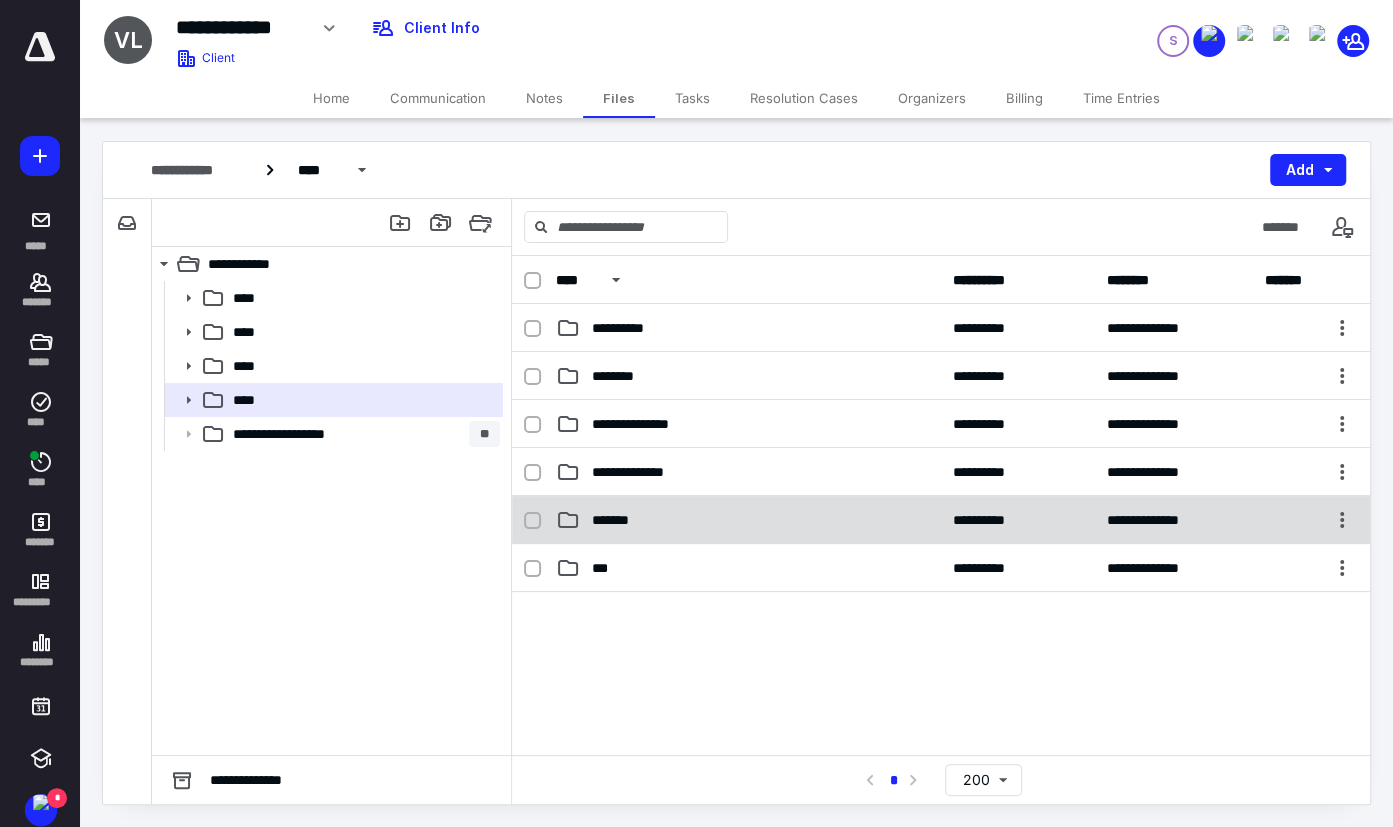 click on "*******" at bounding box center [748, 520] 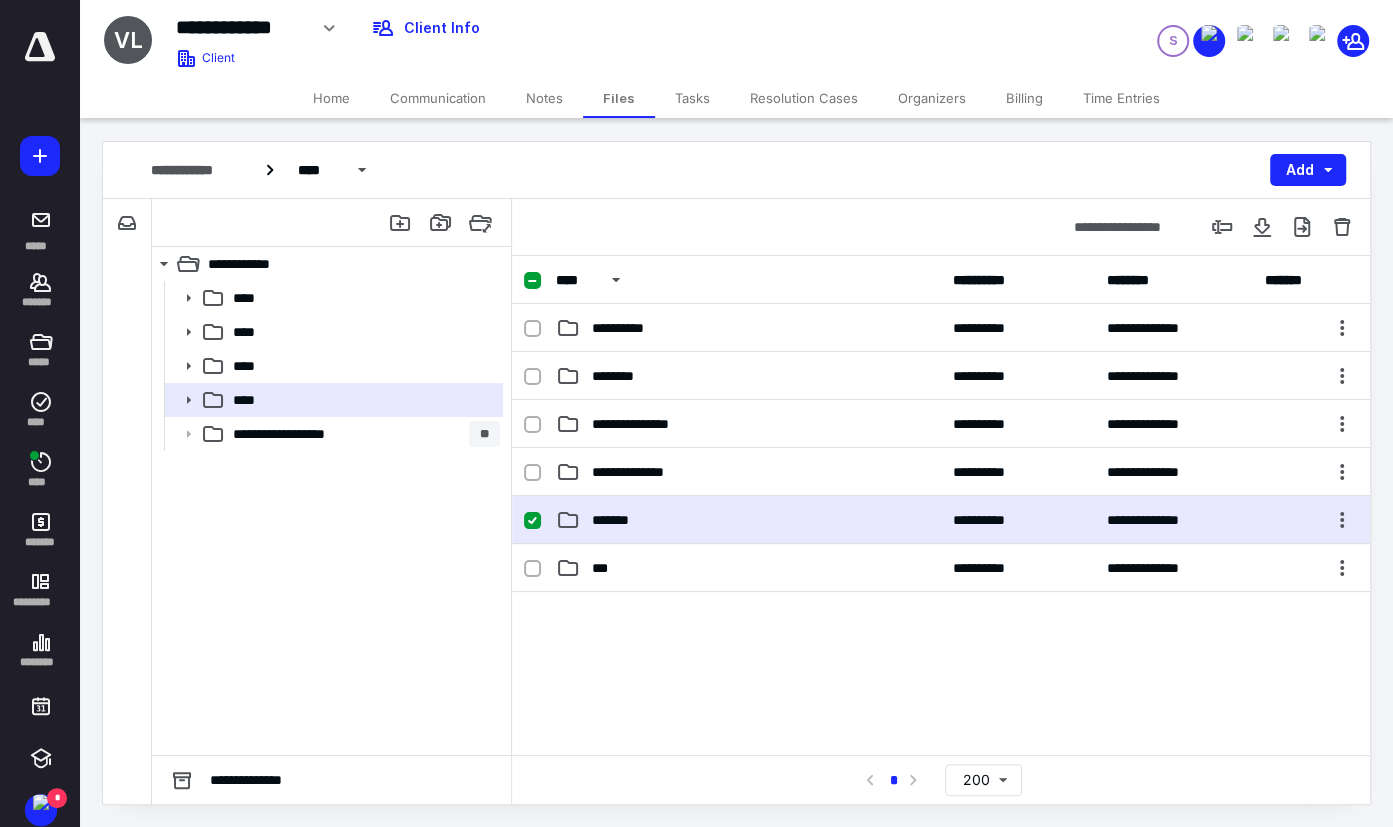 click on "*******" at bounding box center [748, 520] 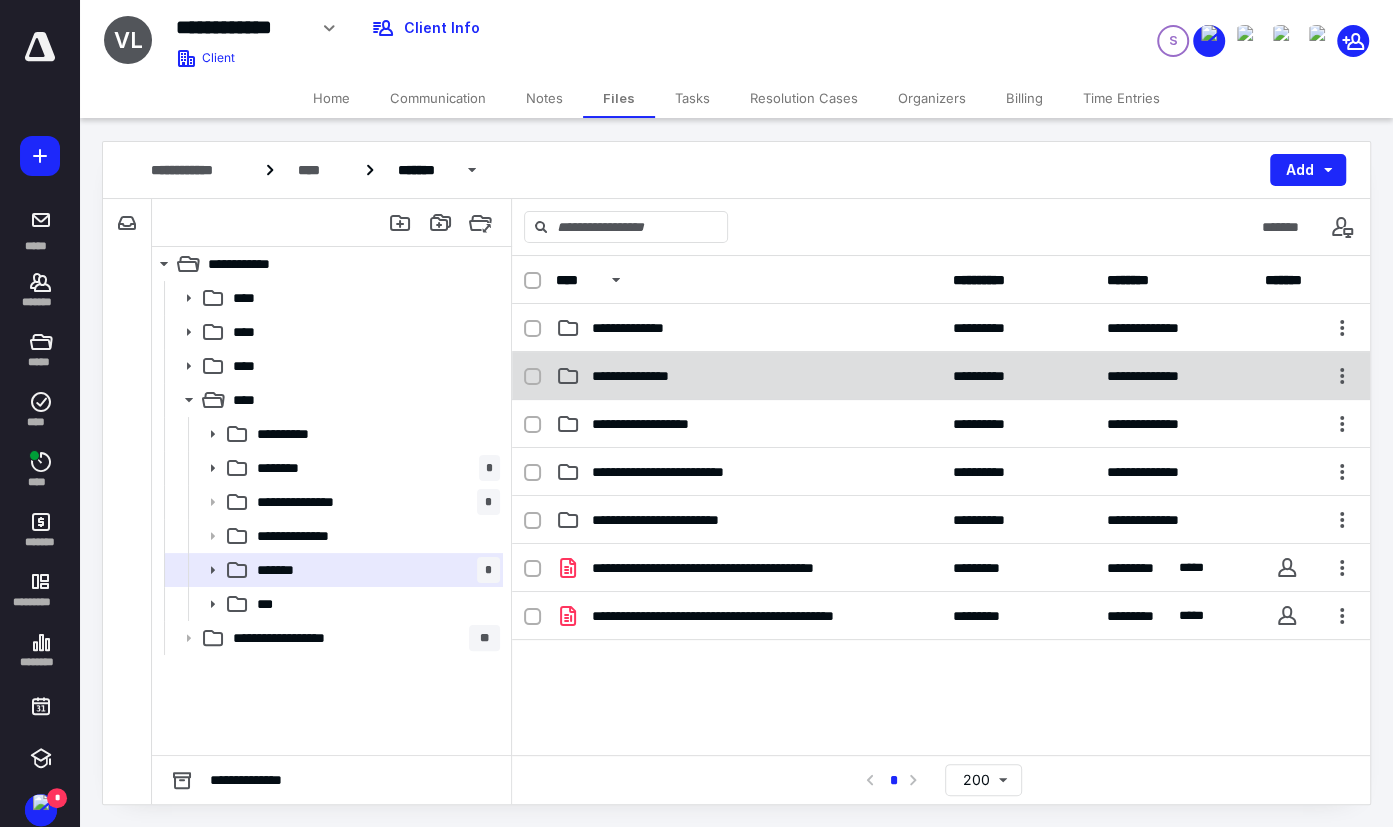 click on "**********" at bounding box center [642, 376] 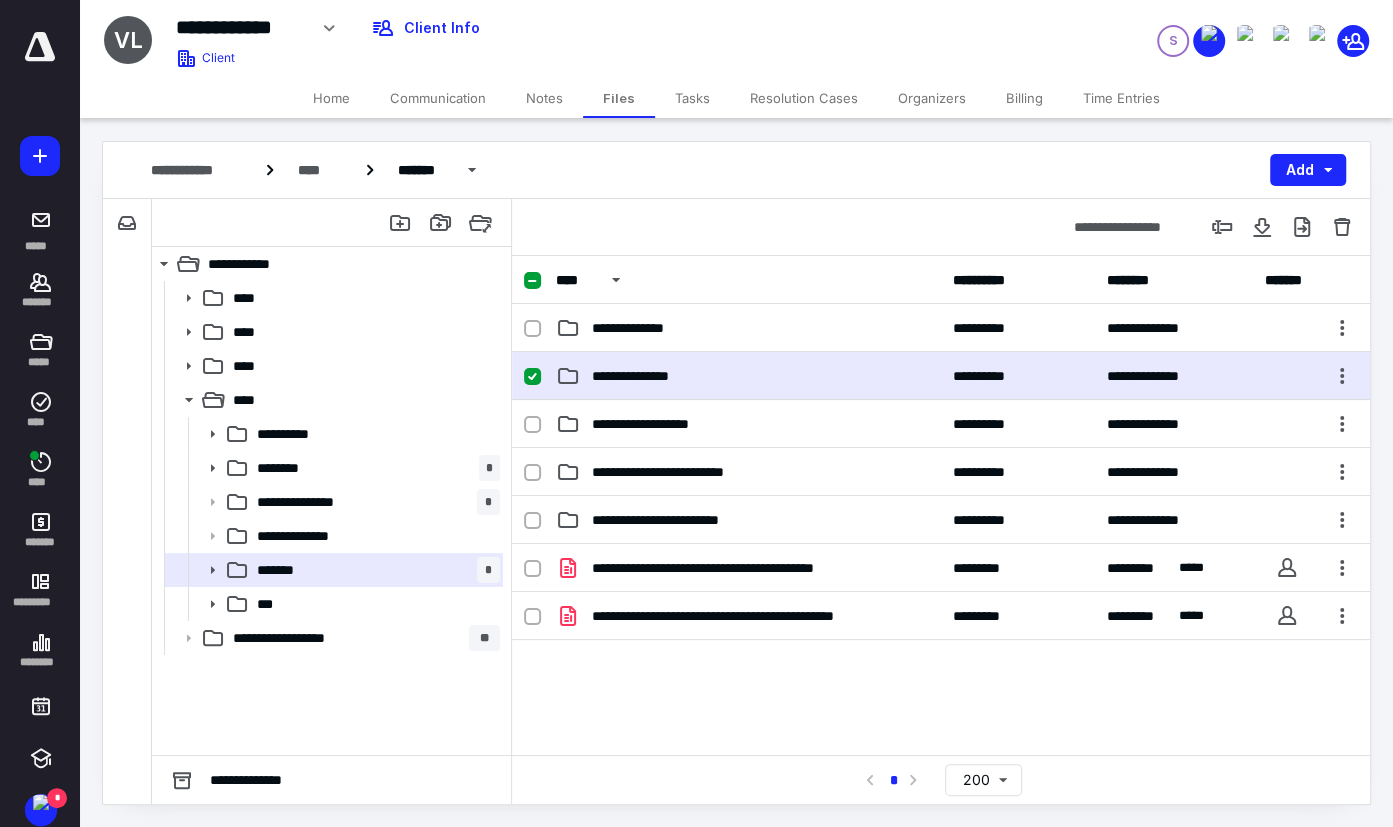 click on "**********" at bounding box center (642, 376) 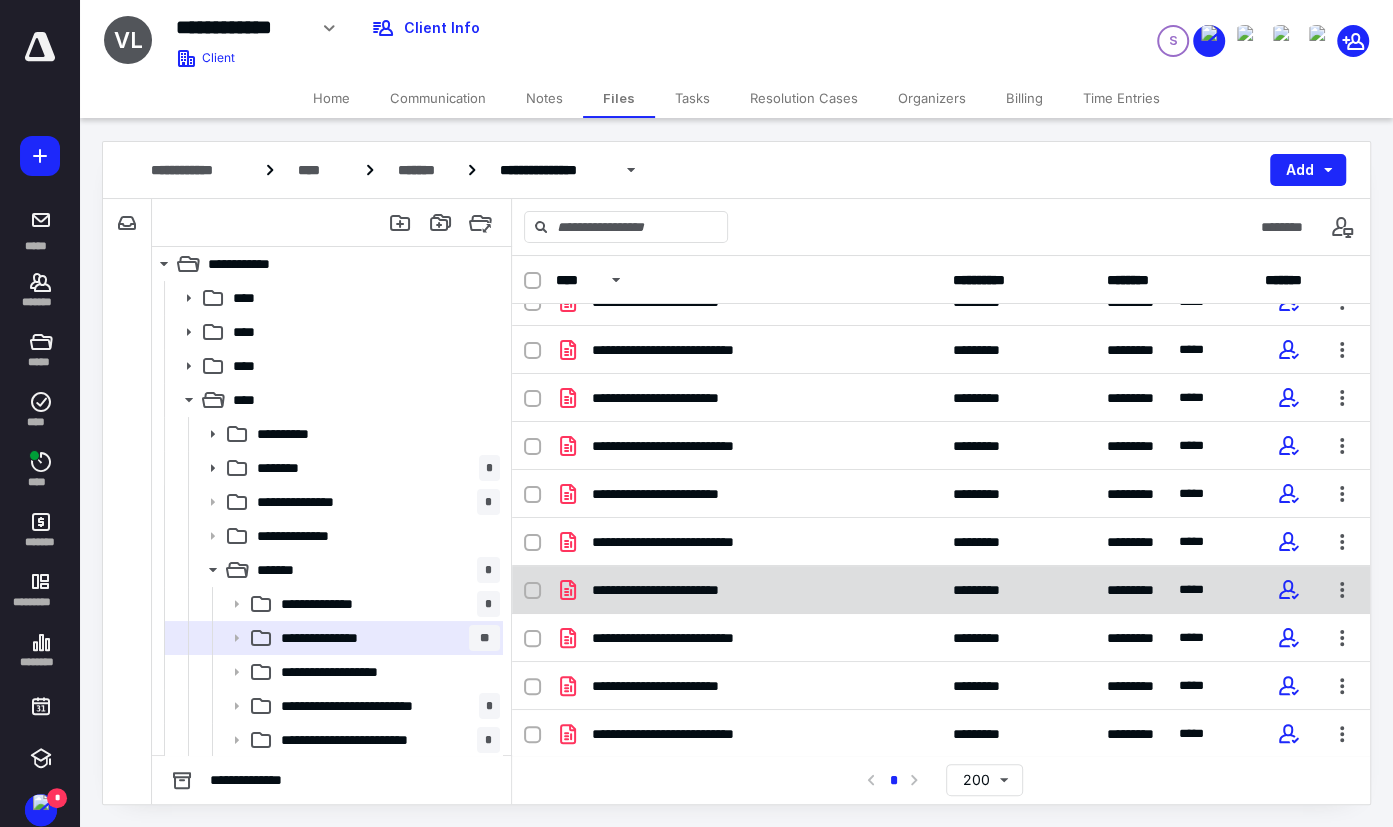scroll, scrollTop: 697, scrollLeft: 0, axis: vertical 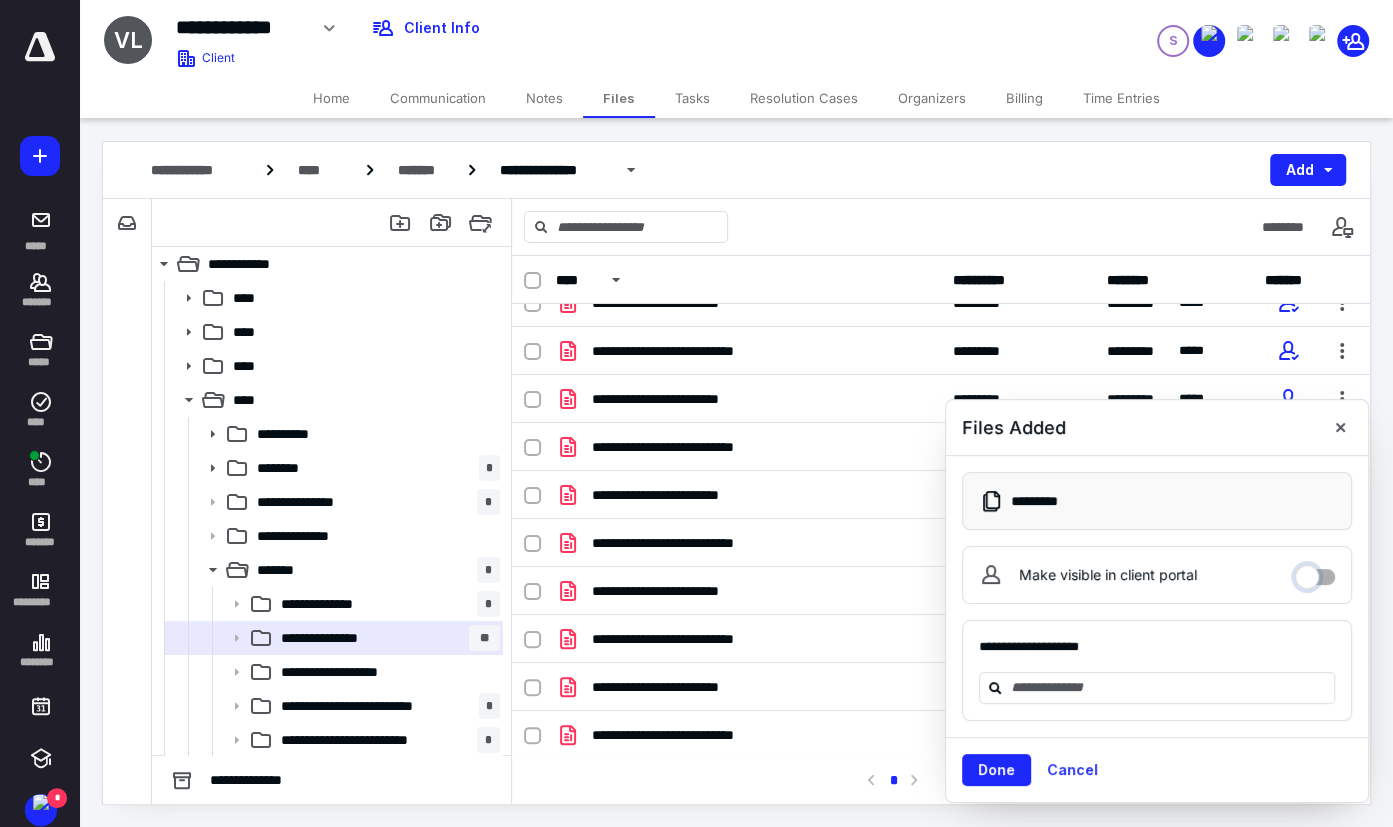 click on "Make visible in client portal" at bounding box center (1315, 572) 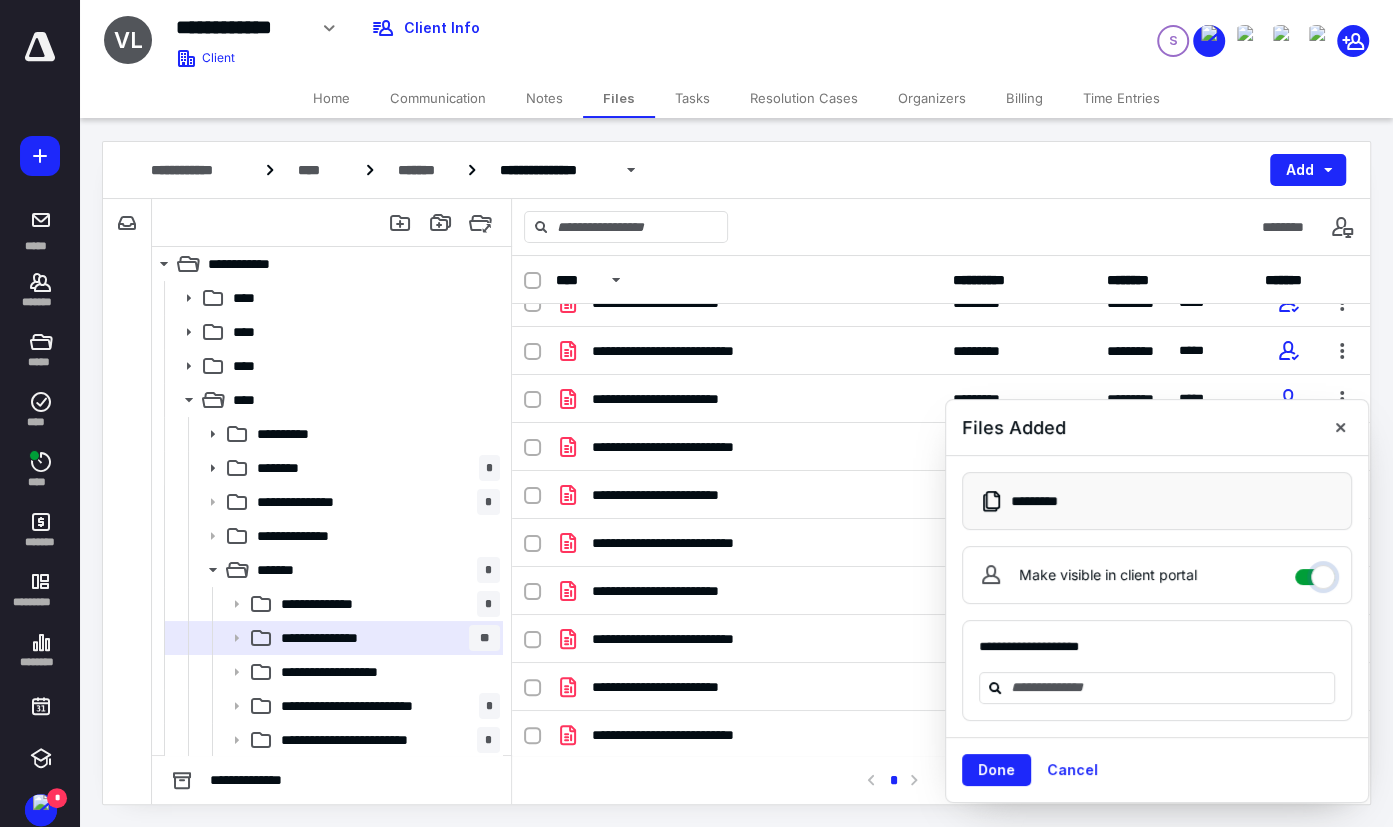 checkbox on "****" 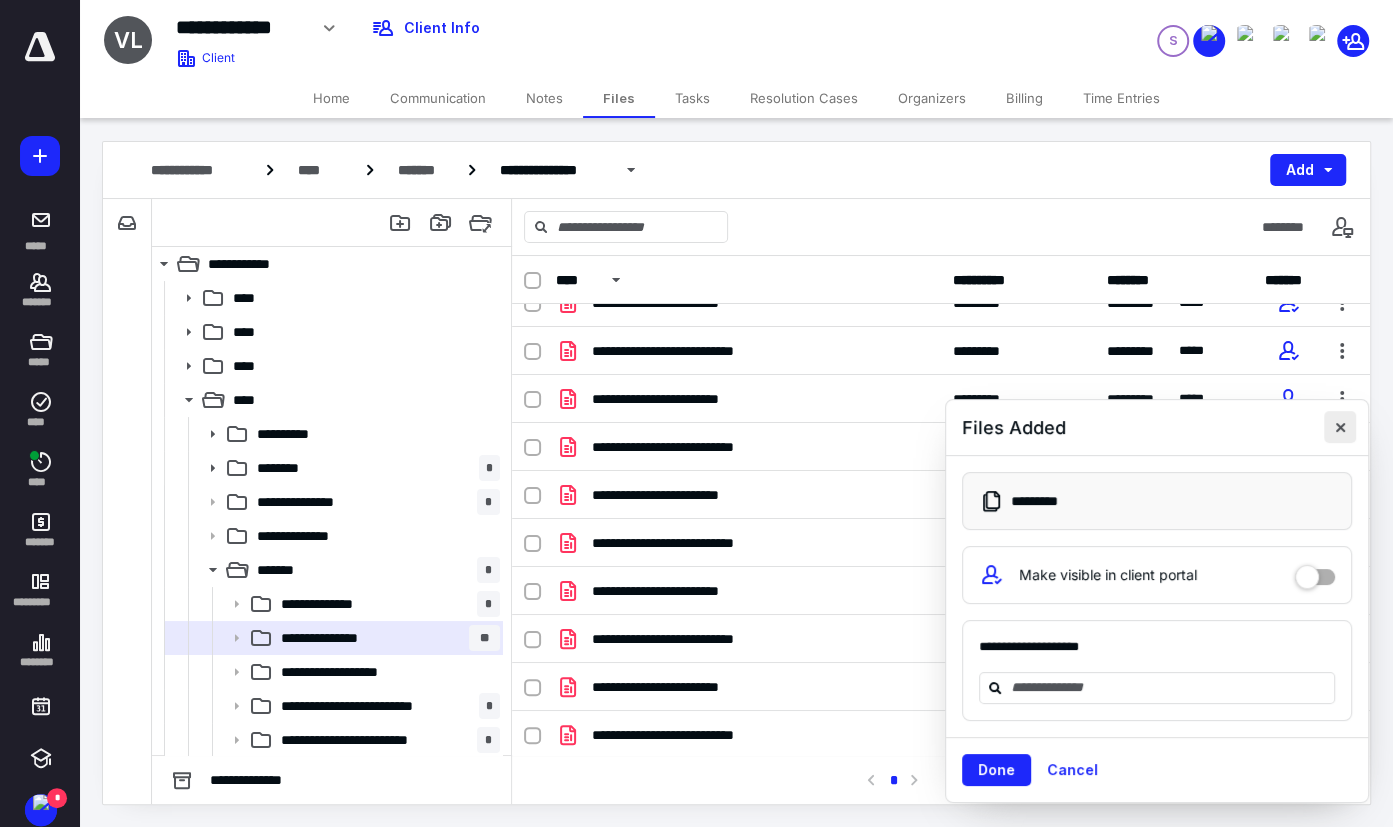 click at bounding box center [1340, 427] 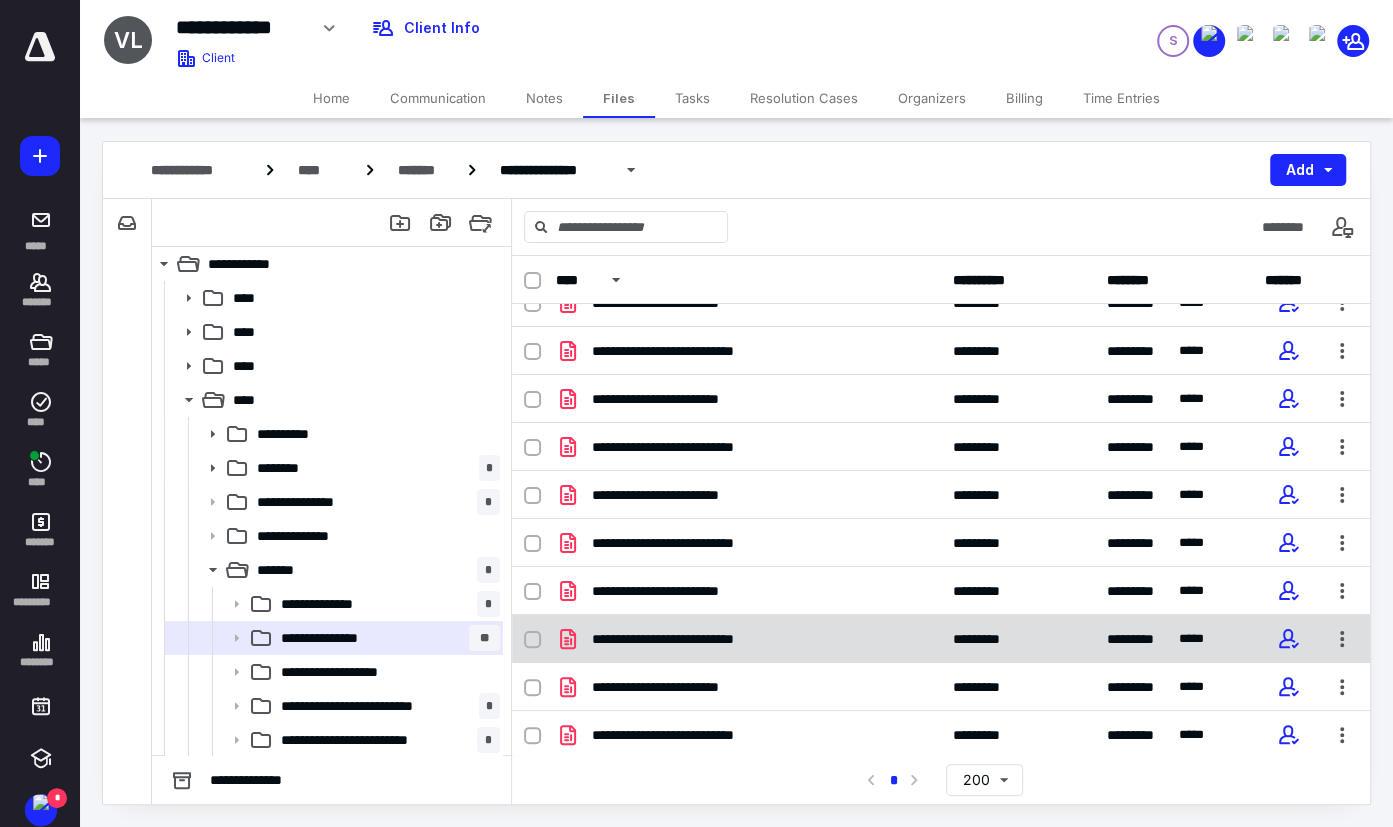 scroll, scrollTop: 792, scrollLeft: 0, axis: vertical 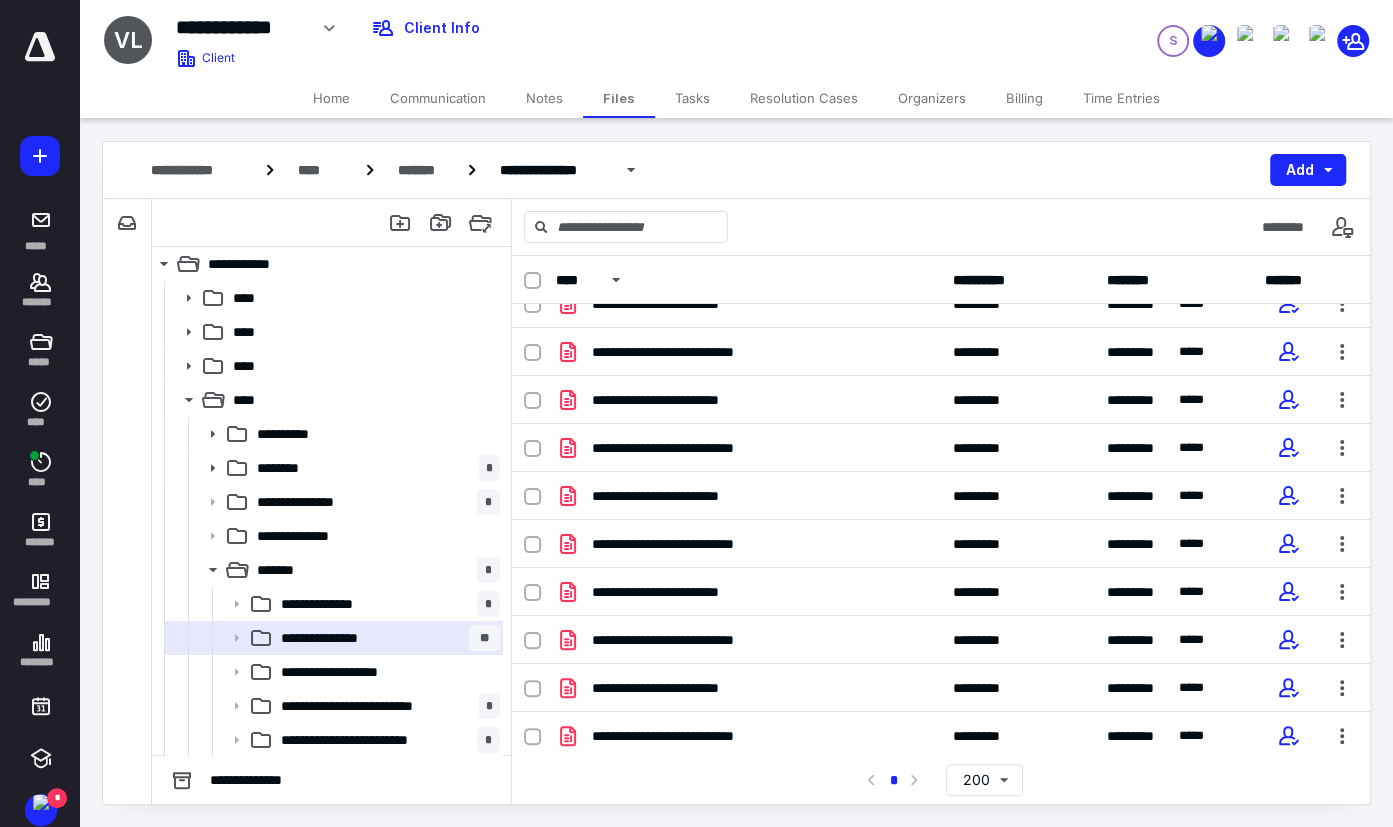click on "**********" at bounding box center (523, 35) 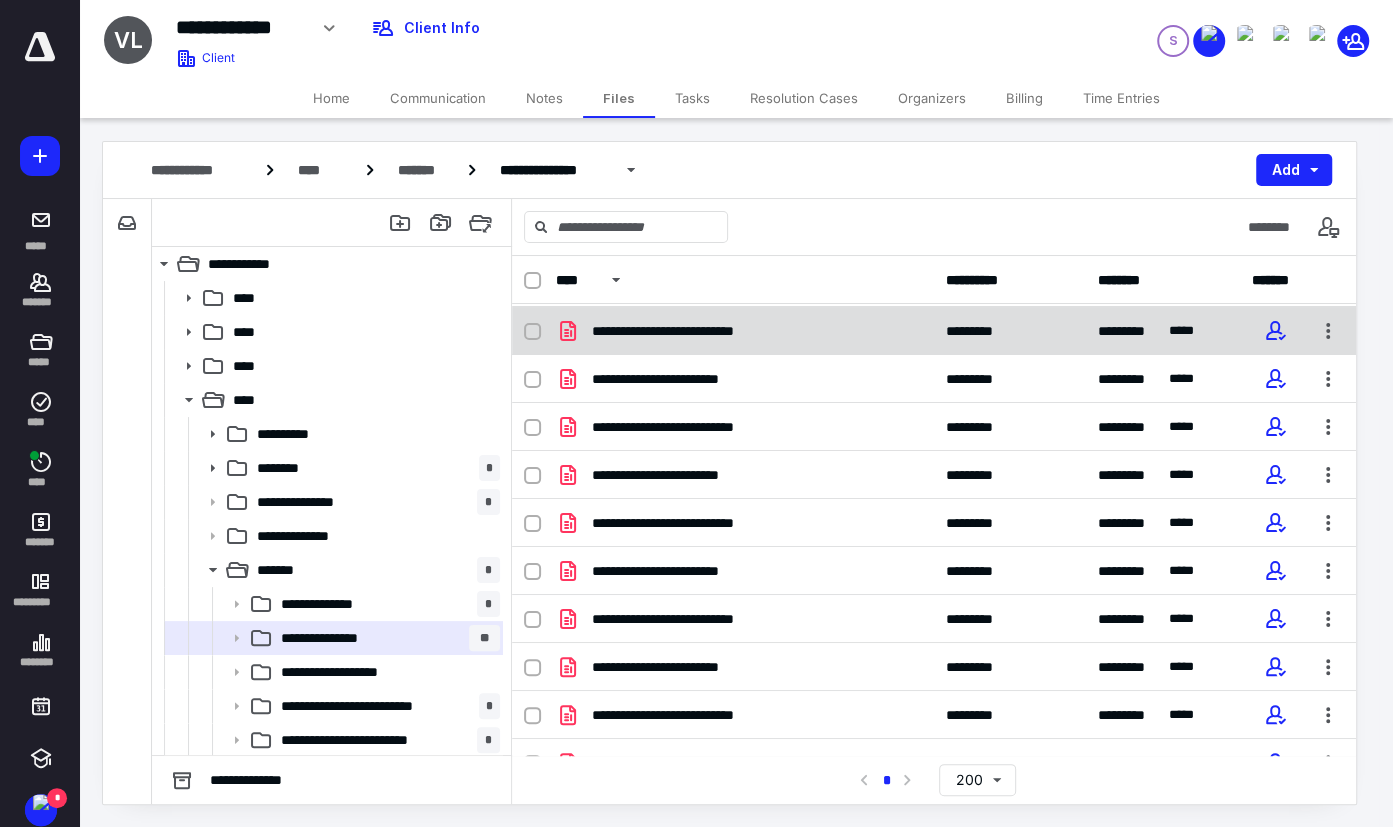 scroll, scrollTop: 247, scrollLeft: 0, axis: vertical 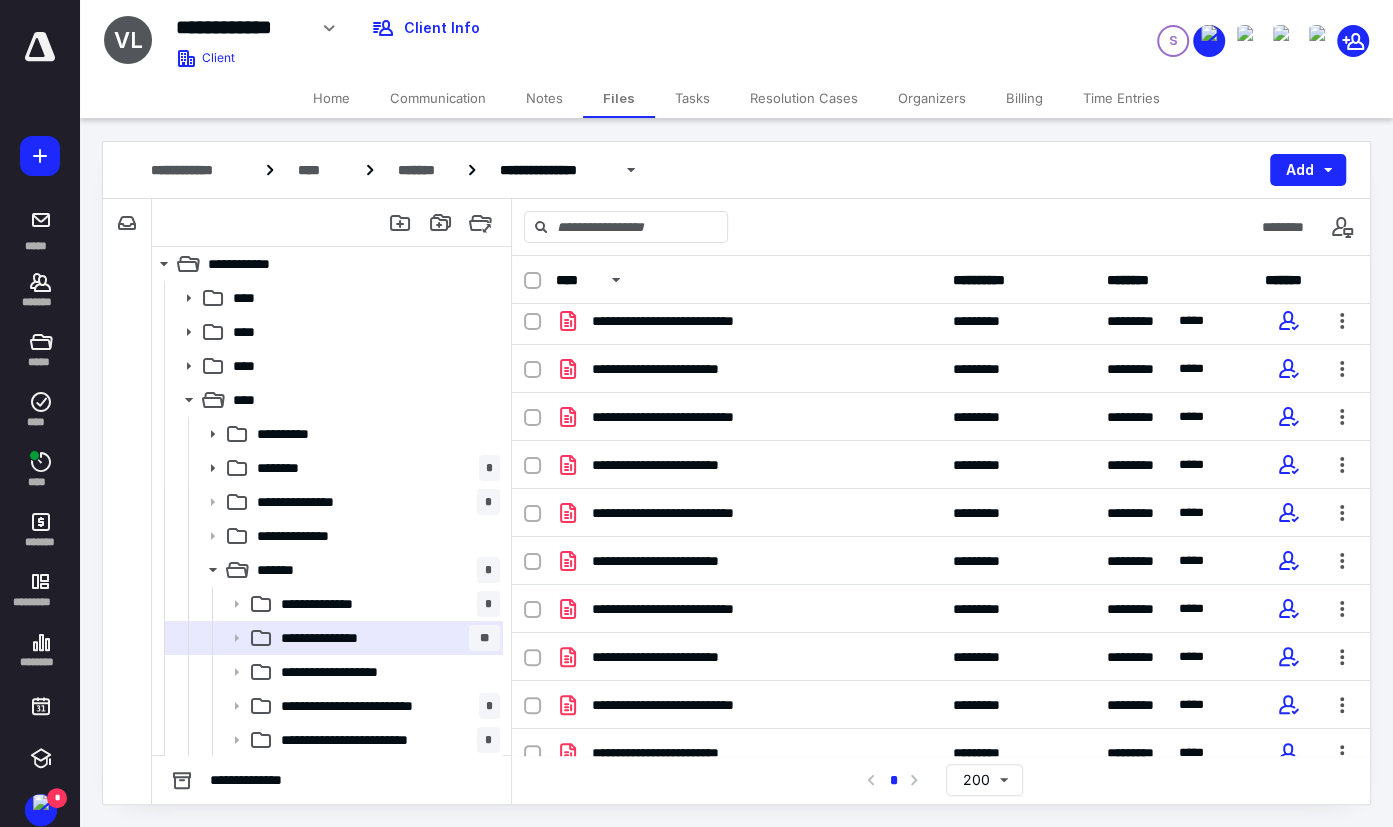 click on "Tasks" at bounding box center (692, 98) 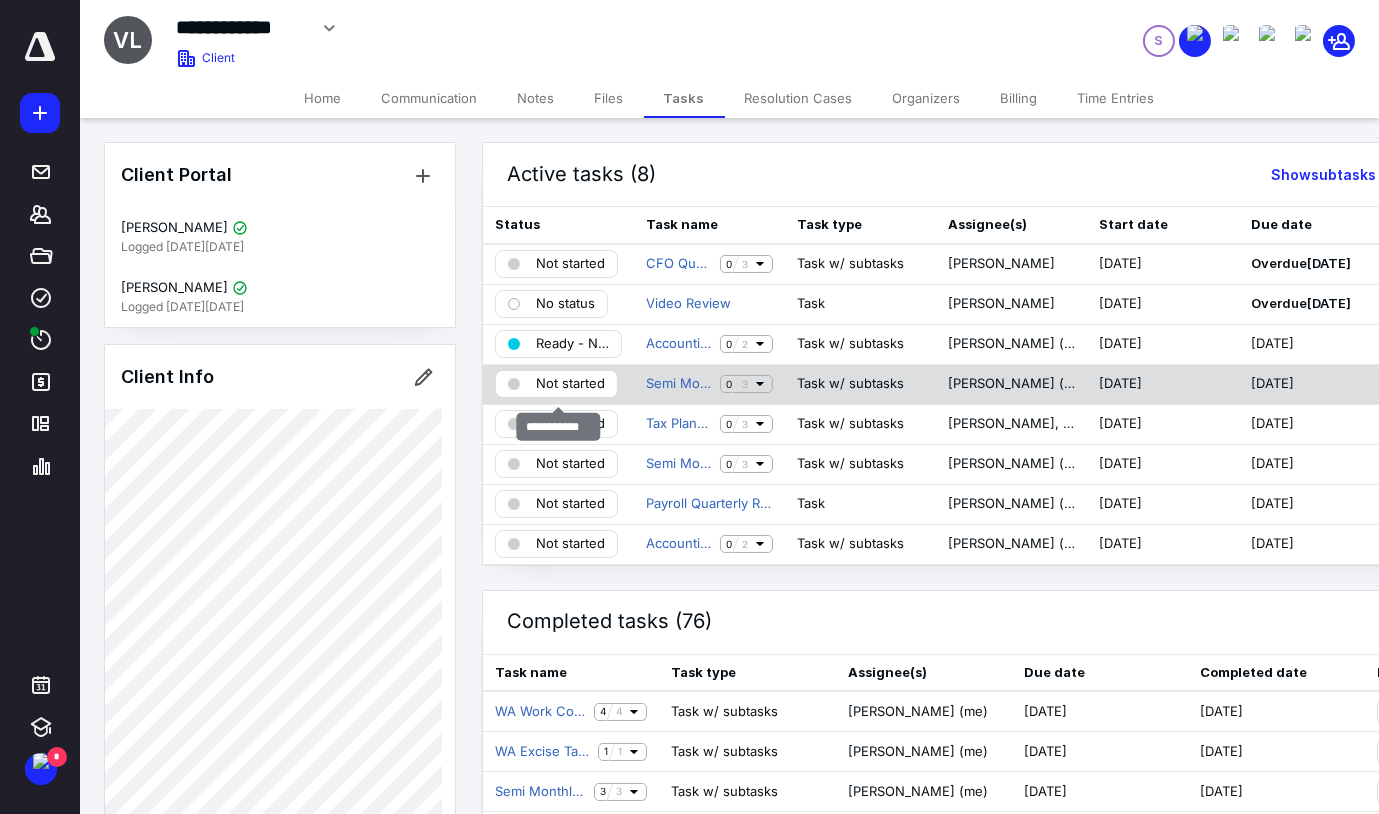 click on "Not started" at bounding box center [570, 384] 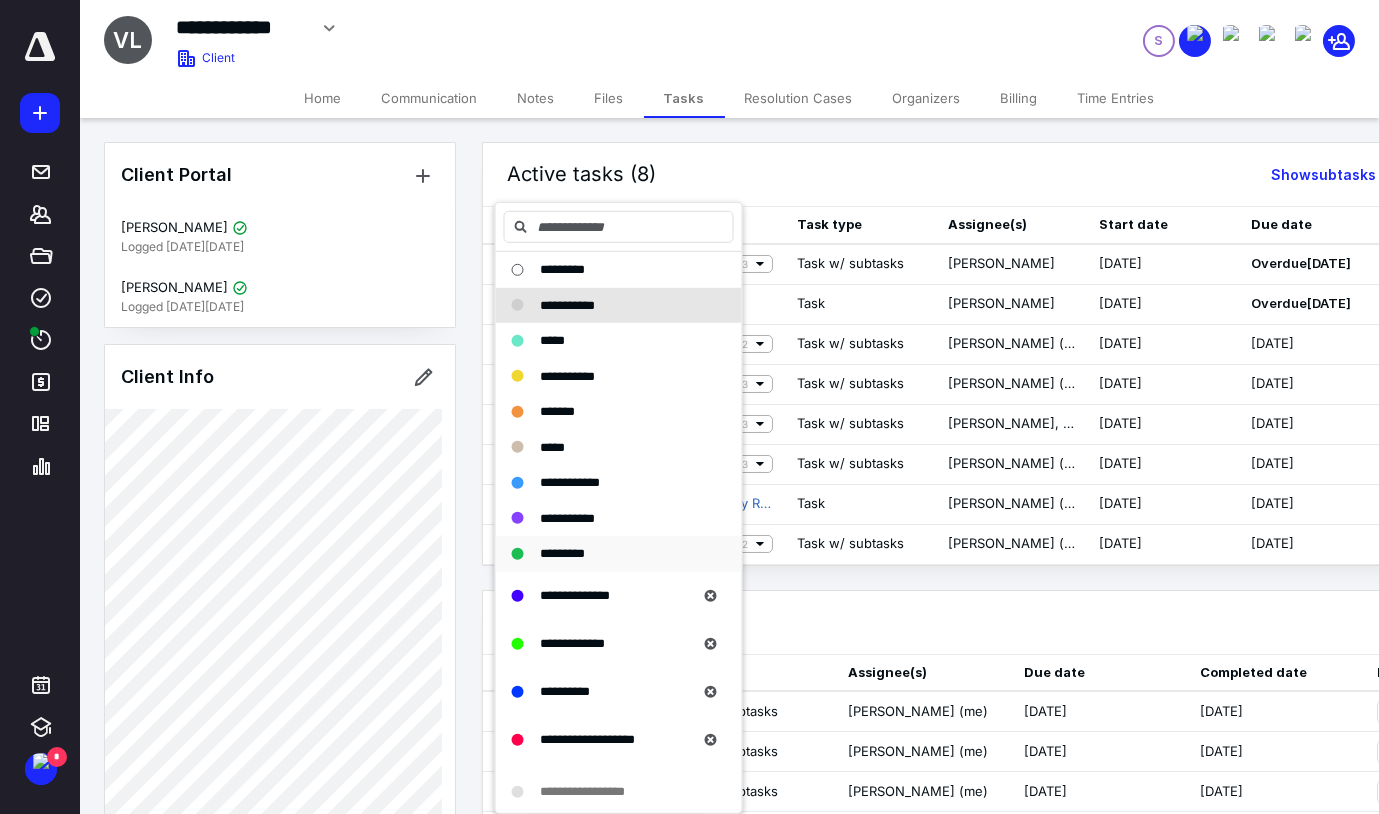click on "*********" at bounding box center (562, 553) 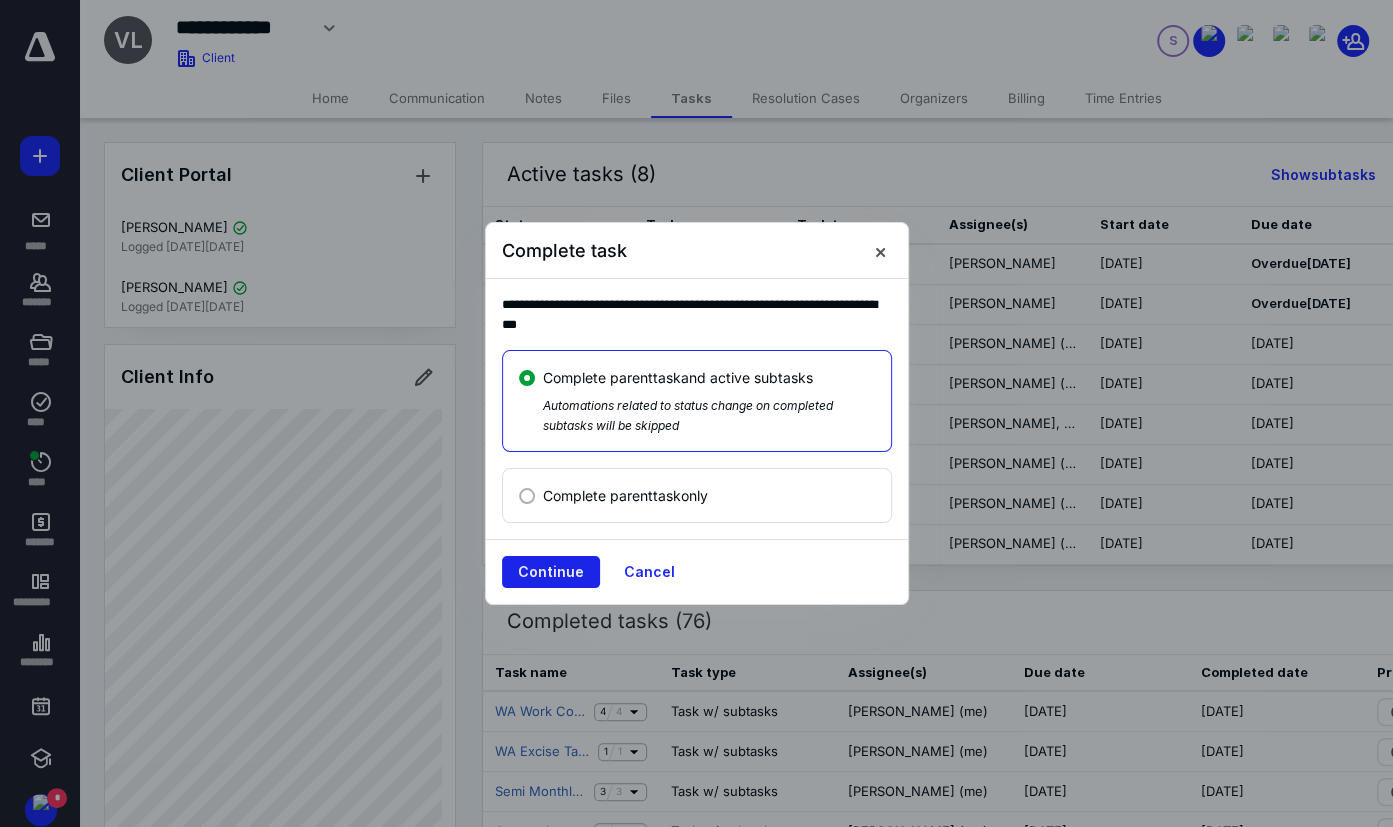 click on "Continue" at bounding box center [551, 572] 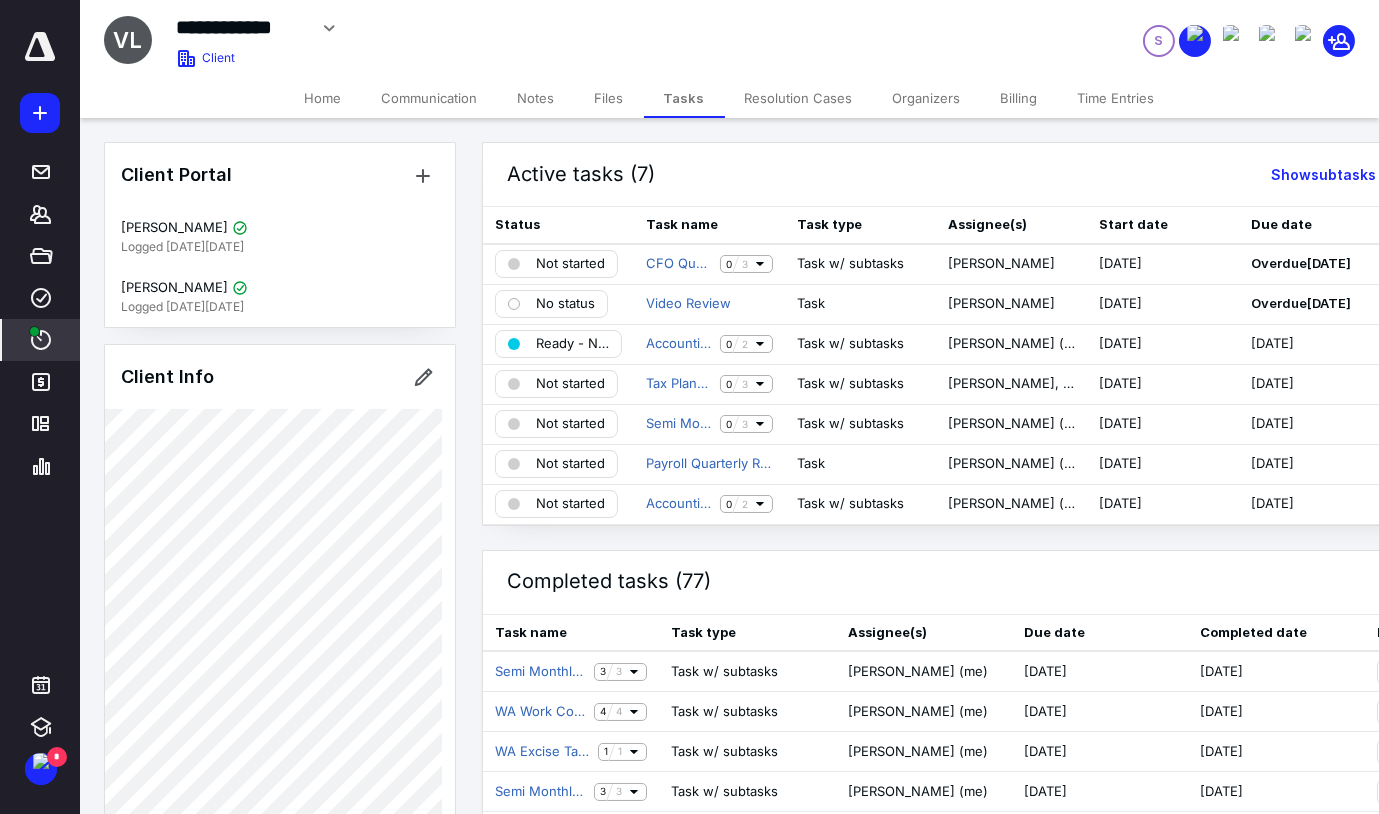 click on "****" at bounding box center (41, 340) 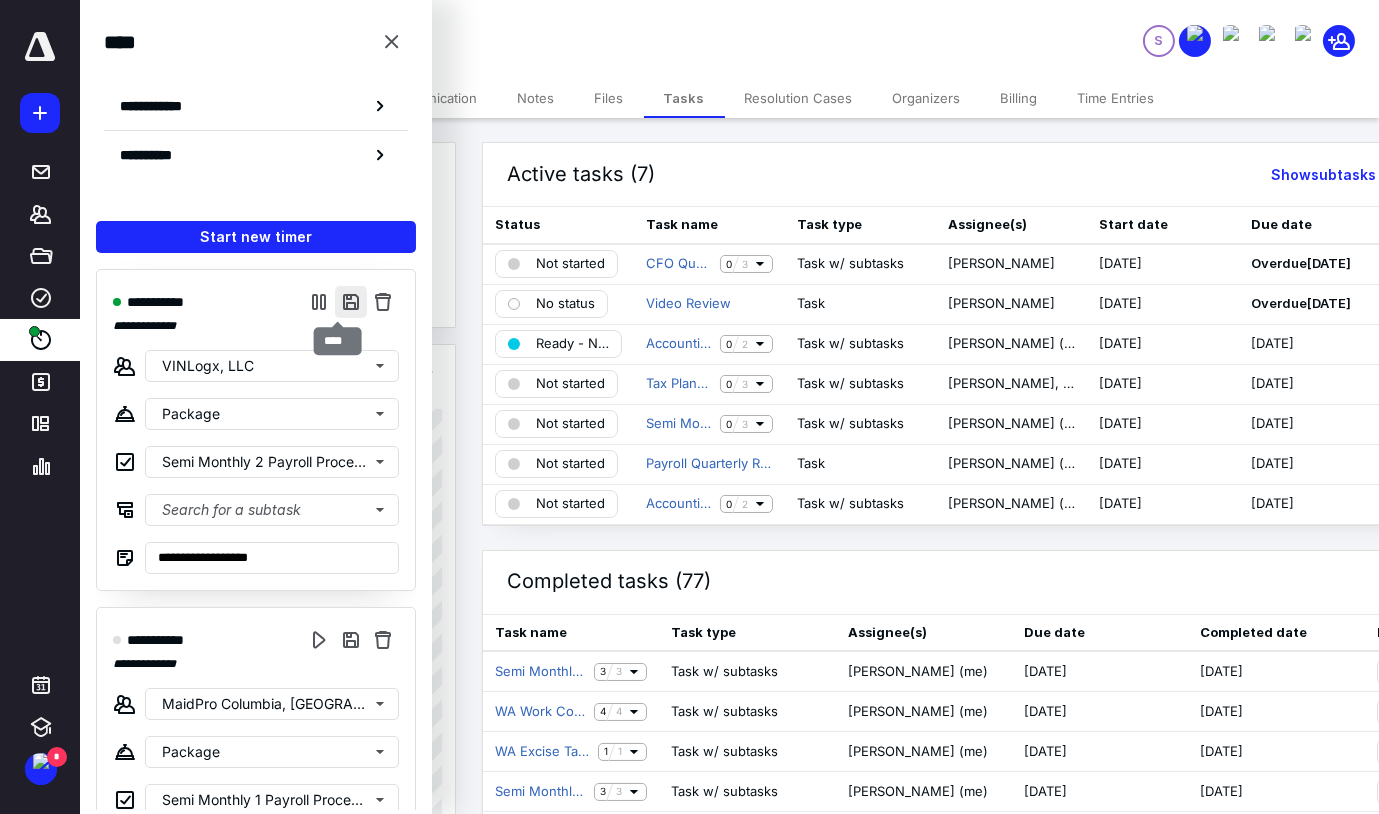click at bounding box center [351, 302] 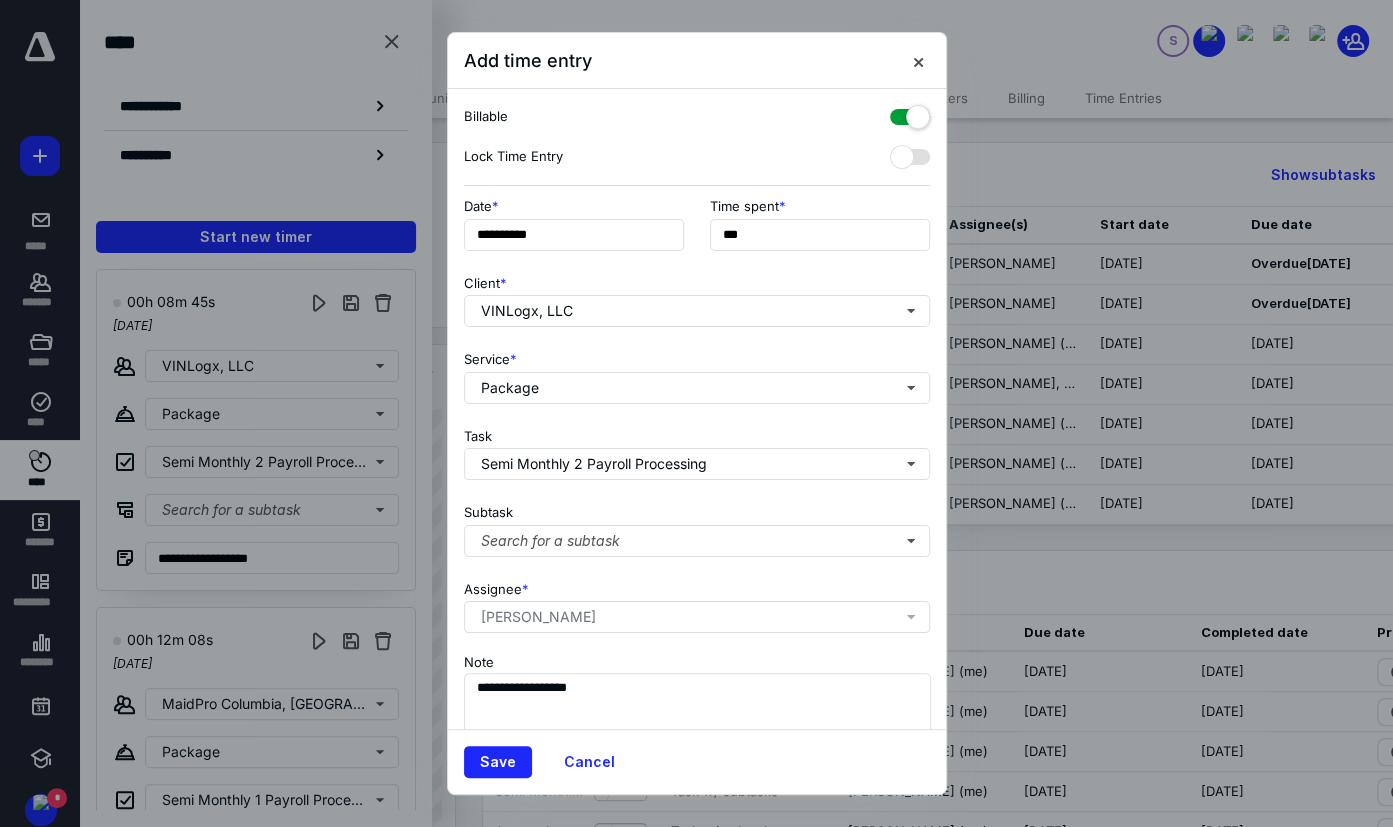 drag, startPoint x: 495, startPoint y: 758, endPoint x: 330, endPoint y: 766, distance: 165.19383 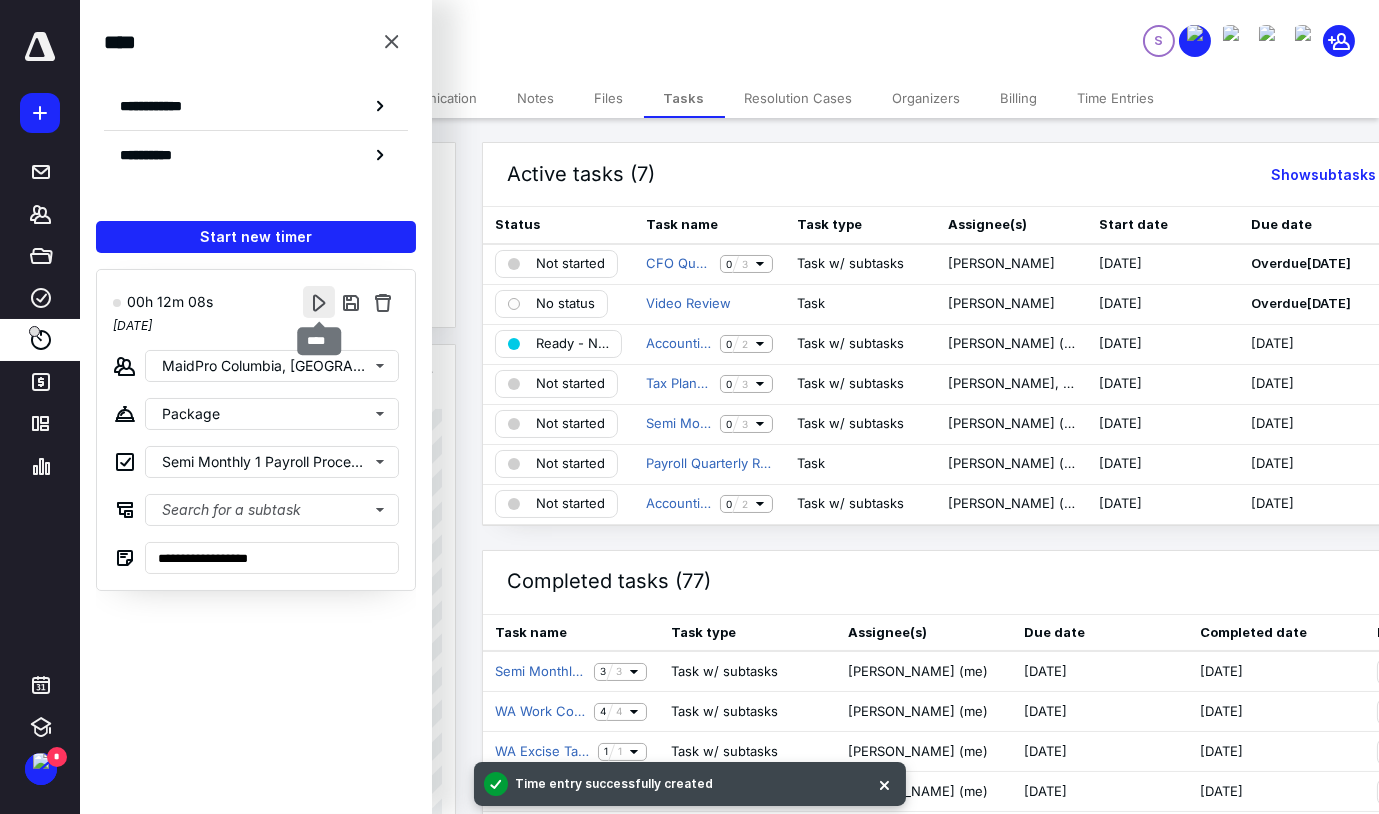 click at bounding box center (319, 302) 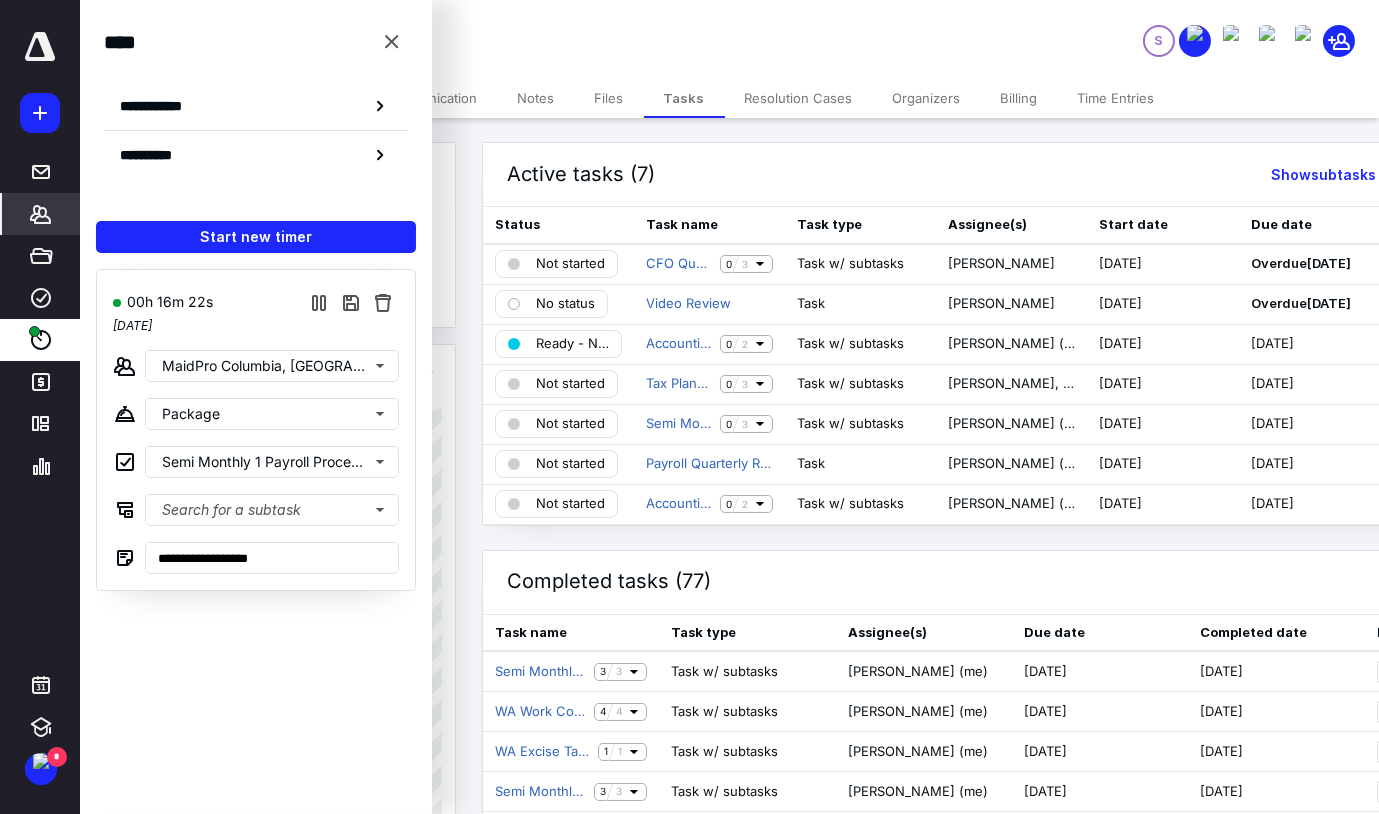 click on "*******" at bounding box center (0, 0) 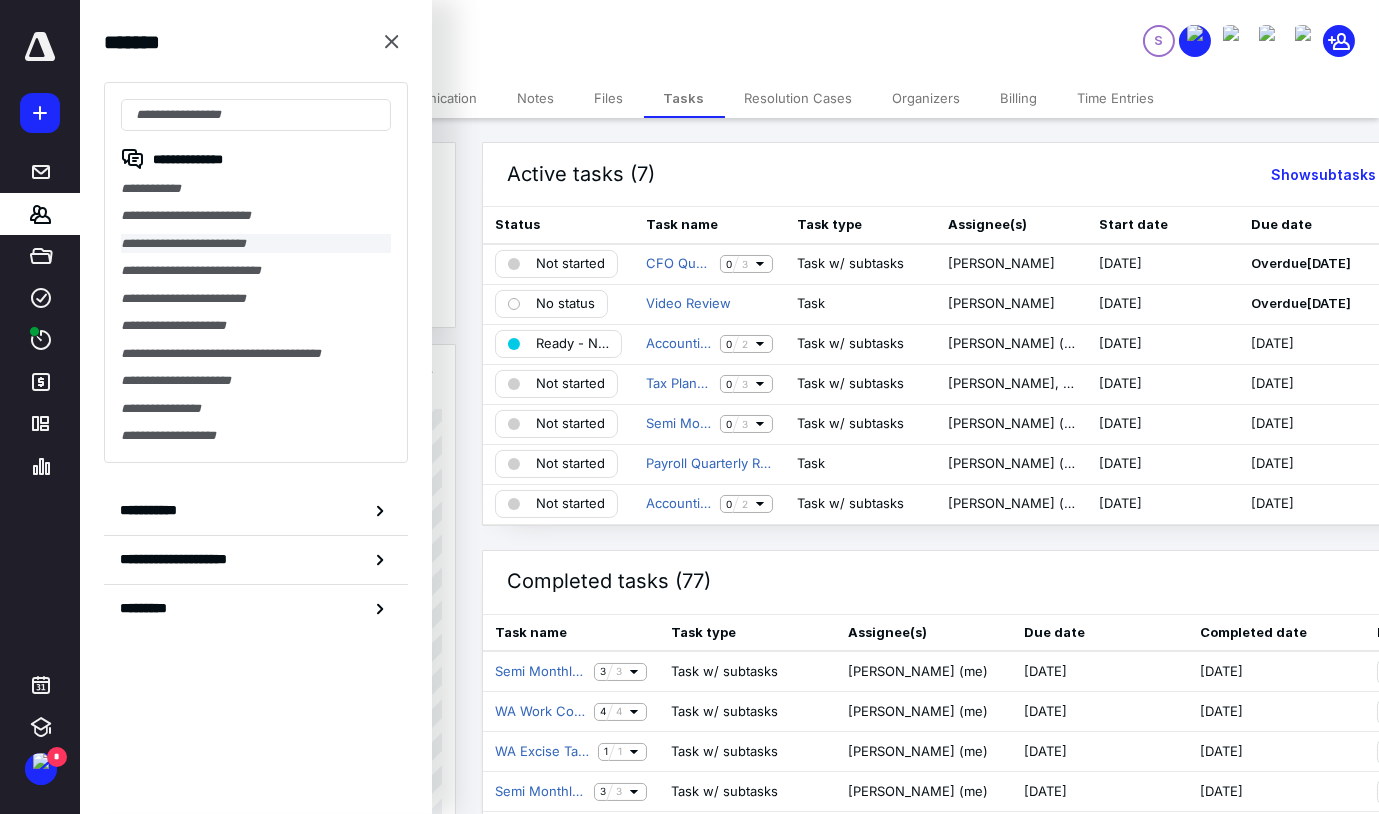 click on "**********" at bounding box center (256, 243) 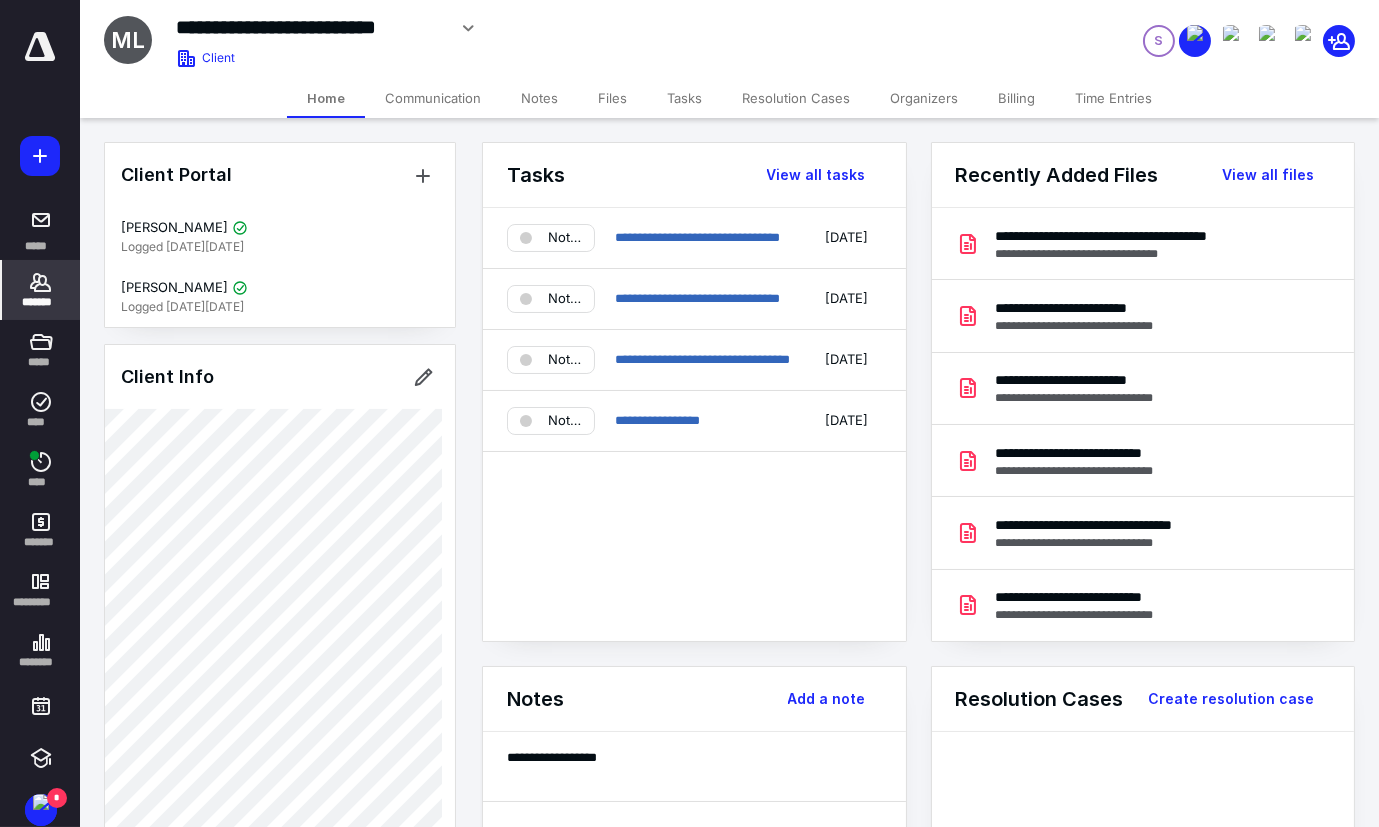 click on "*******" at bounding box center (41, 302) 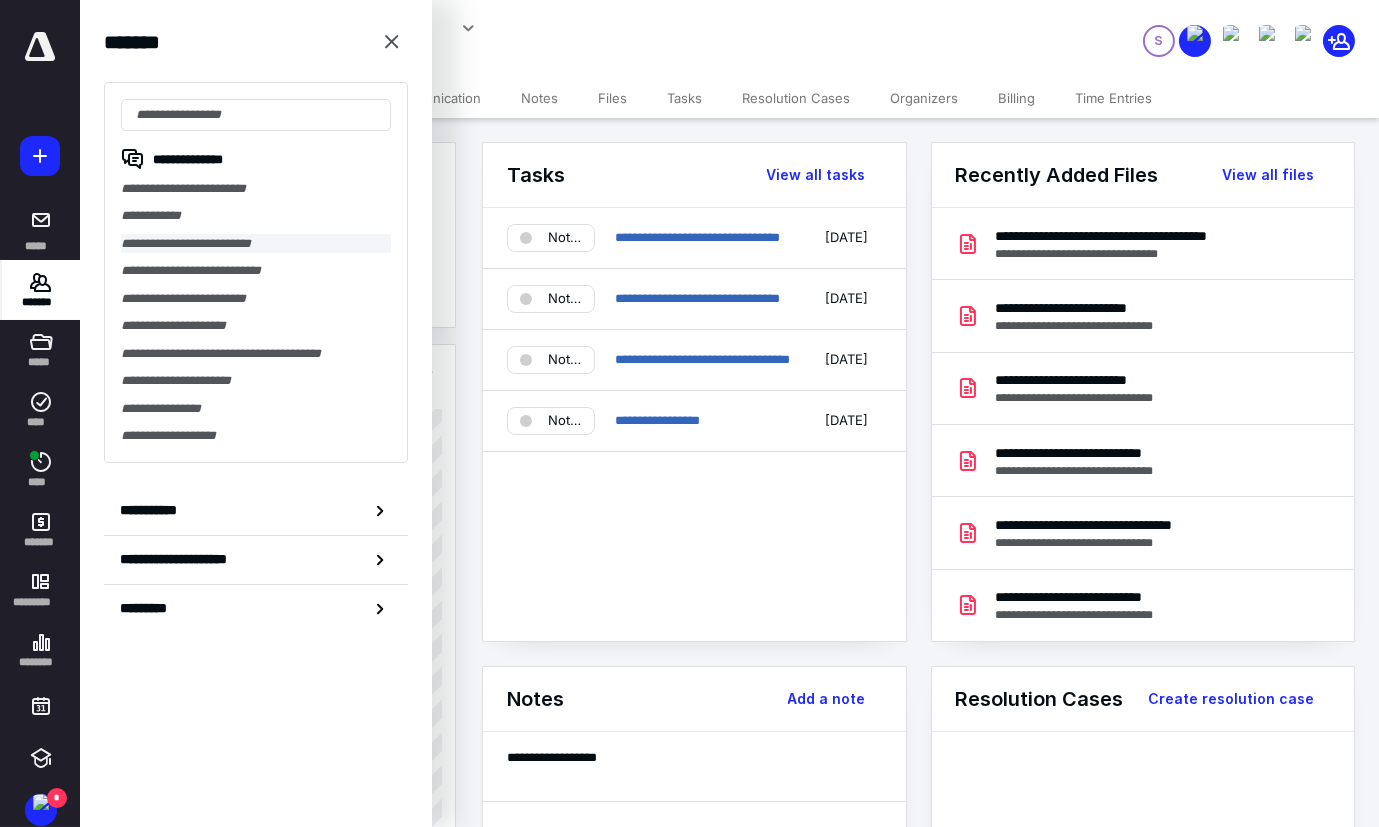 click on "**********" at bounding box center (256, 243) 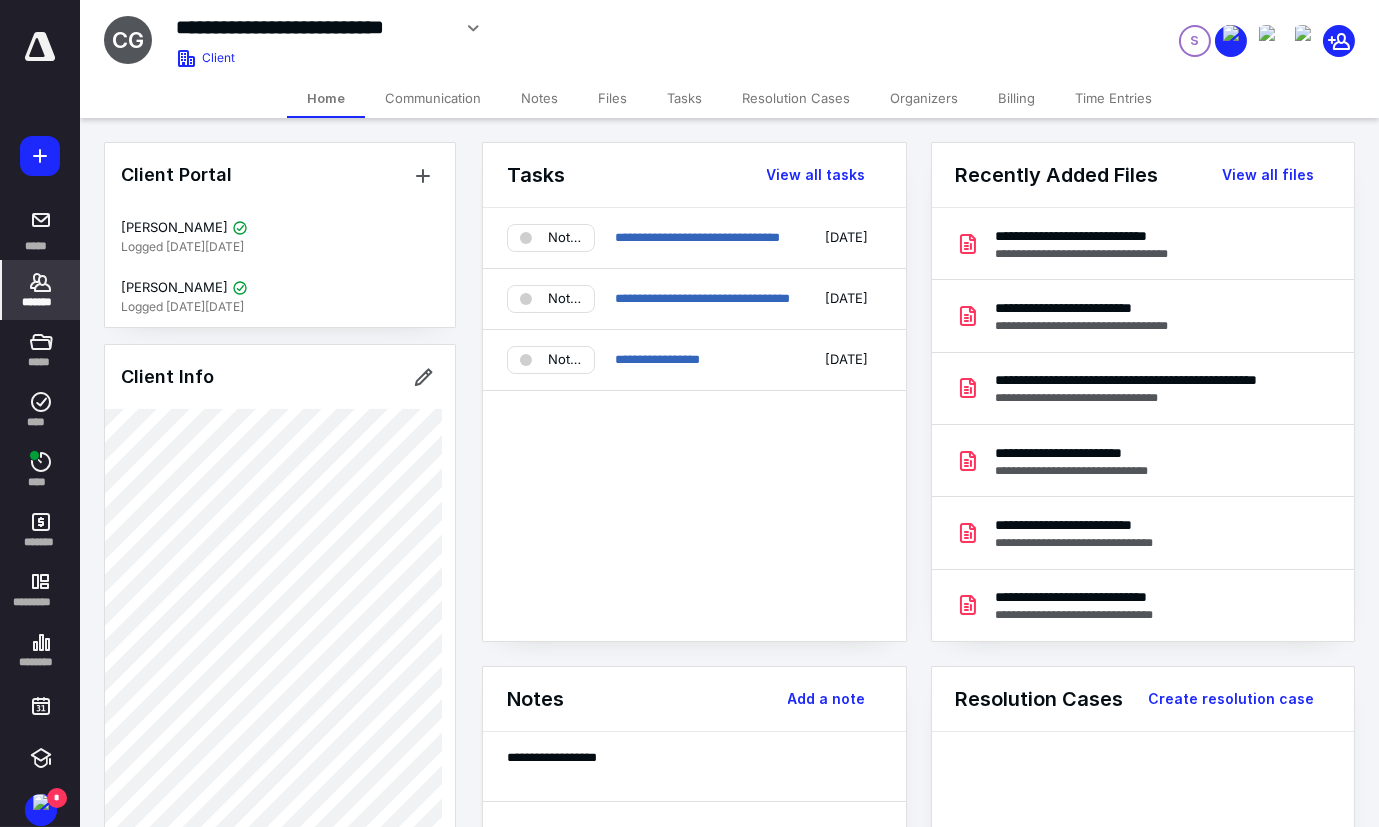 click on "Files" at bounding box center [612, 98] 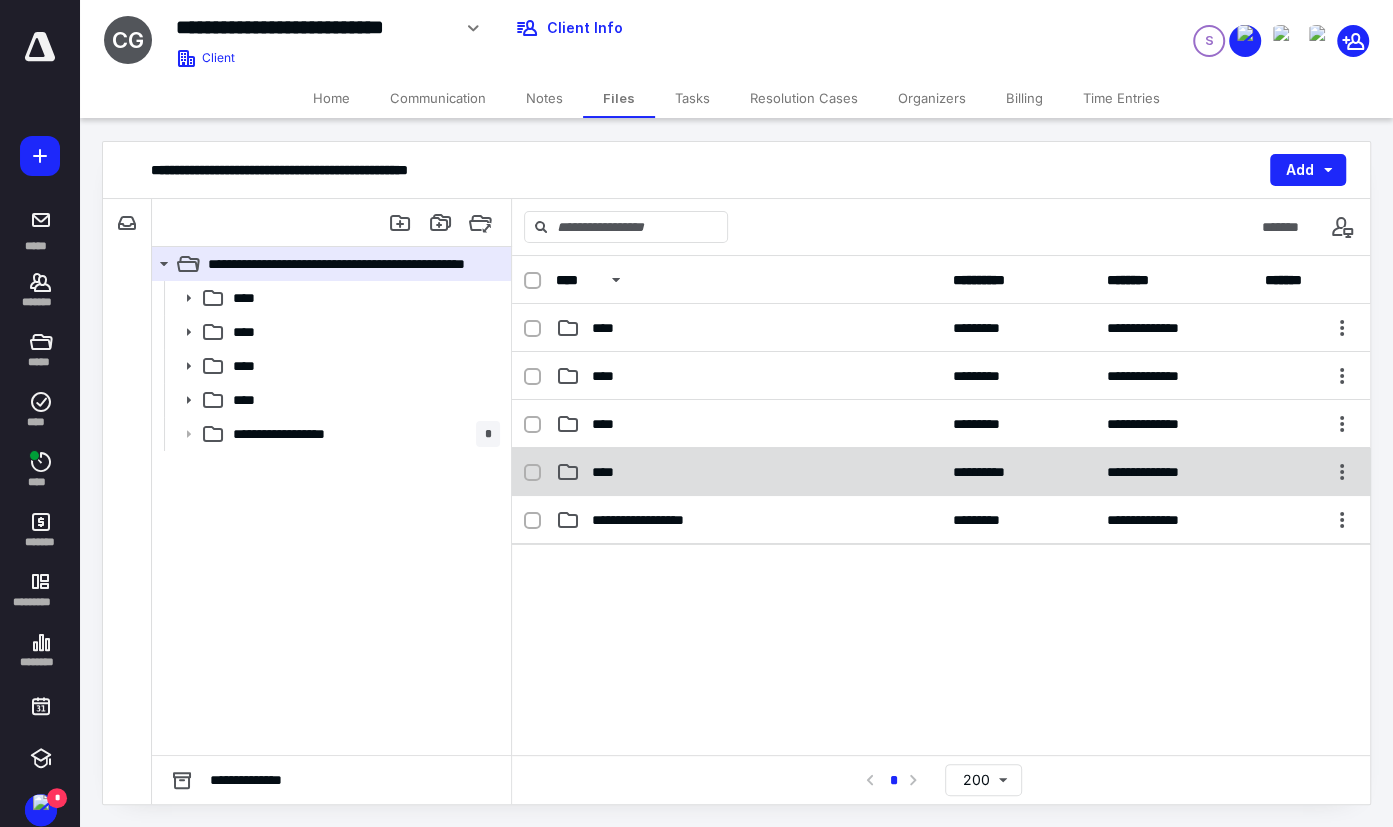 click on "****" at bounding box center (748, 472) 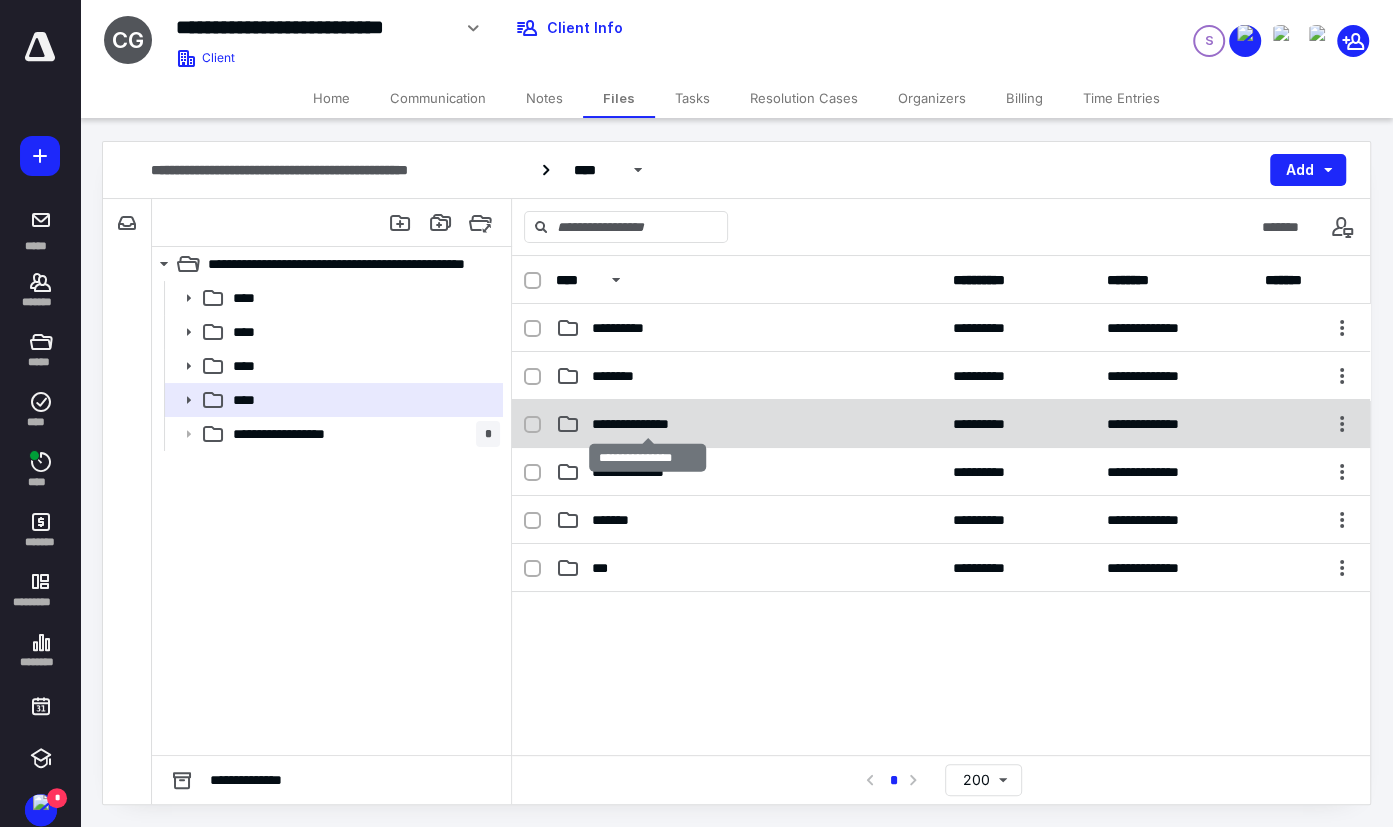 click on "**********" at bounding box center [648, 424] 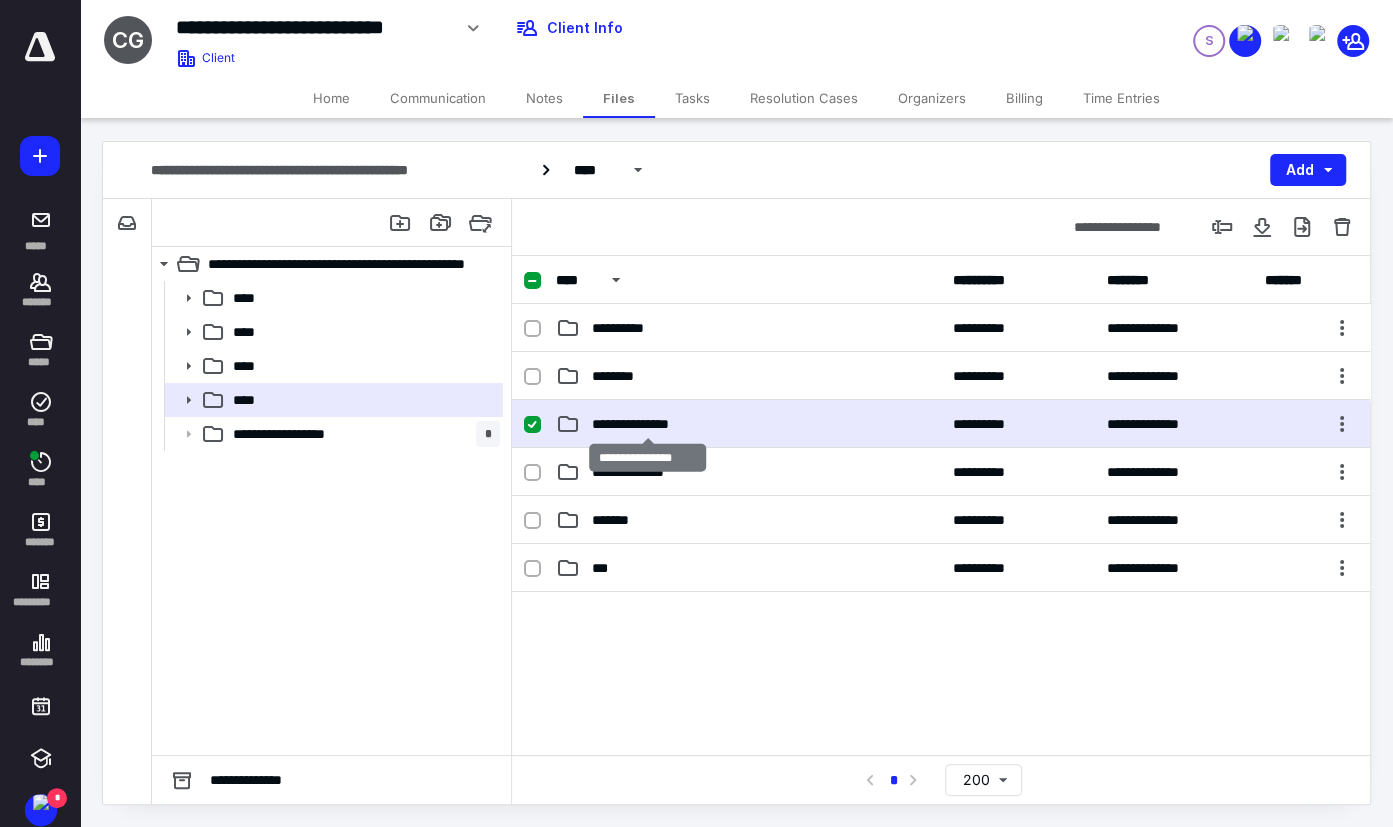 click on "**********" at bounding box center [648, 424] 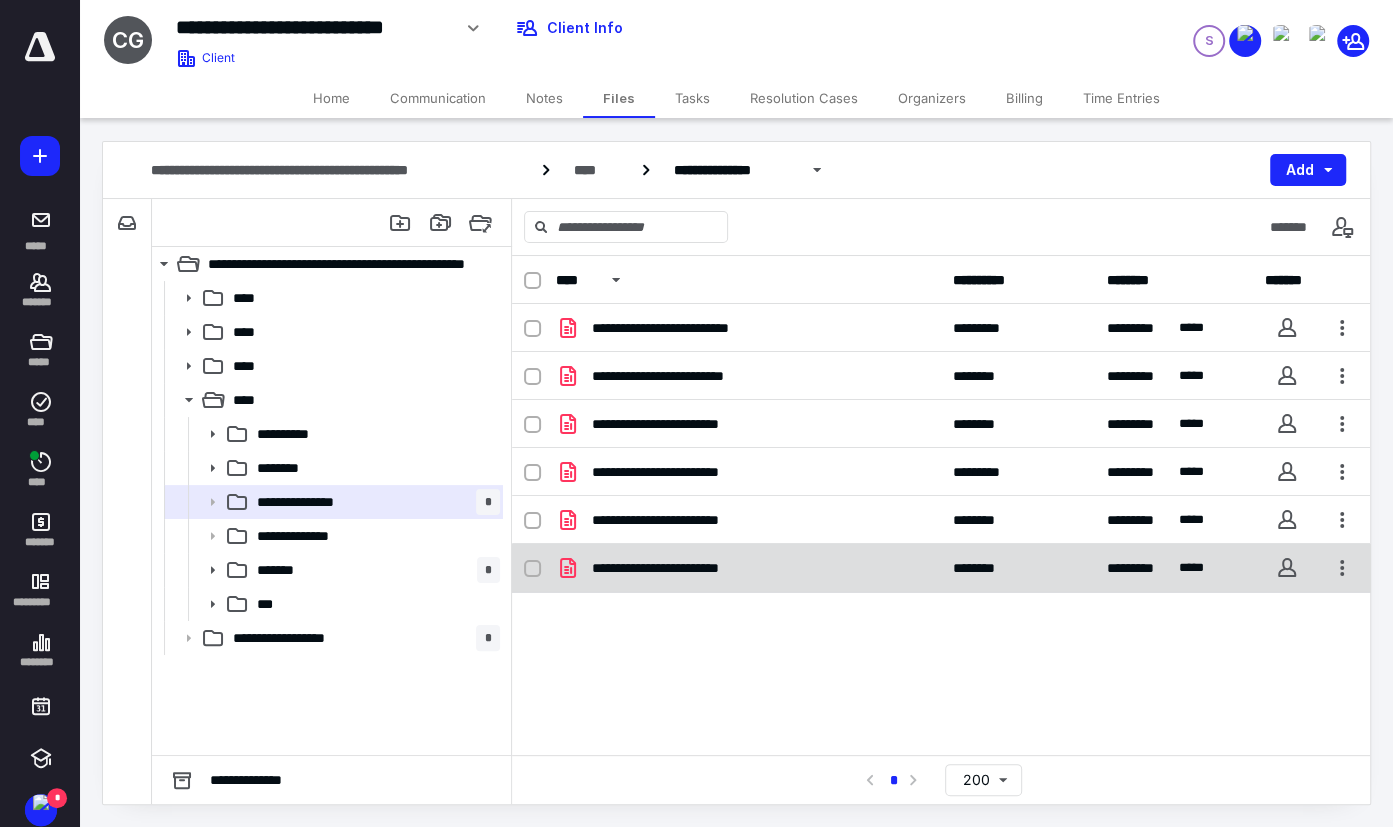 click on "**********" at bounding box center (748, 568) 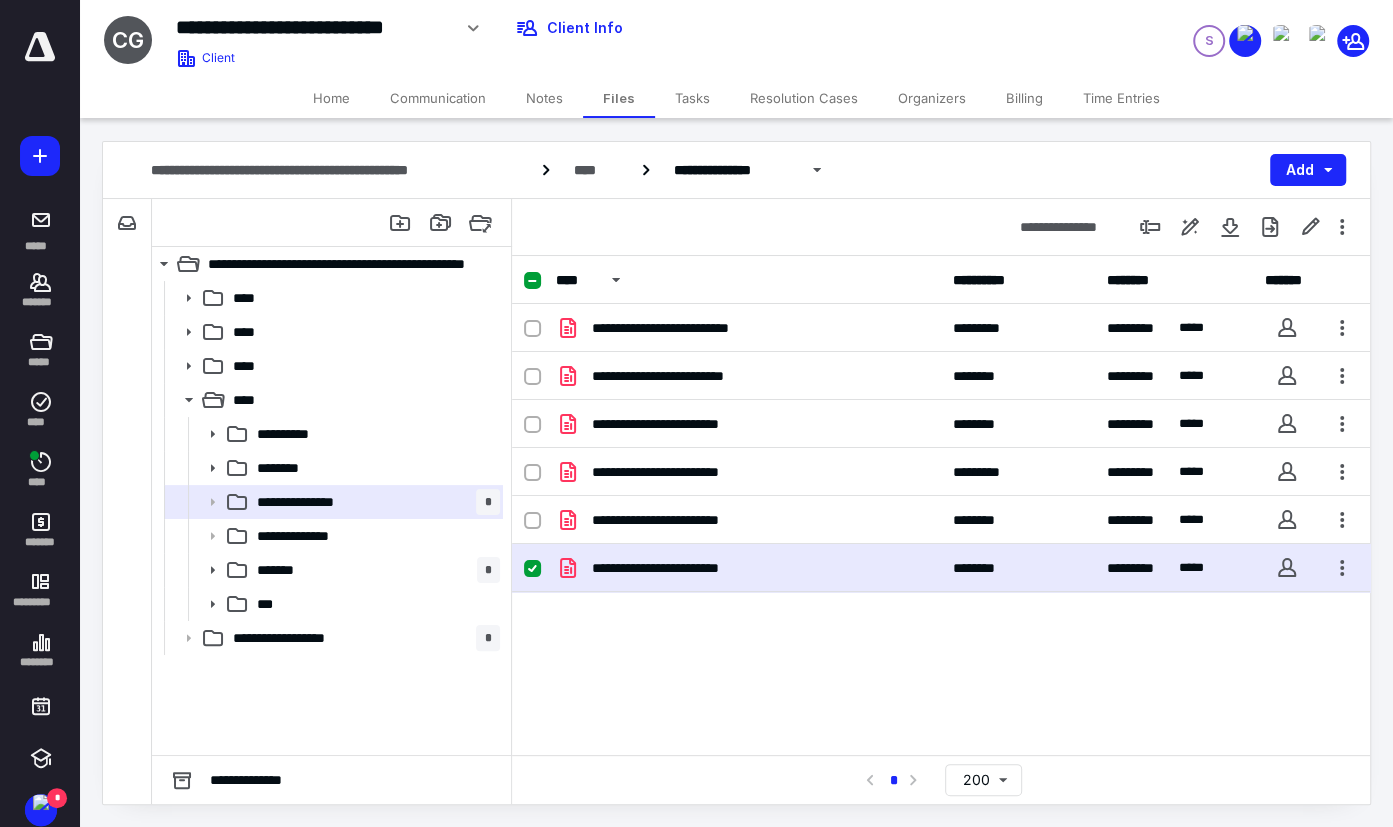 click on "**********" at bounding box center [748, 568] 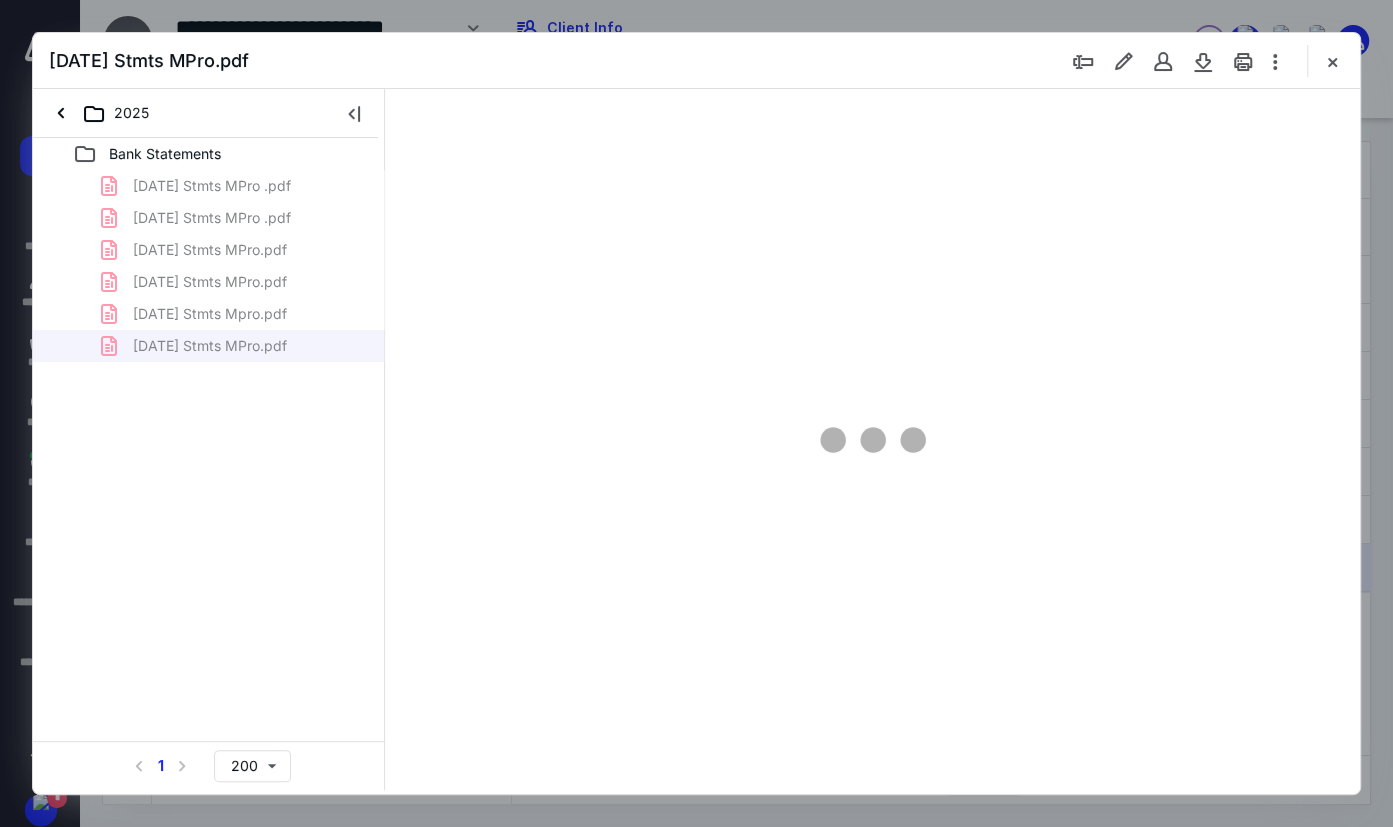 scroll, scrollTop: 0, scrollLeft: 0, axis: both 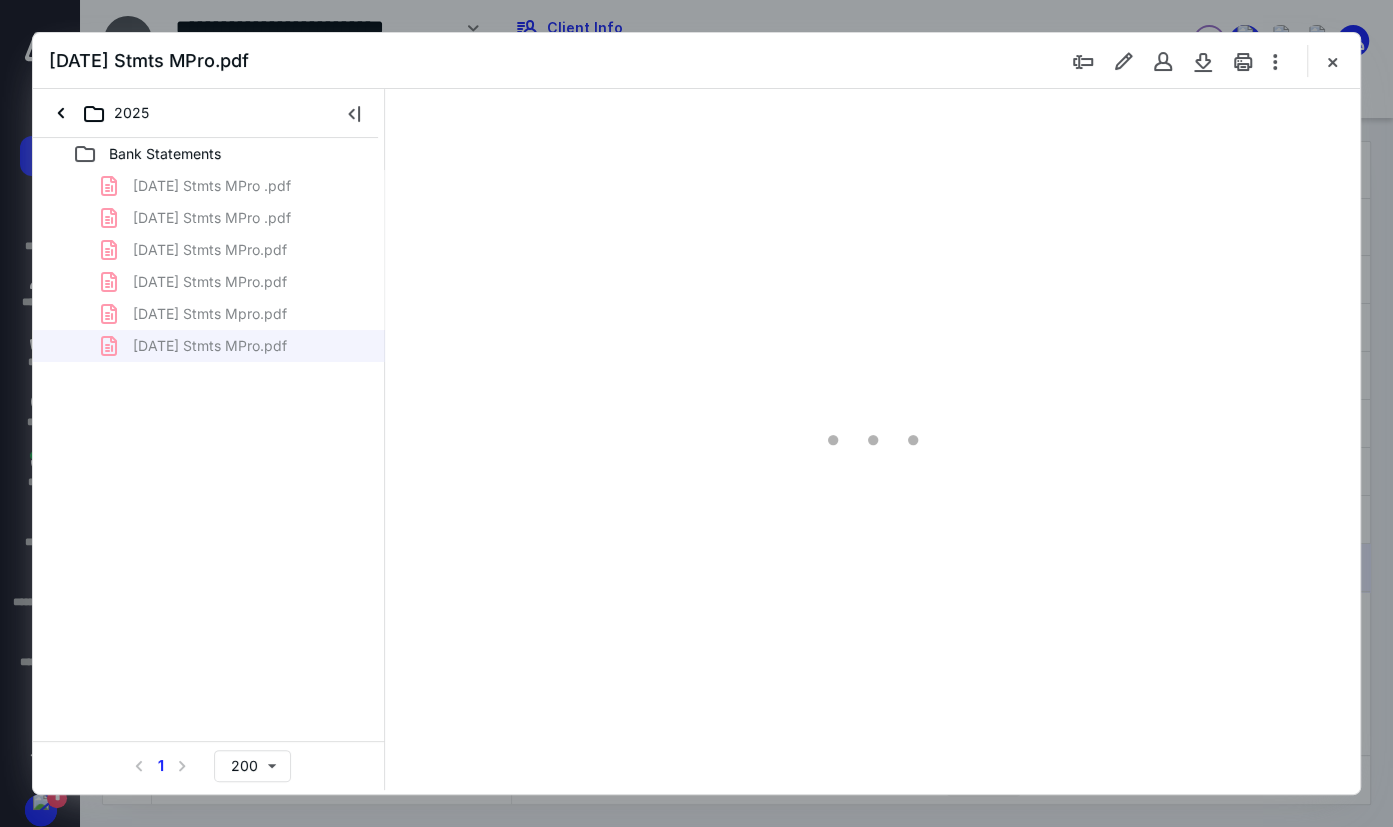 type on "79" 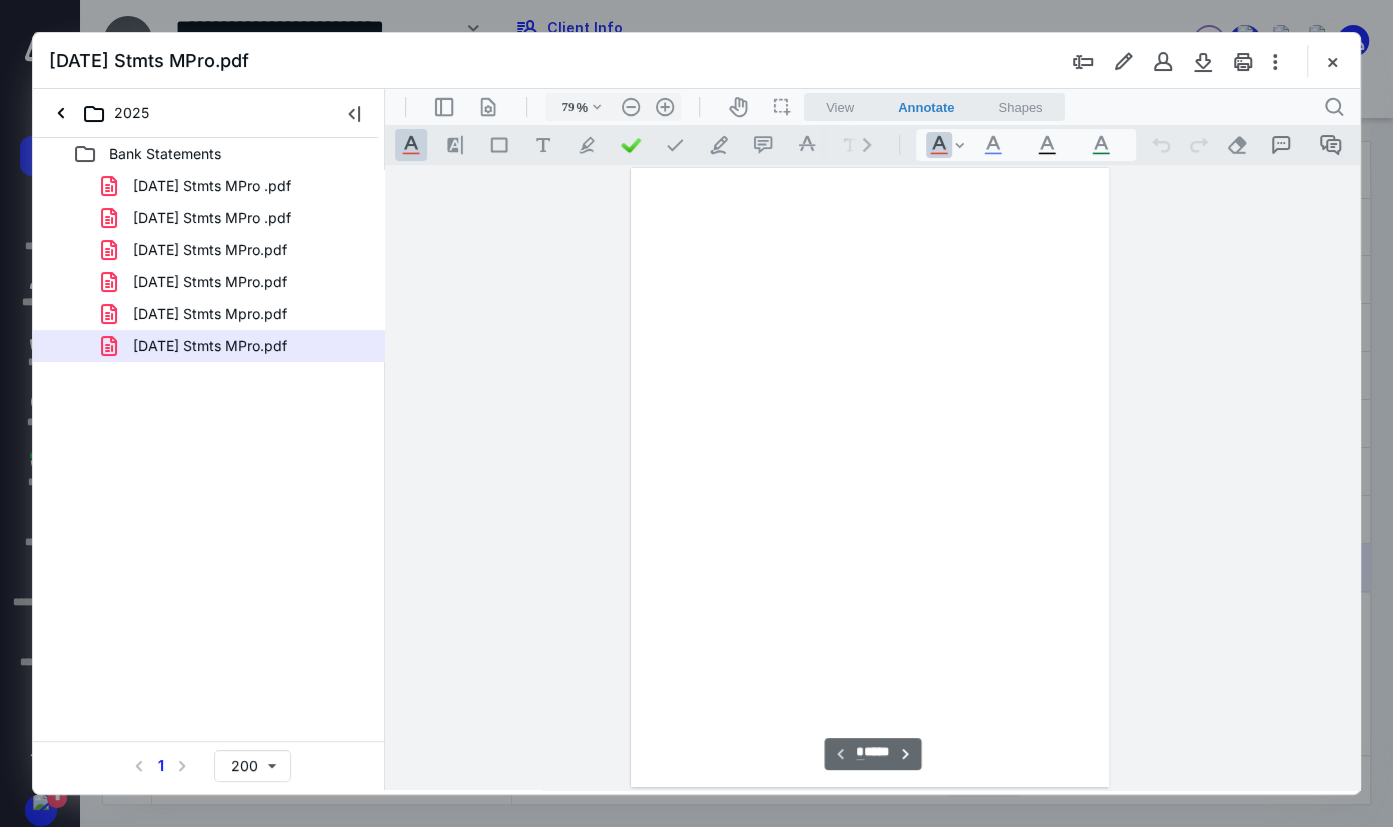 scroll, scrollTop: 79, scrollLeft: 0, axis: vertical 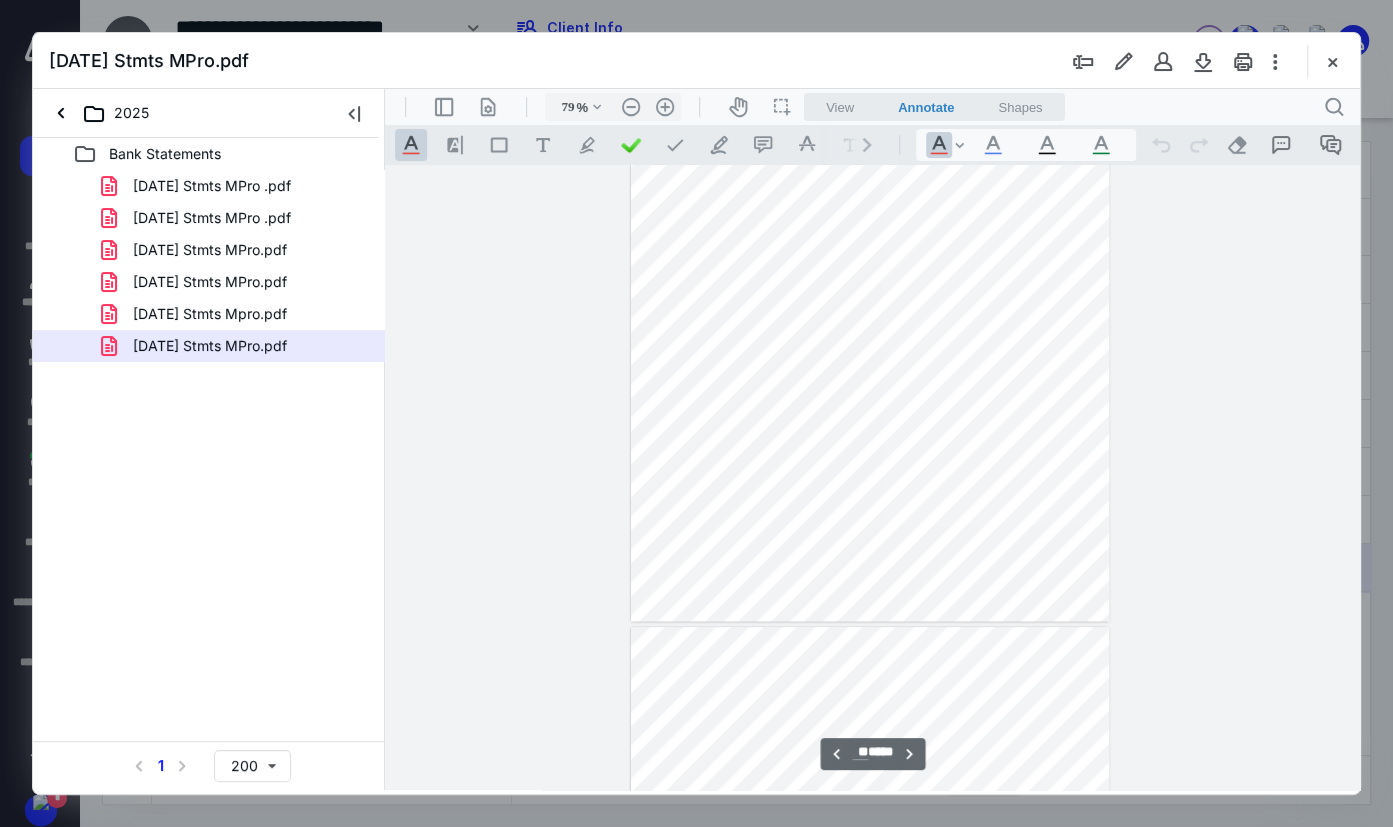 type on "**" 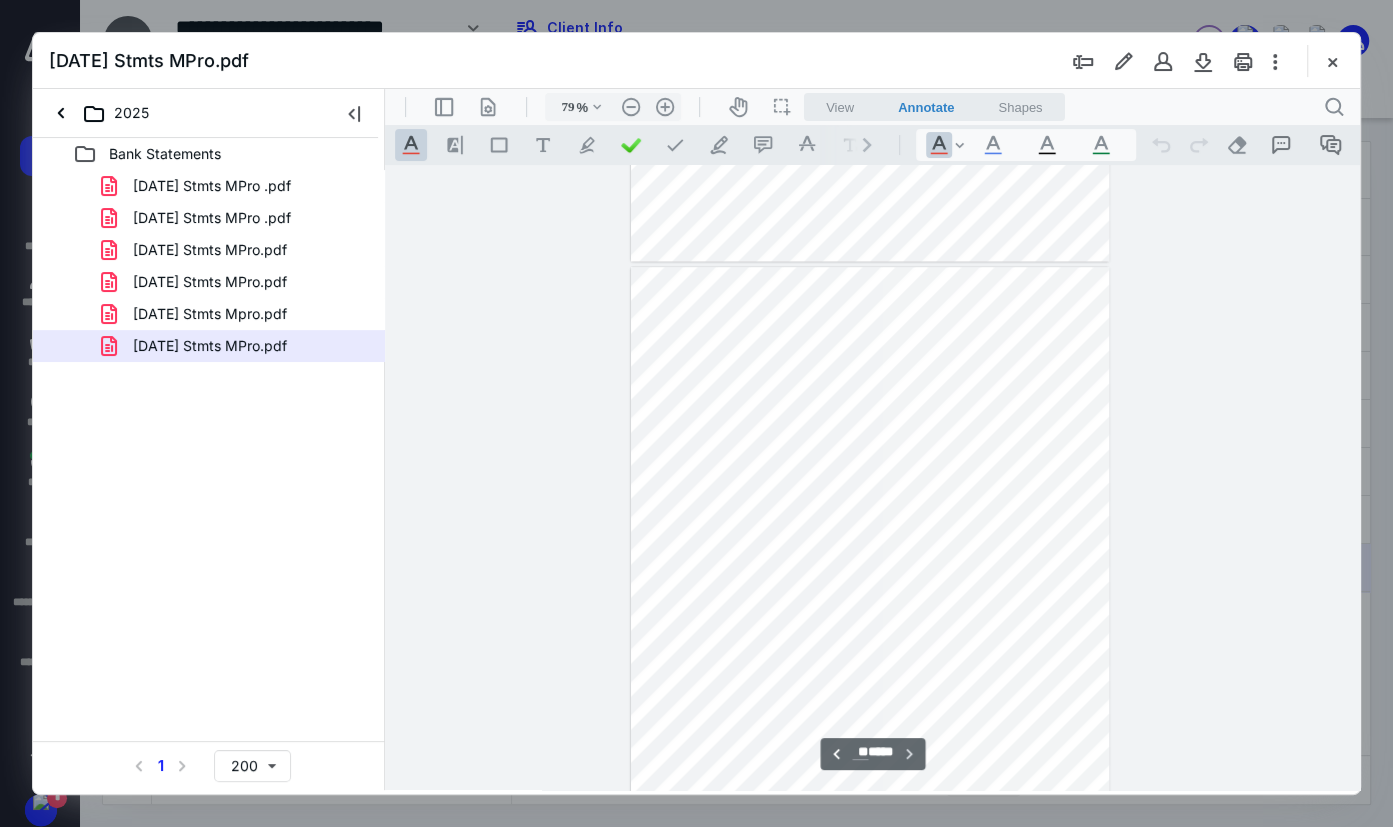 scroll, scrollTop: 21874, scrollLeft: 0, axis: vertical 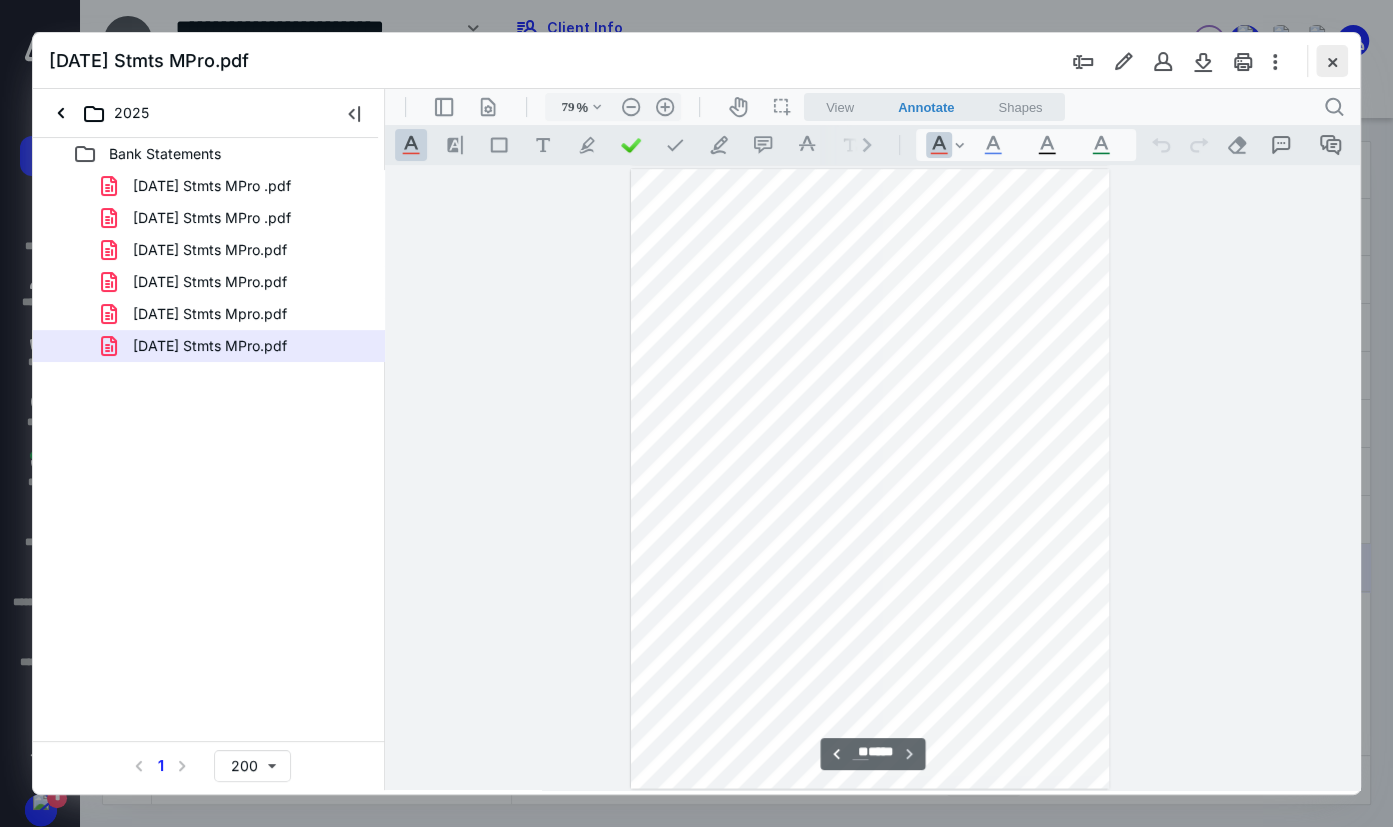 click at bounding box center (1332, 61) 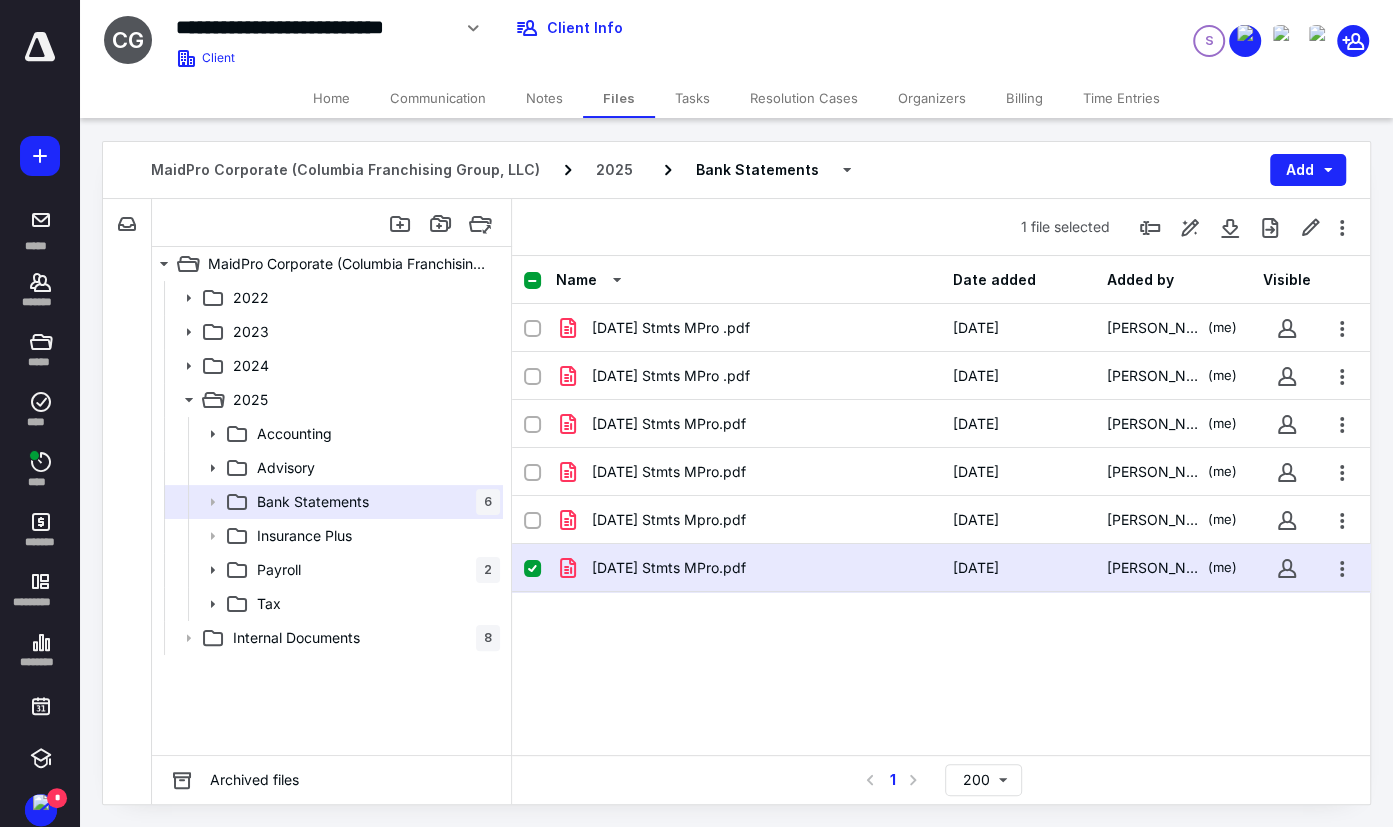 click on "Name Date added Added by Visible [DATE] Stmts MPro  .pdf [DATE] [PERSON_NAME]  (me) [DATE] Stmts MPro .pdf [DATE] [PERSON_NAME]  (me) [DATE] Stmts MPro.pdf [DATE] [PERSON_NAME]  (me) [DATE] Stmts MPro.pdf [DATE] [PERSON_NAME]  (me) [DATE] Stmts Mpro.pdf [DATE] [PERSON_NAME]  (me) [DATE] Stmts MPro.pdf [DATE] [PERSON_NAME]  (me)" at bounding box center [941, 505] 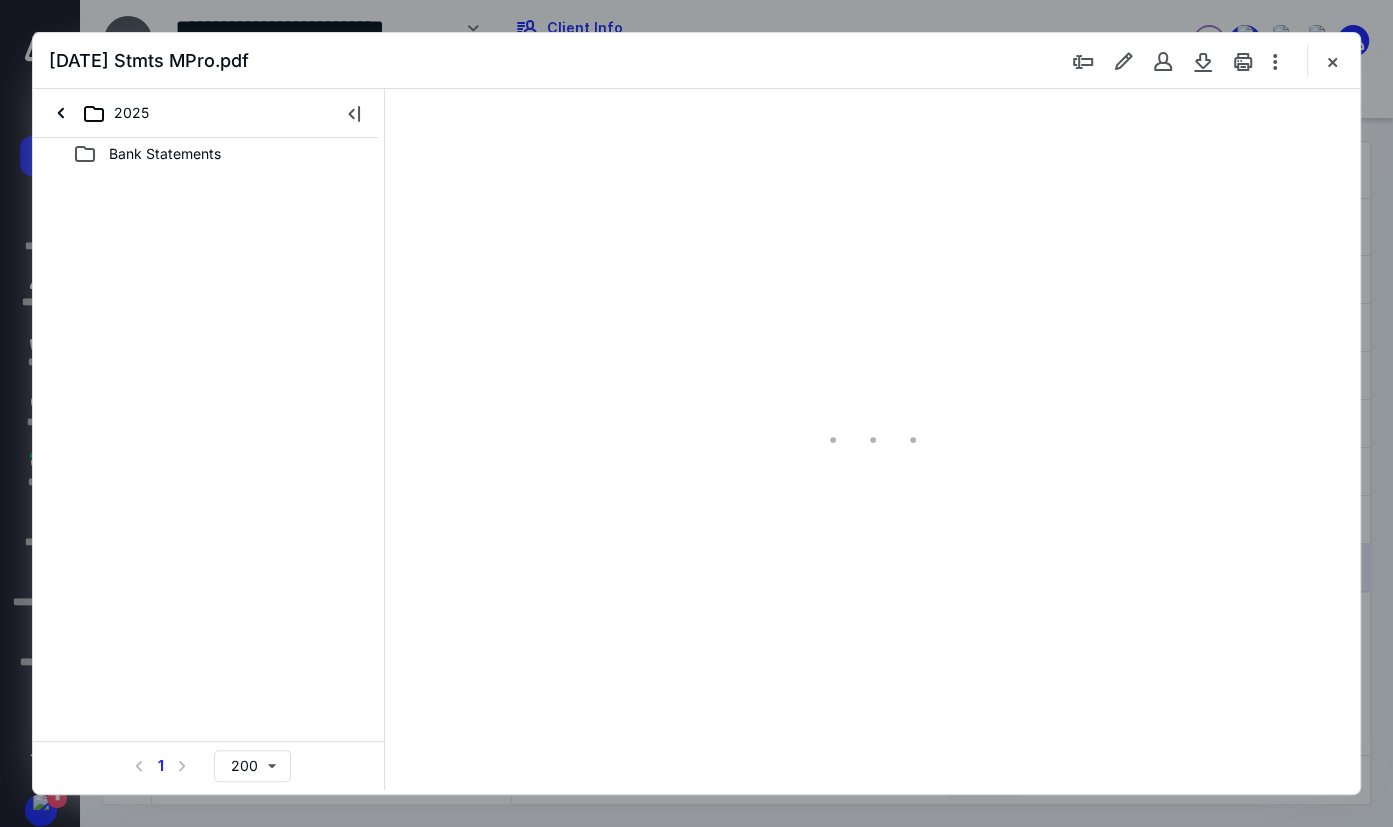 scroll, scrollTop: 0, scrollLeft: 0, axis: both 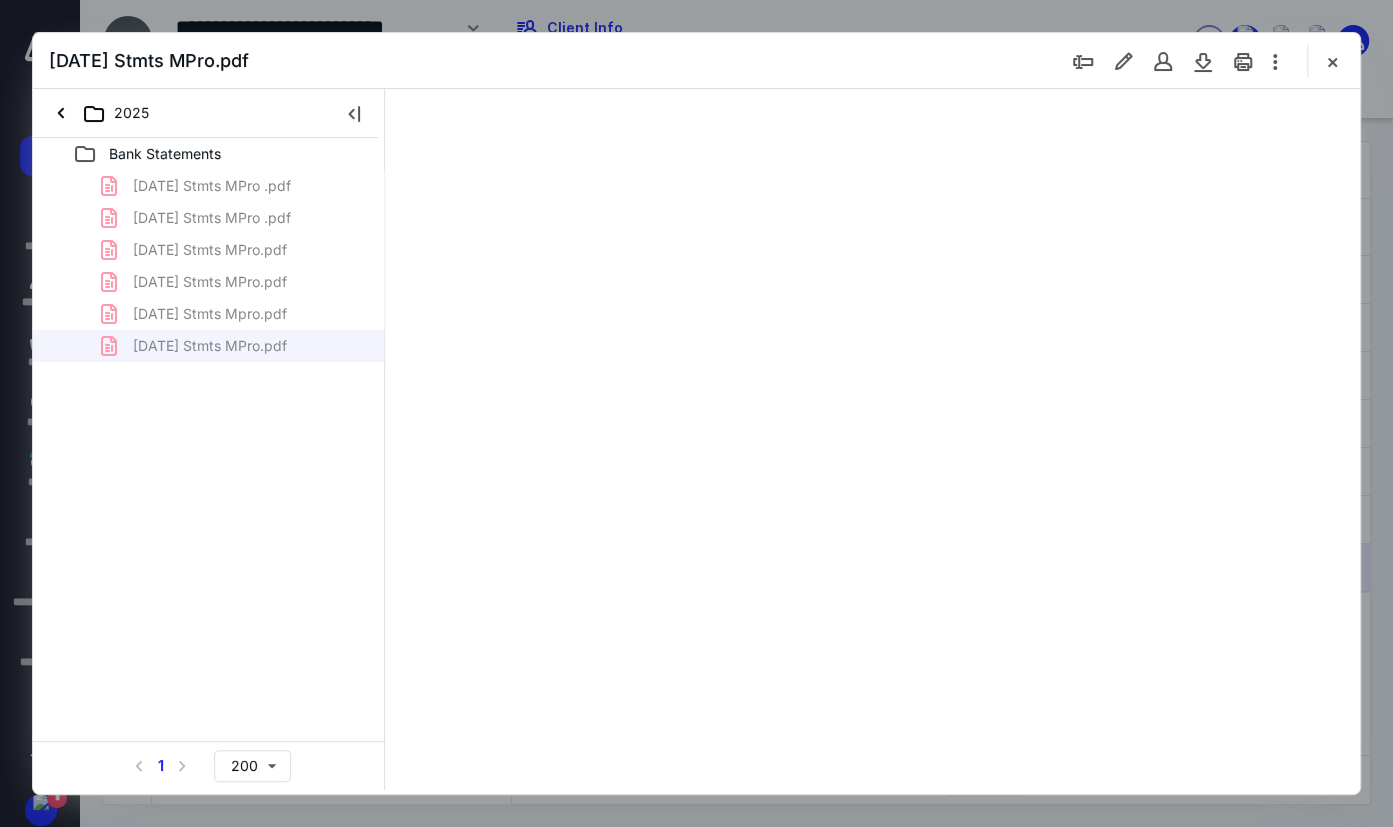 type on "79" 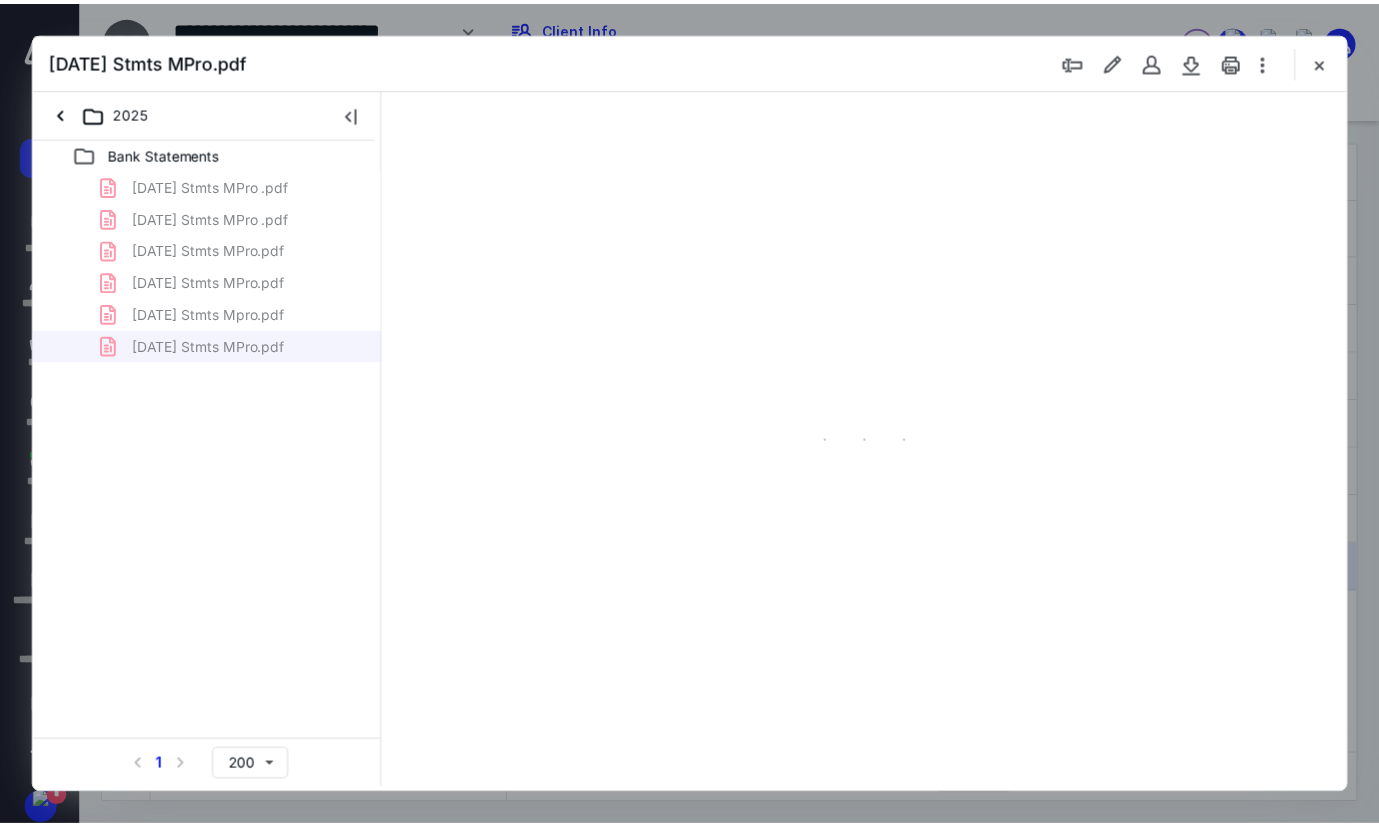 scroll, scrollTop: 79, scrollLeft: 0, axis: vertical 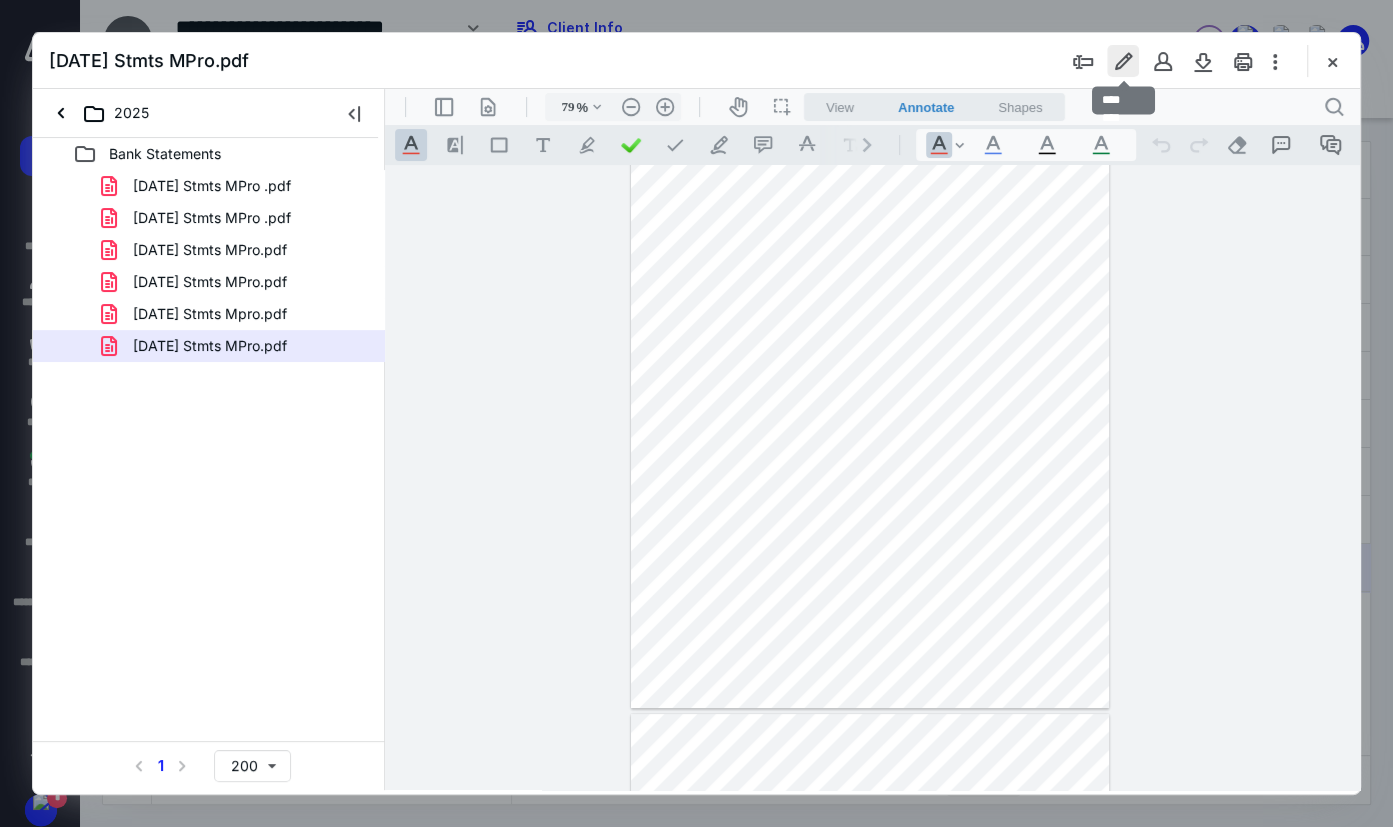 click at bounding box center (1123, 61) 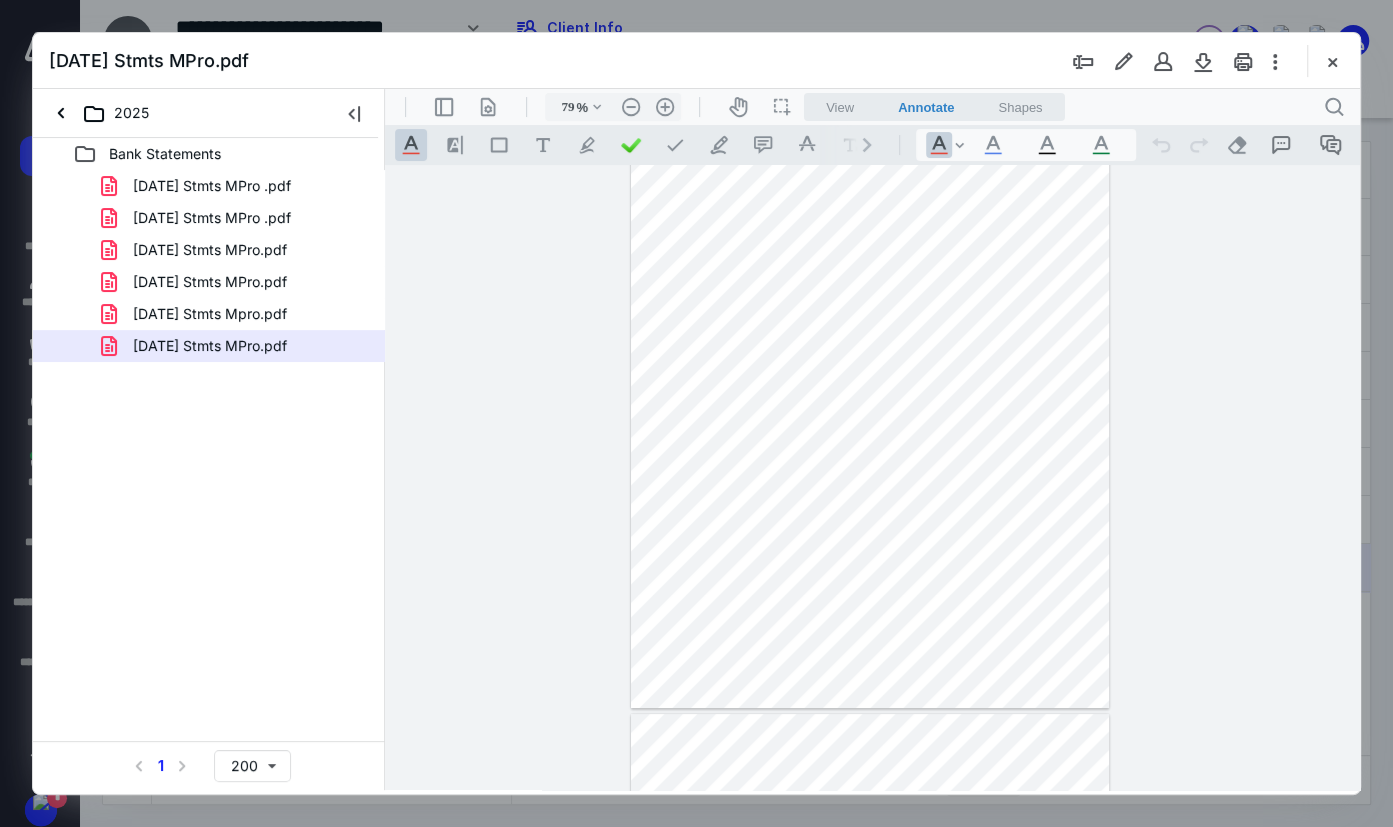 drag, startPoint x: 1323, startPoint y: 56, endPoint x: 1313, endPoint y: 75, distance: 21.470911 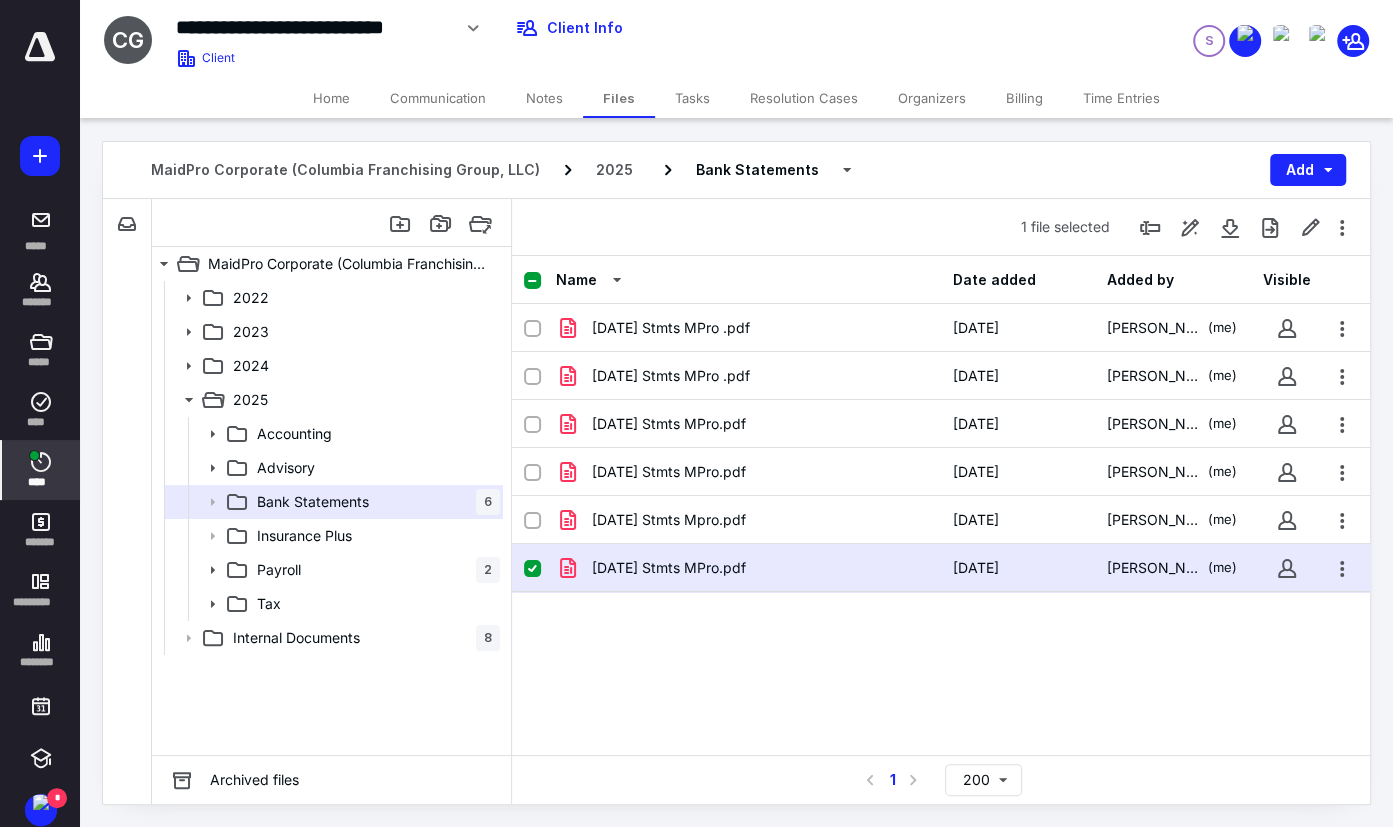 click on "****" at bounding box center (41, 470) 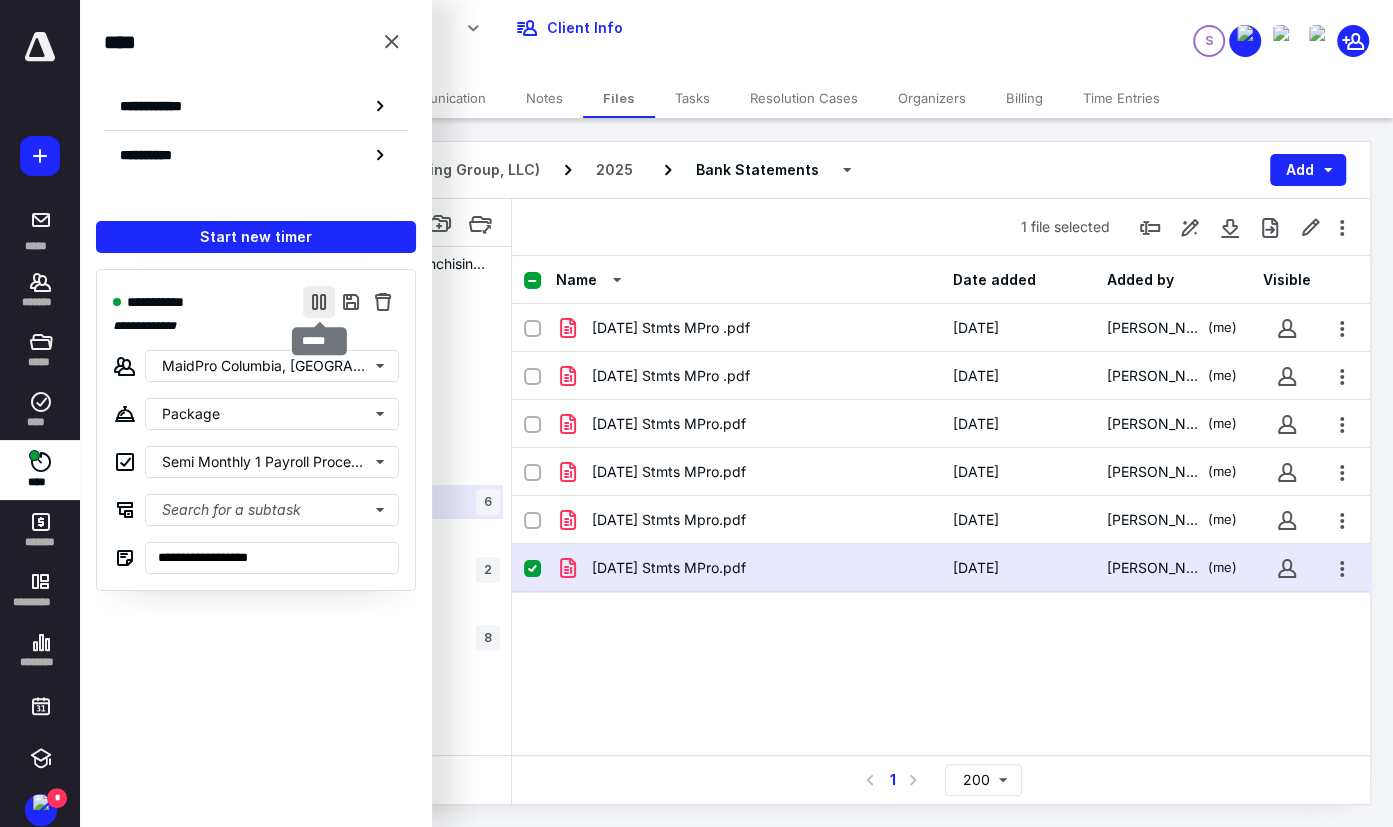 click at bounding box center [319, 302] 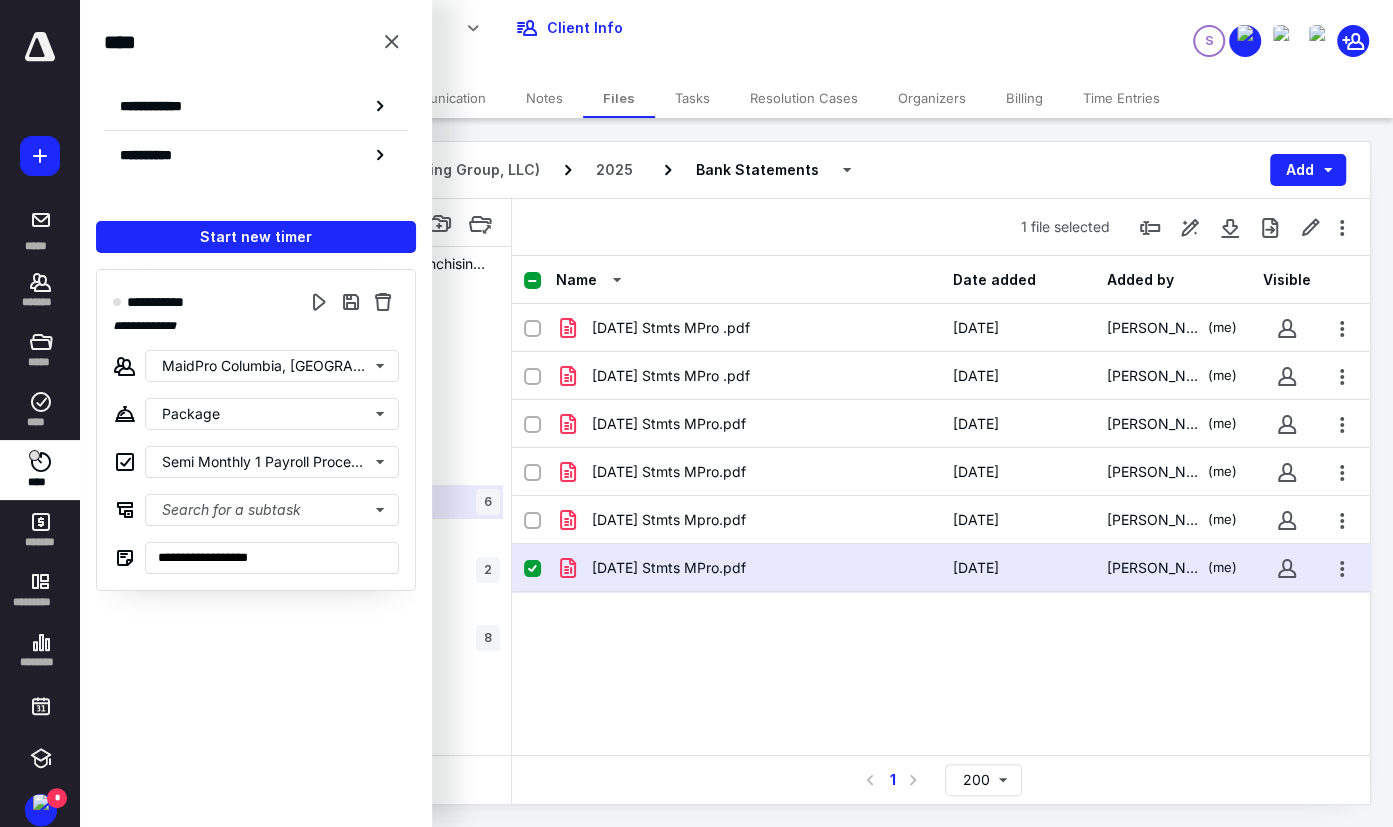 click on "**********" at bounding box center [523, 35] 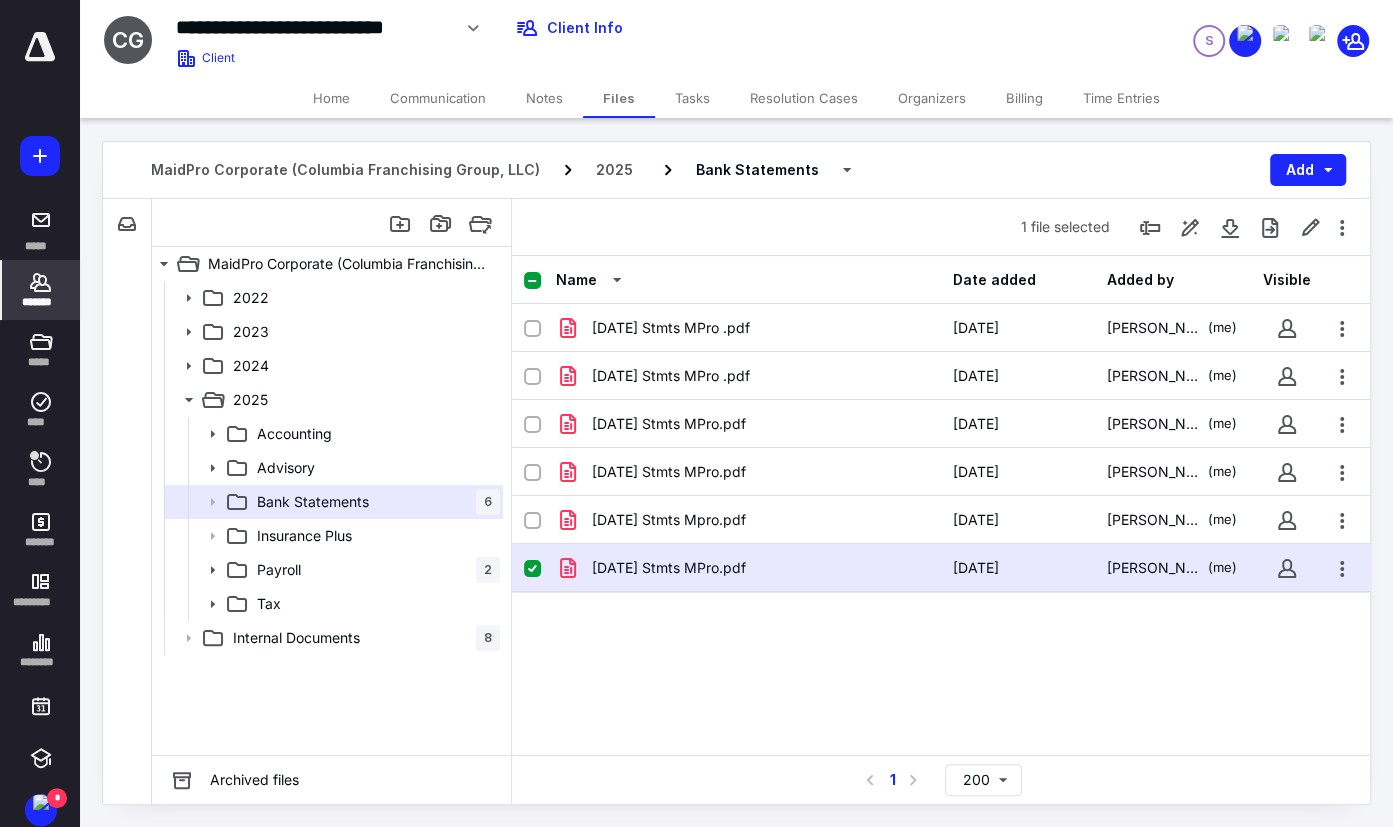 click on "*******" at bounding box center (41, 302) 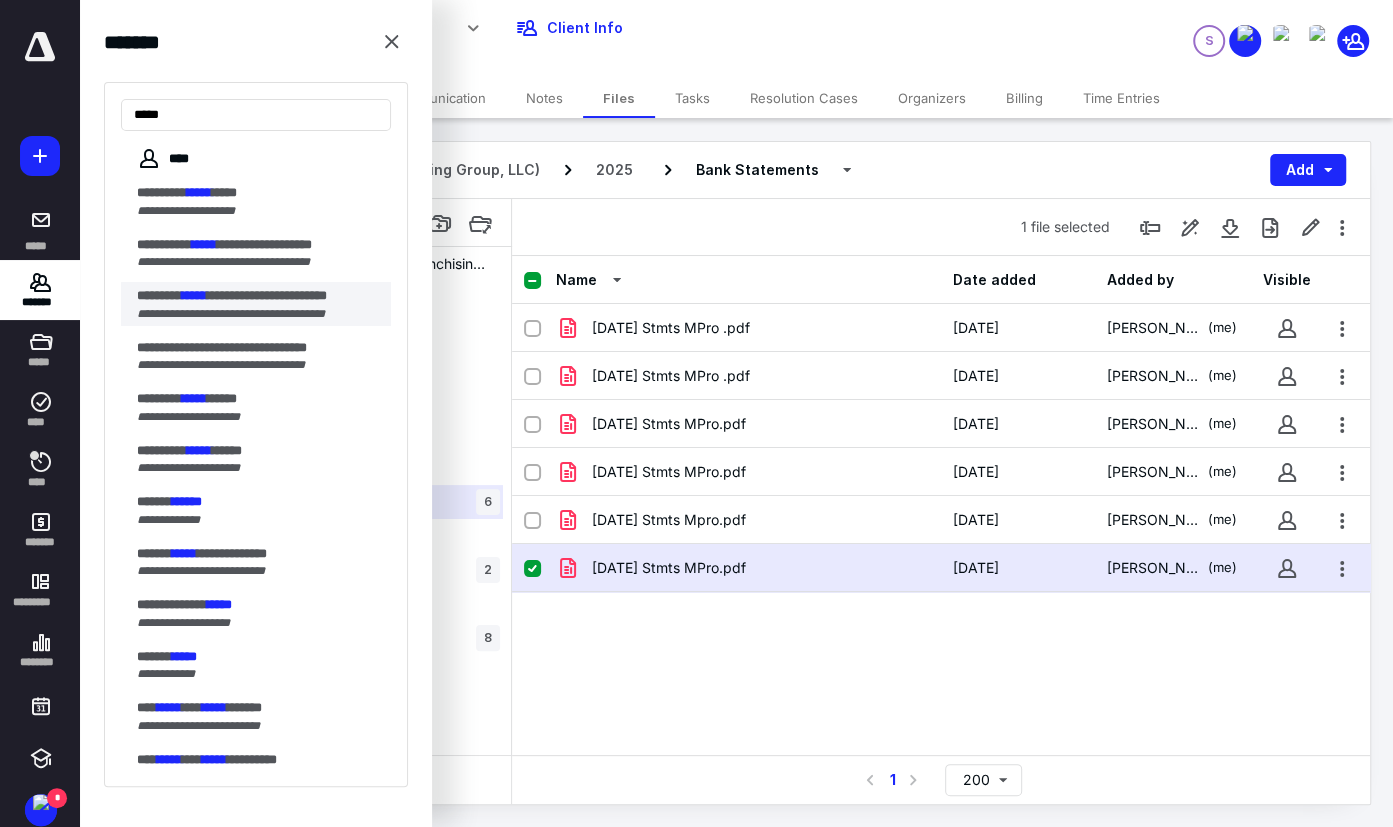 type on "*****" 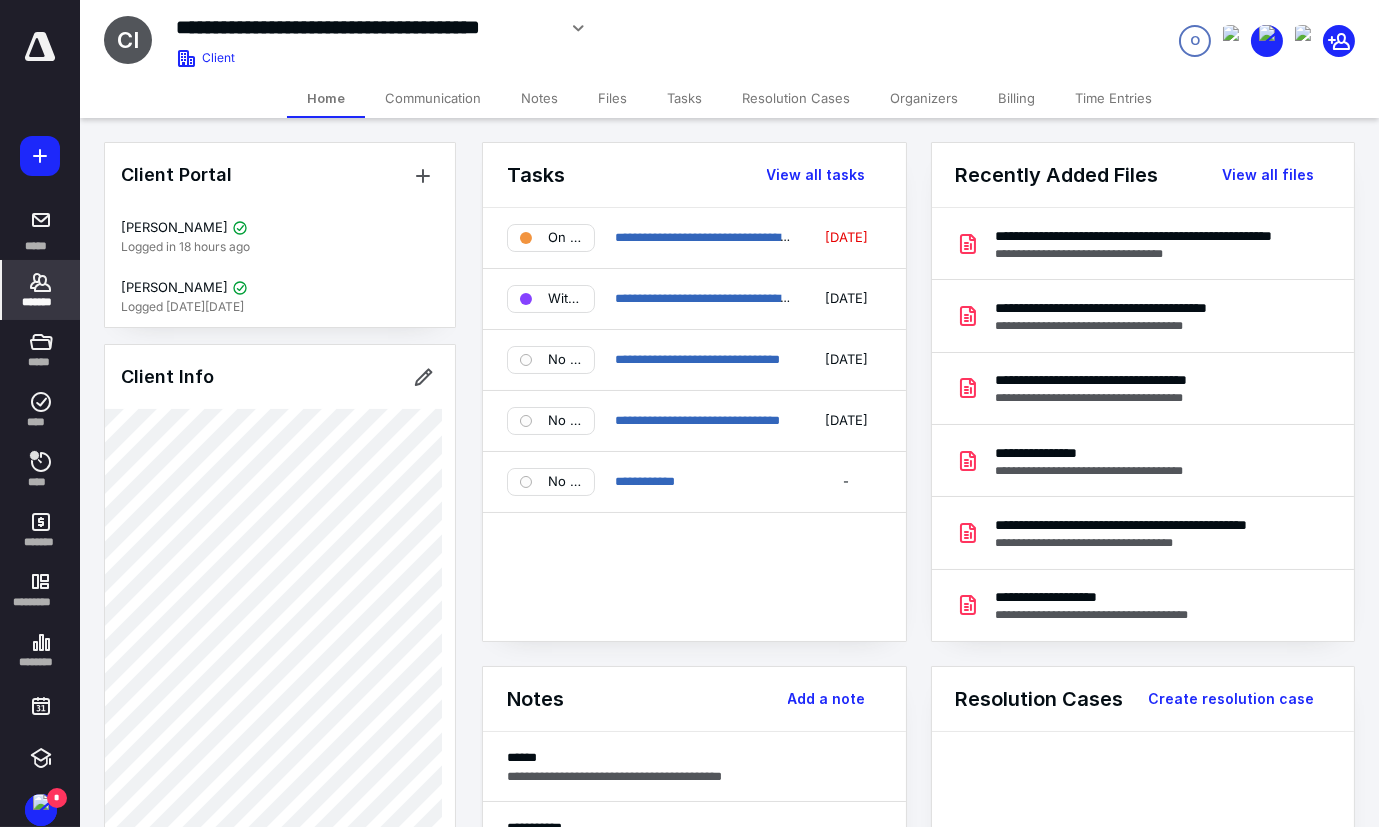 click on "Files" at bounding box center [612, 98] 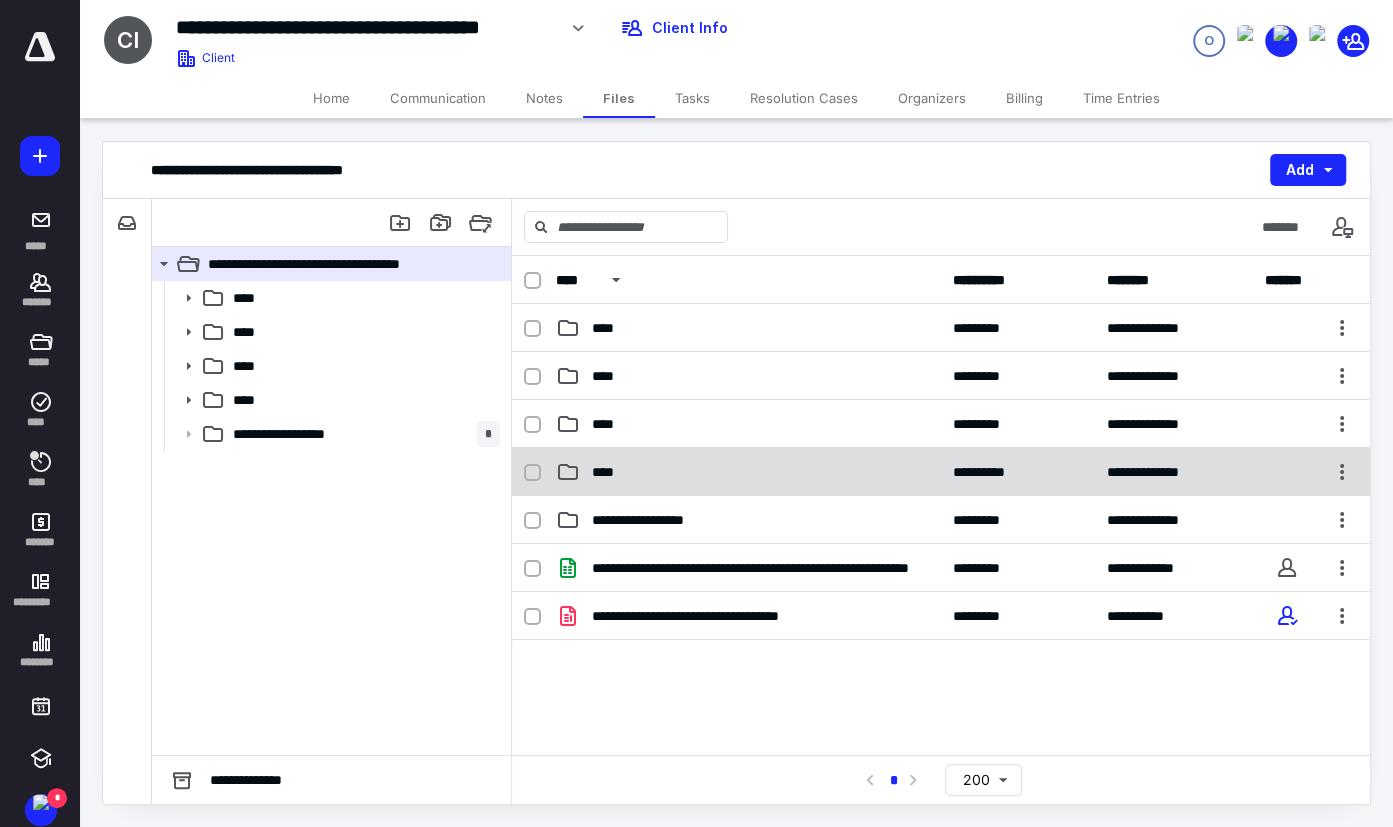 click on "****" at bounding box center [609, 472] 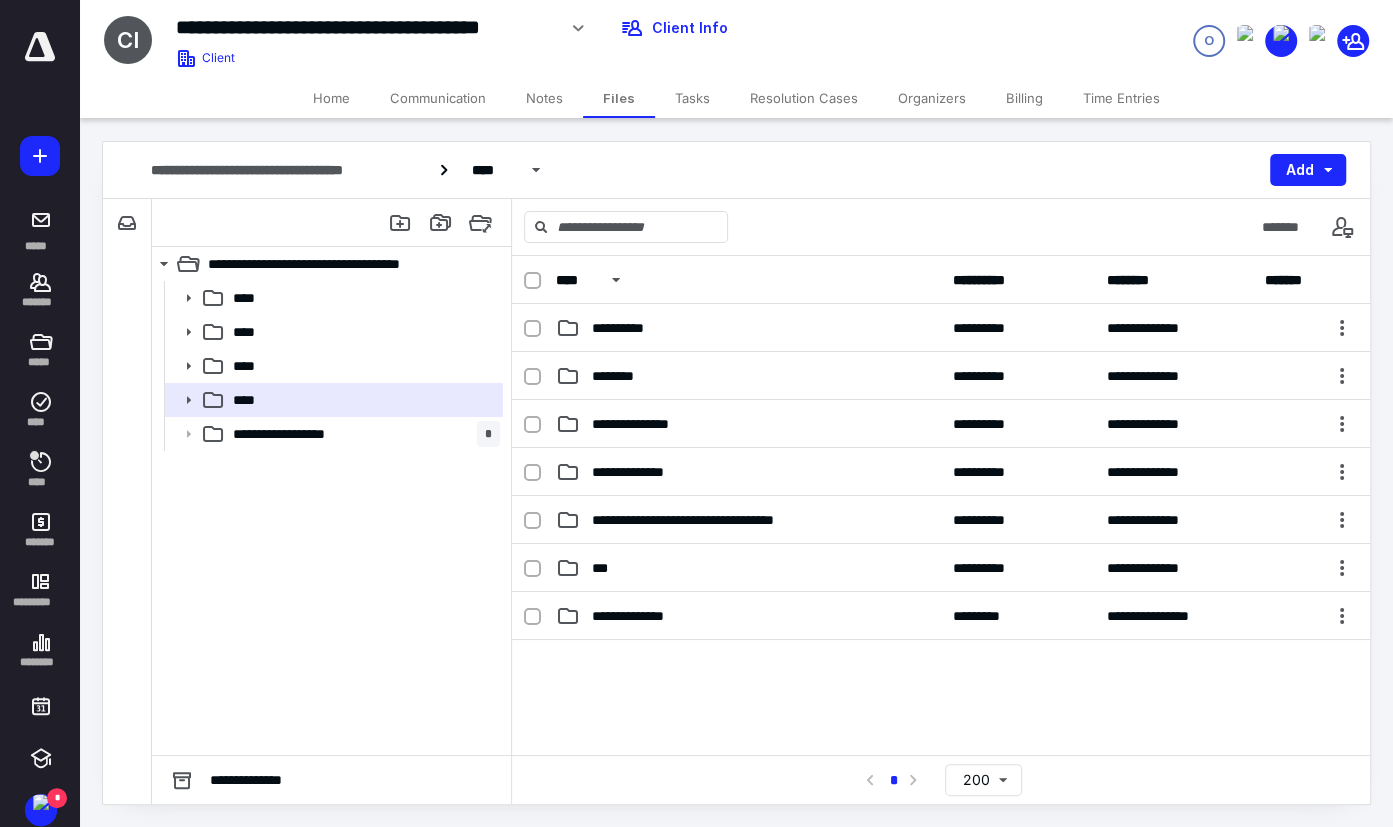 click on "Home" at bounding box center (331, 98) 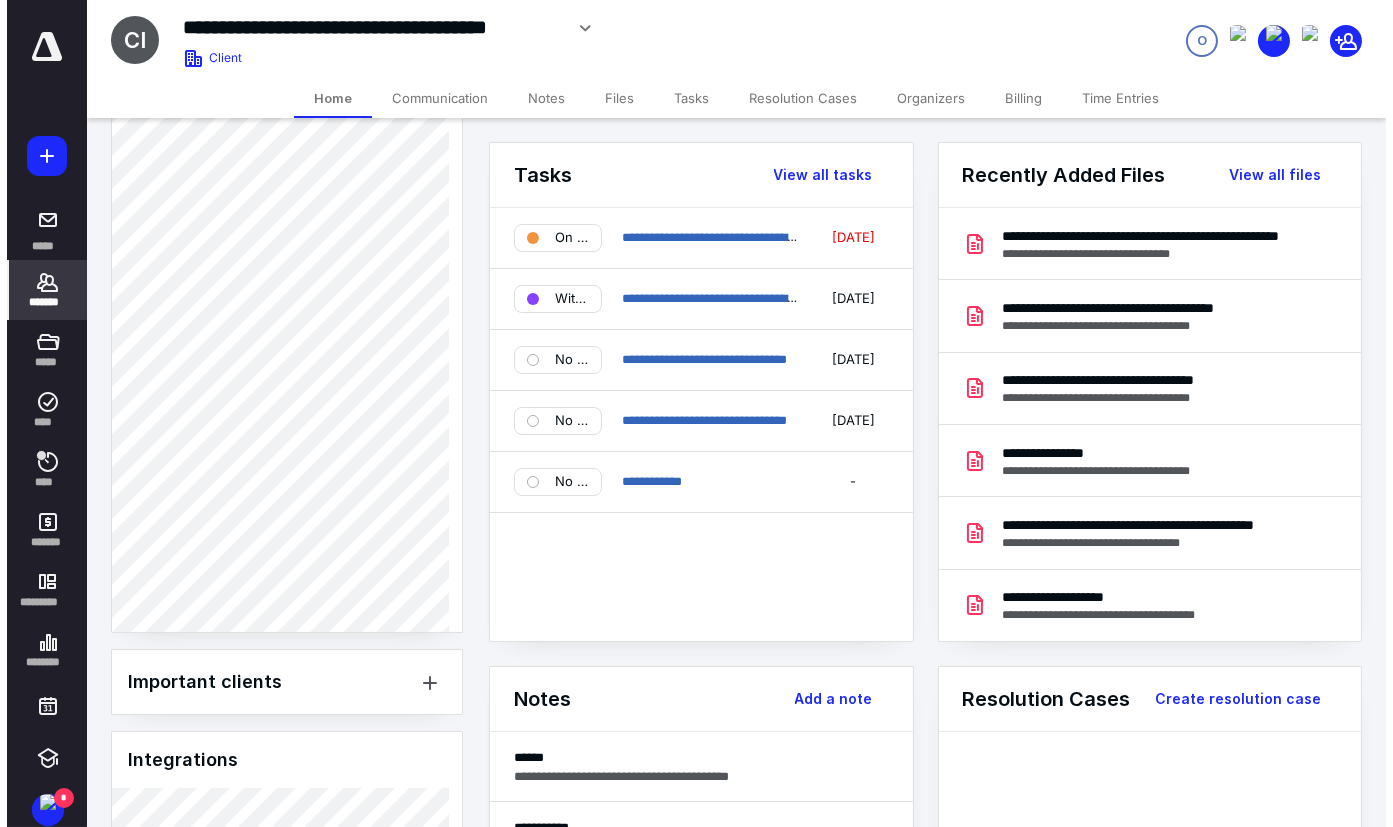 scroll, scrollTop: 1262, scrollLeft: 0, axis: vertical 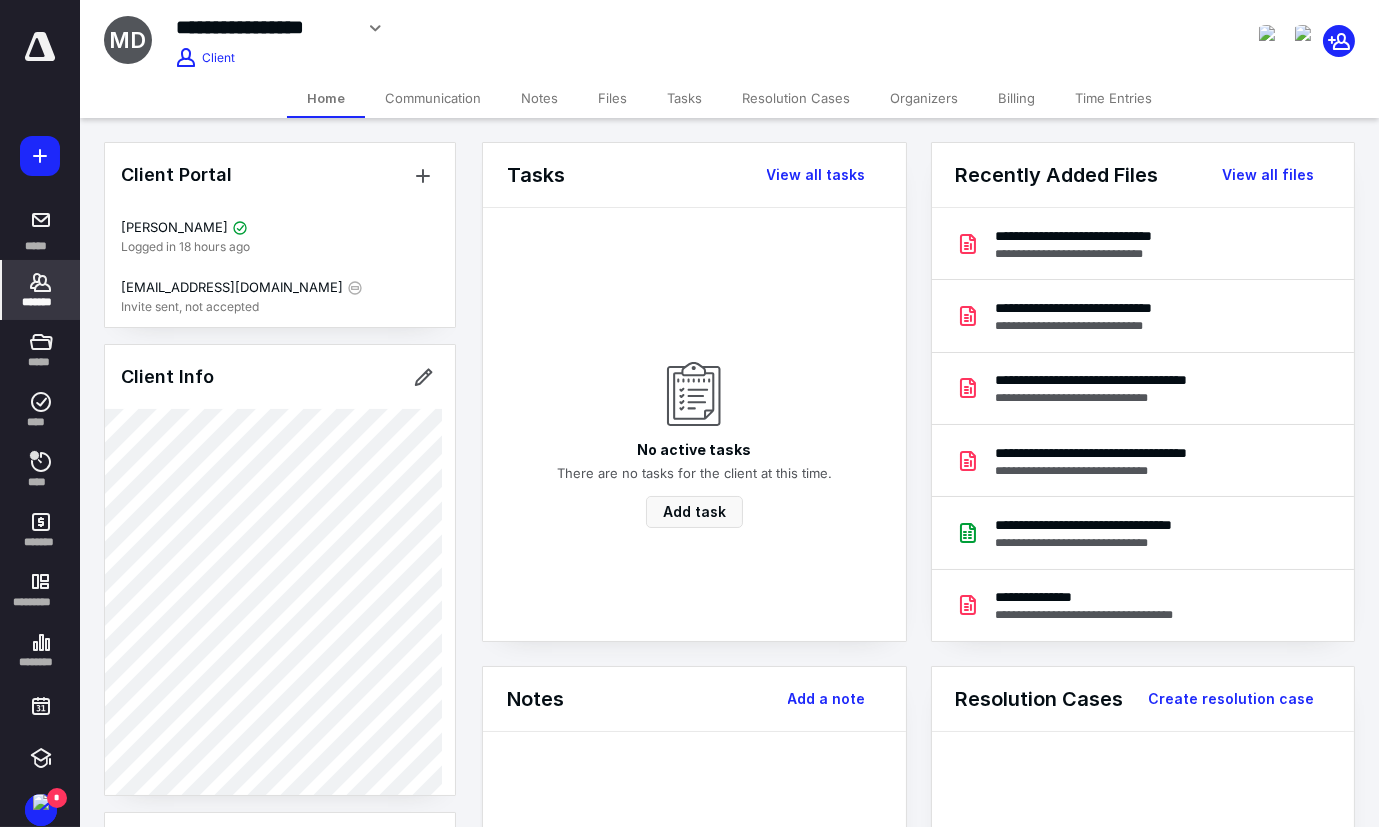 click on "Files" at bounding box center [612, 98] 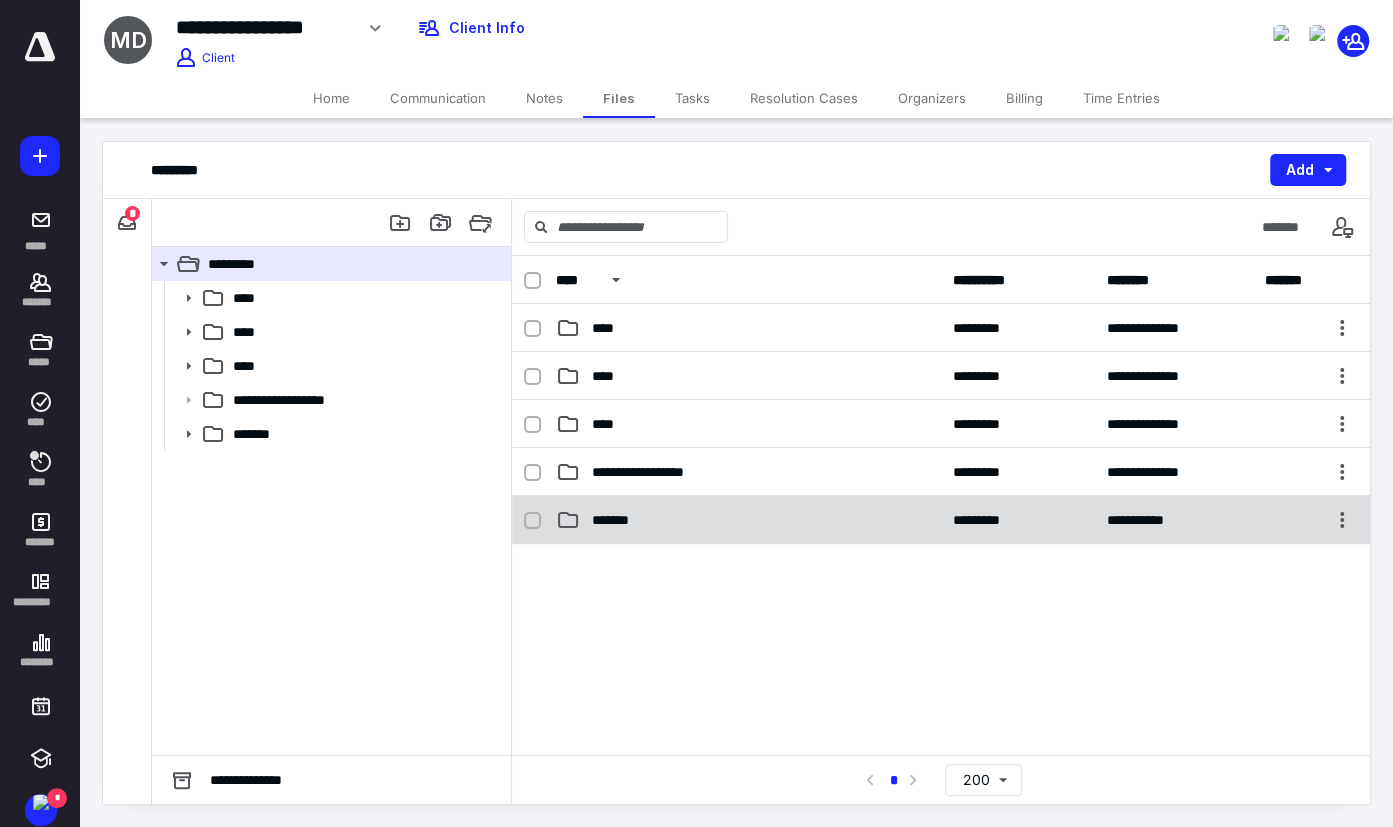 click on "*******" at bounding box center [748, 520] 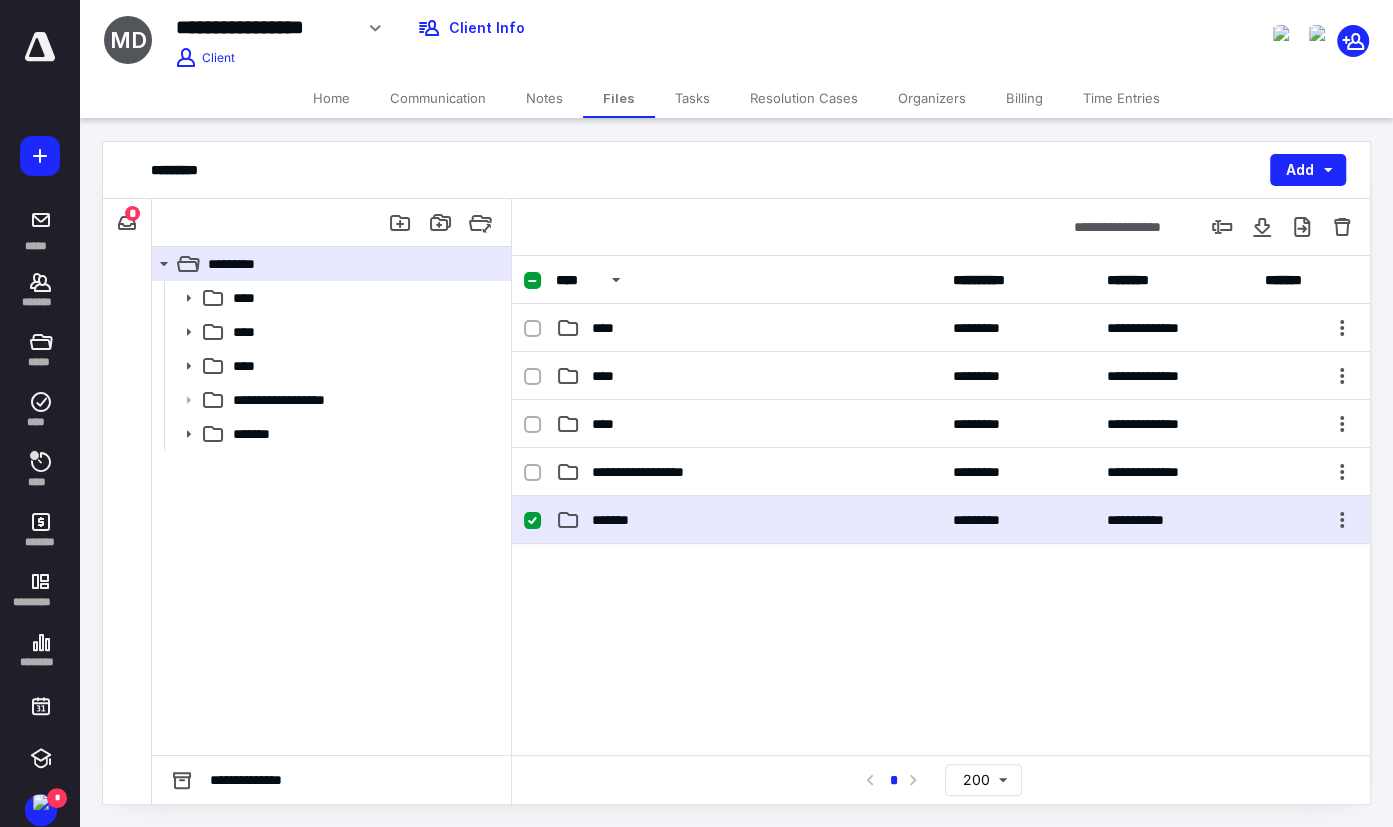 click on "*******" at bounding box center (748, 520) 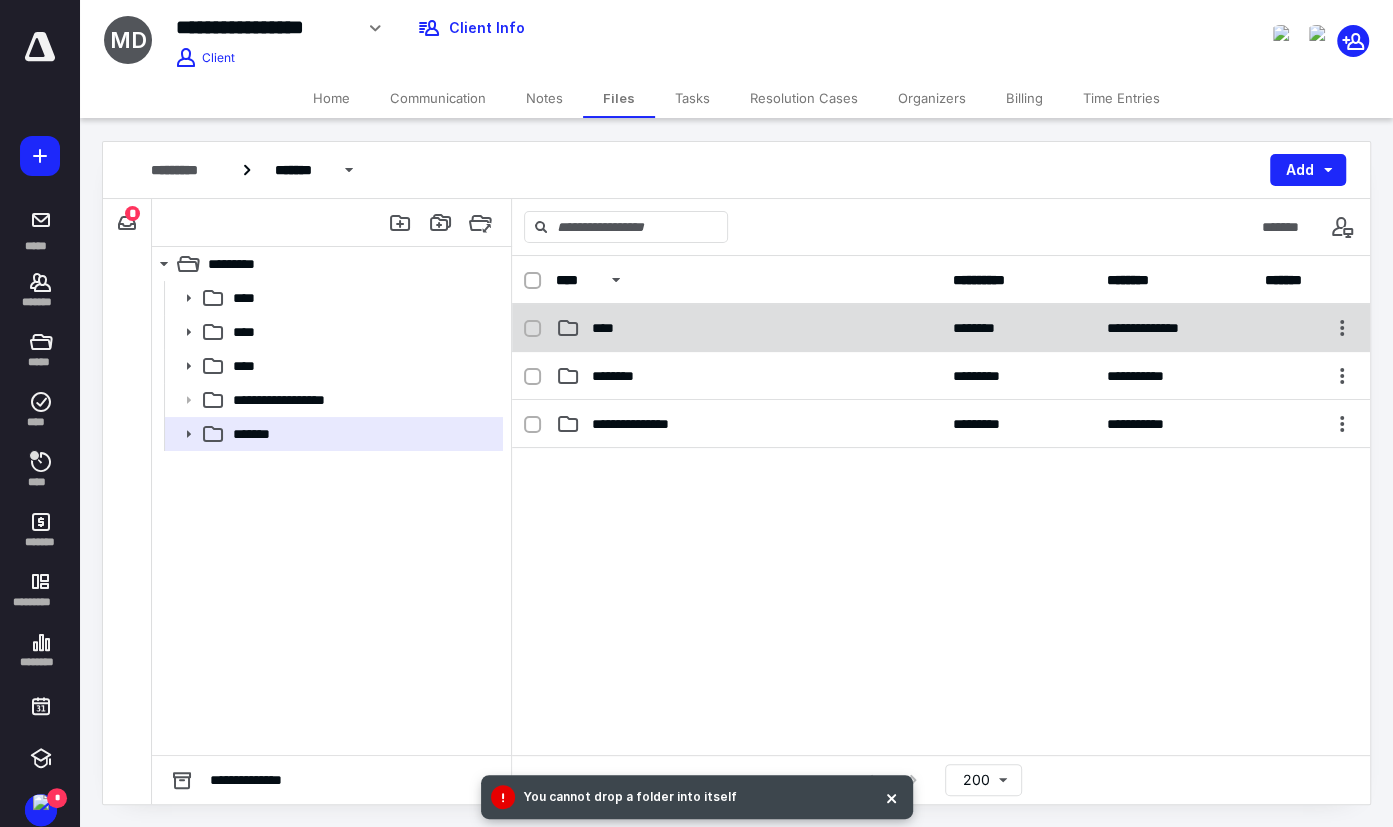 click on "****" at bounding box center [748, 328] 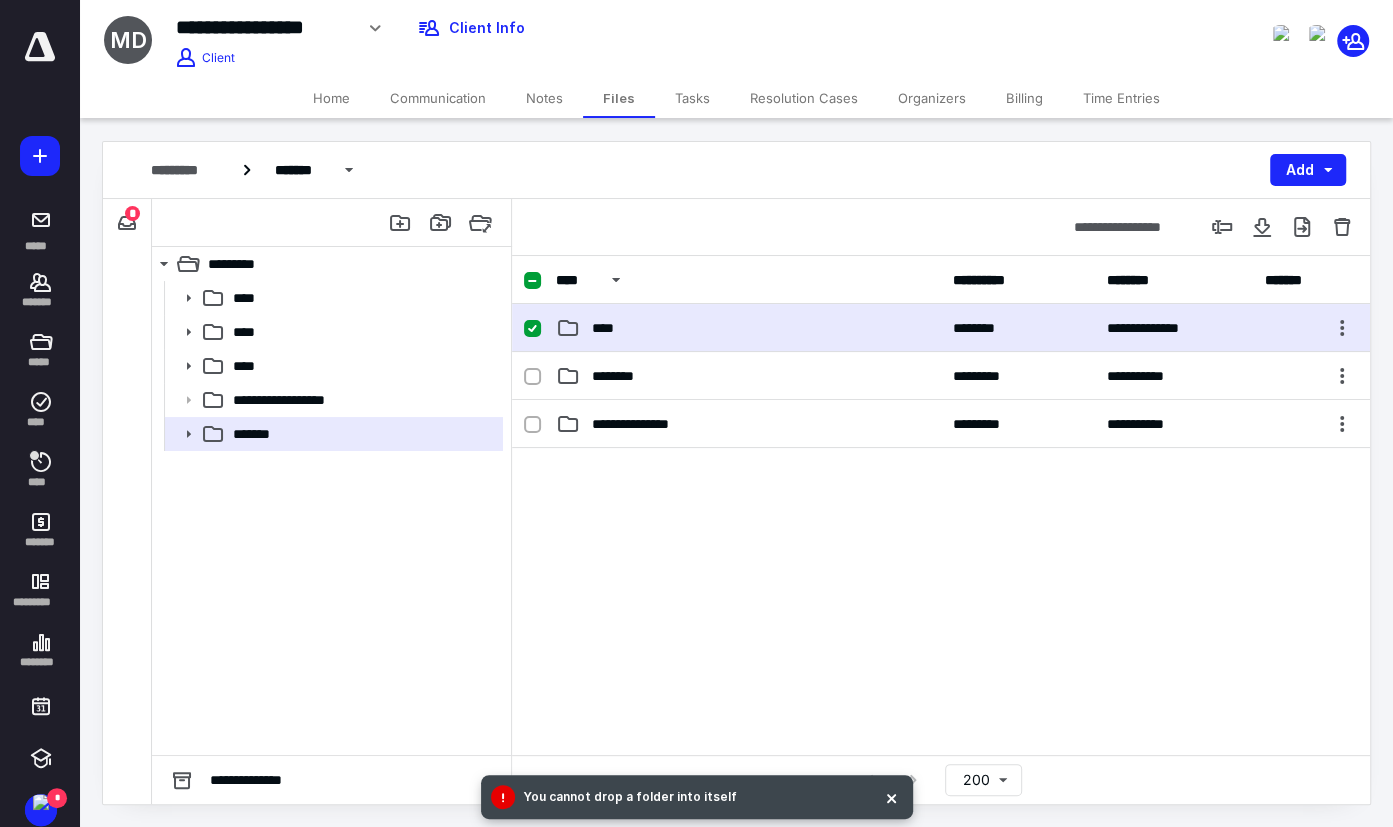 click on "****" at bounding box center [748, 328] 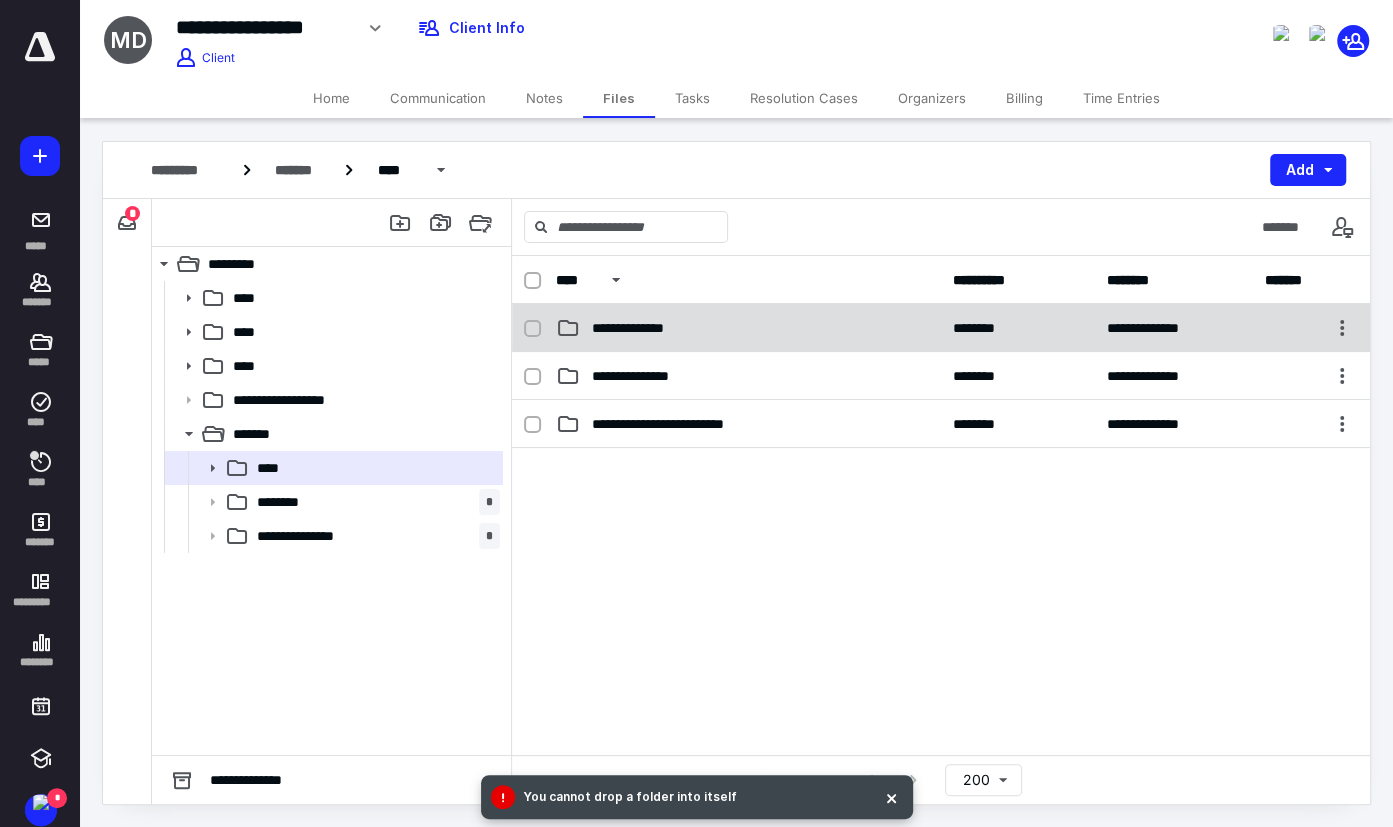 click on "**********" at bounding box center [748, 328] 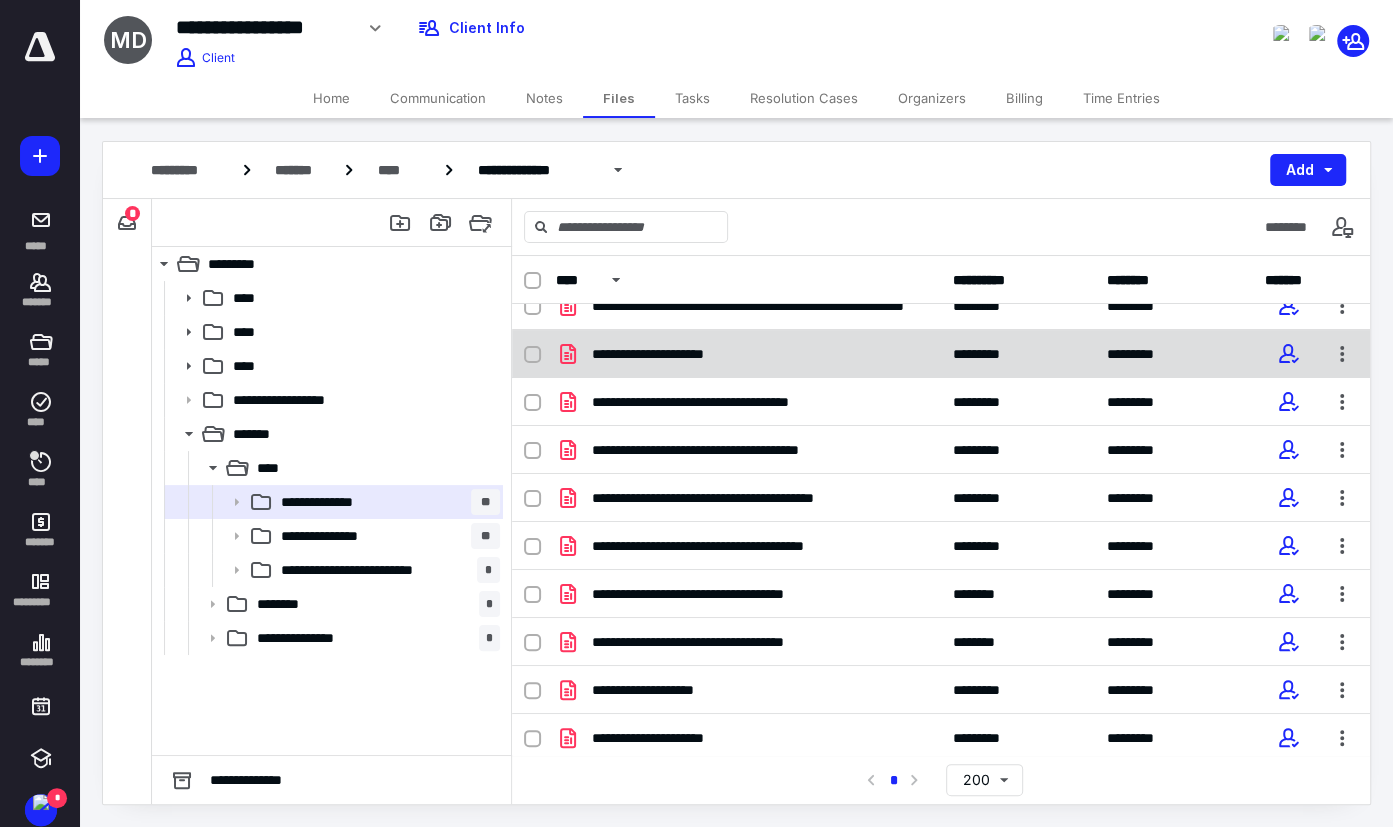 scroll, scrollTop: 545, scrollLeft: 0, axis: vertical 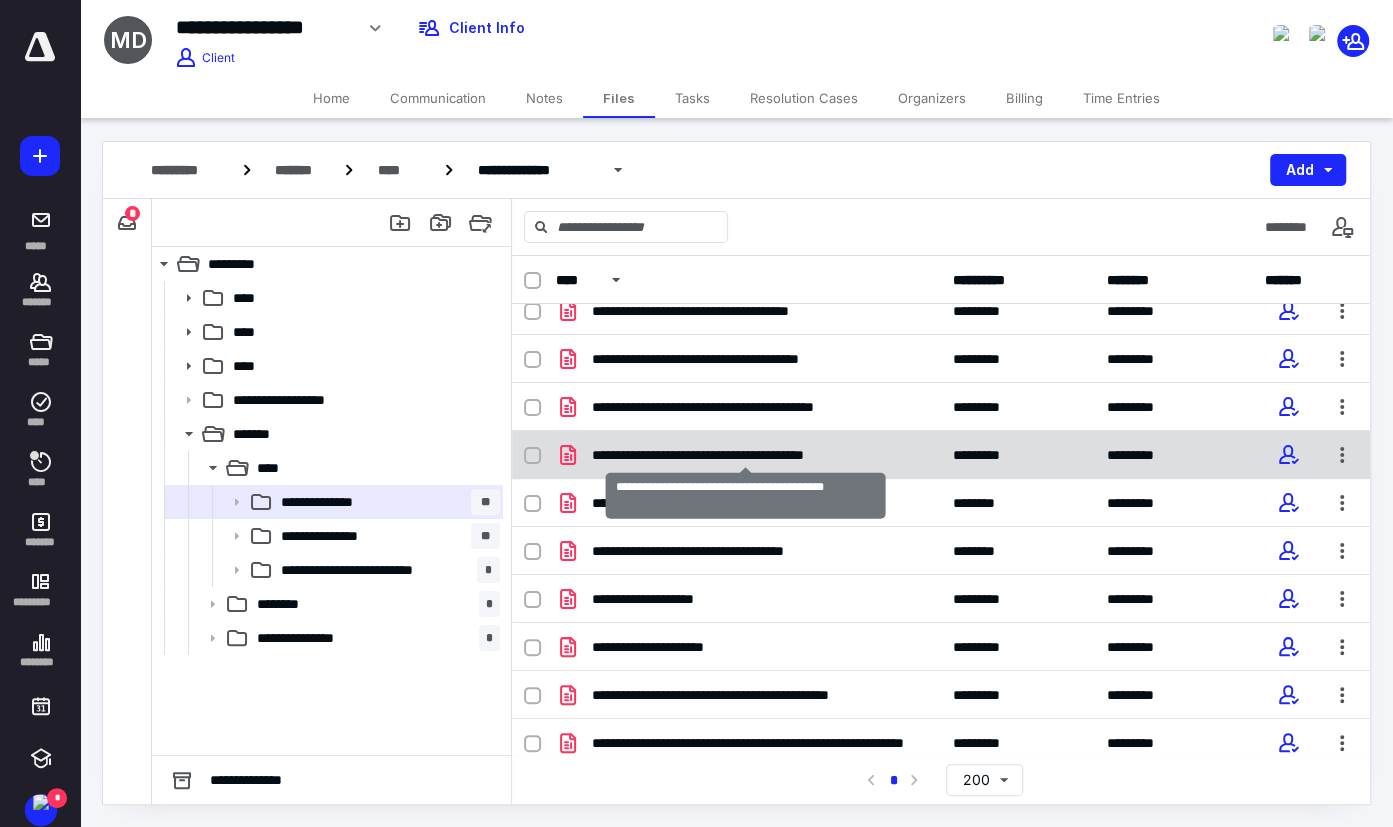 click on "**********" at bounding box center (746, 455) 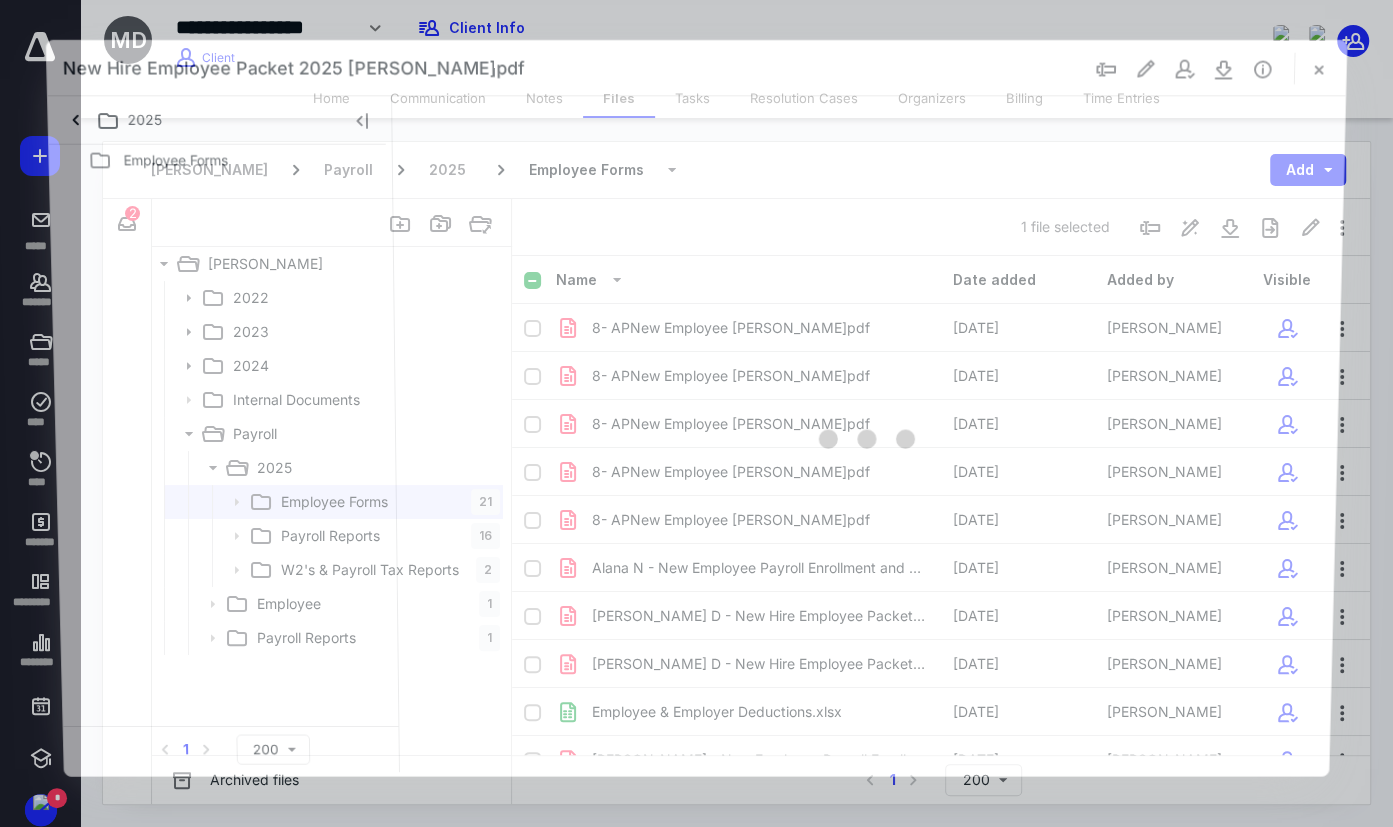 scroll, scrollTop: 545, scrollLeft: 0, axis: vertical 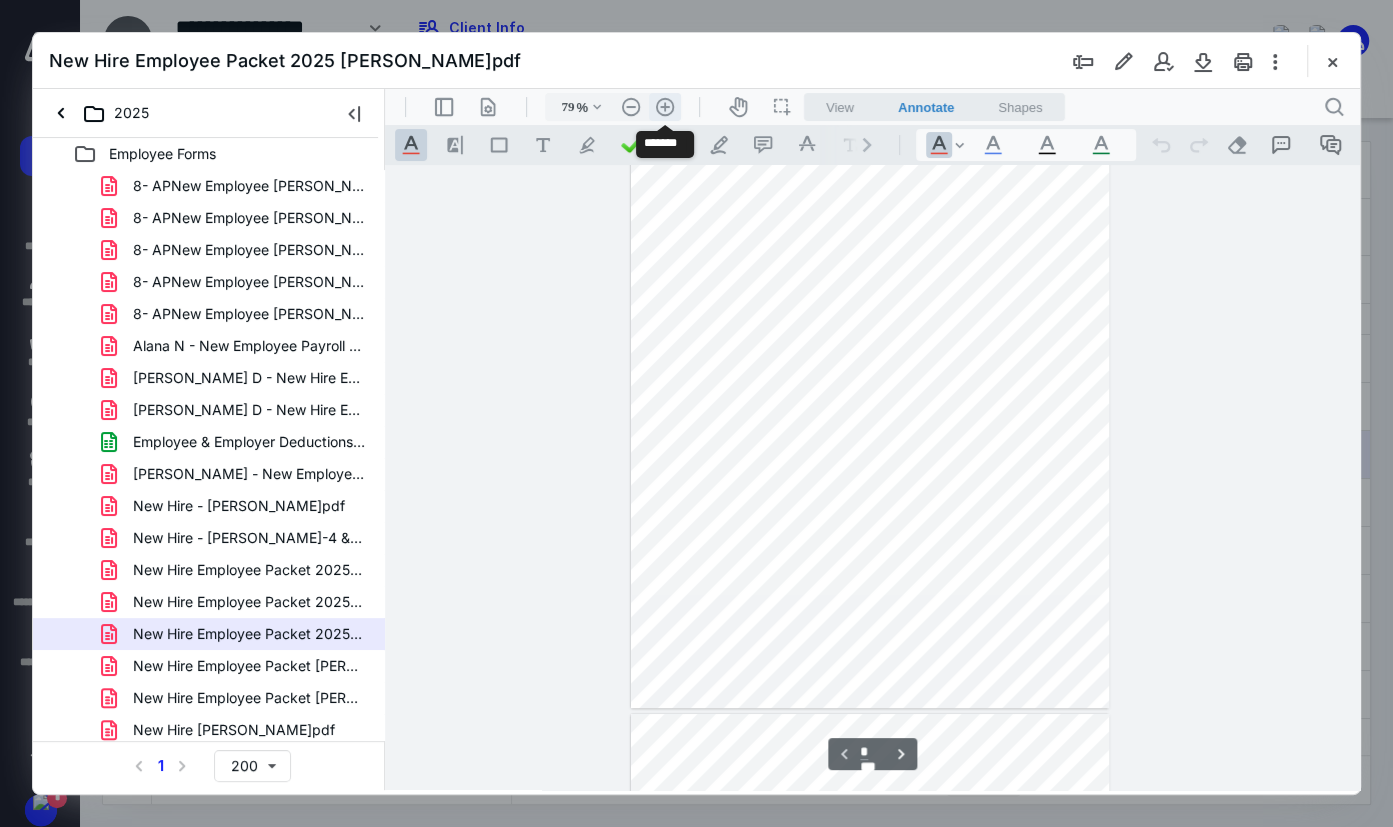 click on ".cls-1{fill:#abb0c4;} icon - header - zoom - in - line" at bounding box center (665, 107) 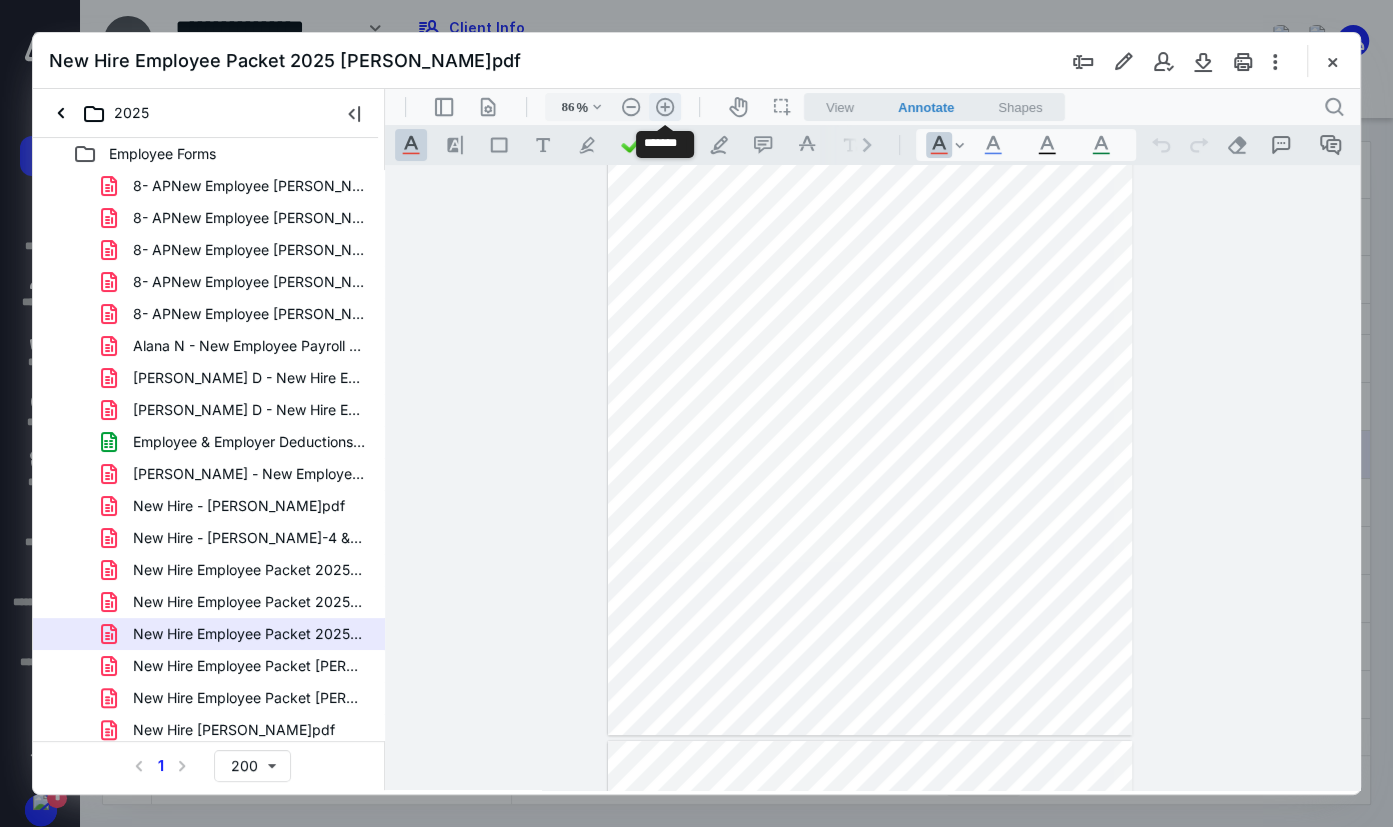 click on ".cls-1{fill:#abb0c4;} icon - header - zoom - in - line" at bounding box center (665, 107) 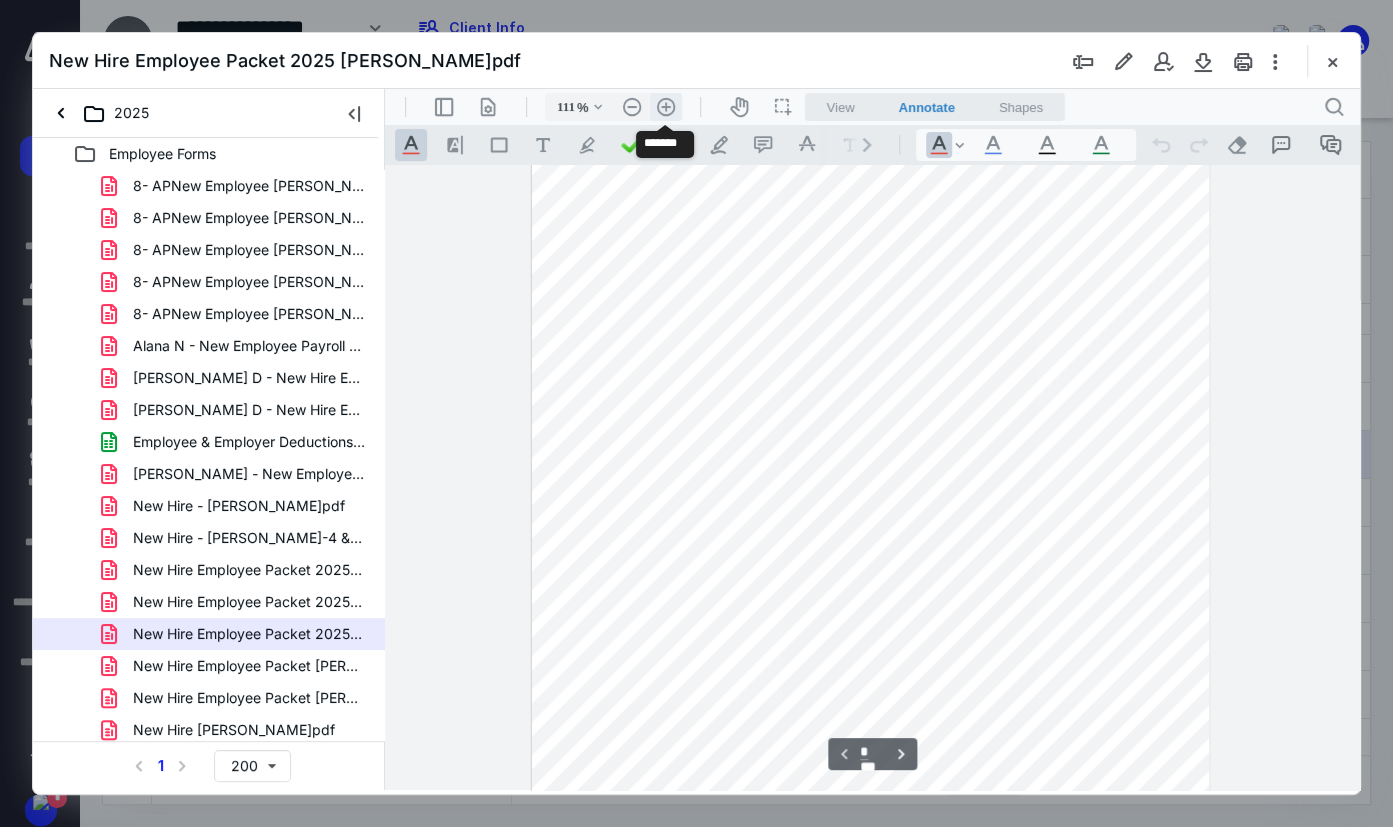 click on ".cls-1{fill:#abb0c4;} icon - header - zoom - in - line" at bounding box center [666, 107] 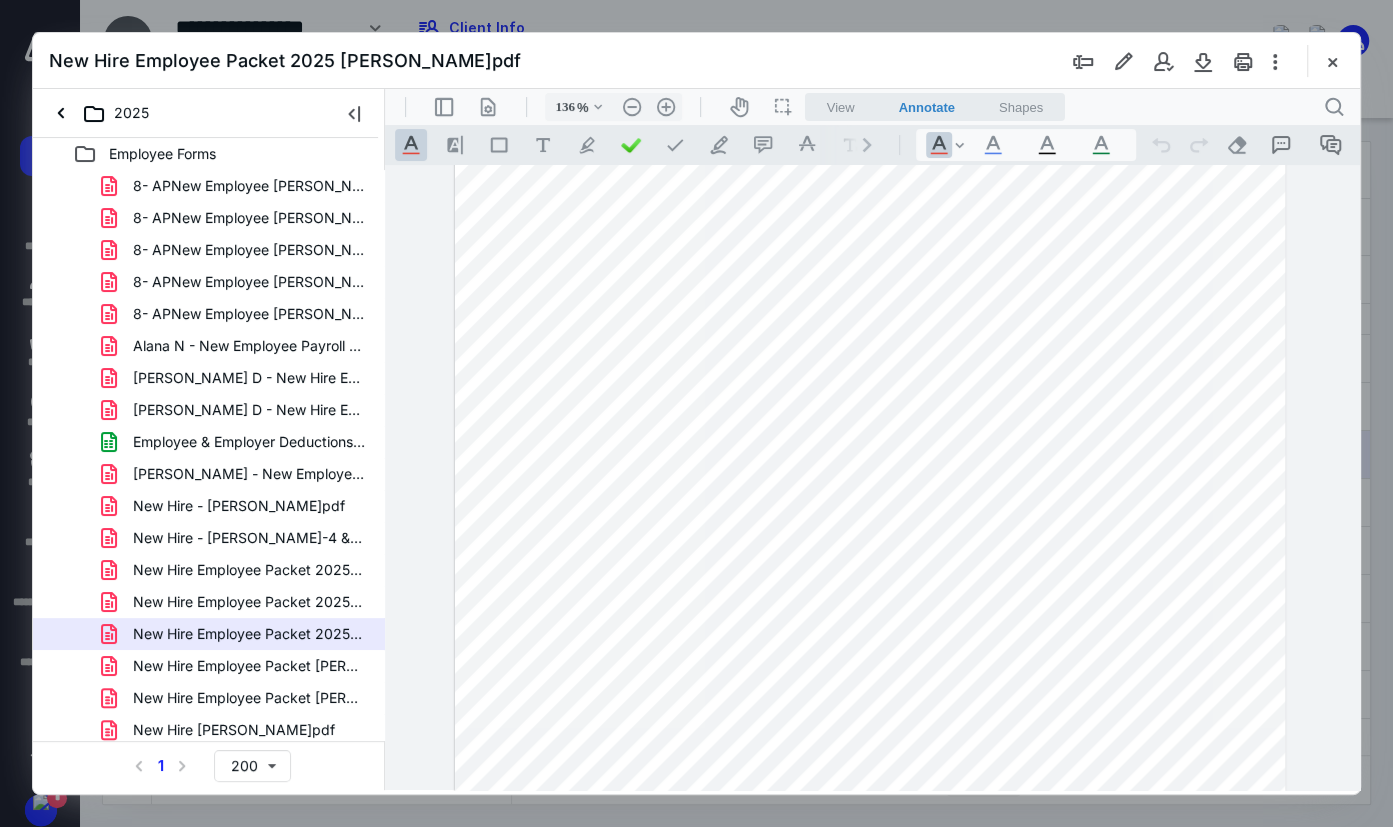 scroll, scrollTop: 0, scrollLeft: 0, axis: both 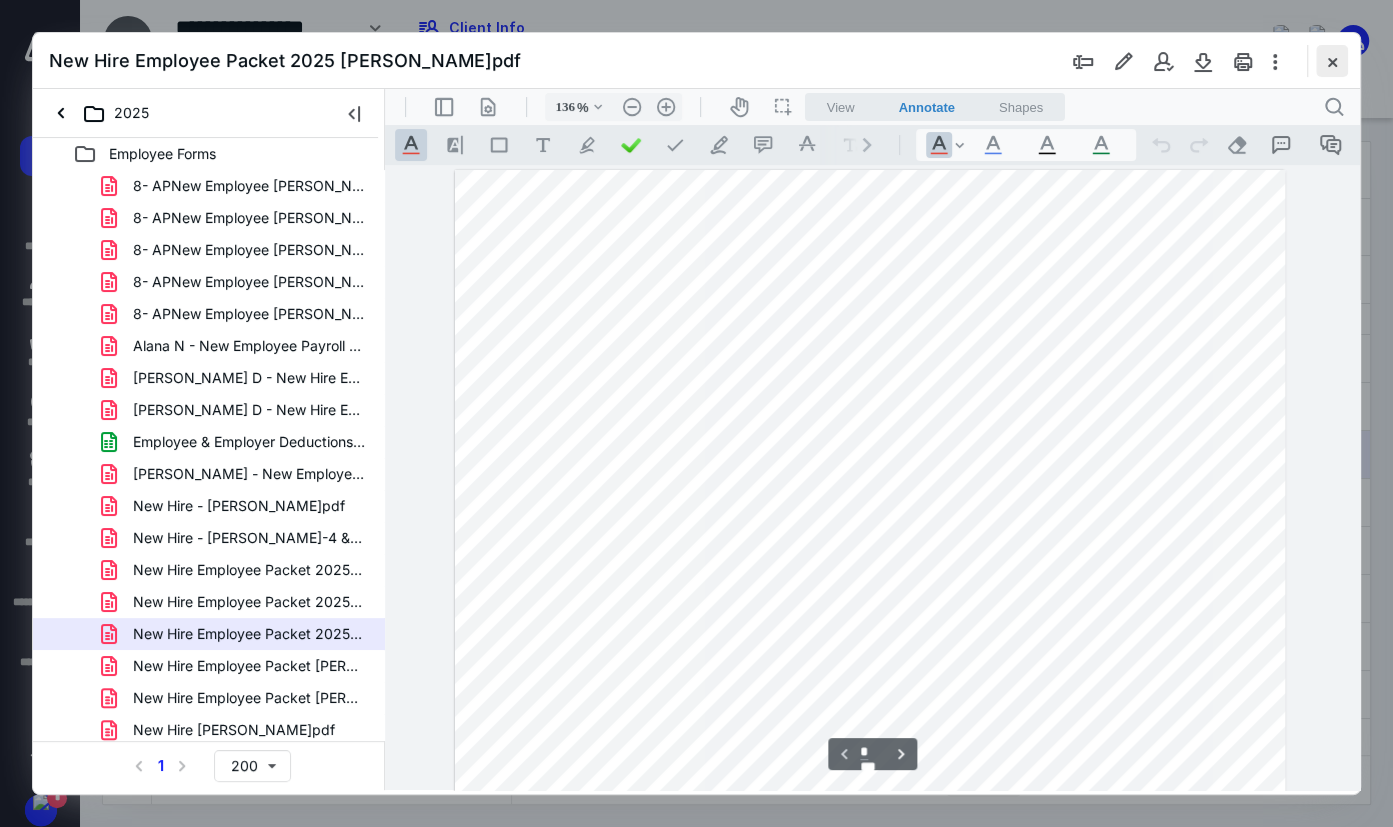 click at bounding box center [1332, 61] 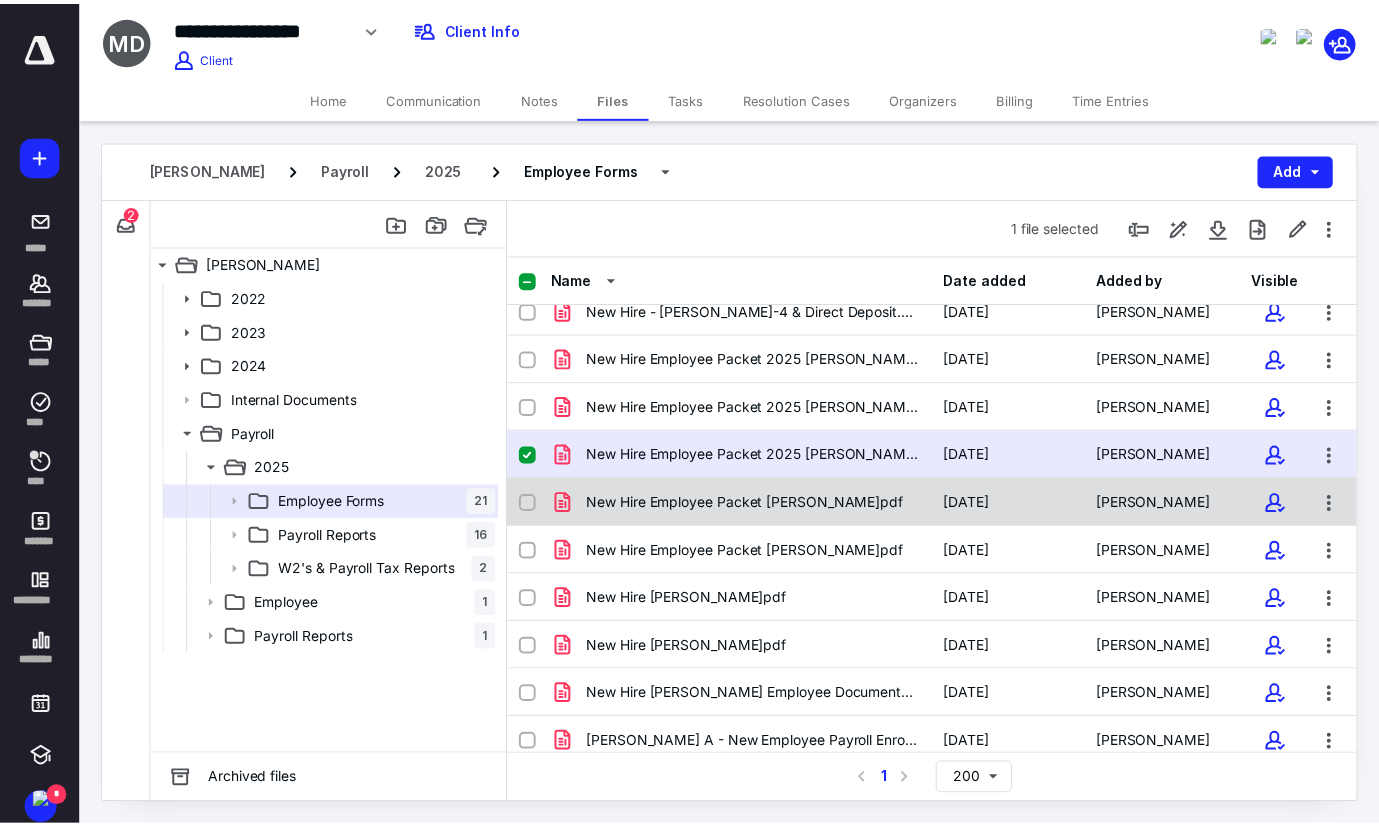 scroll, scrollTop: 0, scrollLeft: 0, axis: both 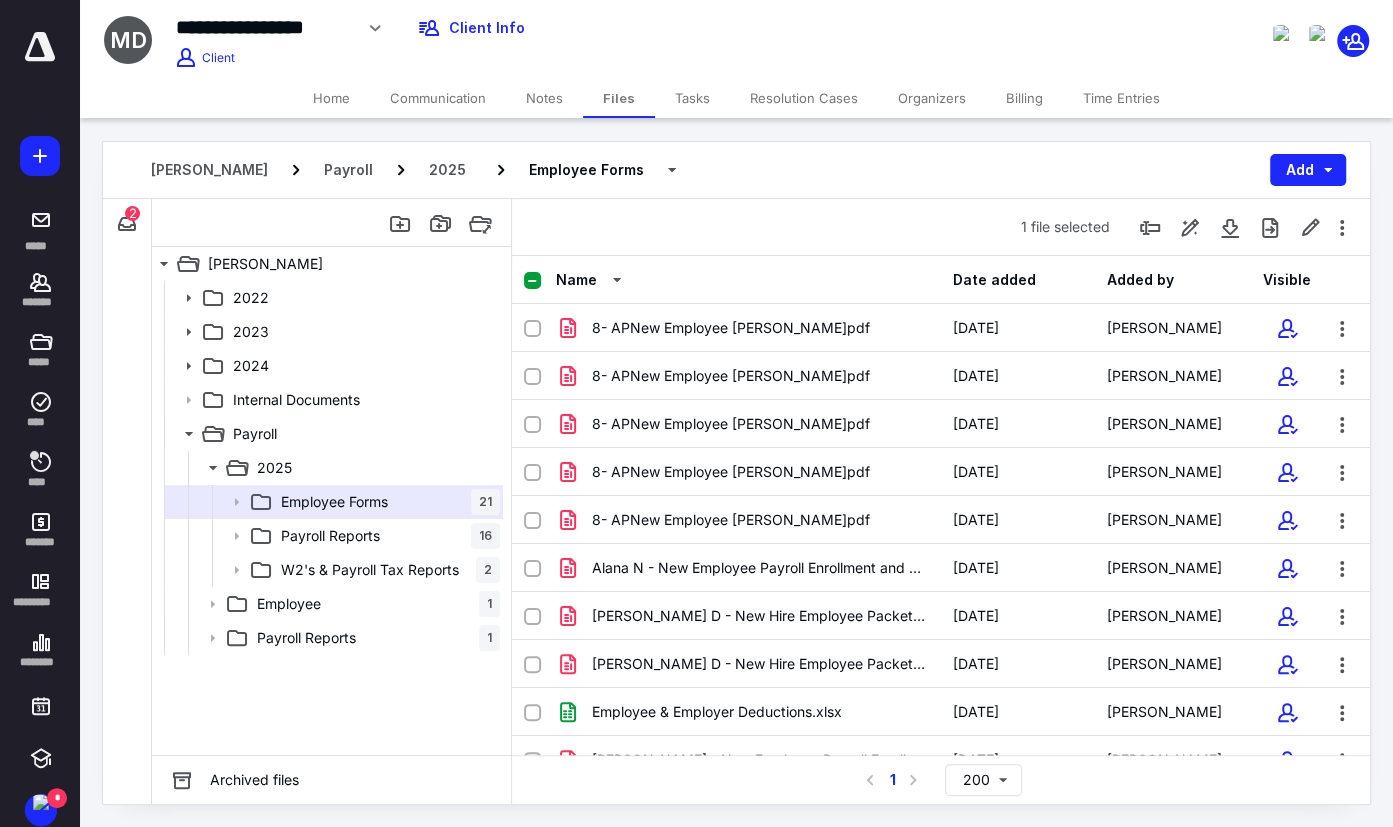 click on "[PERSON_NAME] Payroll 2025 Employee Forms   Add" at bounding box center [736, 170] 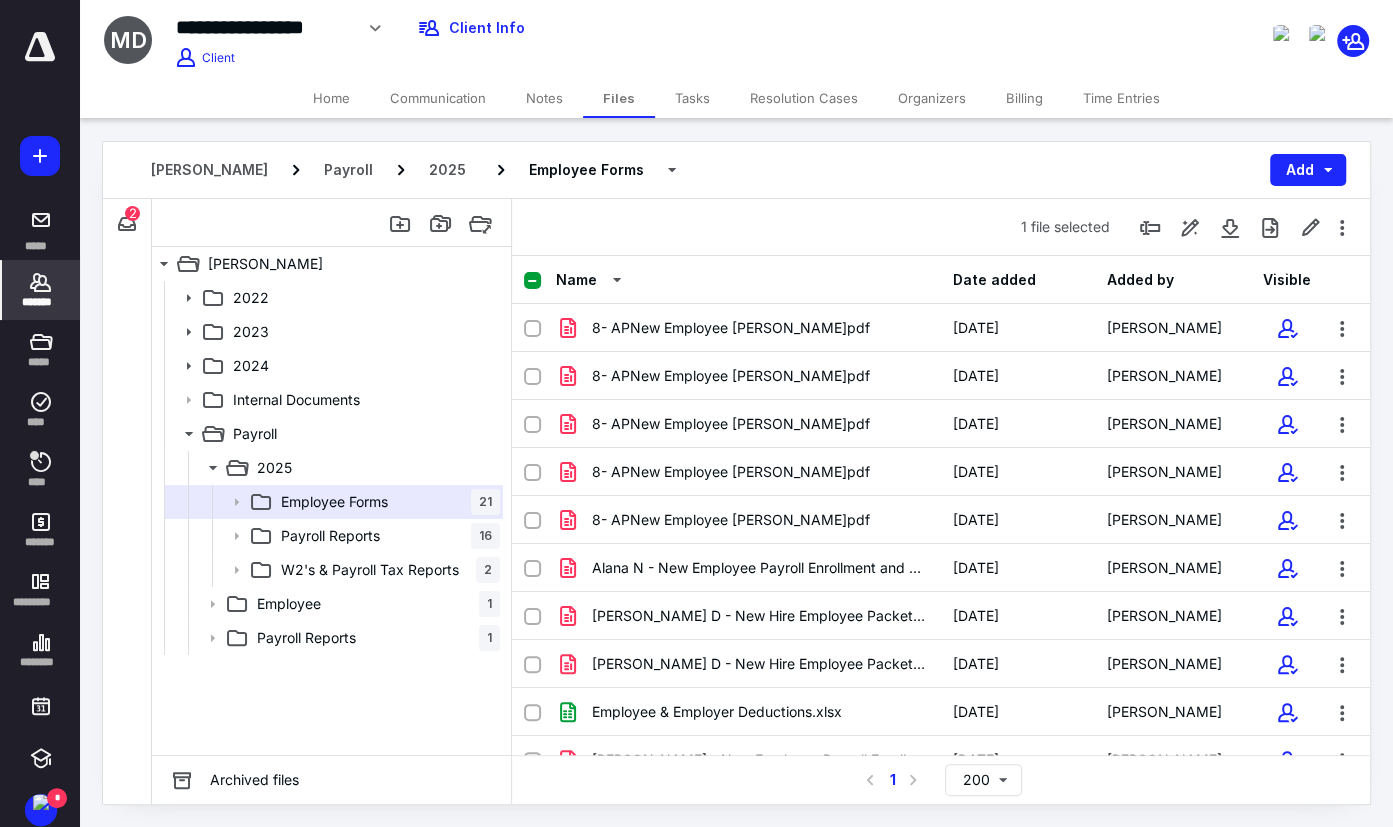 click on "*******" at bounding box center (41, 302) 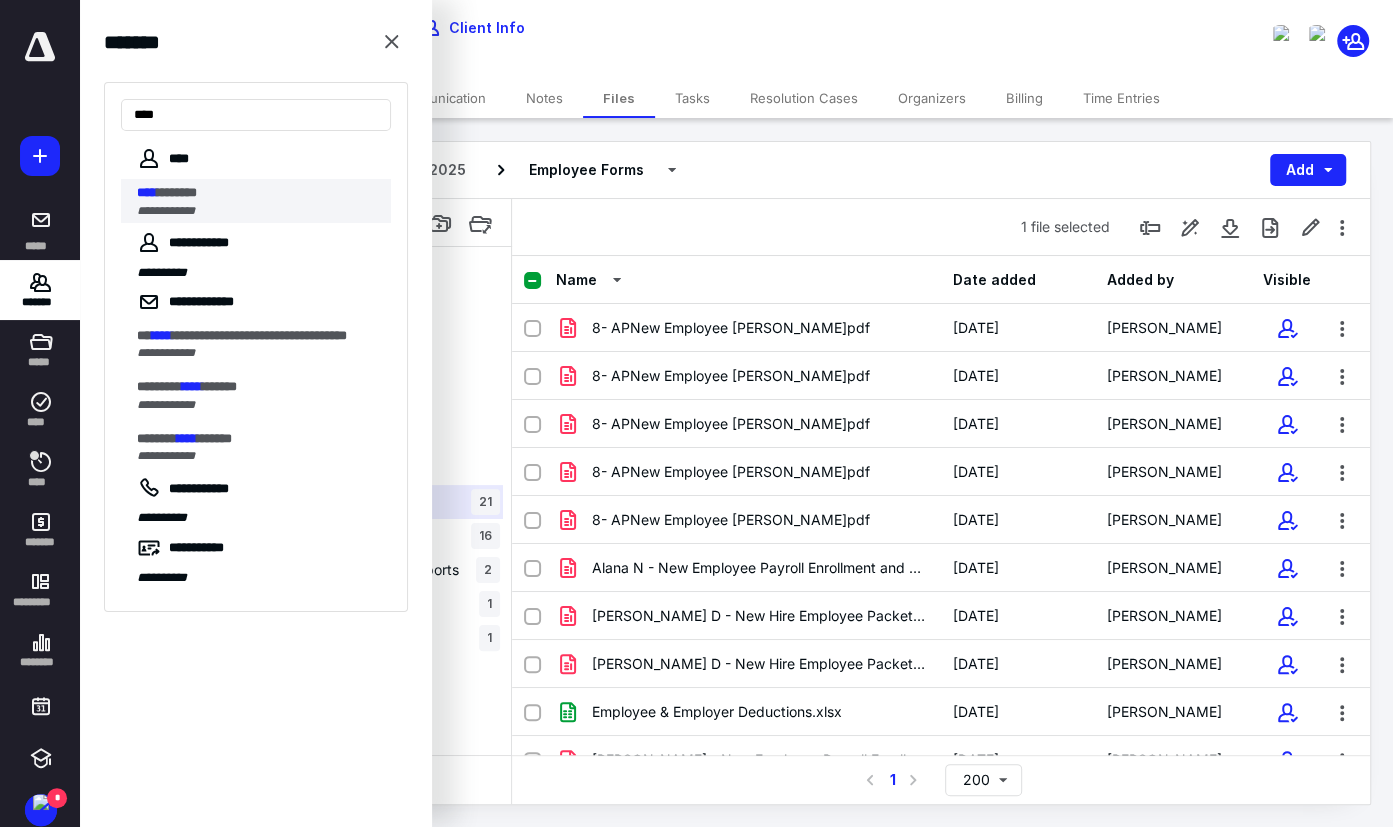 type on "****" 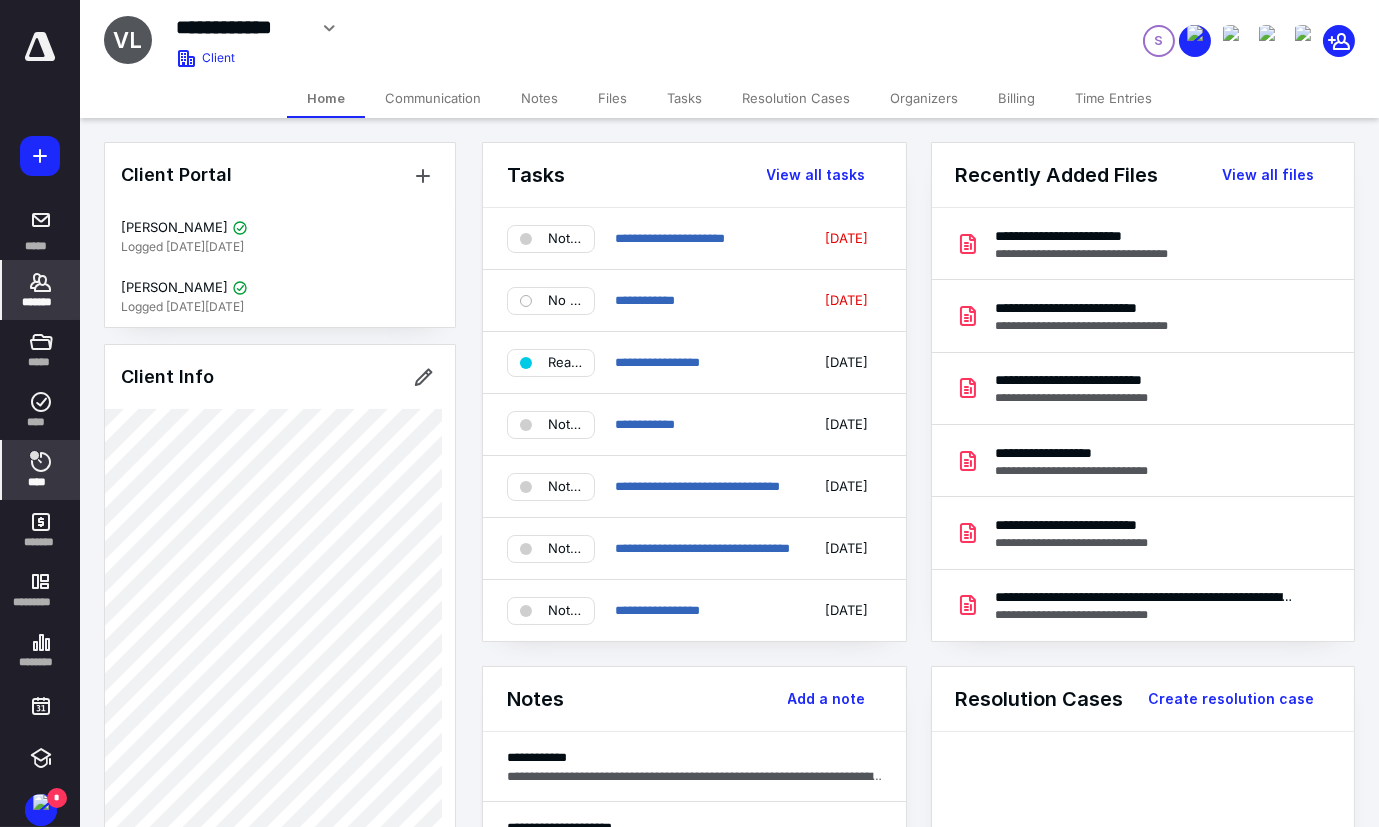click on "****" at bounding box center (41, 470) 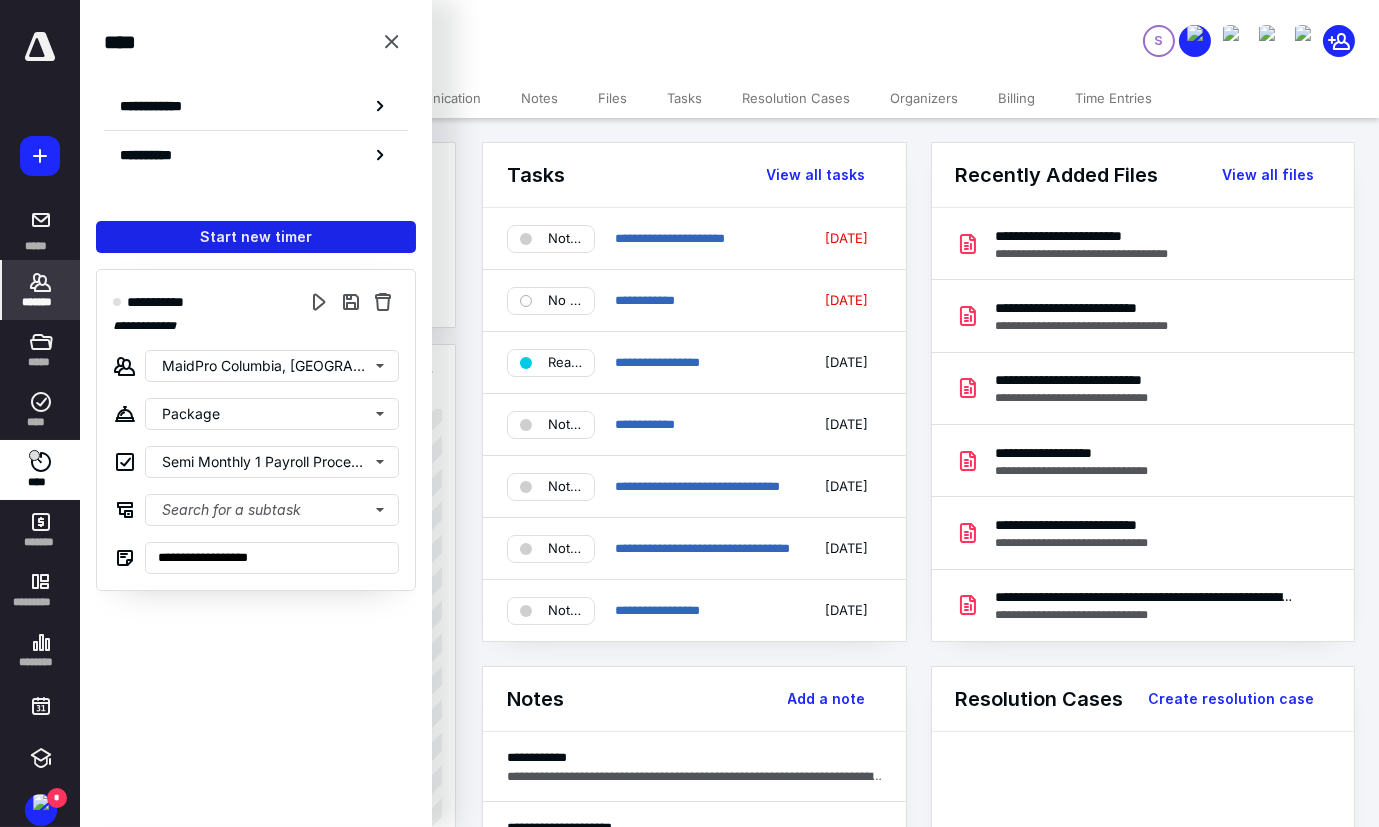 click on "Start new timer" at bounding box center (256, 237) 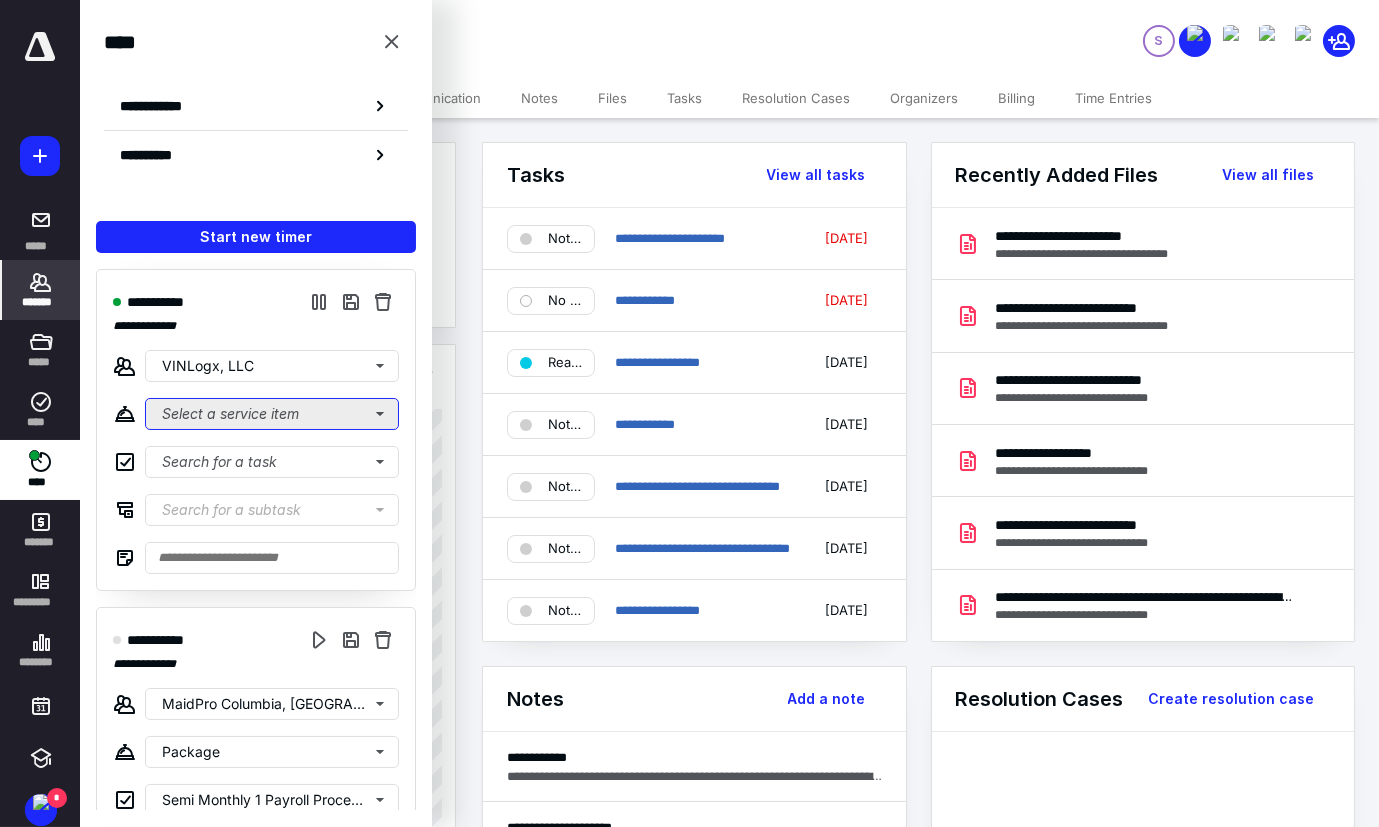 click on "Select a service item" at bounding box center [272, 414] 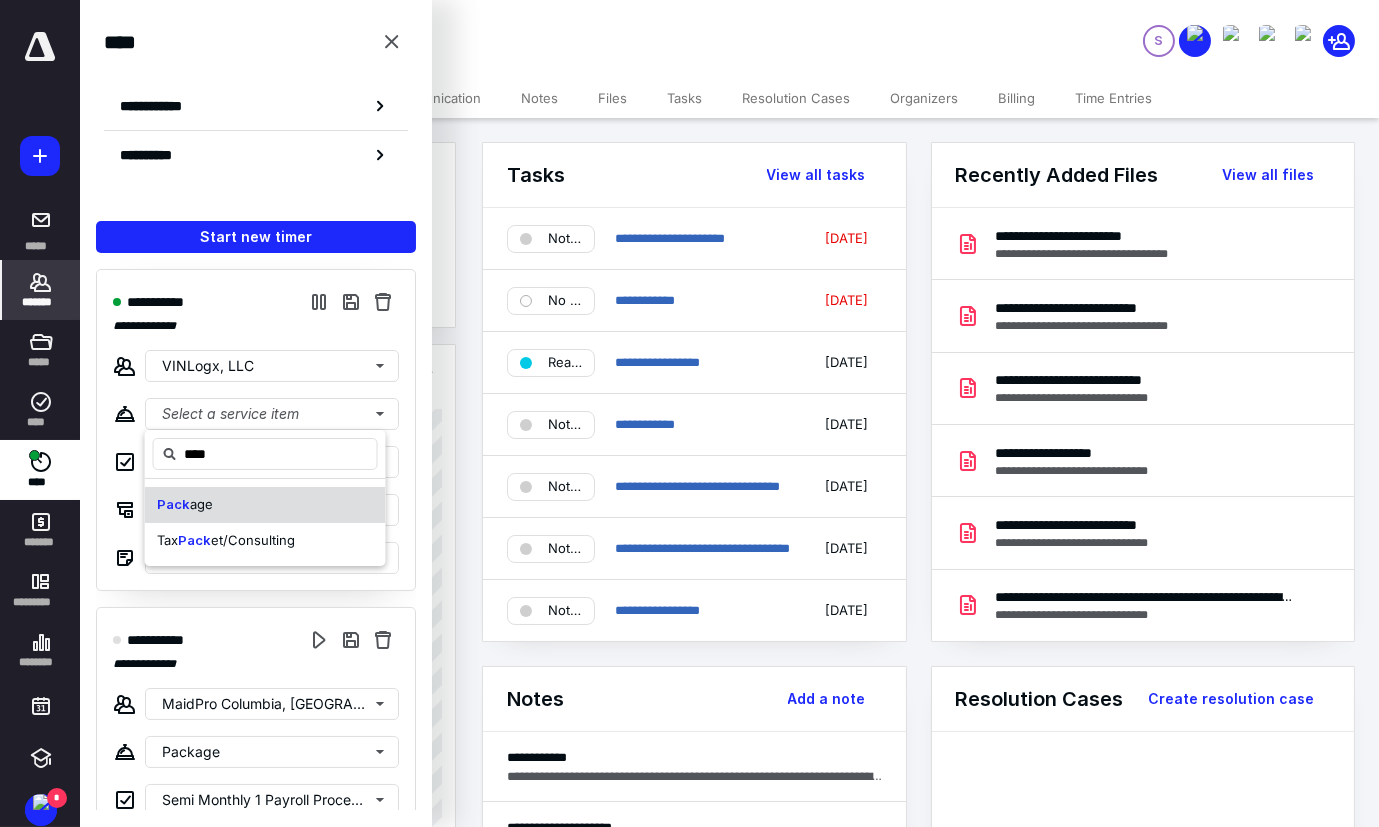 click on "age" at bounding box center [201, 504] 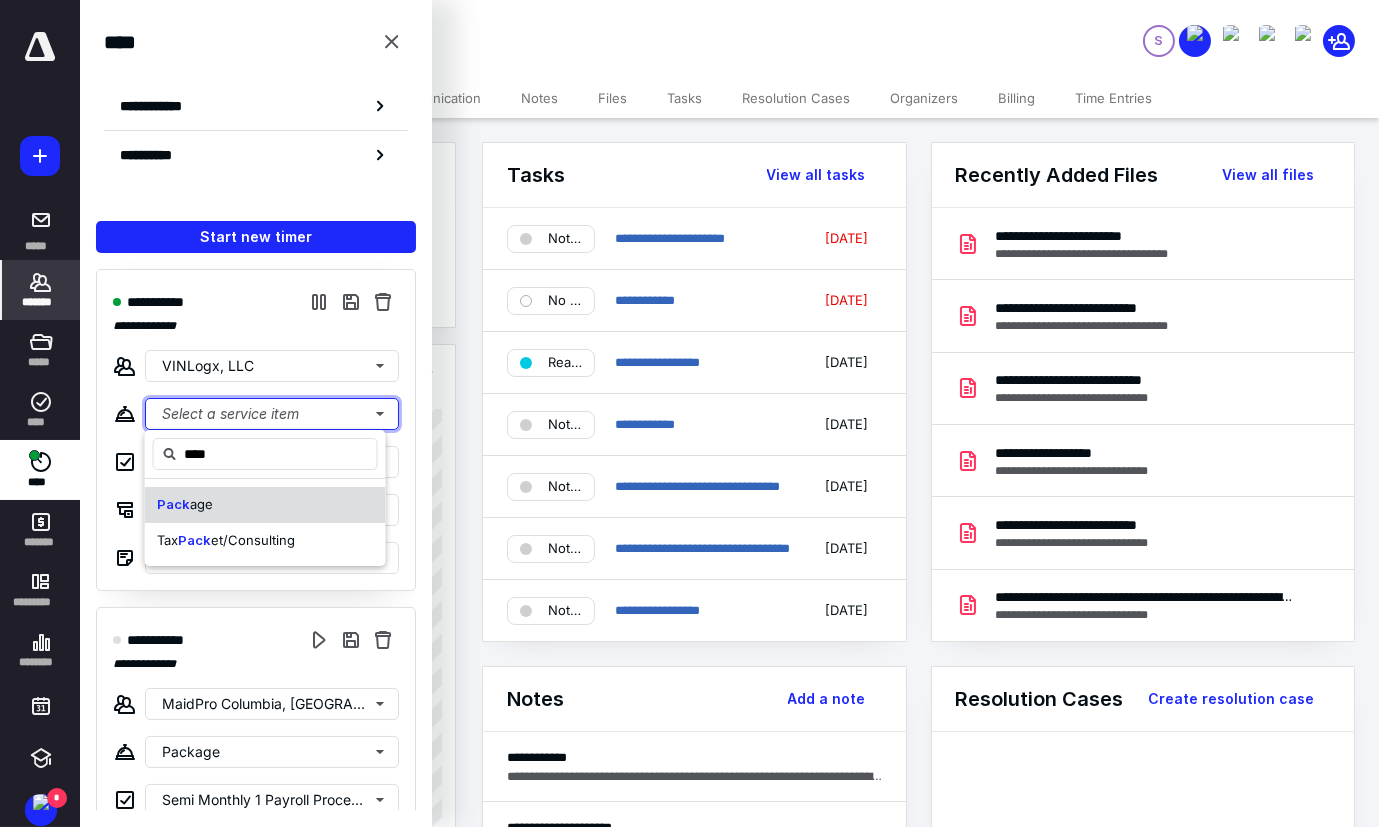 type 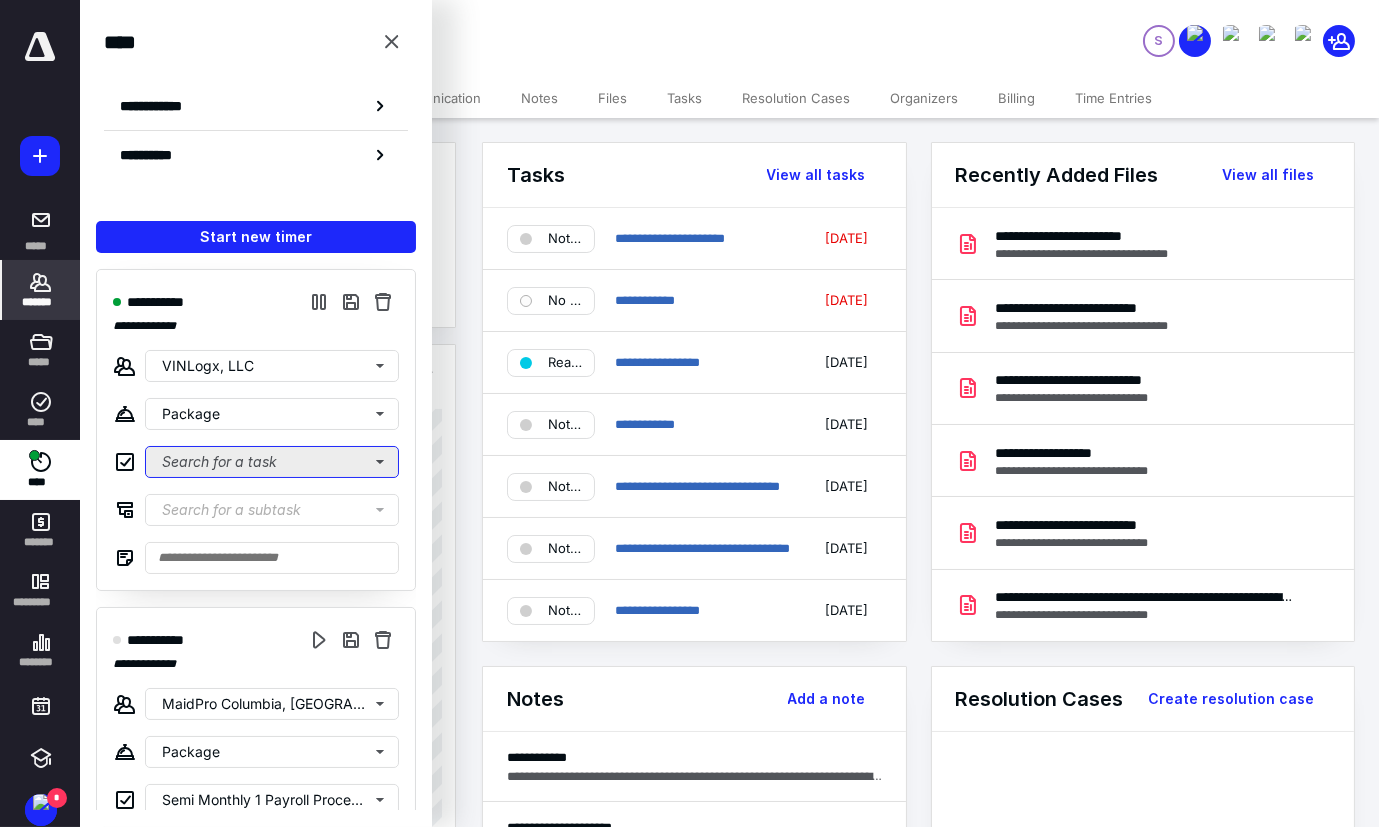 click on "Search for a task" at bounding box center [272, 462] 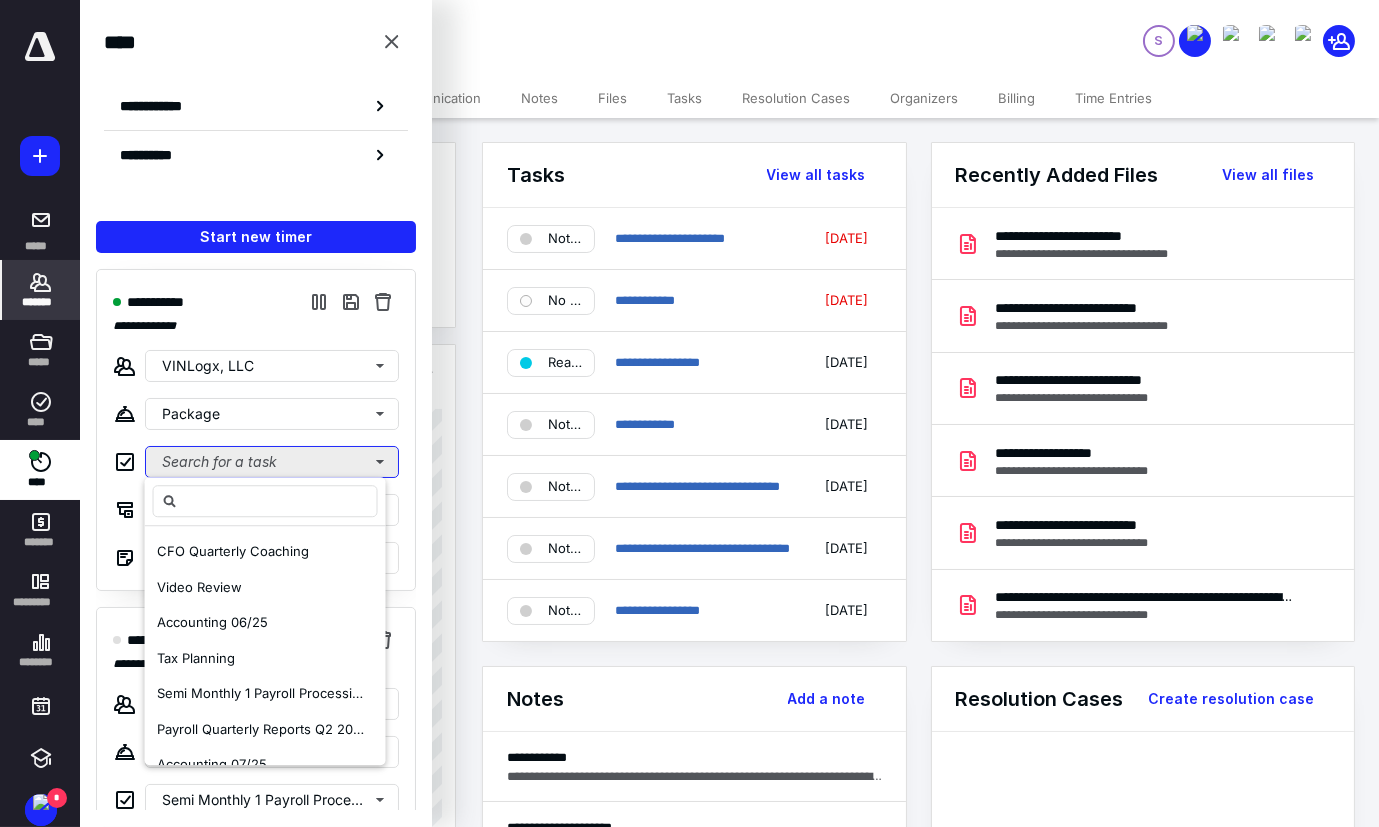 click on "Search for a task" at bounding box center [272, 462] 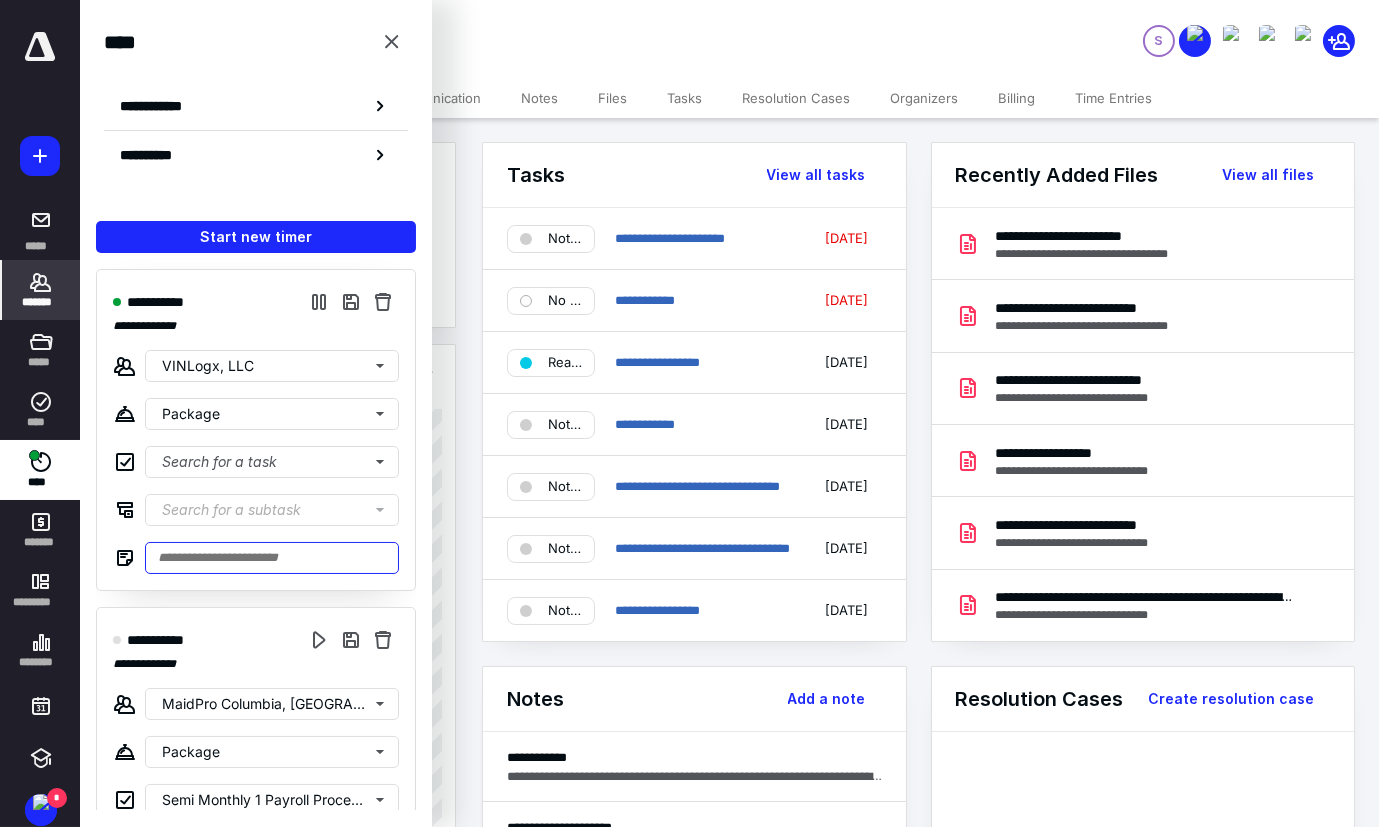 click at bounding box center (272, 558) 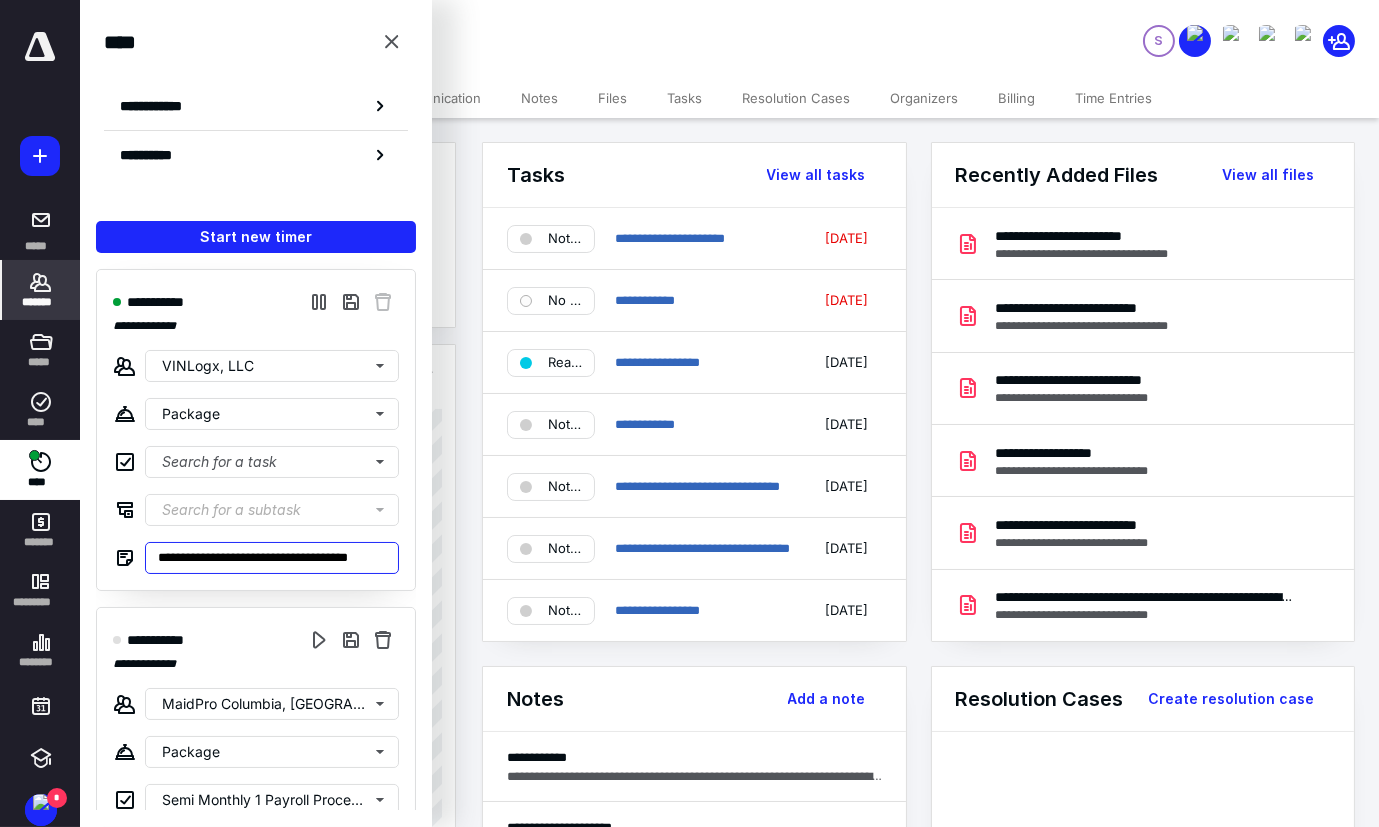 scroll, scrollTop: 0, scrollLeft: 22, axis: horizontal 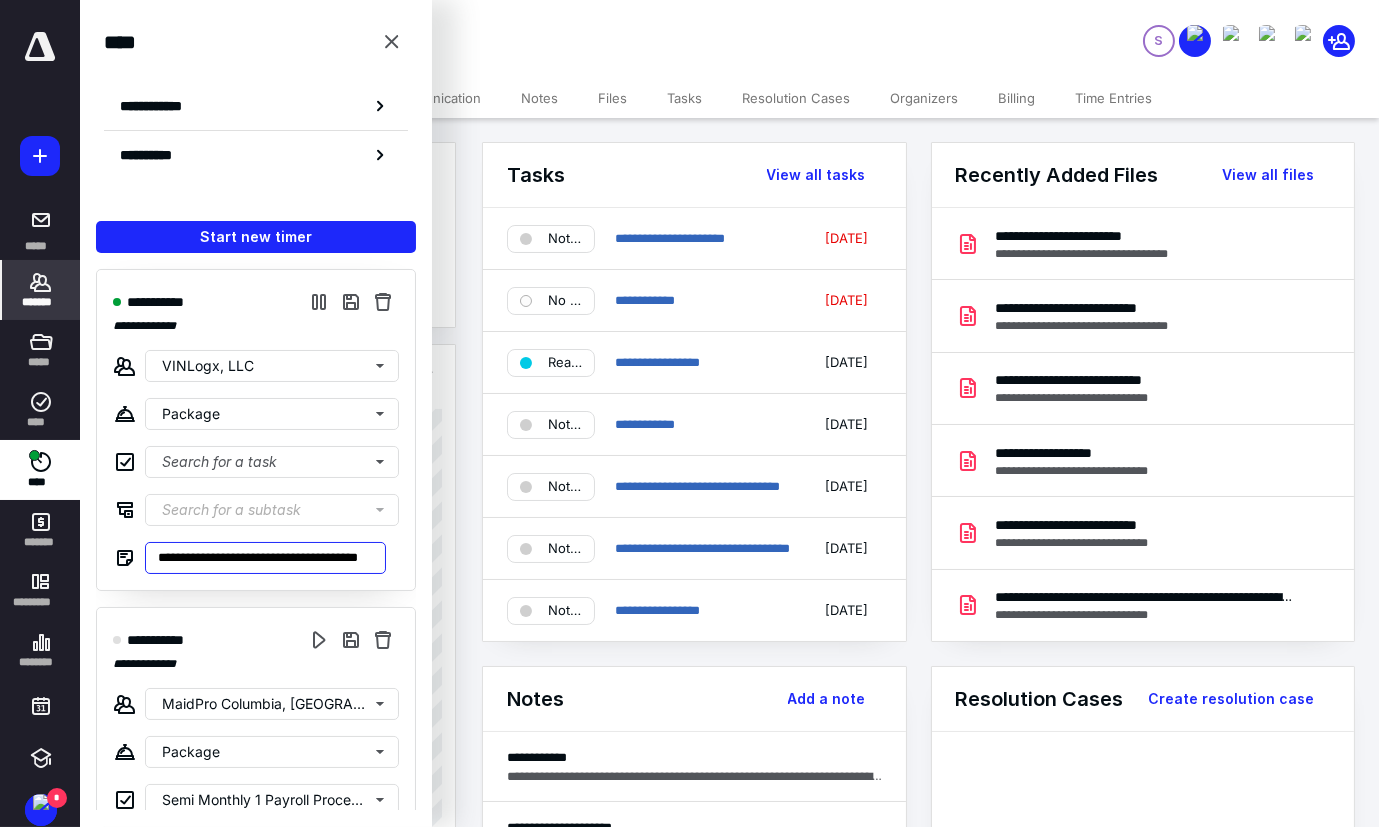 type on "**********" 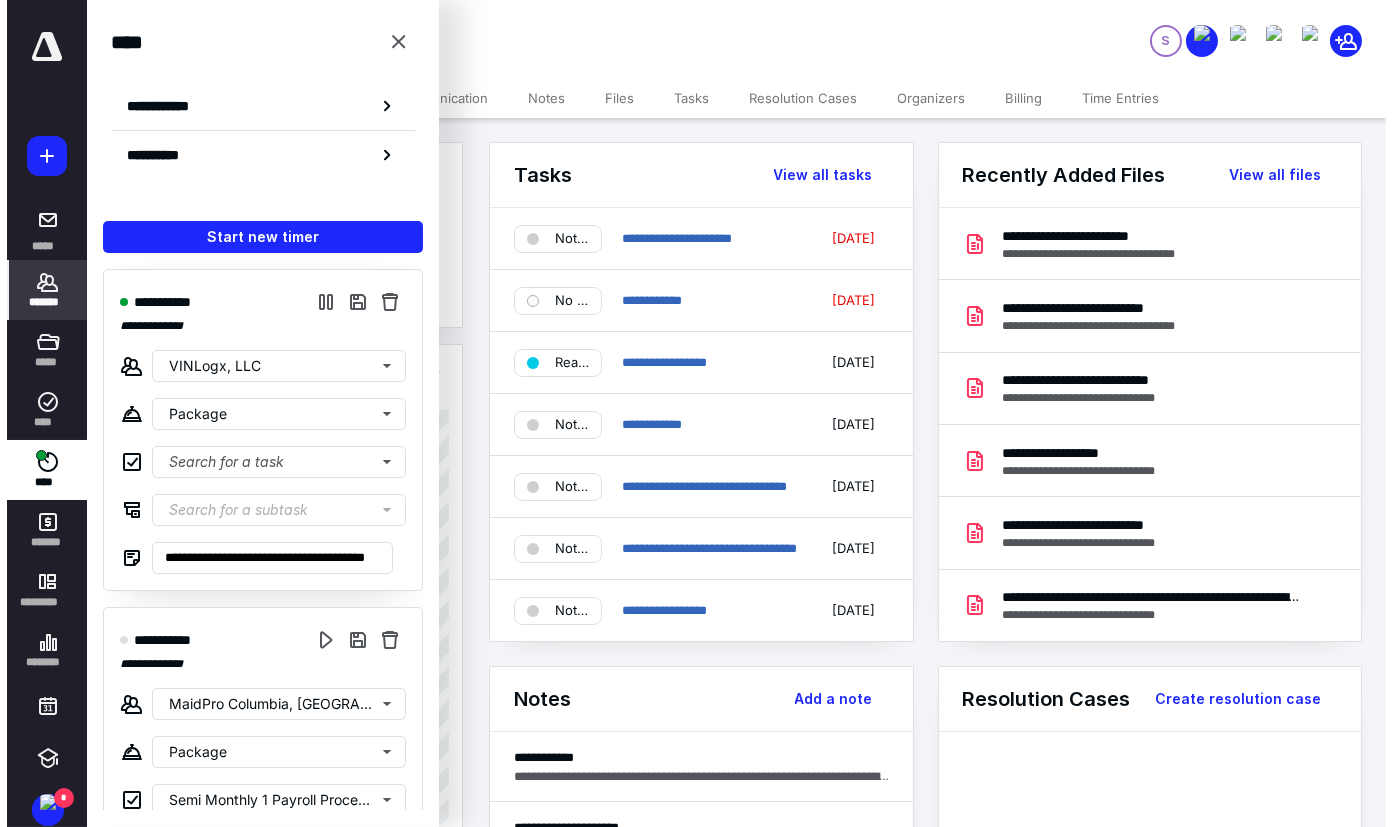 scroll, scrollTop: 0, scrollLeft: 0, axis: both 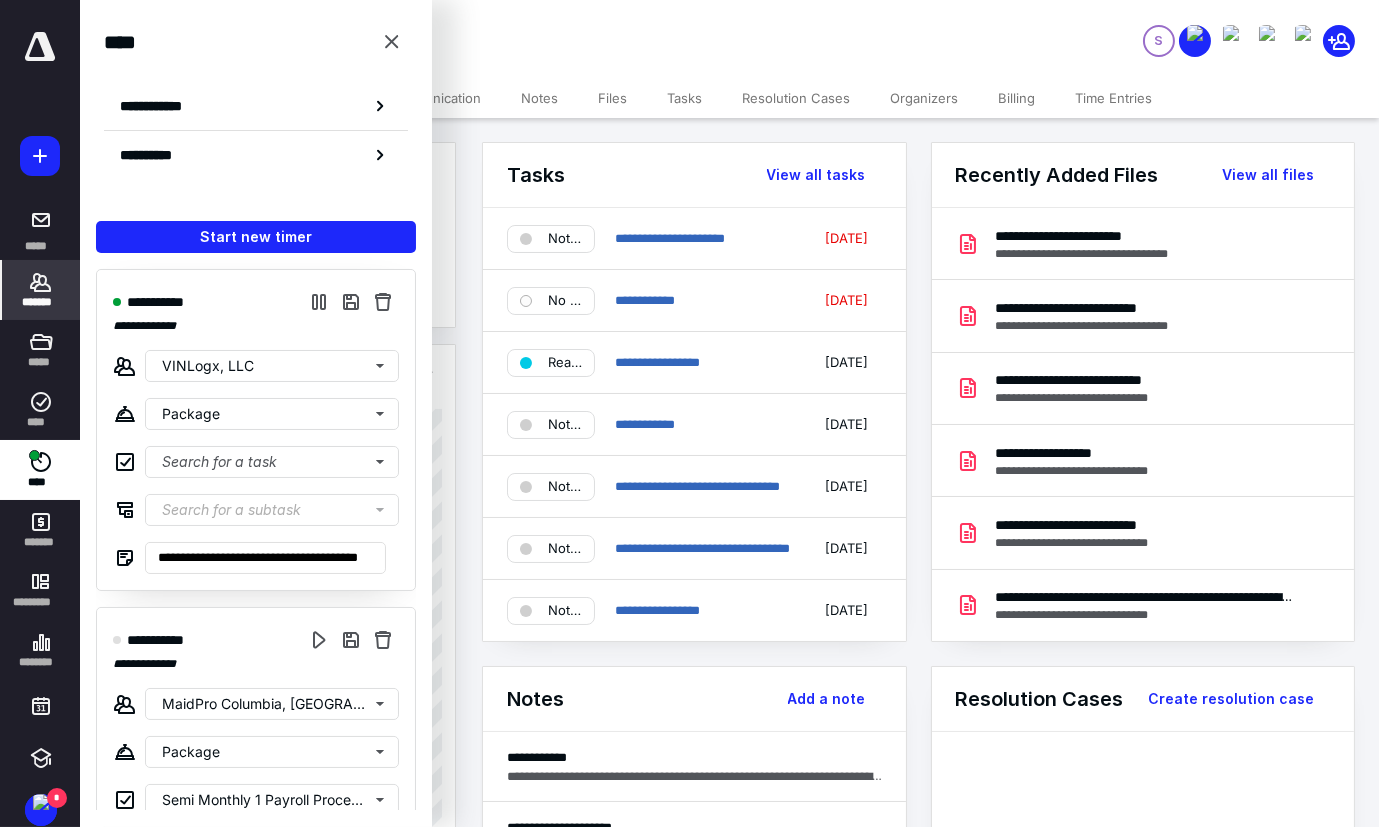 drag, startPoint x: 730, startPoint y: 52, endPoint x: 718, endPoint y: 59, distance: 13.892444 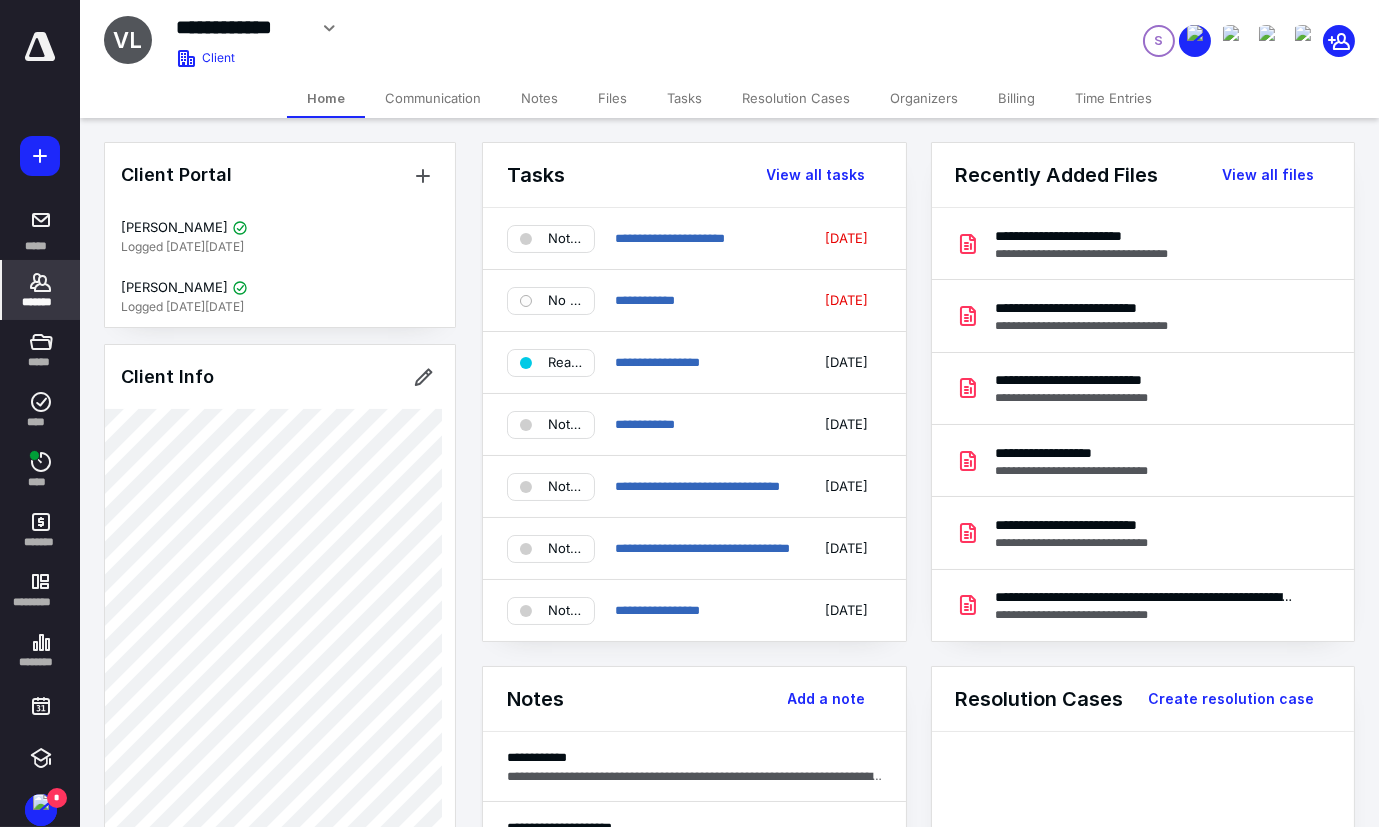 click on "Files" at bounding box center [612, 98] 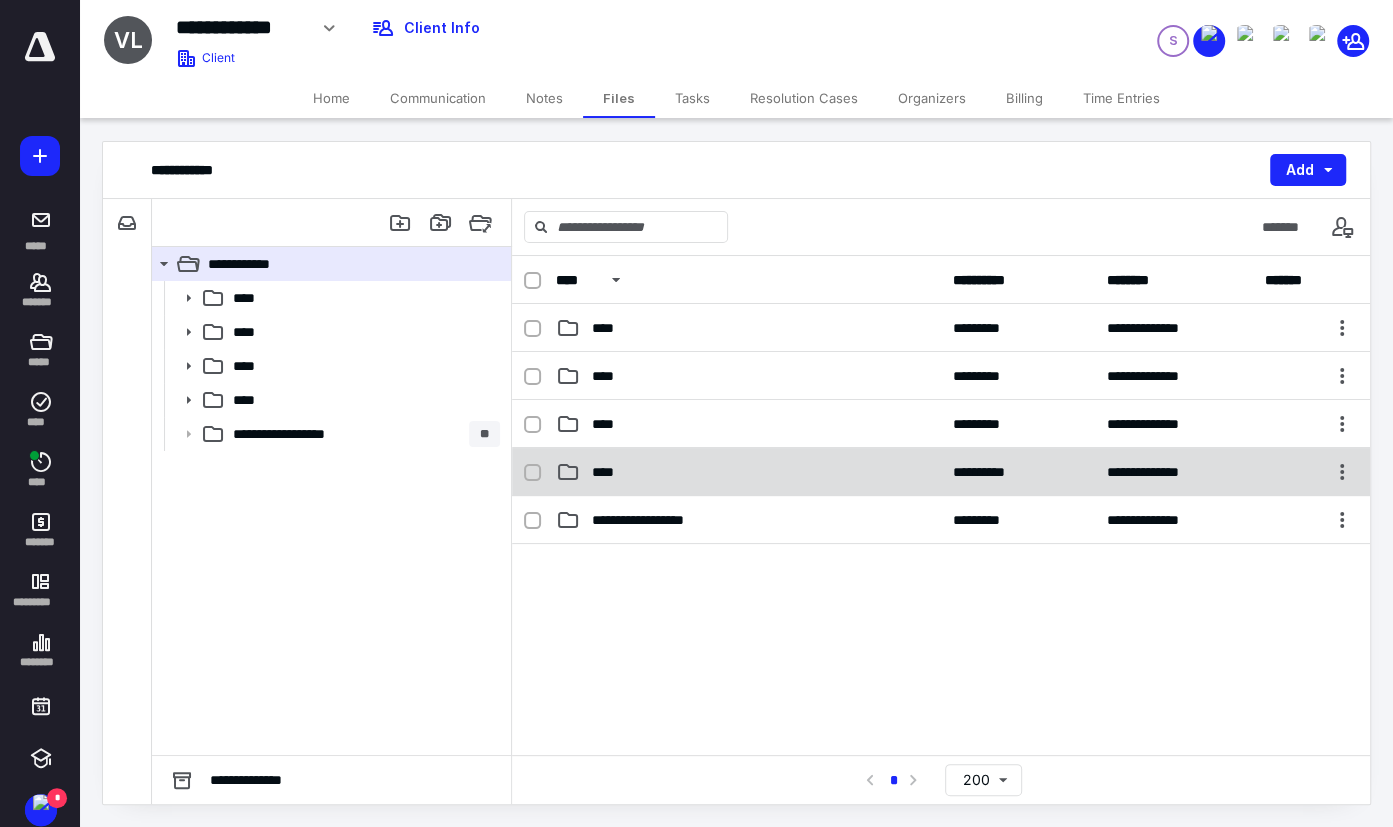 click on "****" at bounding box center (748, 472) 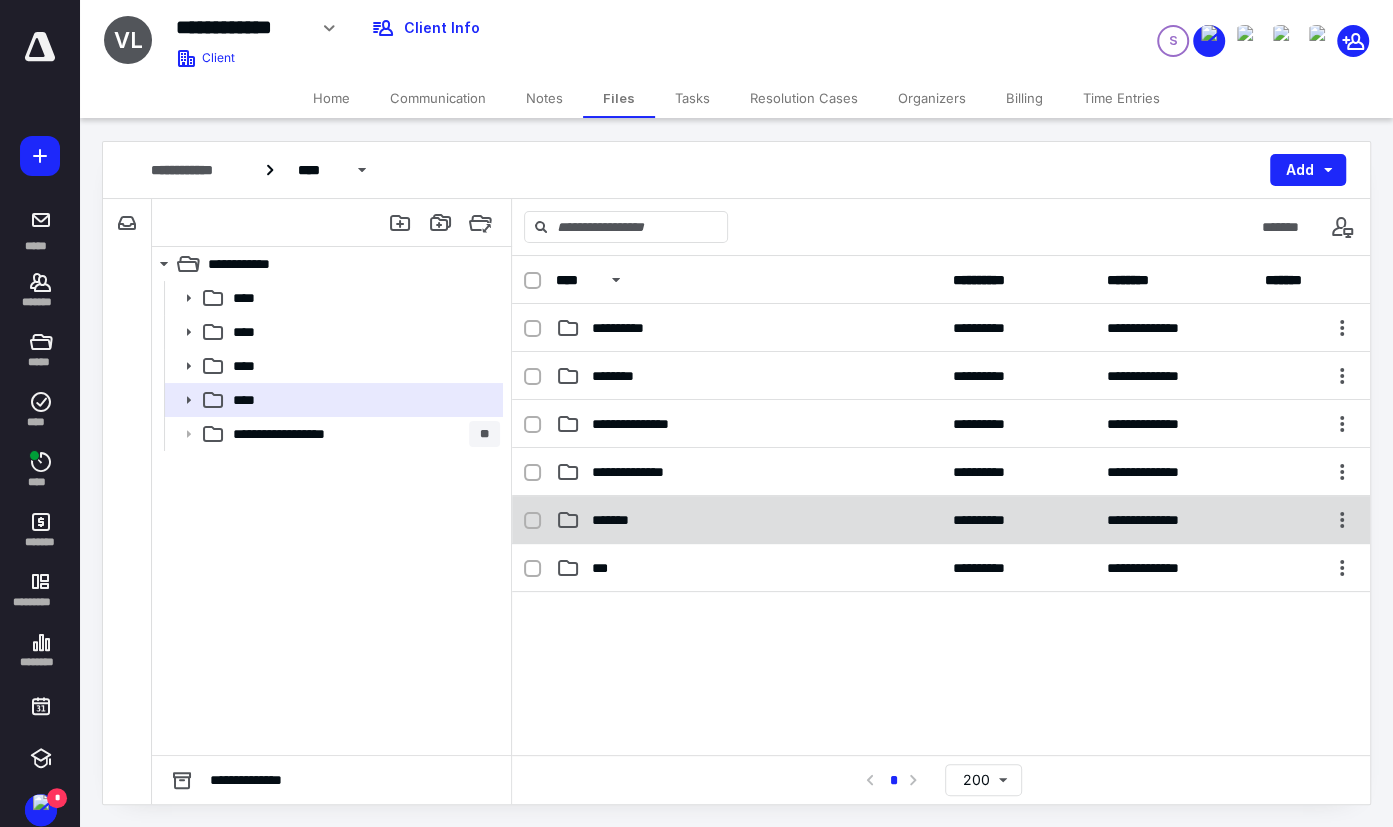 click on "*******" at bounding box center (748, 520) 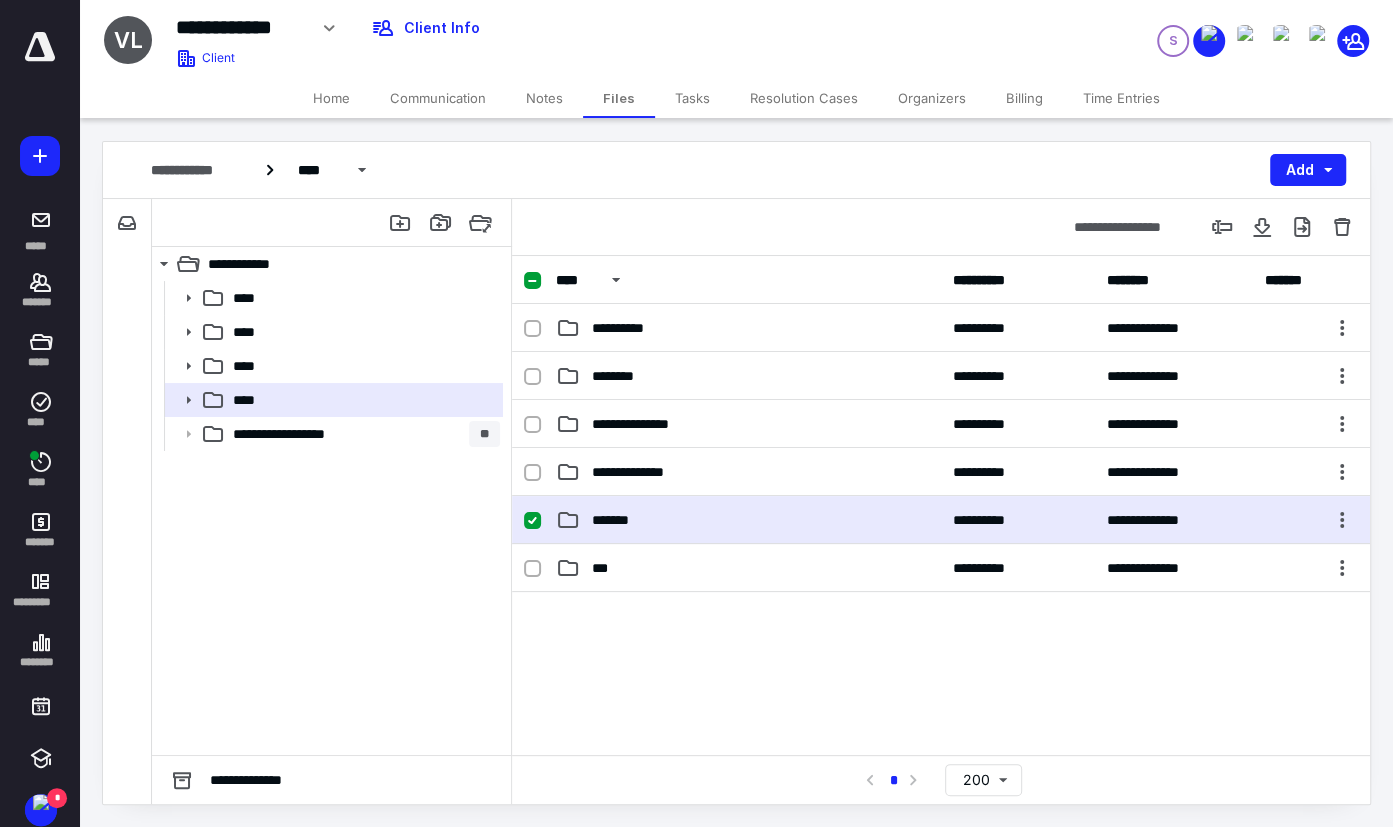 click on "*******" at bounding box center [748, 520] 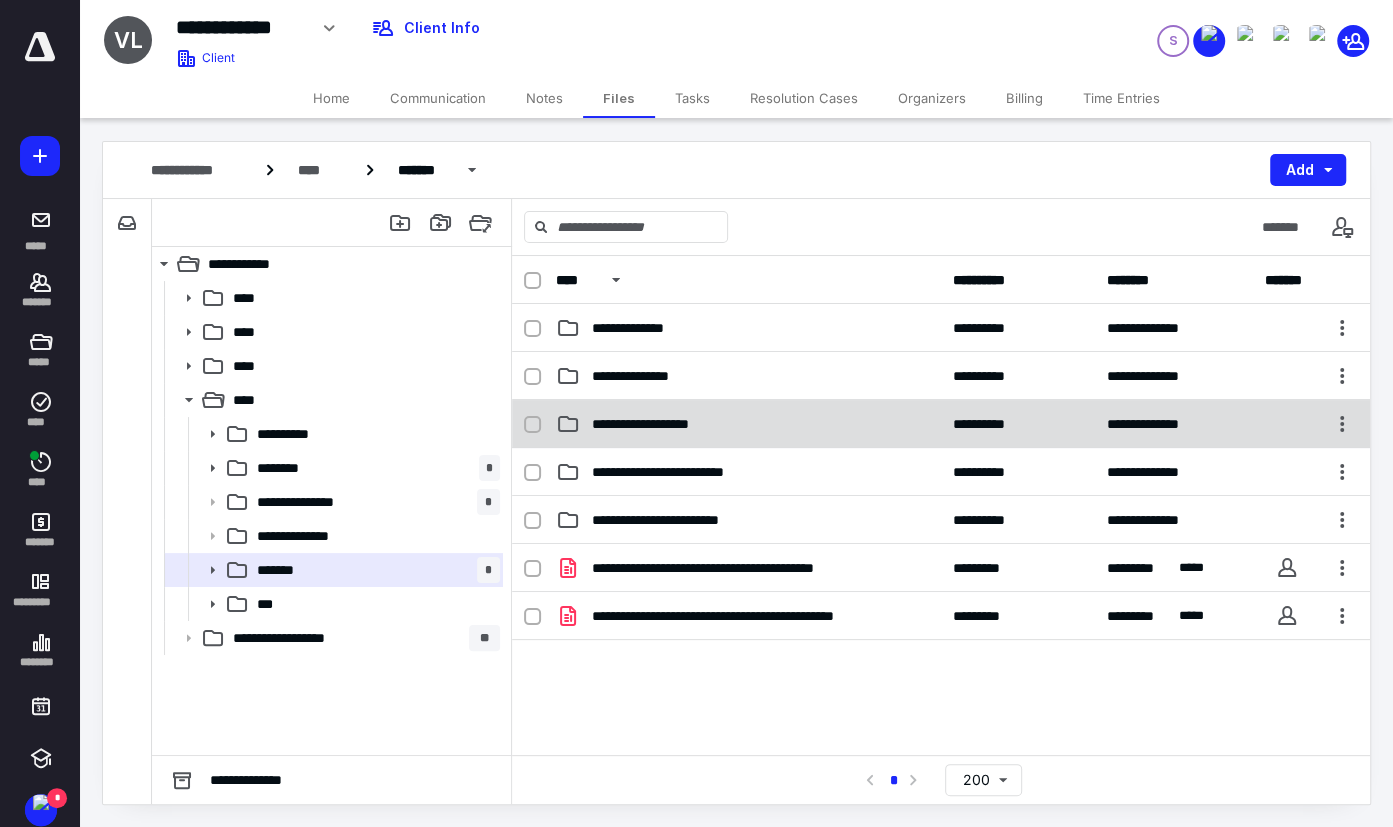 click on "**********" at bounding box center [941, 424] 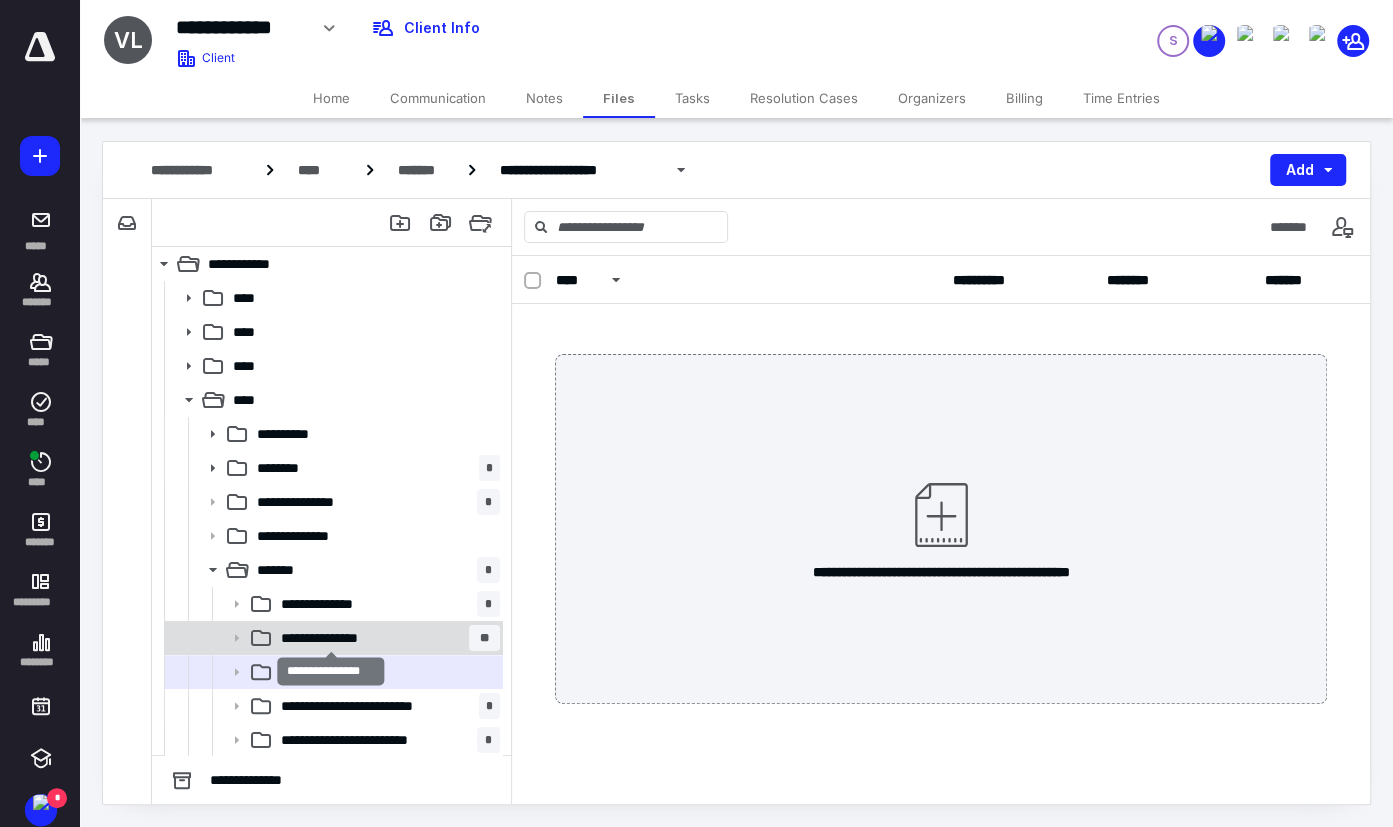 click on "**********" at bounding box center (331, 638) 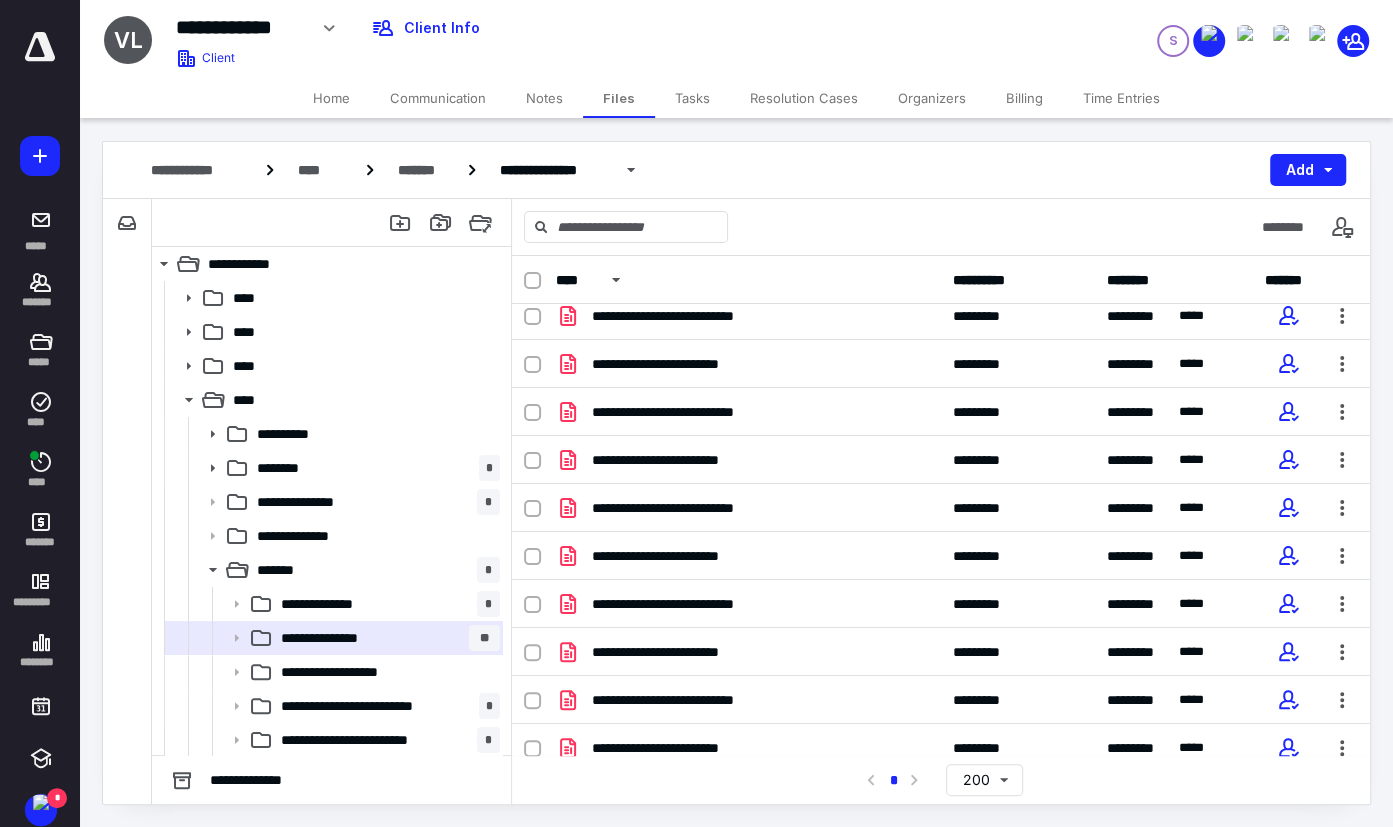 scroll, scrollTop: 792, scrollLeft: 0, axis: vertical 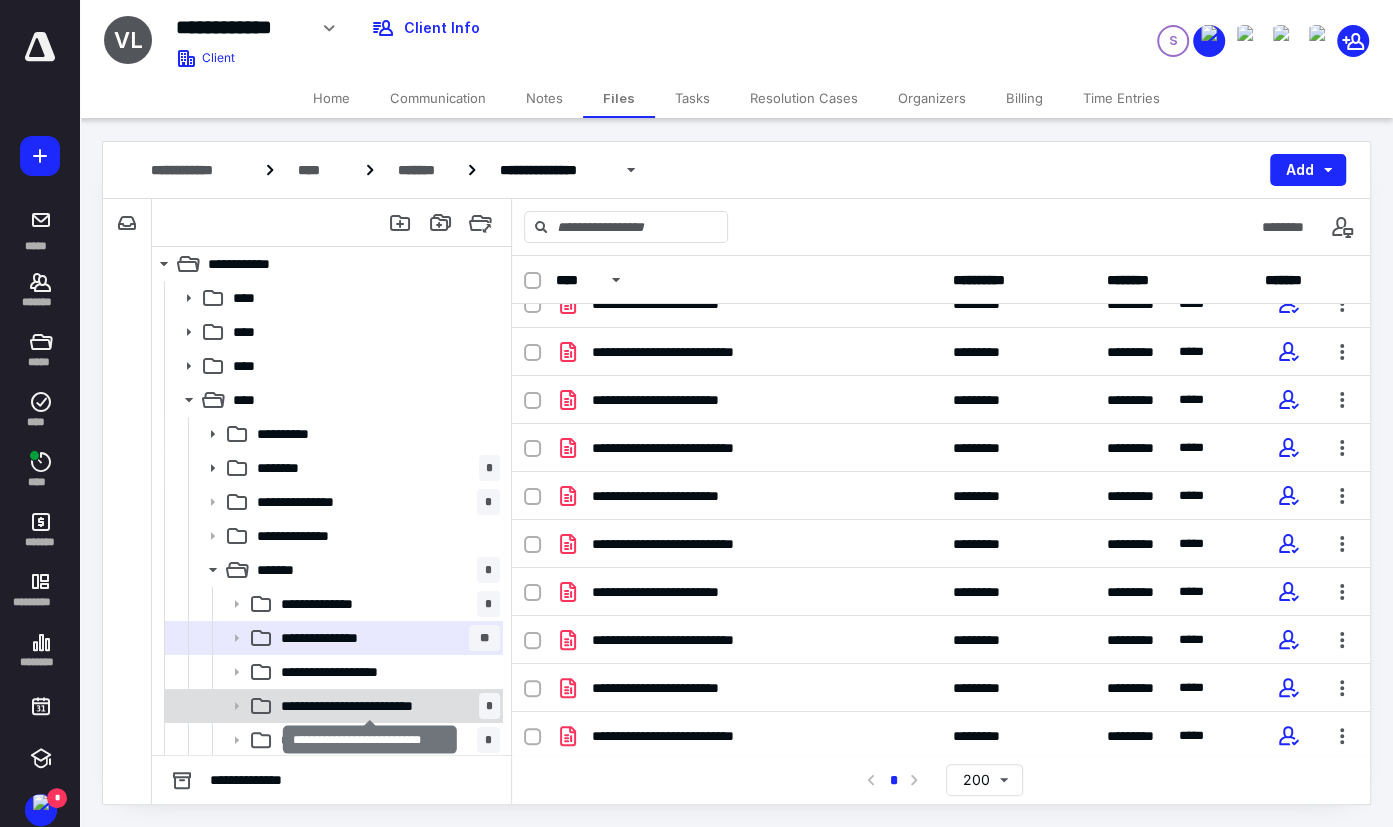 click on "**********" at bounding box center (370, 706) 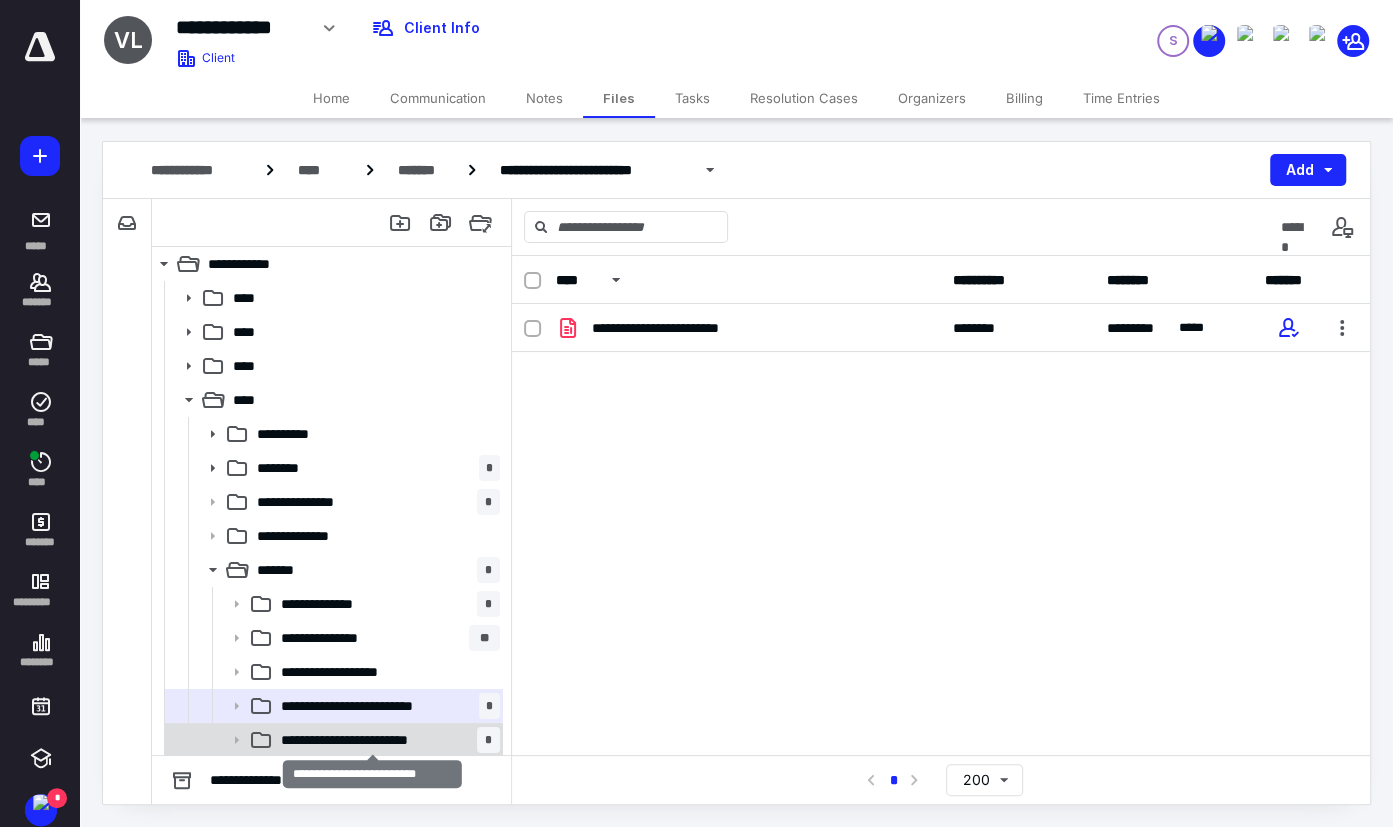 click on "**********" at bounding box center [373, 740] 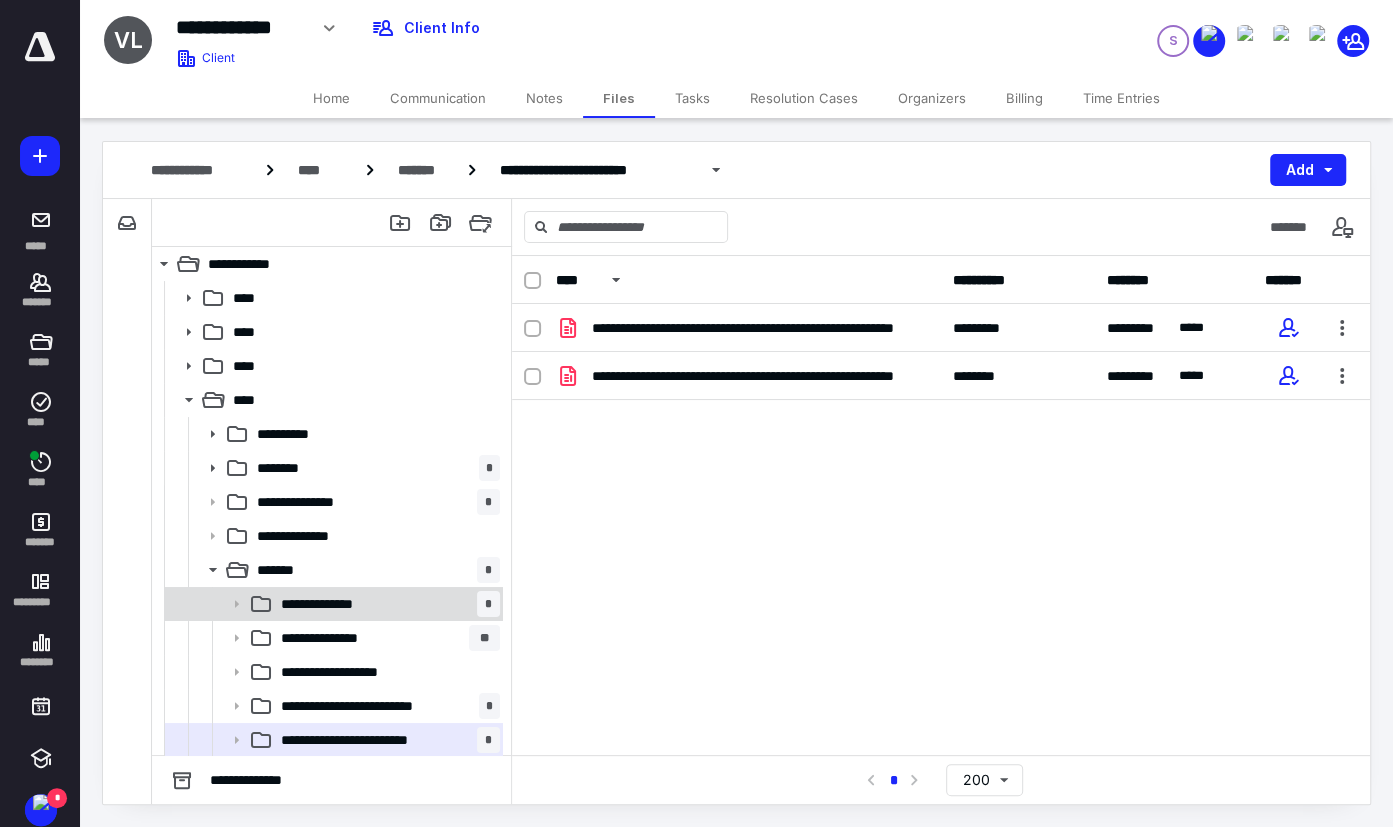 scroll, scrollTop: 69, scrollLeft: 0, axis: vertical 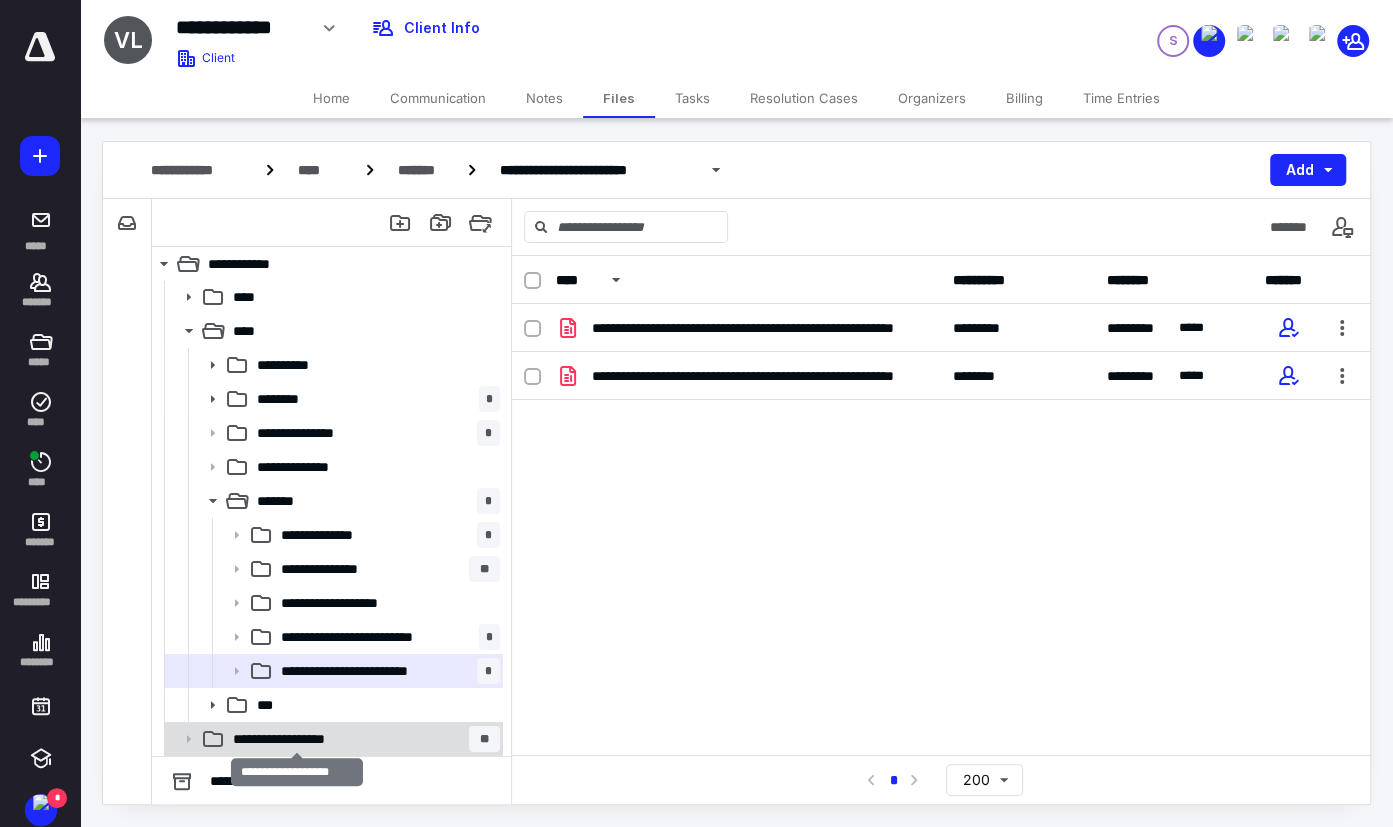click on "**********" at bounding box center (297, 739) 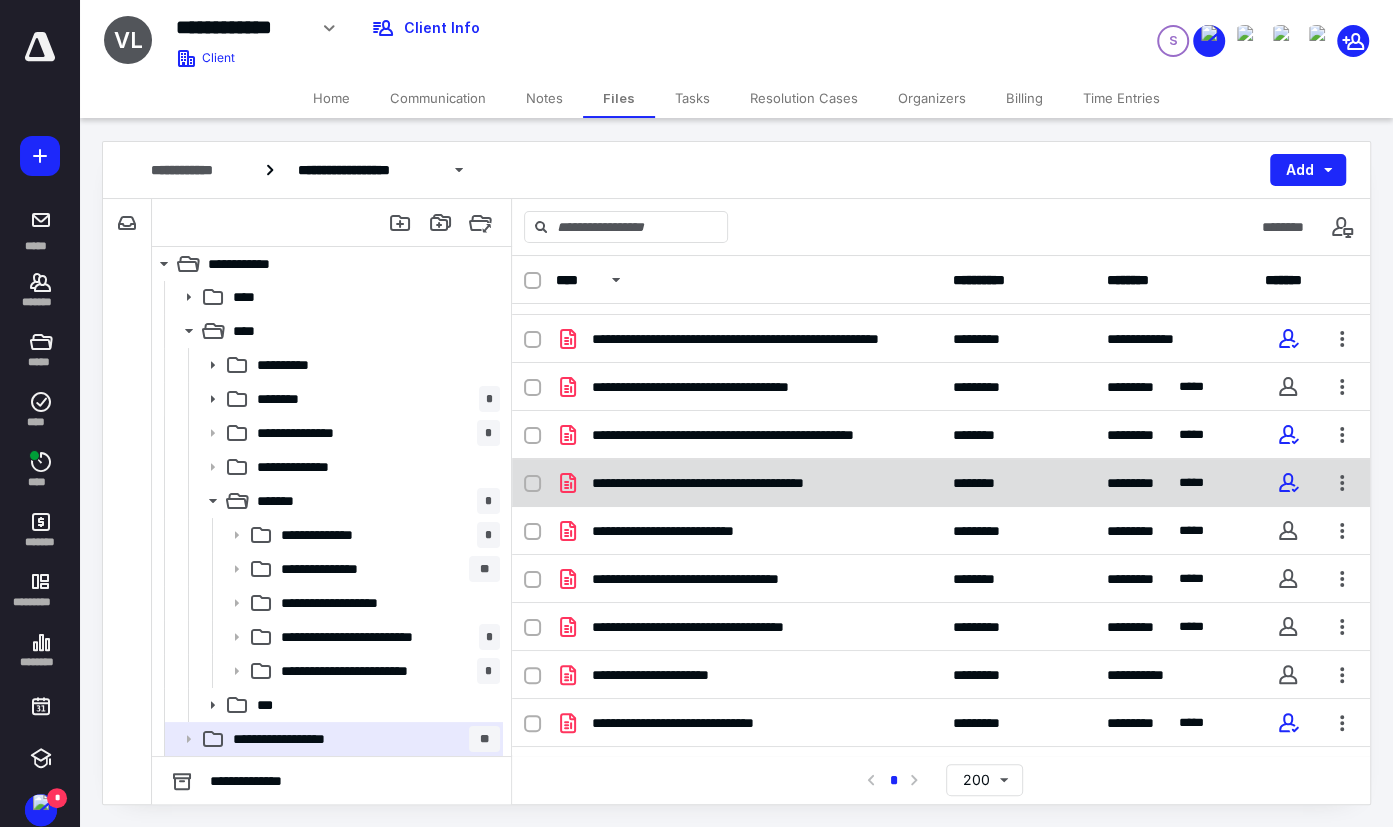 scroll, scrollTop: 0, scrollLeft: 0, axis: both 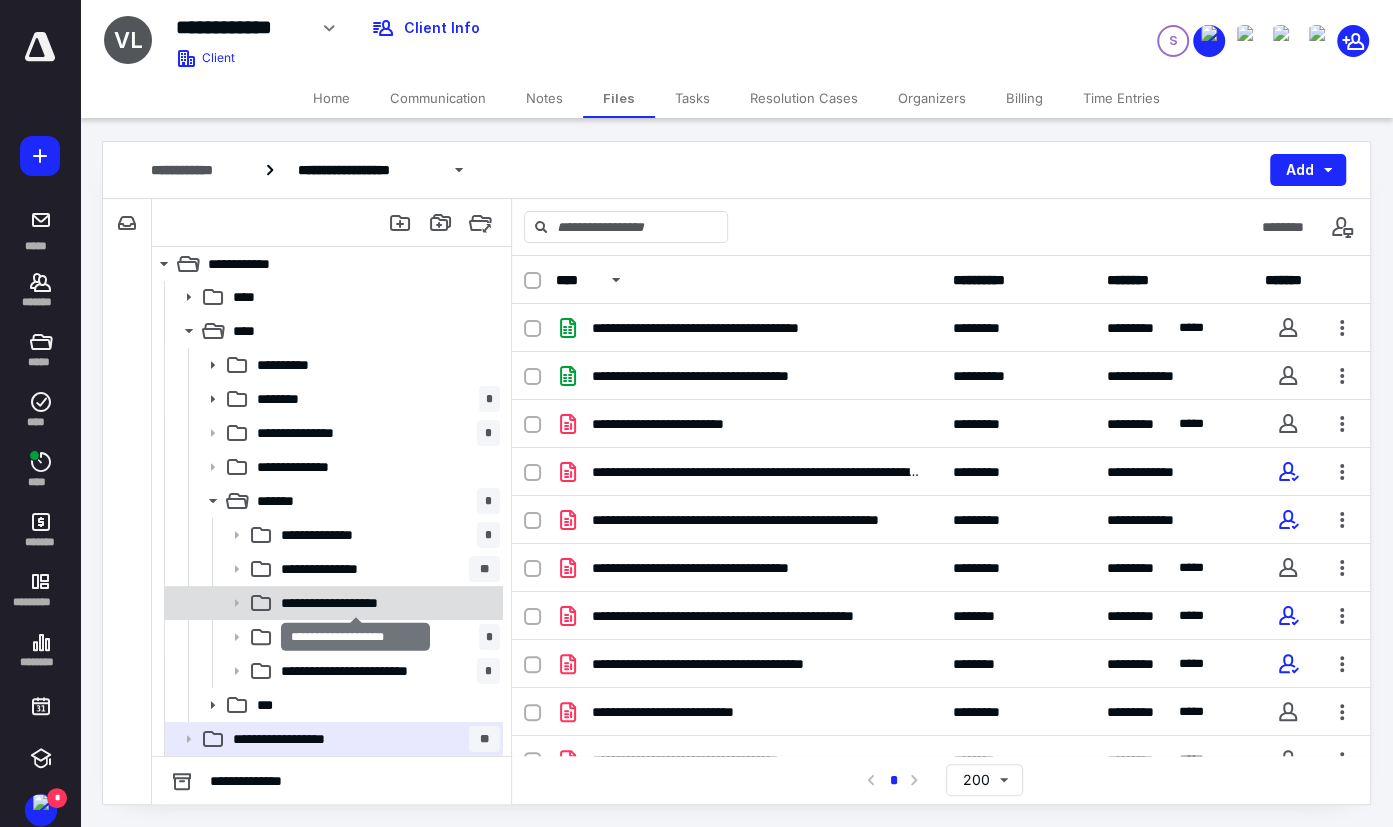click on "**********" at bounding box center (355, 603) 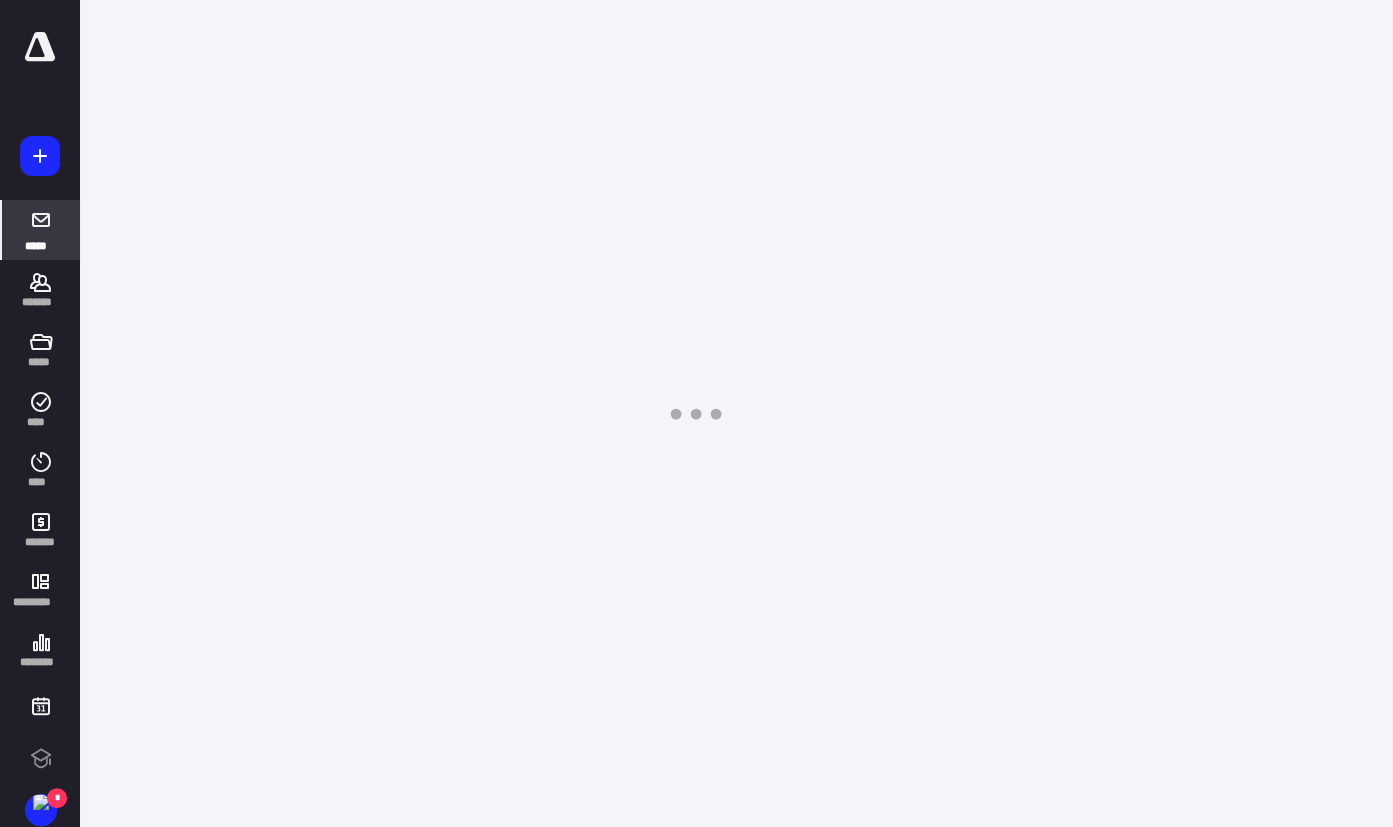 scroll, scrollTop: 0, scrollLeft: 0, axis: both 